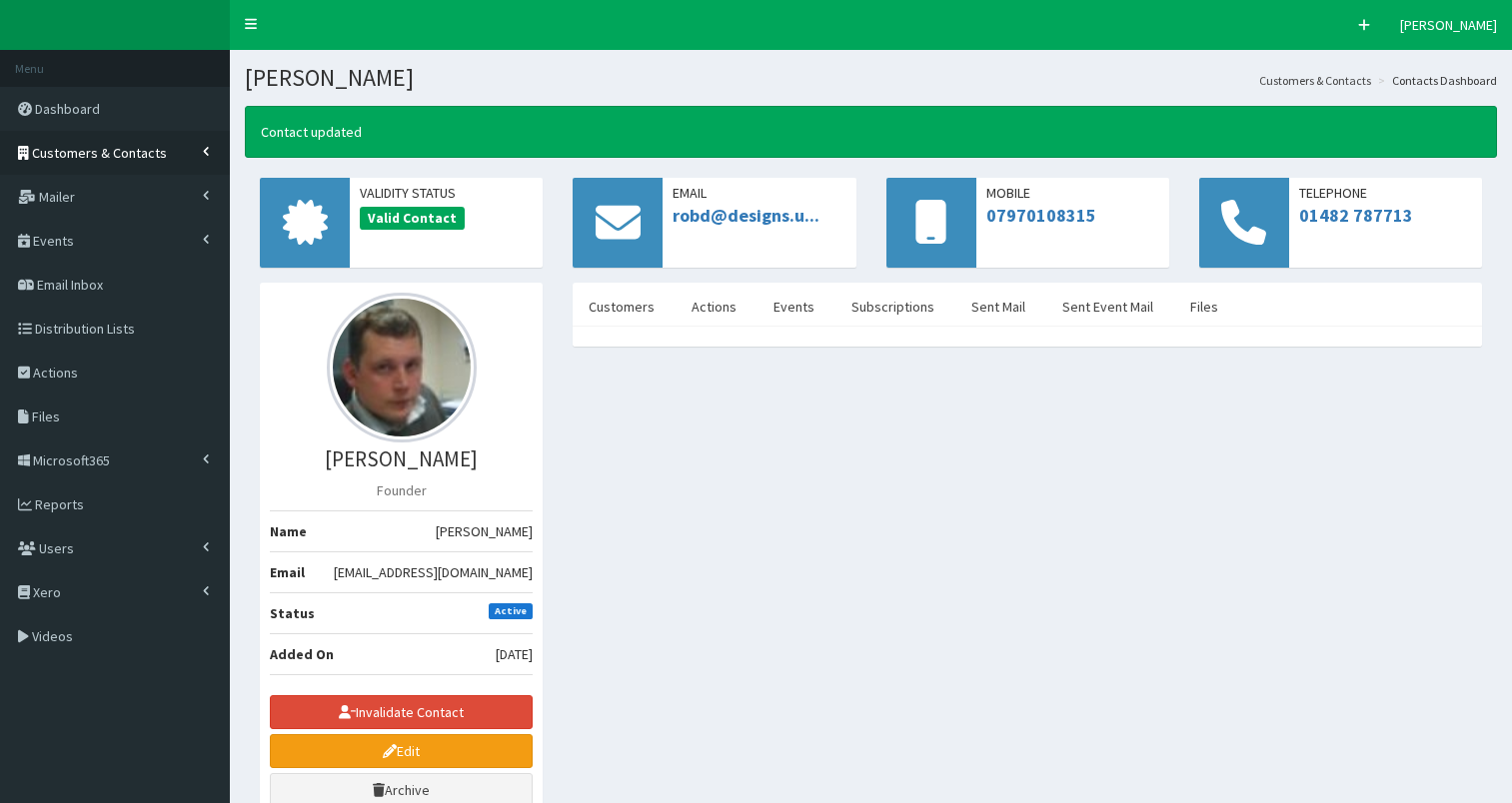 scroll, scrollTop: 0, scrollLeft: 0, axis: both 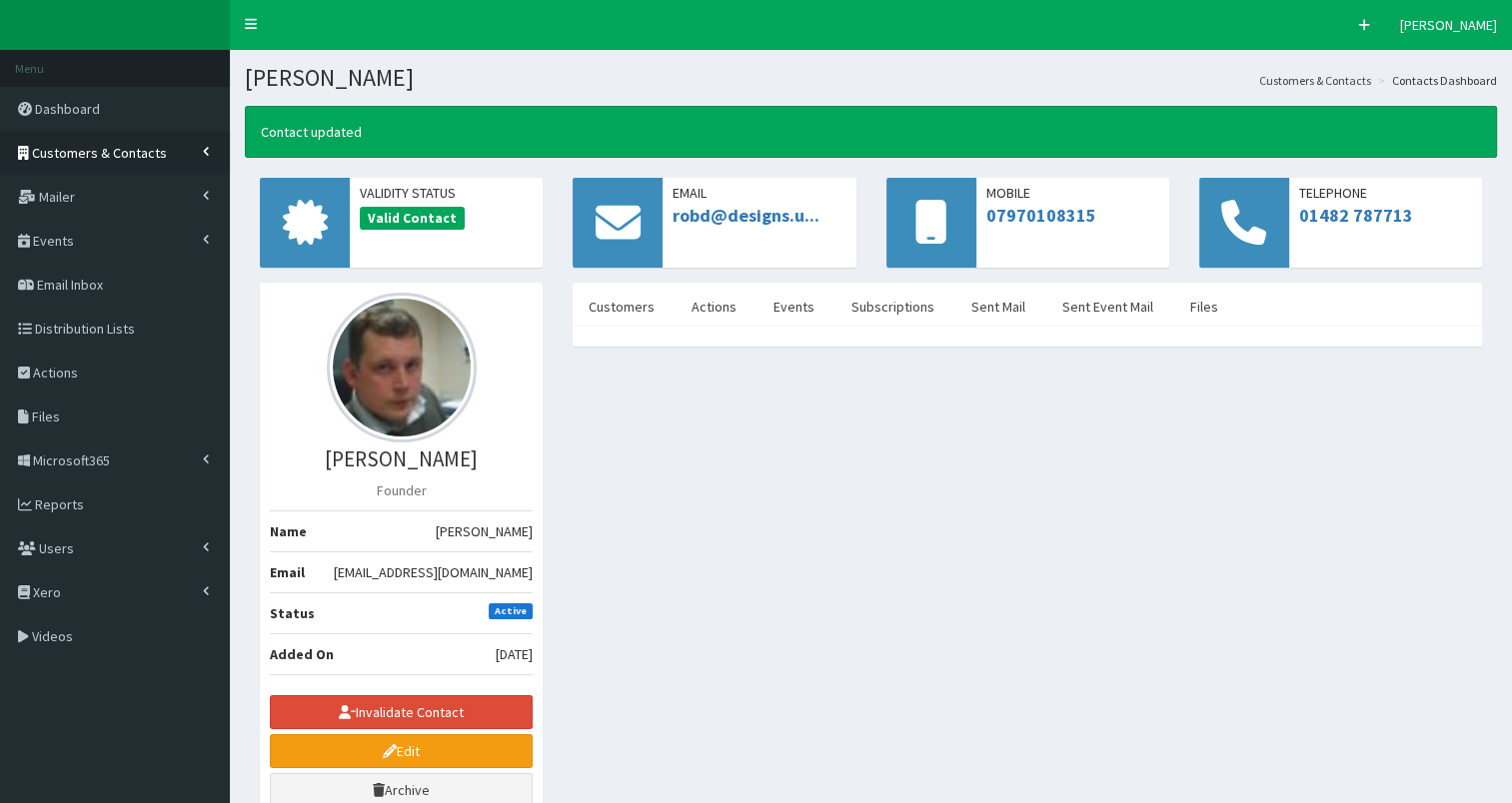 click on "Customers & Contacts" at bounding box center [99, 153] 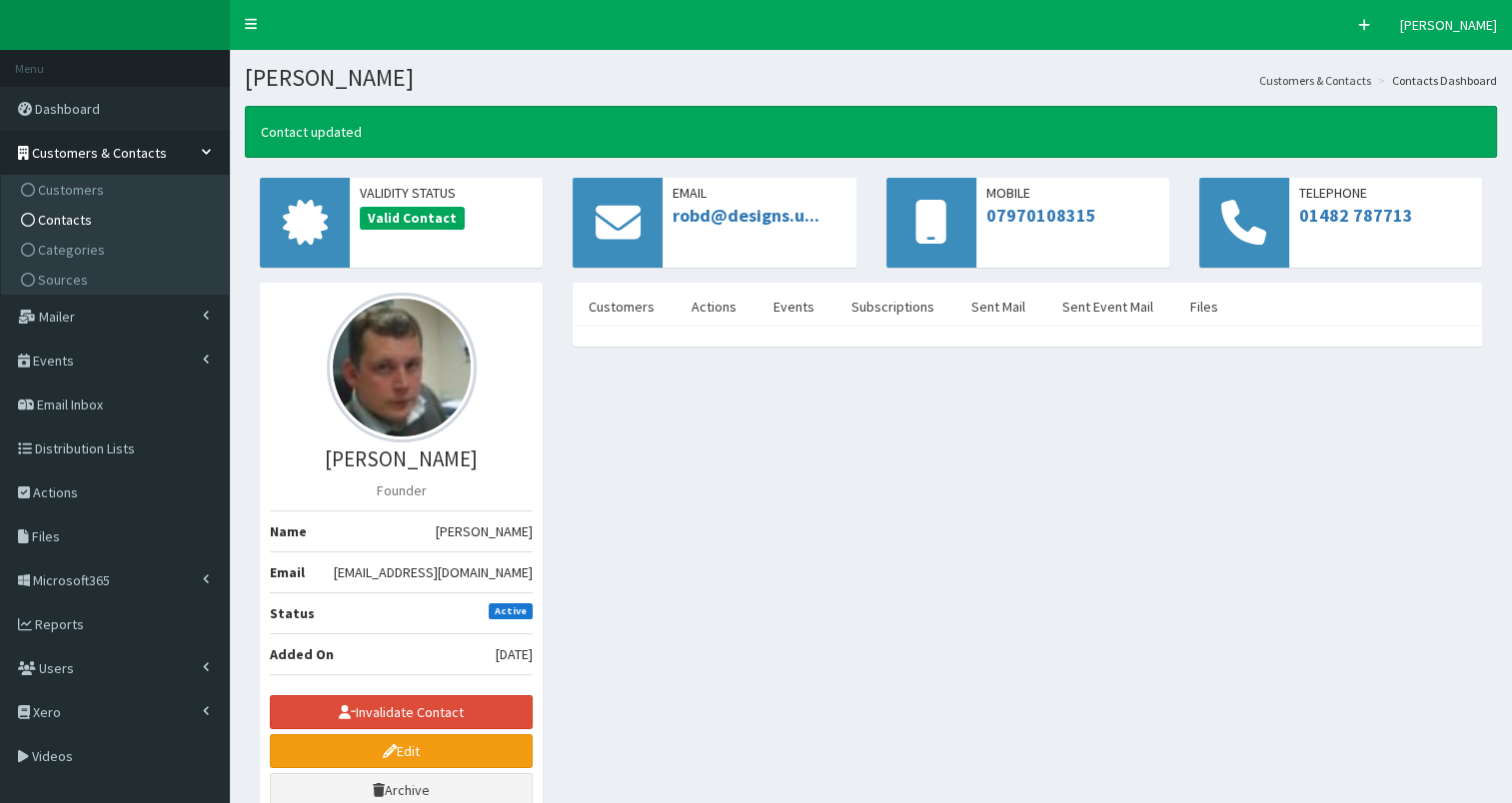 click on "Contacts" at bounding box center (117, 220) 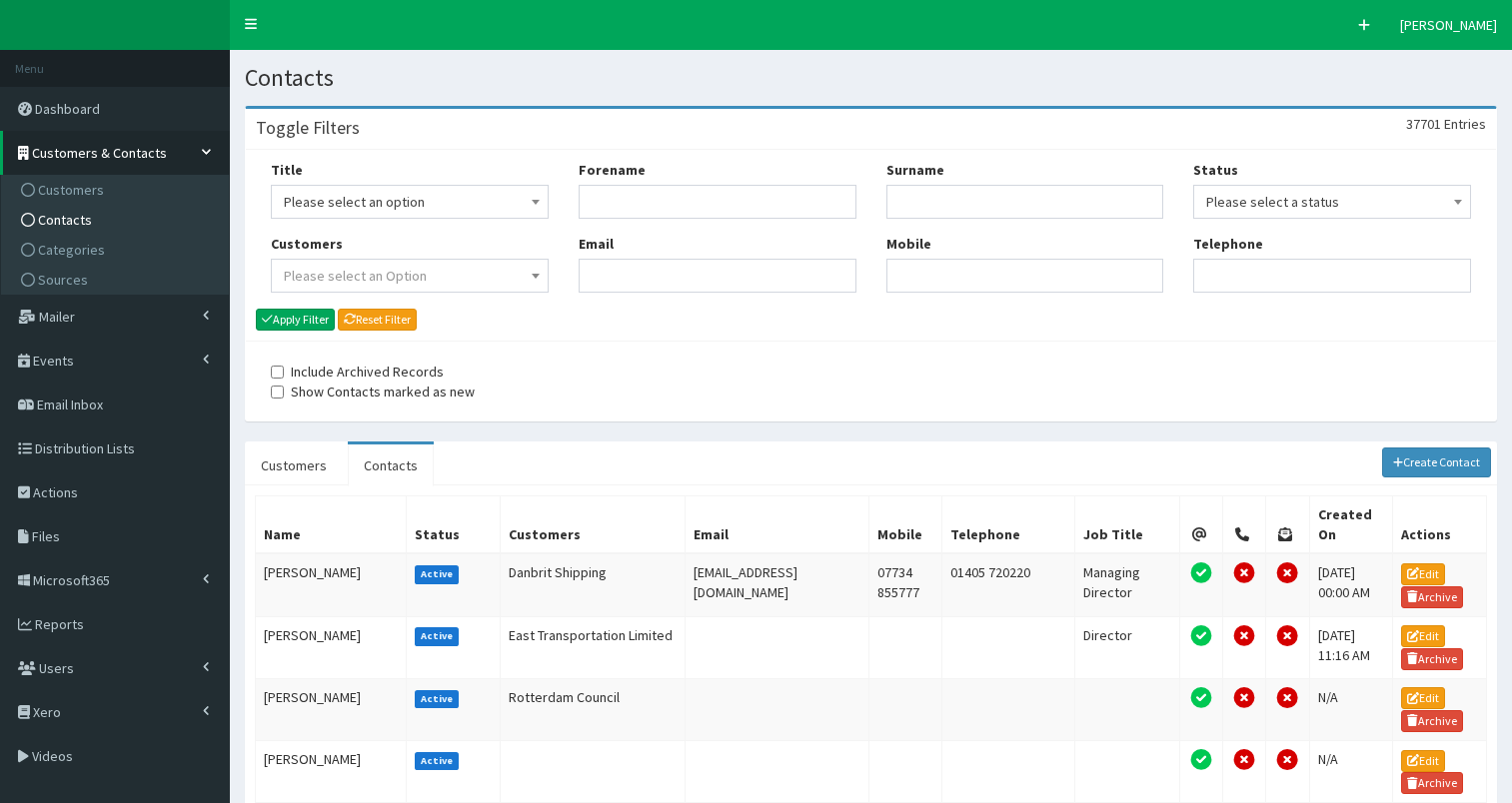 scroll, scrollTop: 0, scrollLeft: 0, axis: both 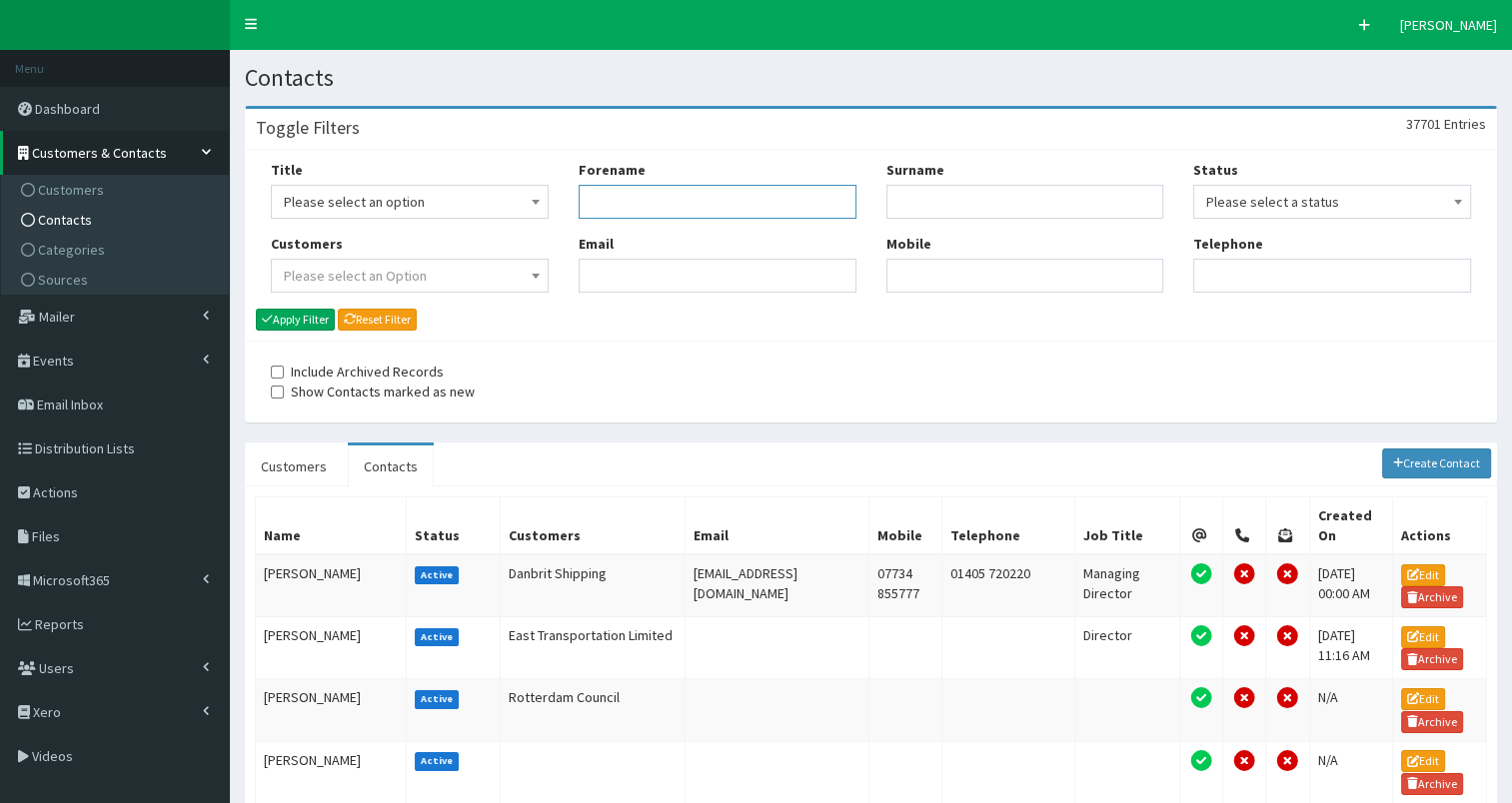 click on "Forename" at bounding box center (718, 202) 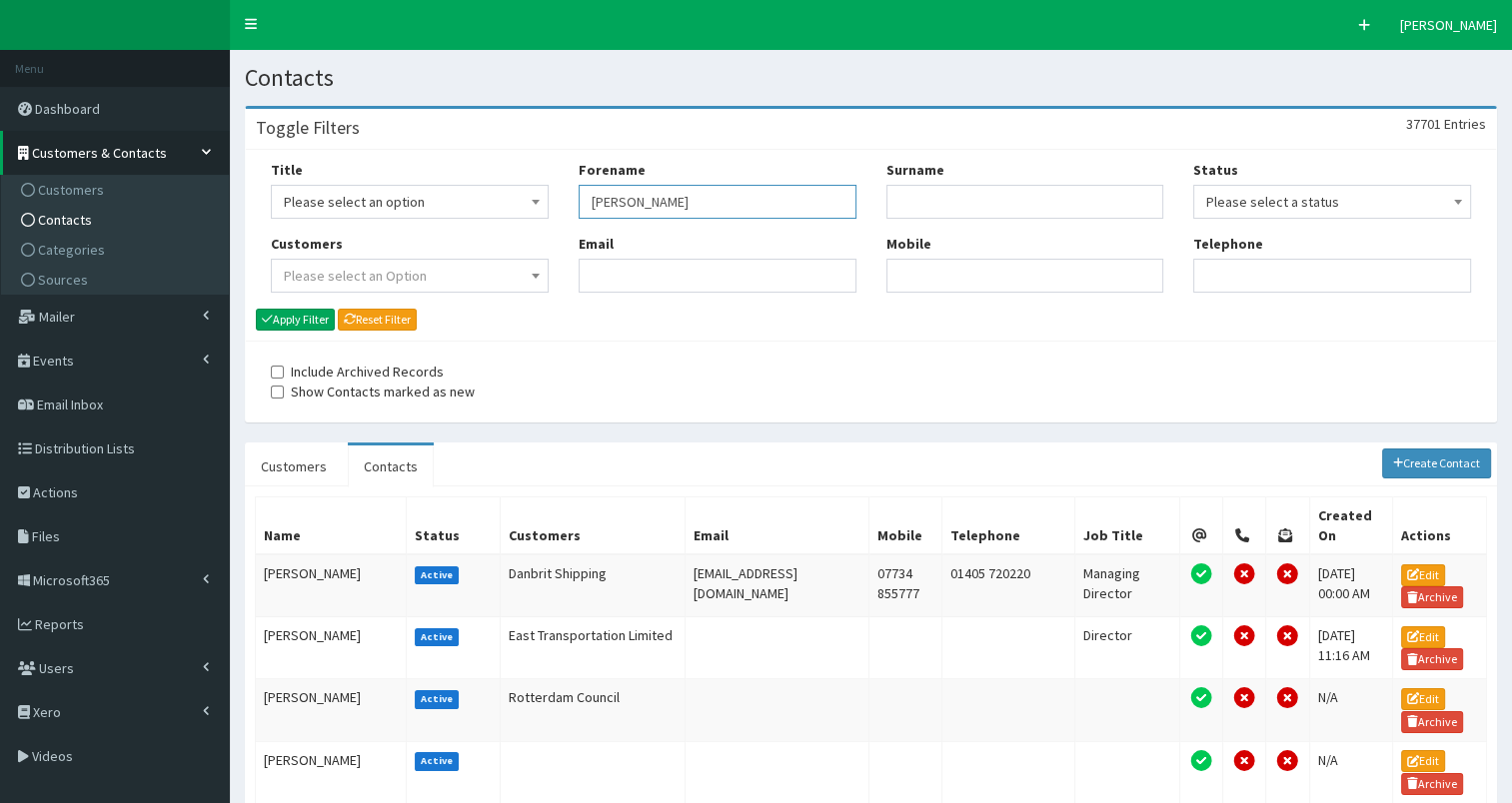 type on "katy" 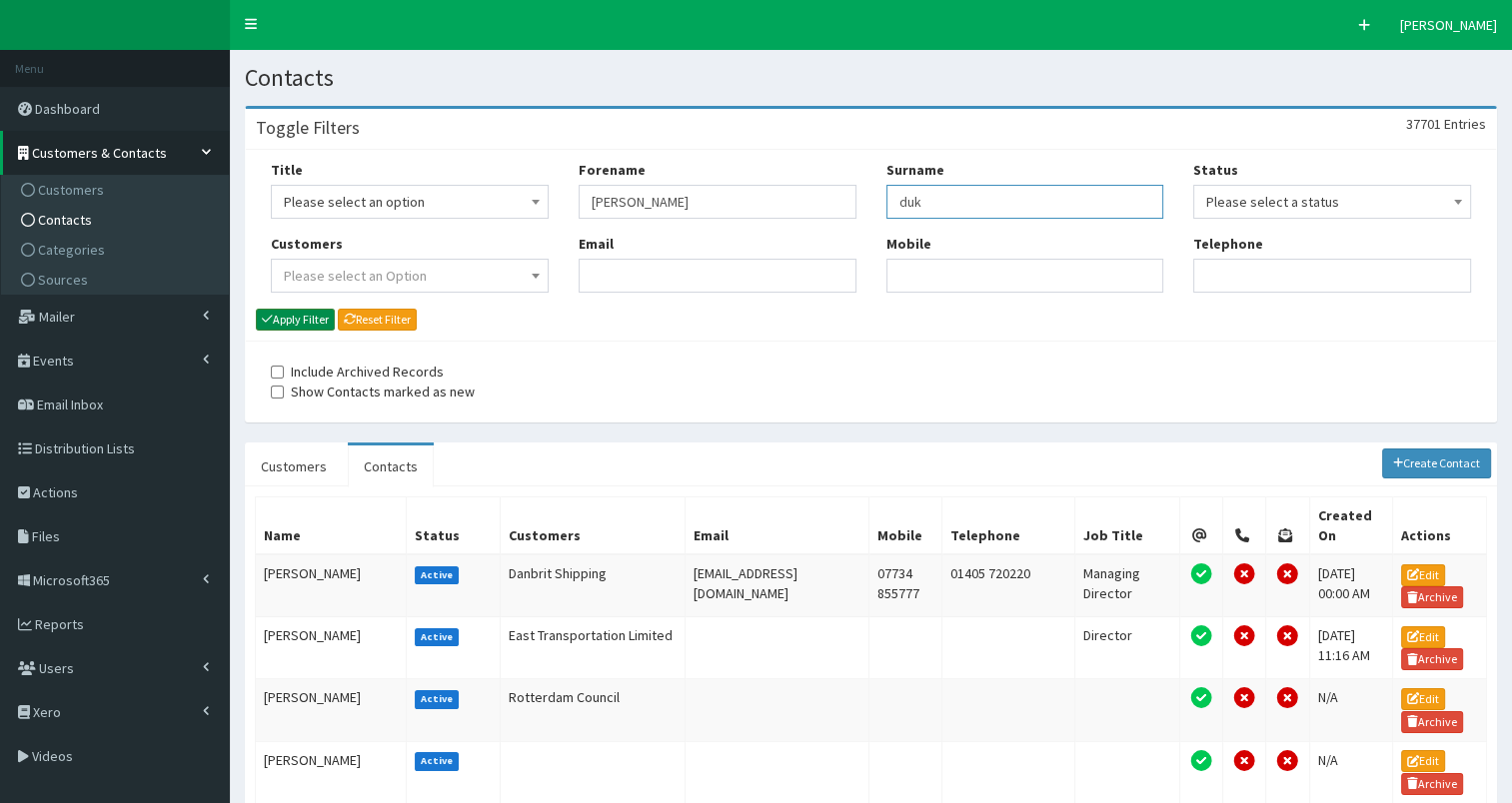 type on "duk" 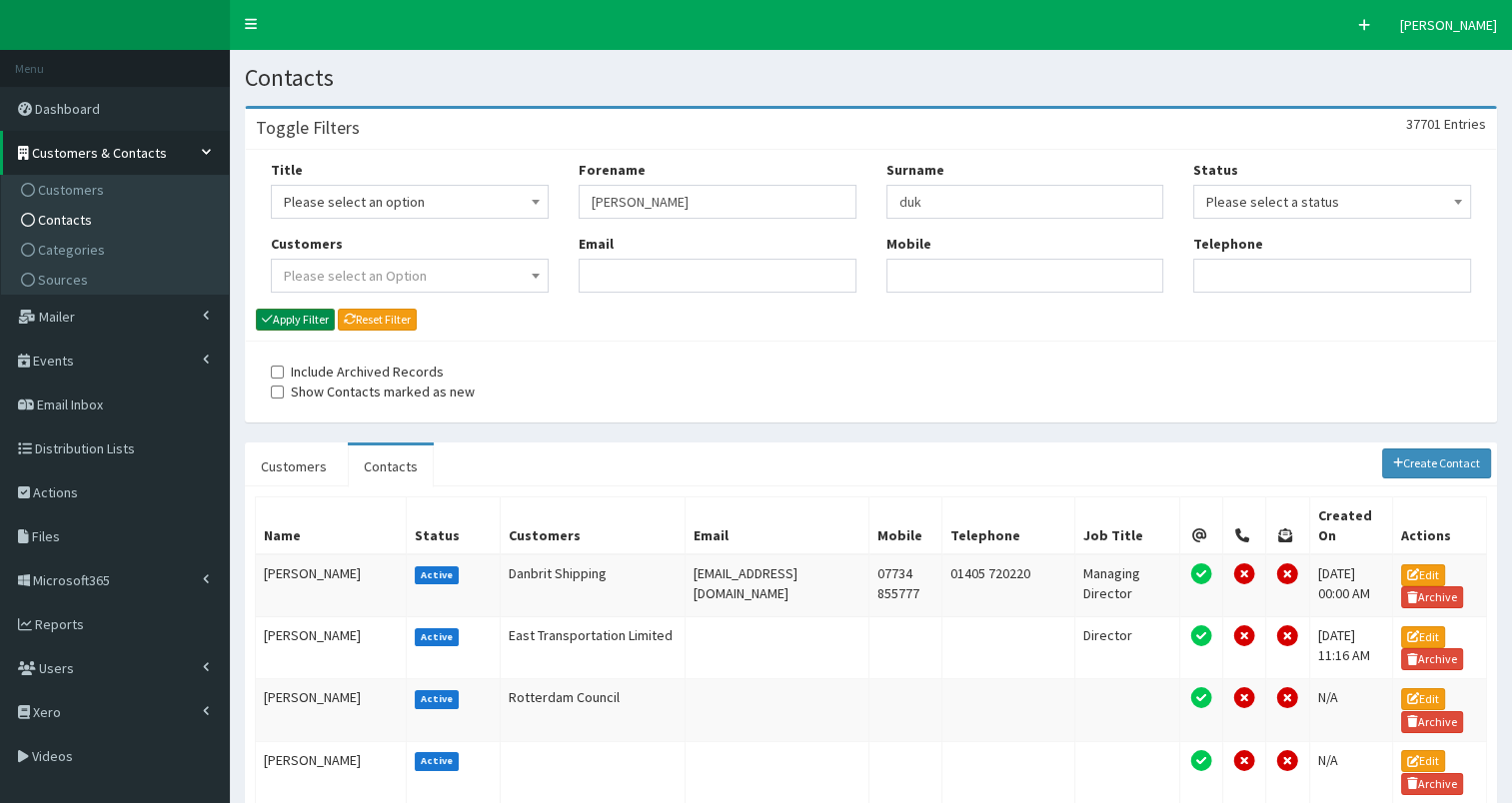 click on "Apply Filter" at bounding box center [295, 320] 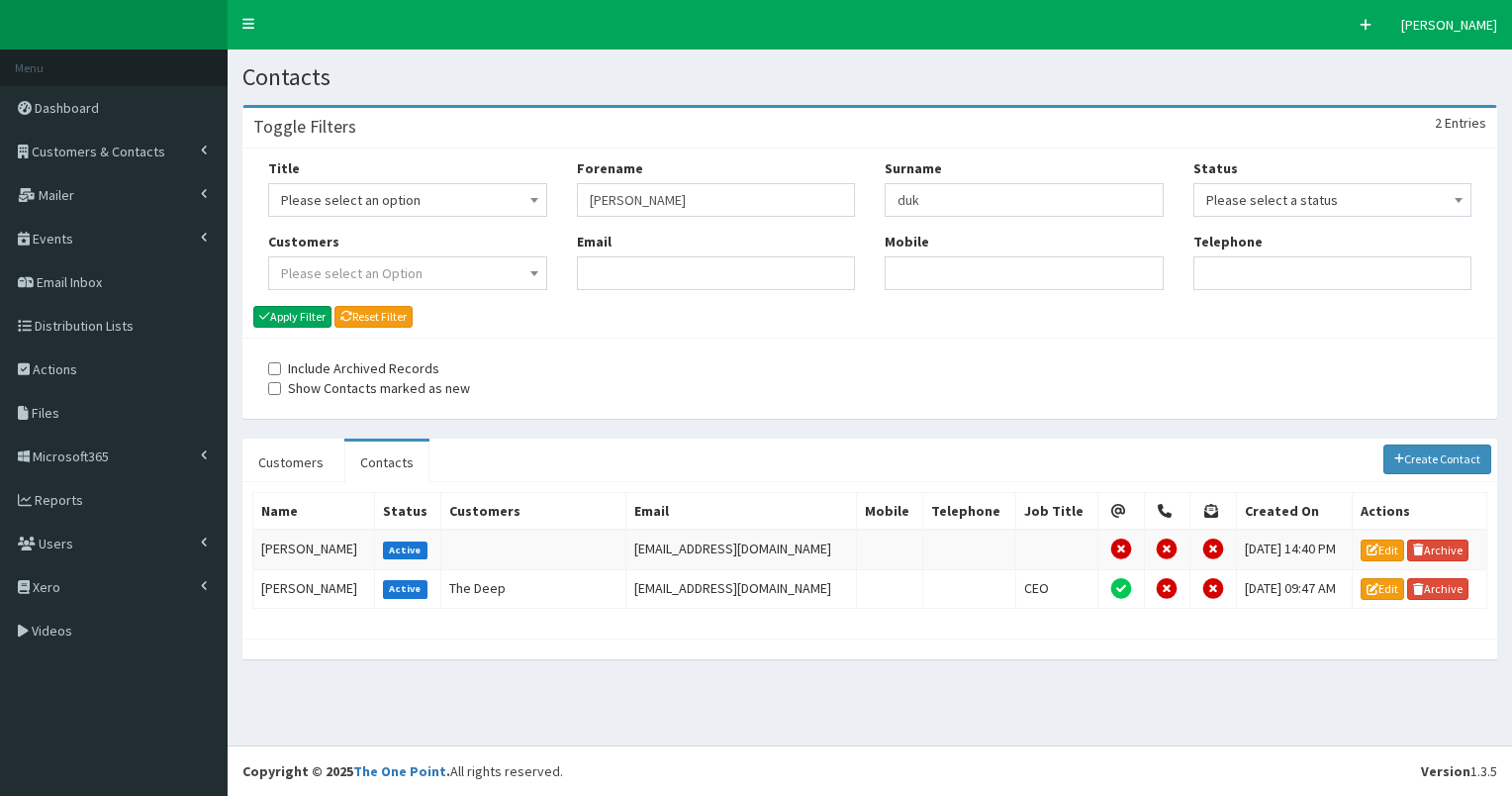 scroll, scrollTop: 0, scrollLeft: 0, axis: both 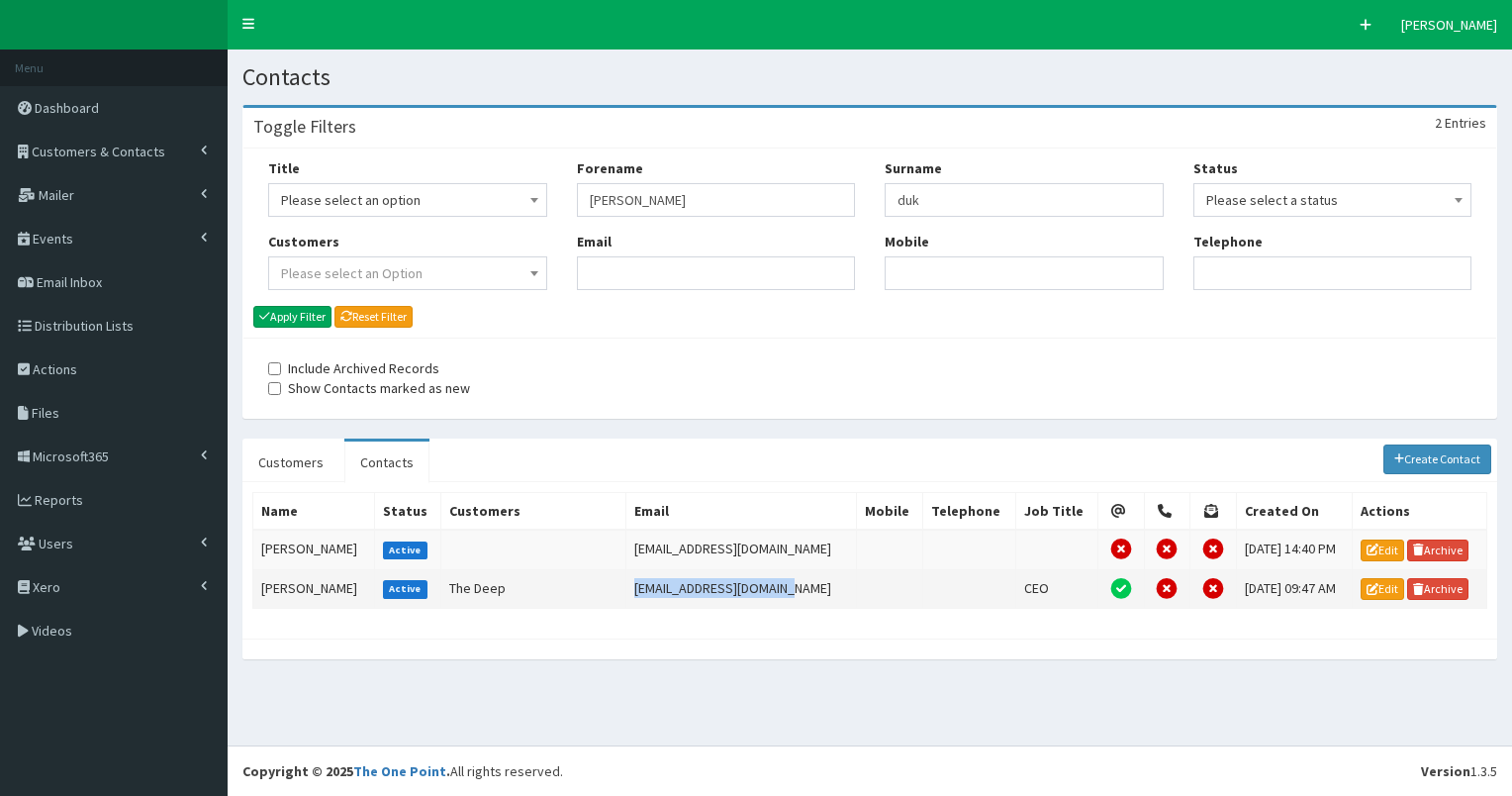 drag, startPoint x: 598, startPoint y: 582, endPoint x: 754, endPoint y: 580, distance: 156.01282 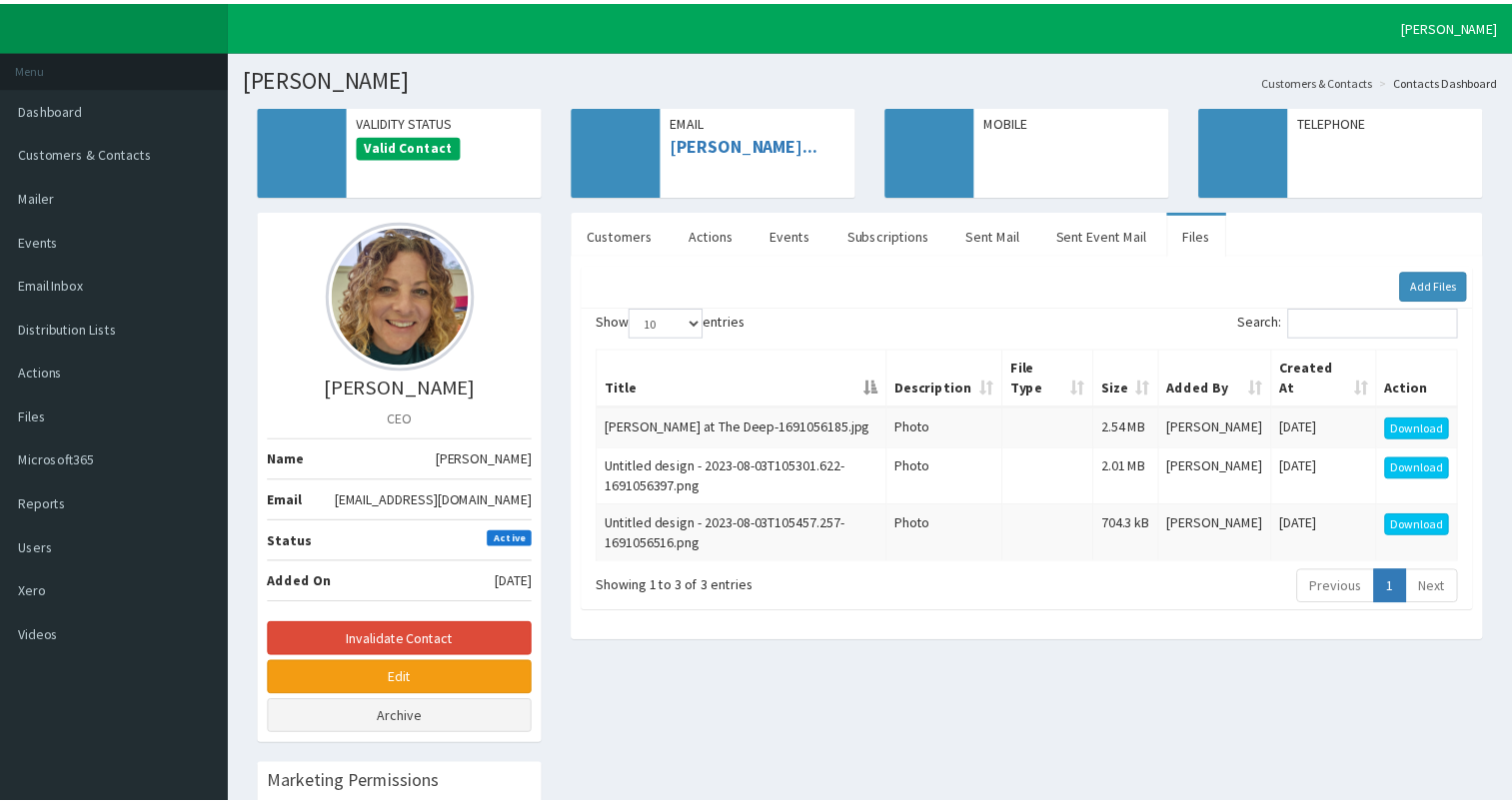 scroll, scrollTop: 0, scrollLeft: 0, axis: both 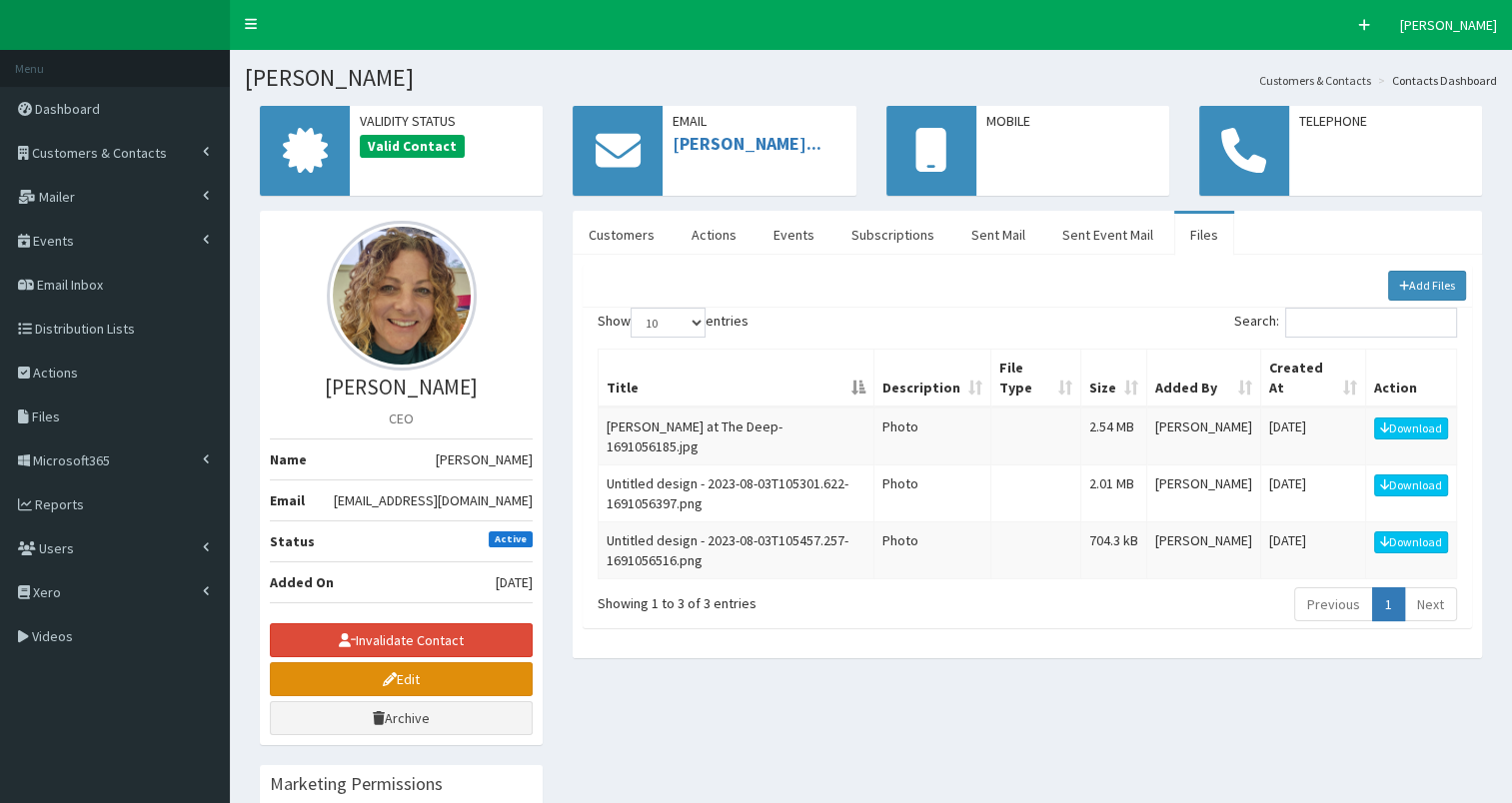 click on "Edit" at bounding box center [401, 679] 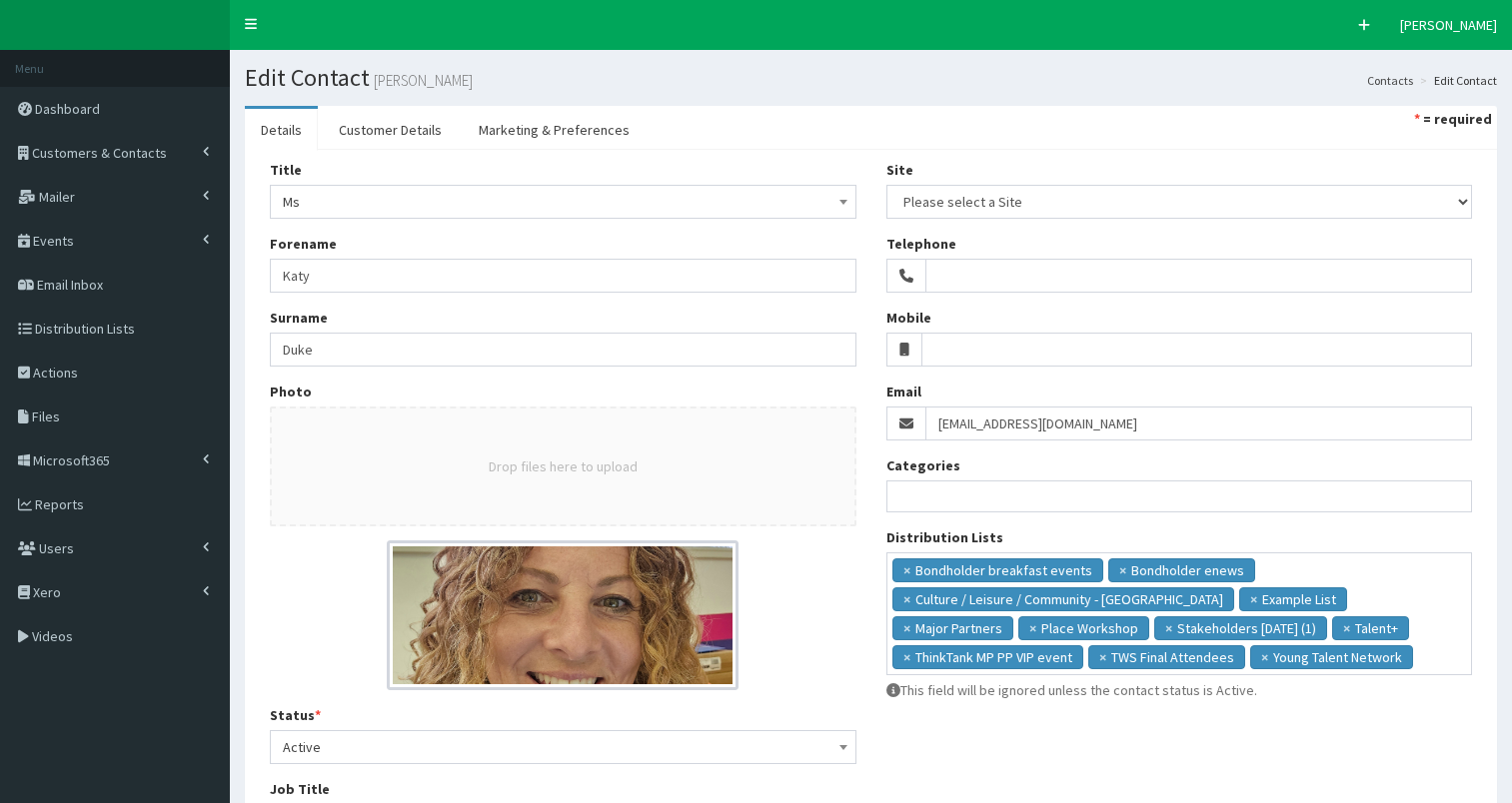 select 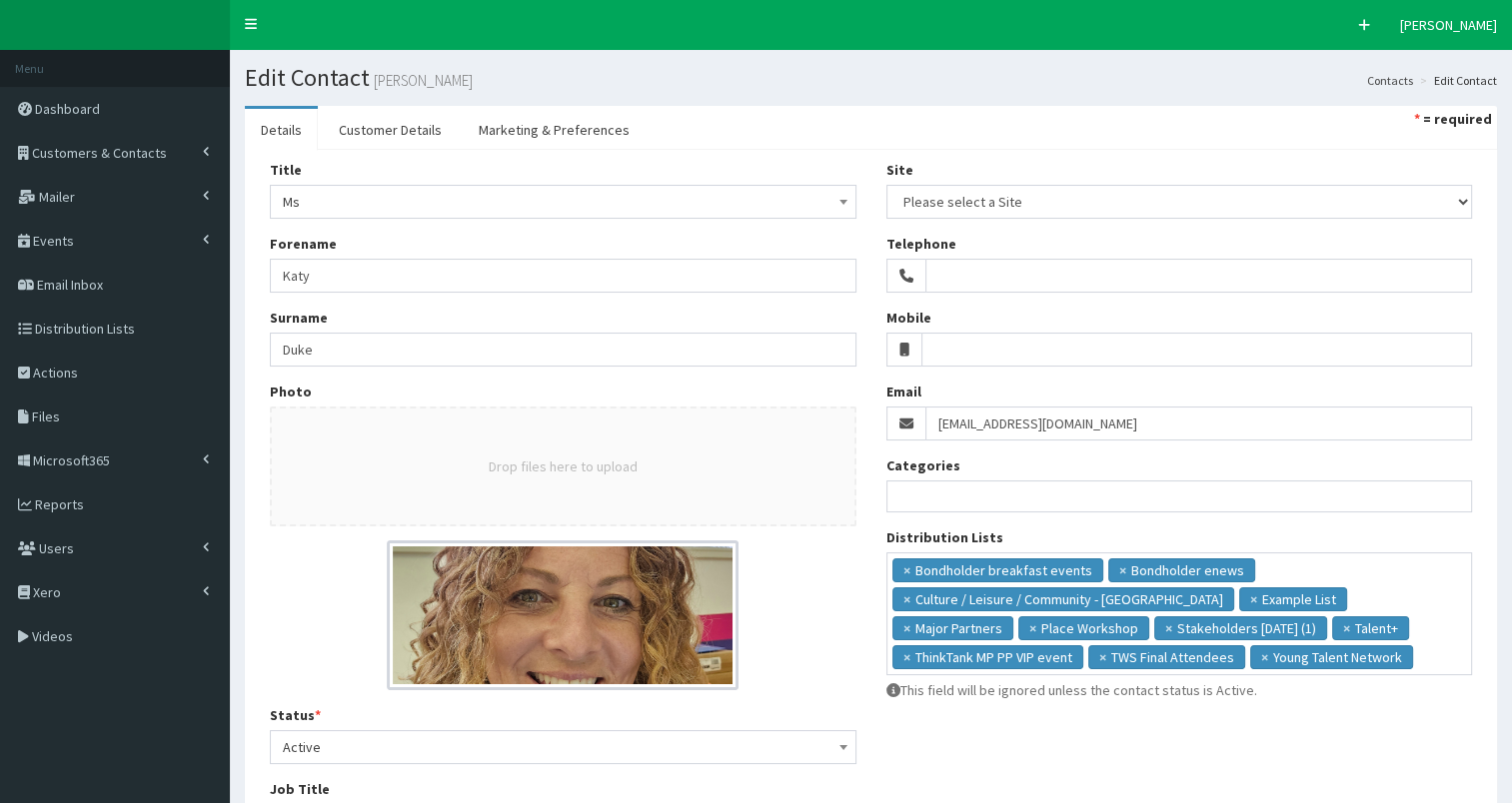 scroll, scrollTop: 0, scrollLeft: 0, axis: both 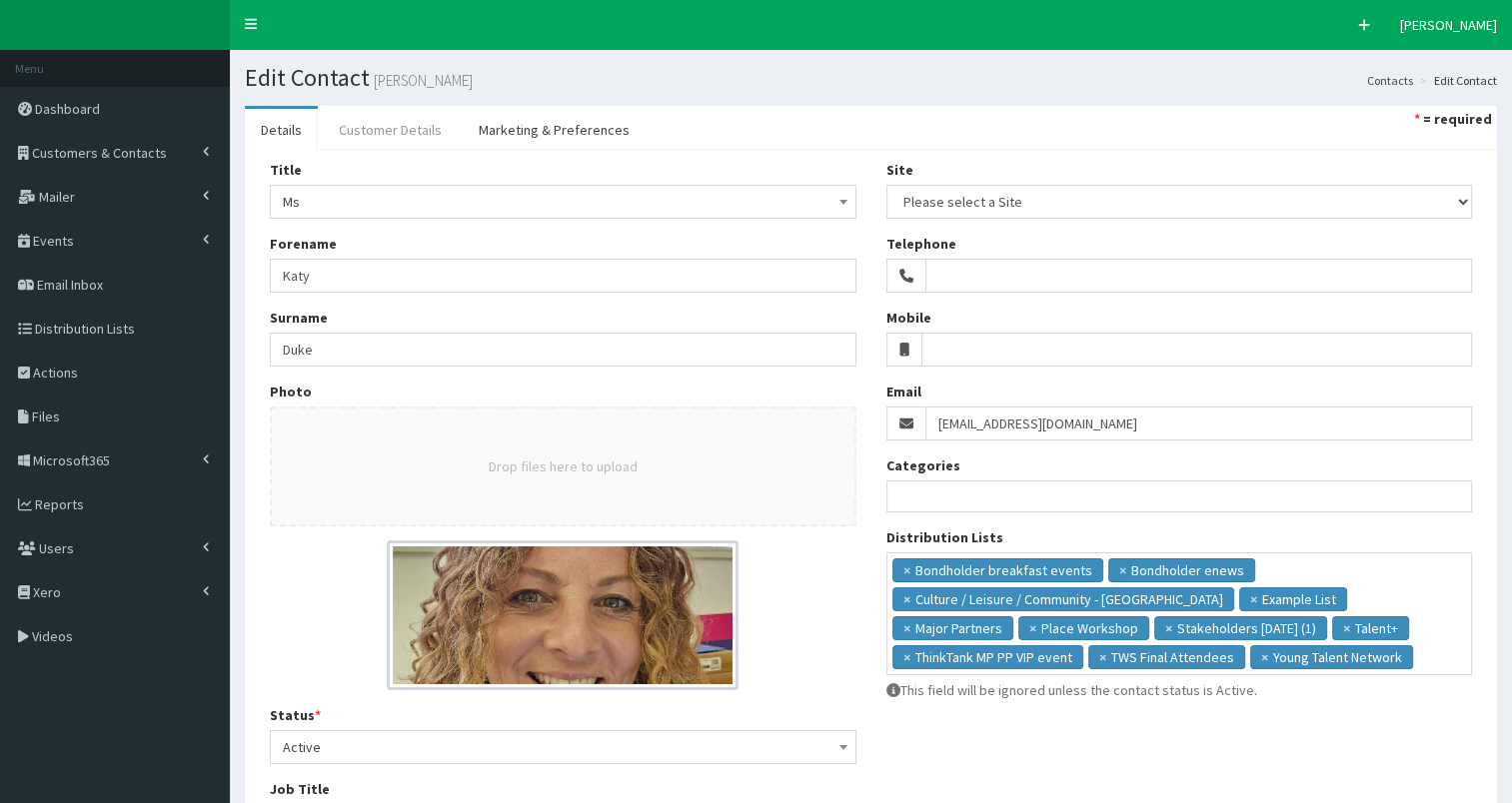 click on "Customer Details" at bounding box center [390, 130] 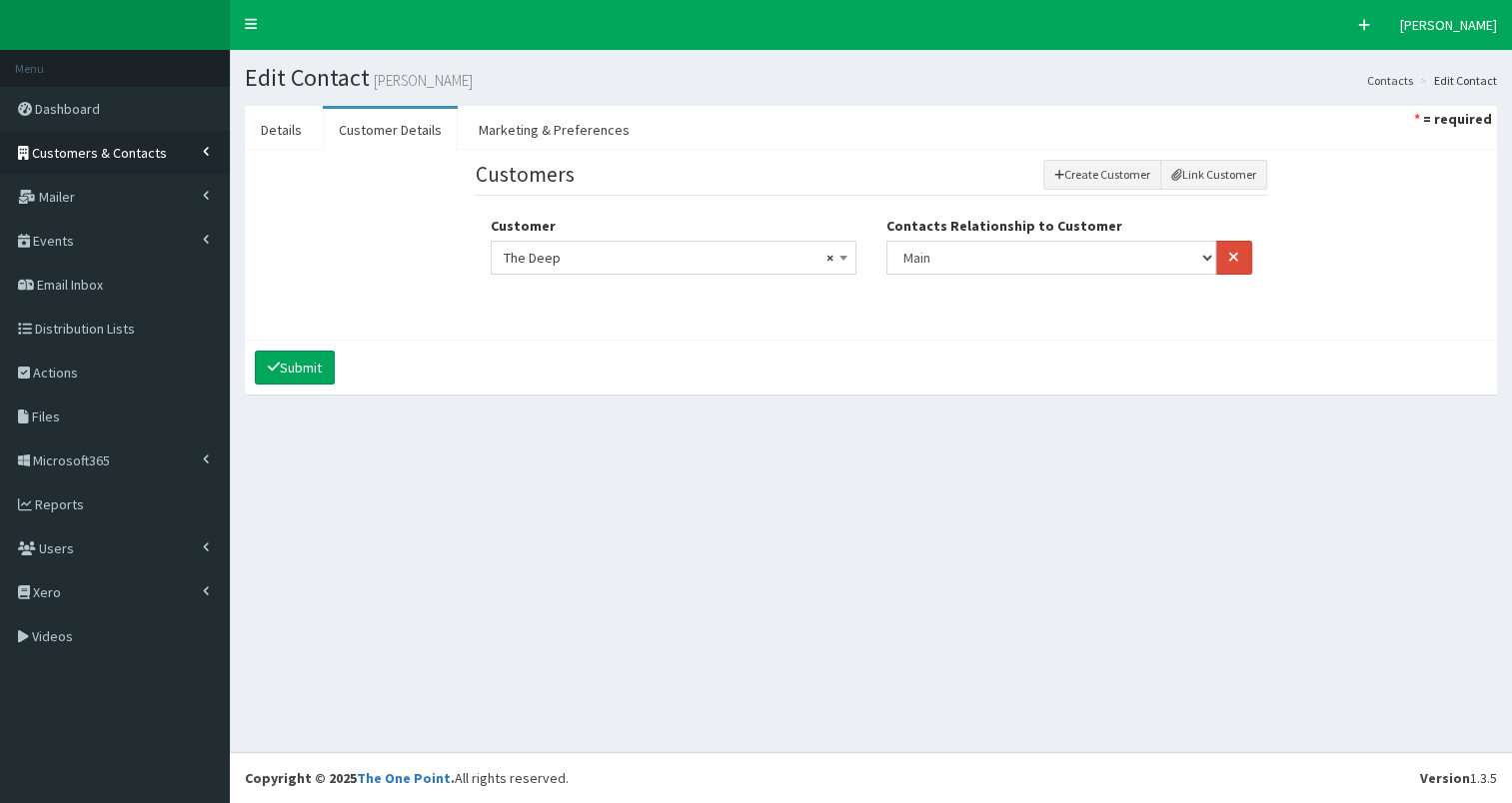 click on "Customers & Contacts" at bounding box center [99, 153] 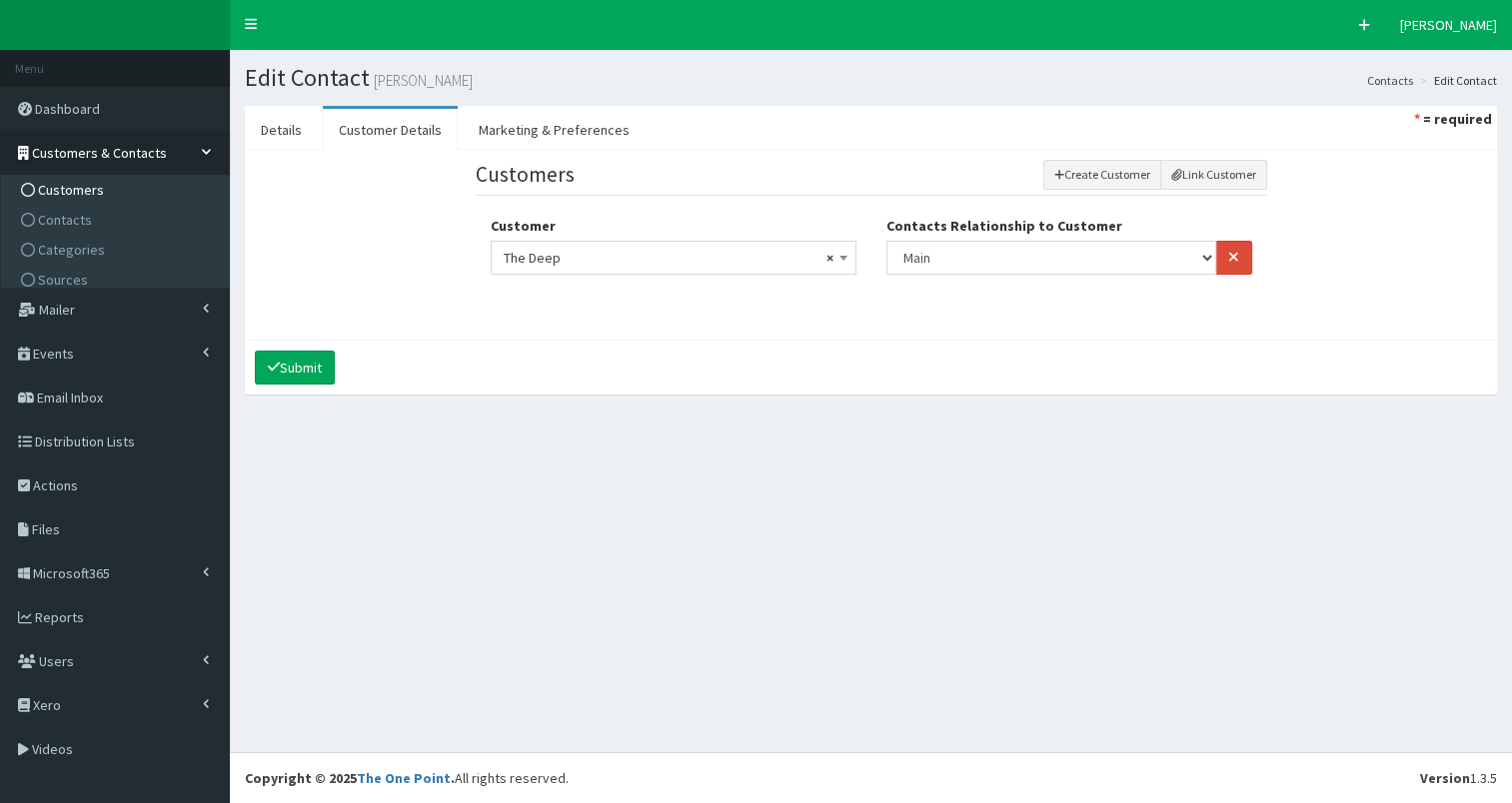 click on "Customers" at bounding box center [117, 190] 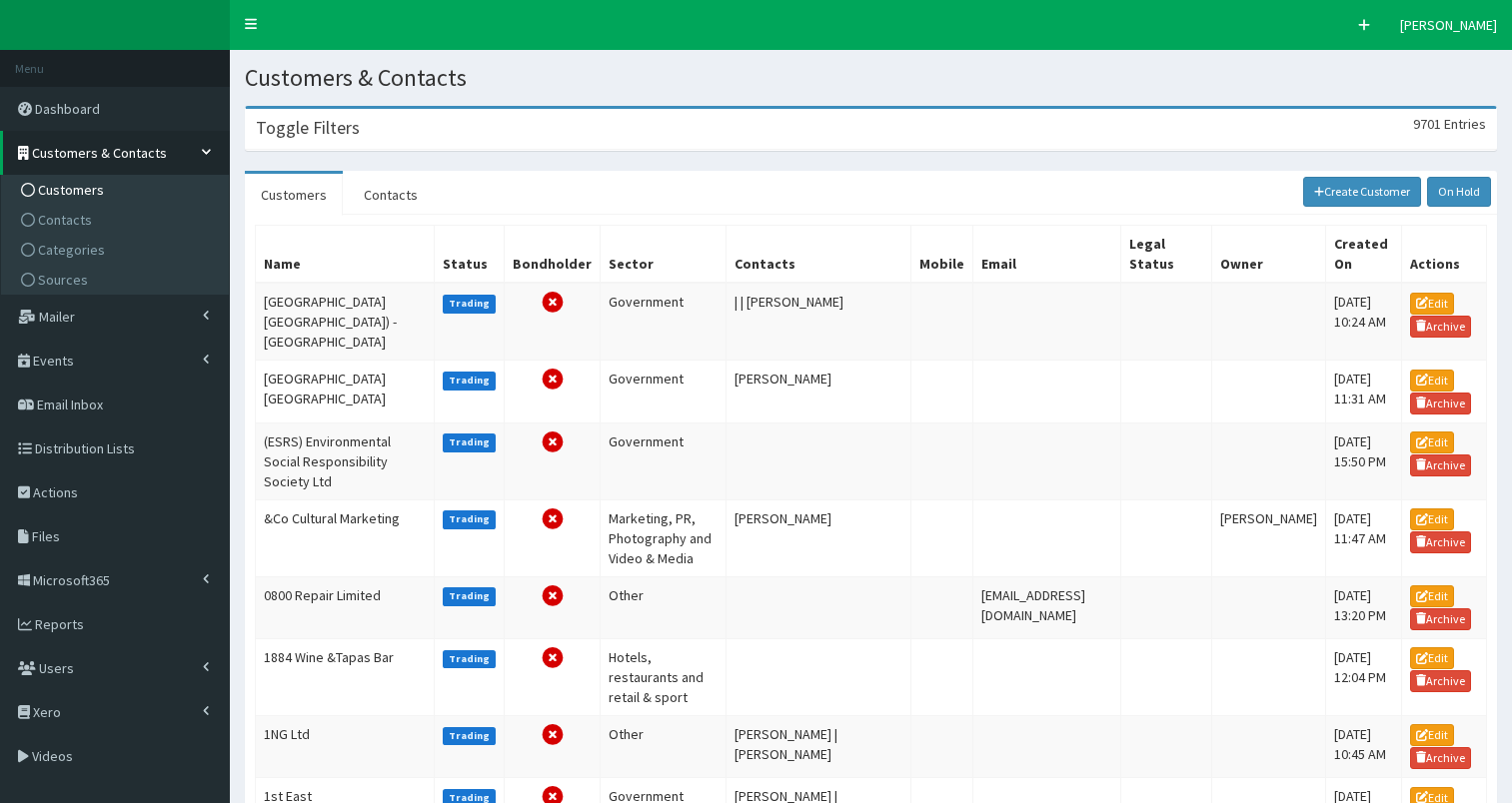 scroll, scrollTop: 0, scrollLeft: 0, axis: both 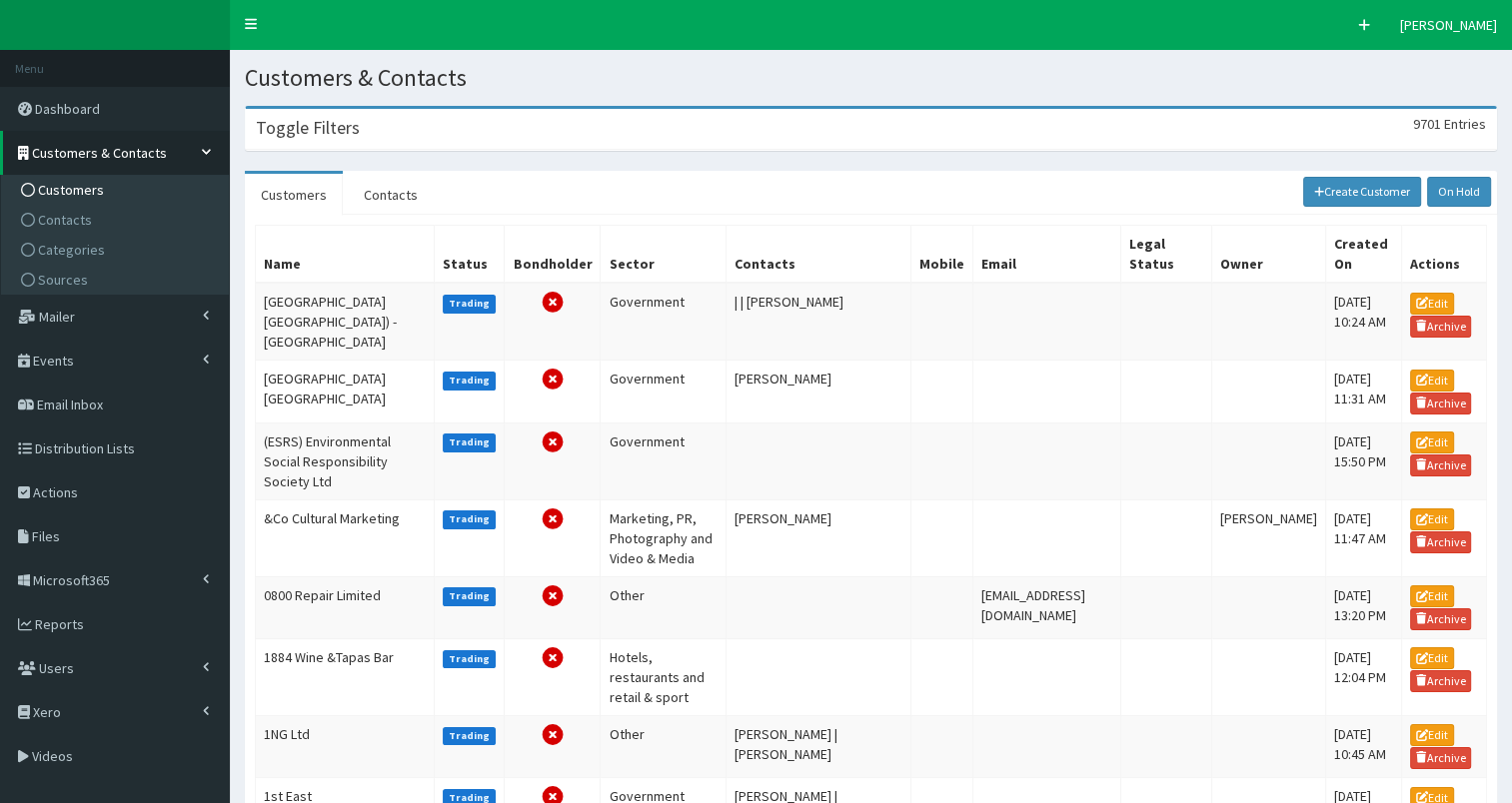 click on "Toggle Filters" at bounding box center [308, 128] 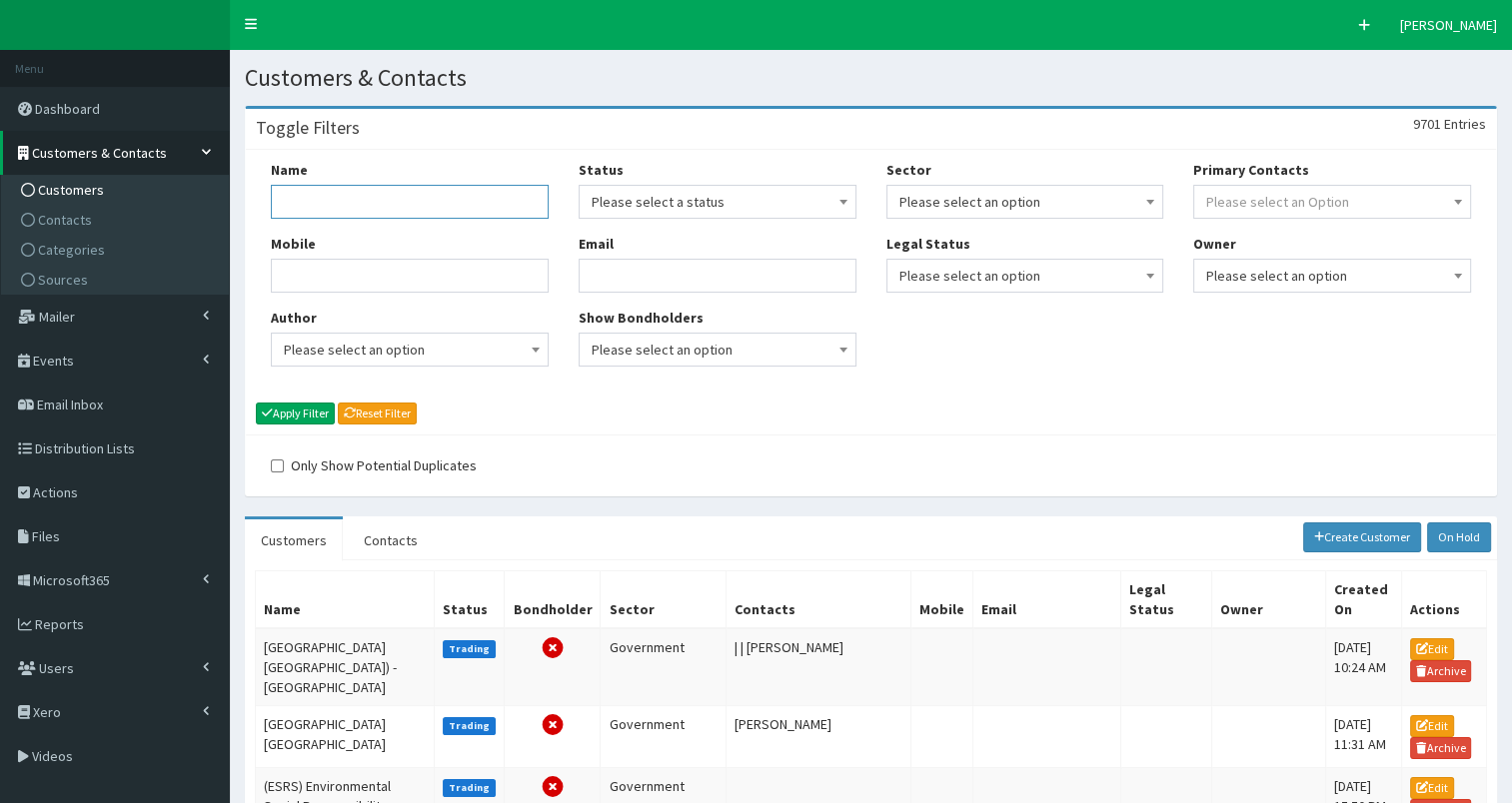 click on "Name" at bounding box center (410, 202) 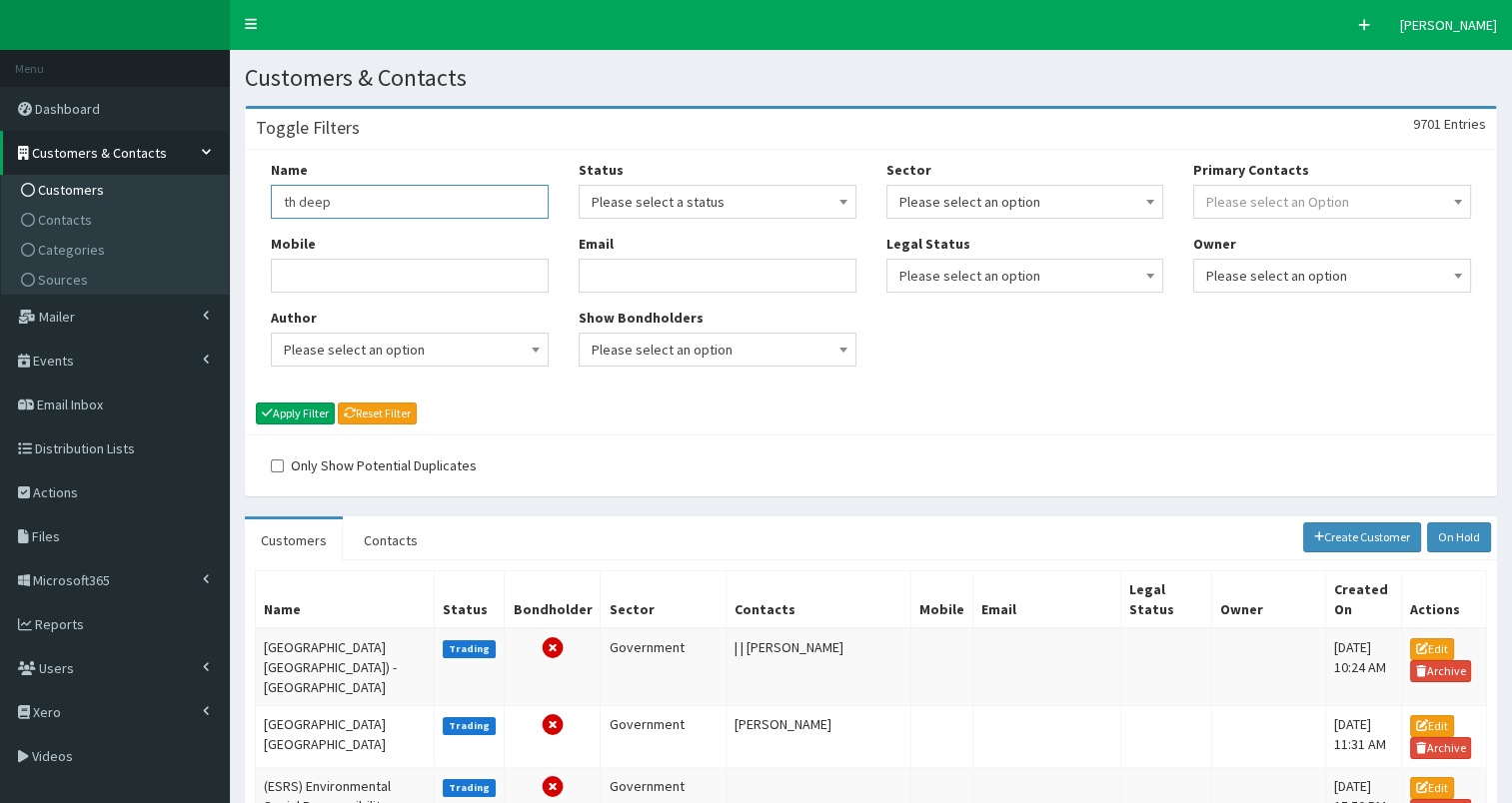 click on "th deep" at bounding box center [410, 202] 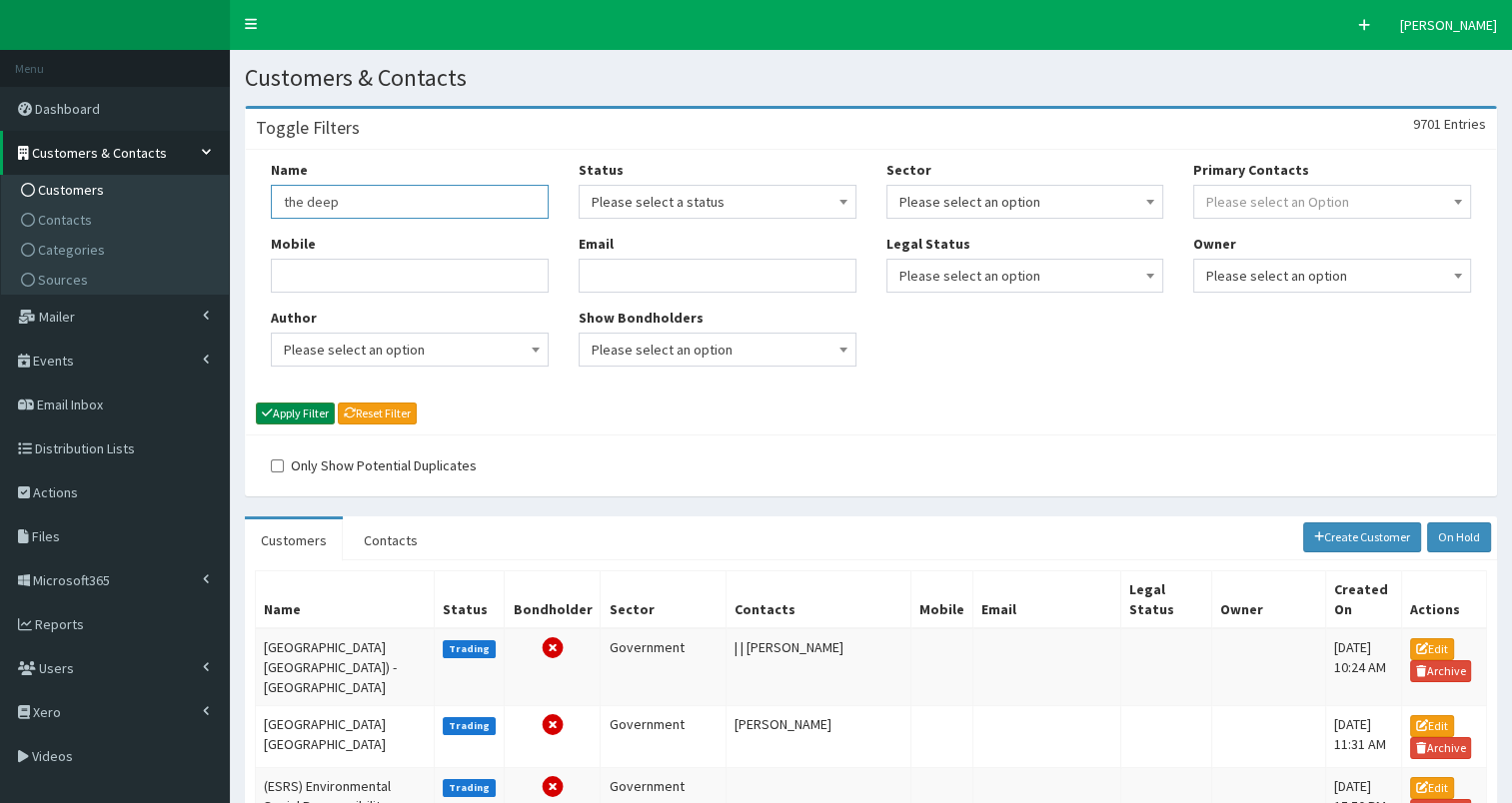 type on "the deep" 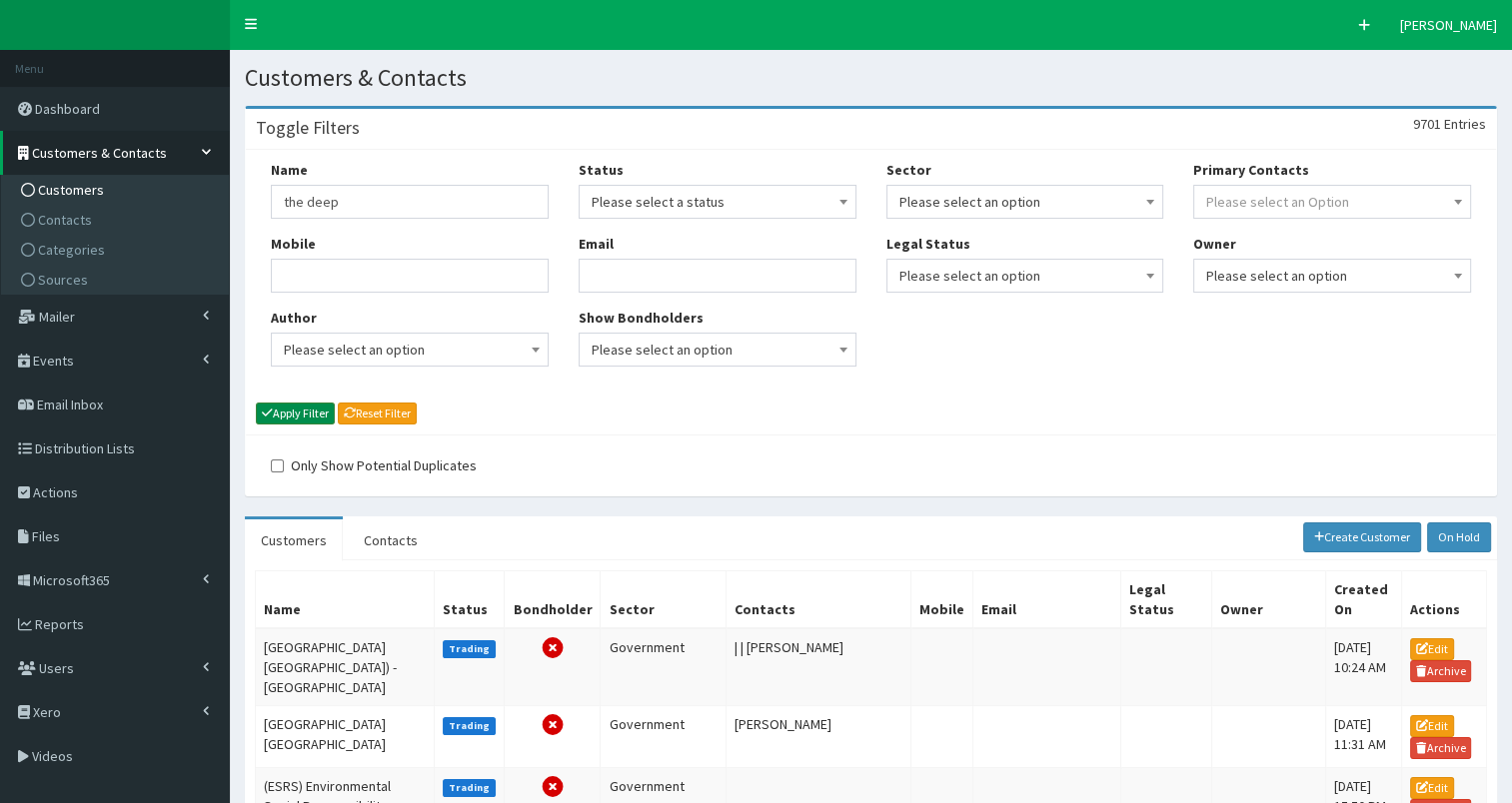 click on "Apply Filter" at bounding box center (295, 413) 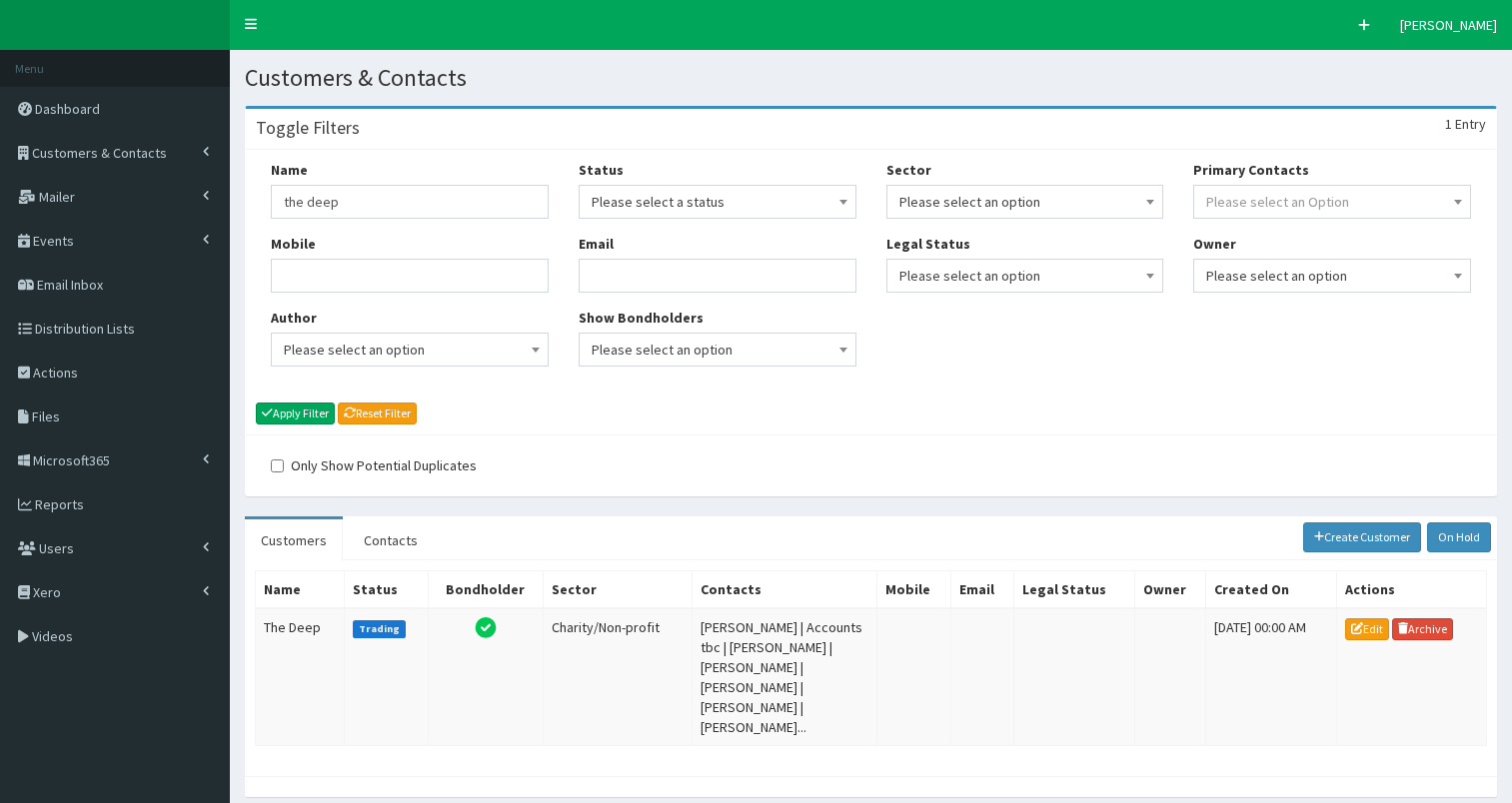 scroll, scrollTop: 0, scrollLeft: 0, axis: both 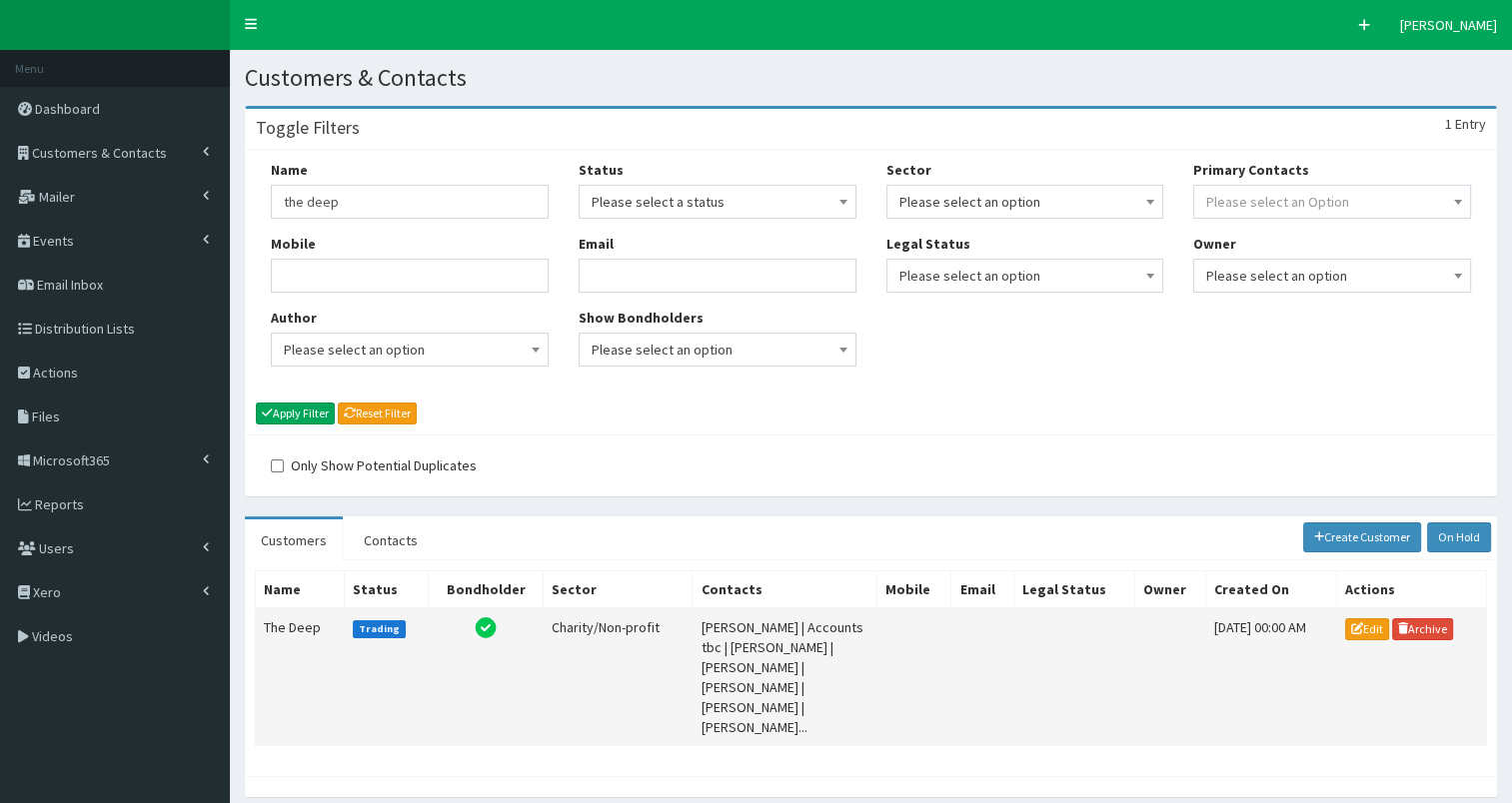 click on "The Deep" at bounding box center (300, 677) 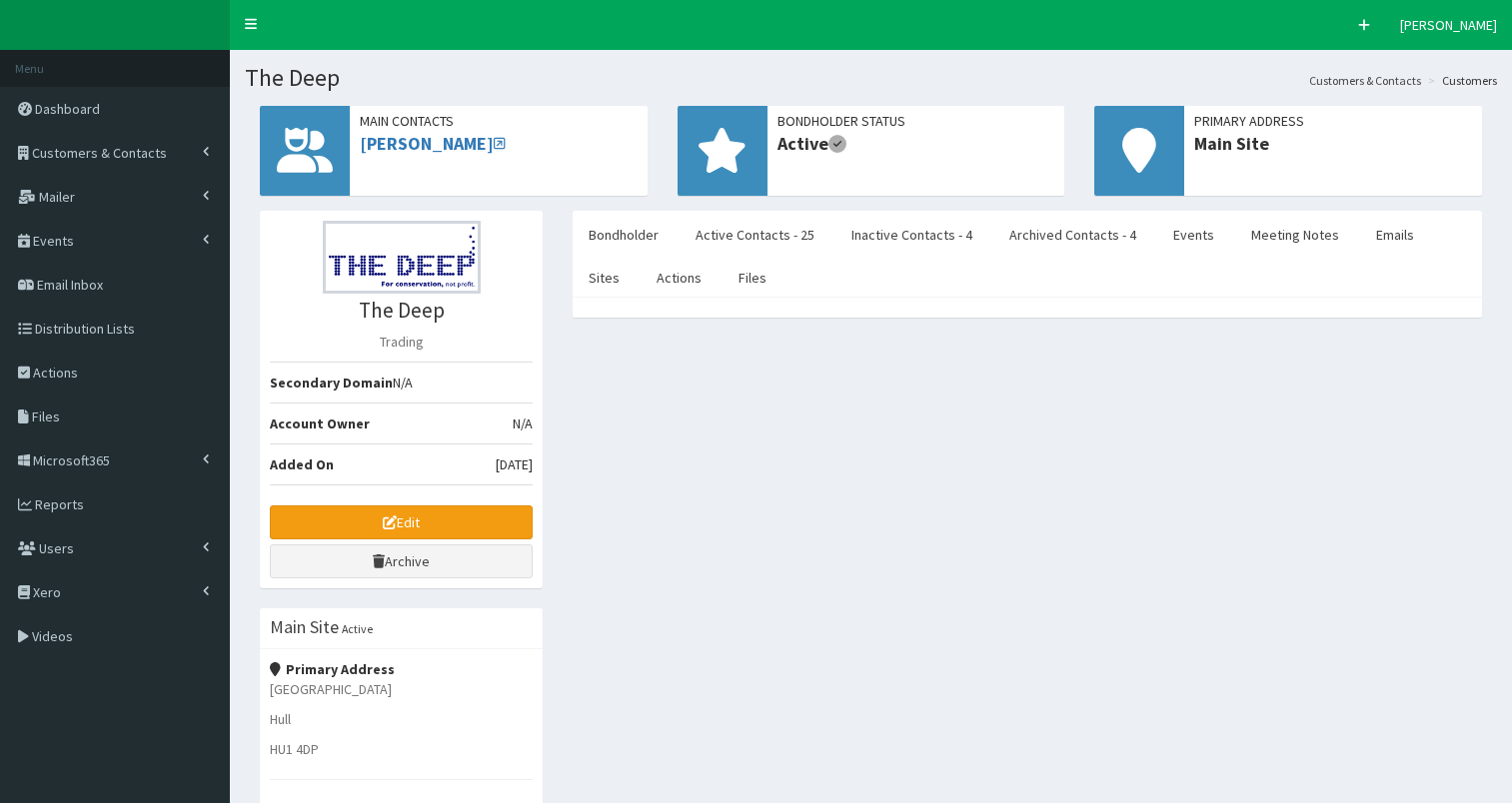 select on "50" 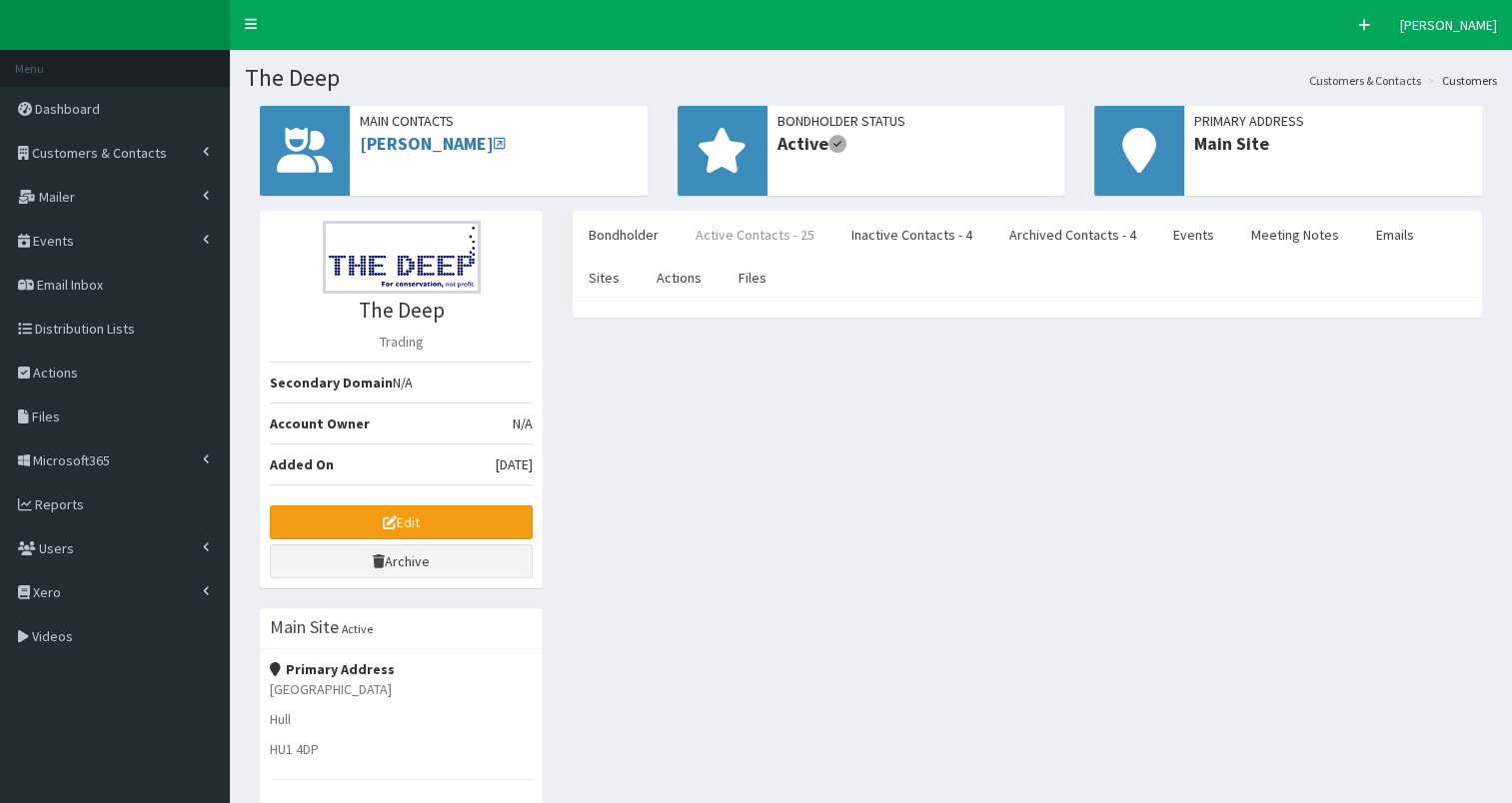 click on "Active Contacts - 25" at bounding box center (755, 235) 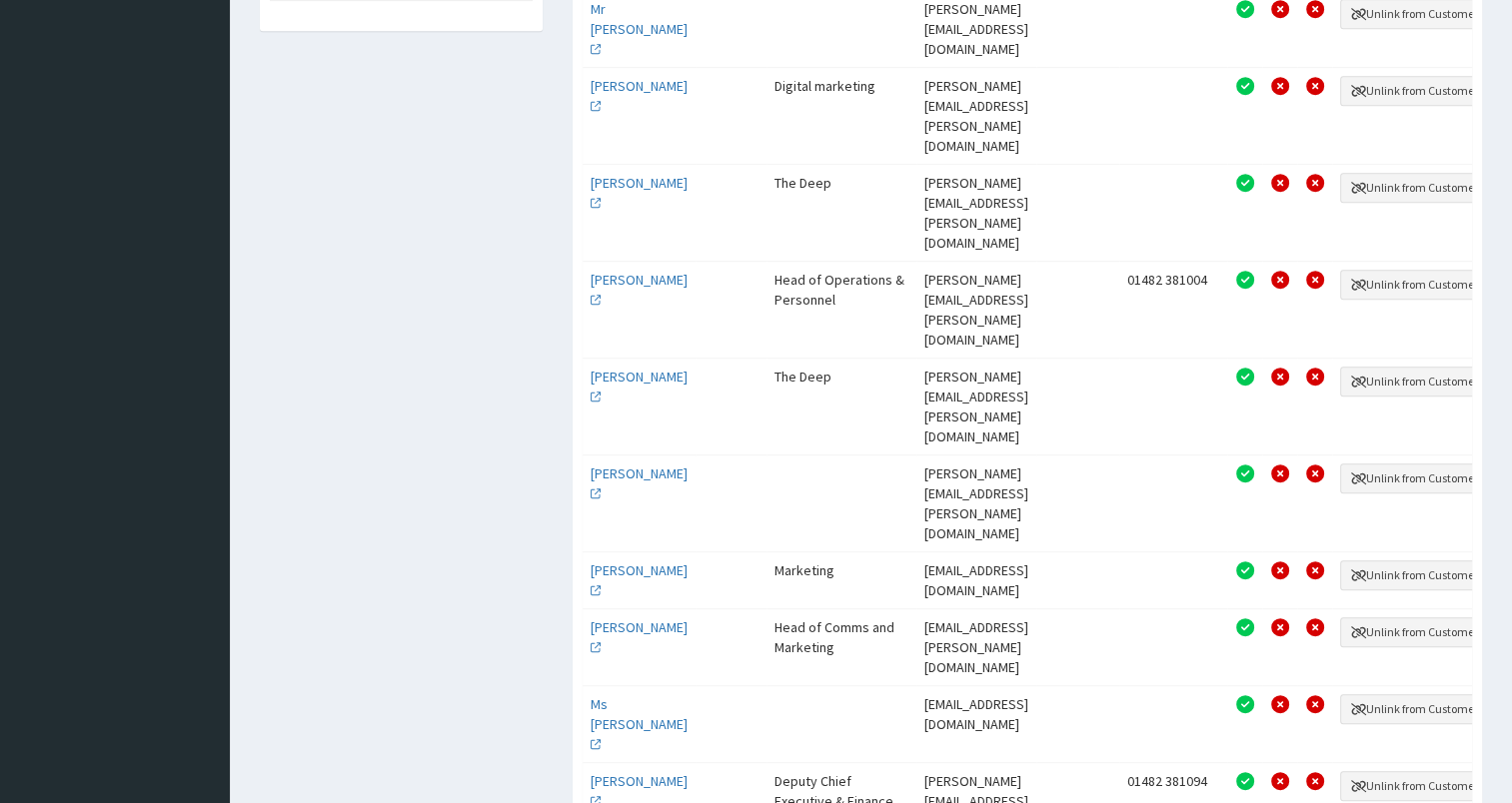 scroll, scrollTop: 1046, scrollLeft: 0, axis: vertical 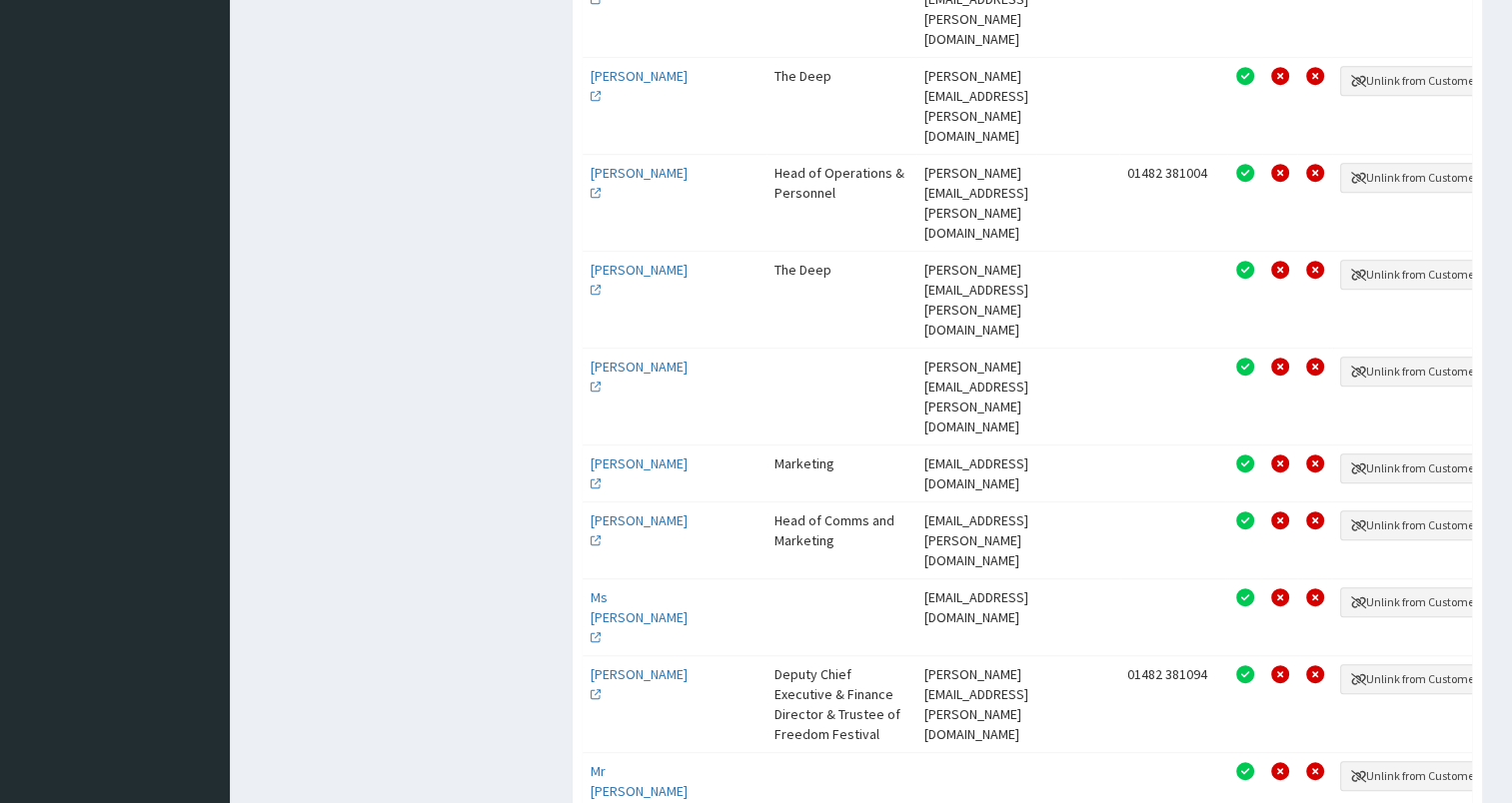 drag, startPoint x: 897, startPoint y: 514, endPoint x: 1077, endPoint y: 512, distance: 180.01111 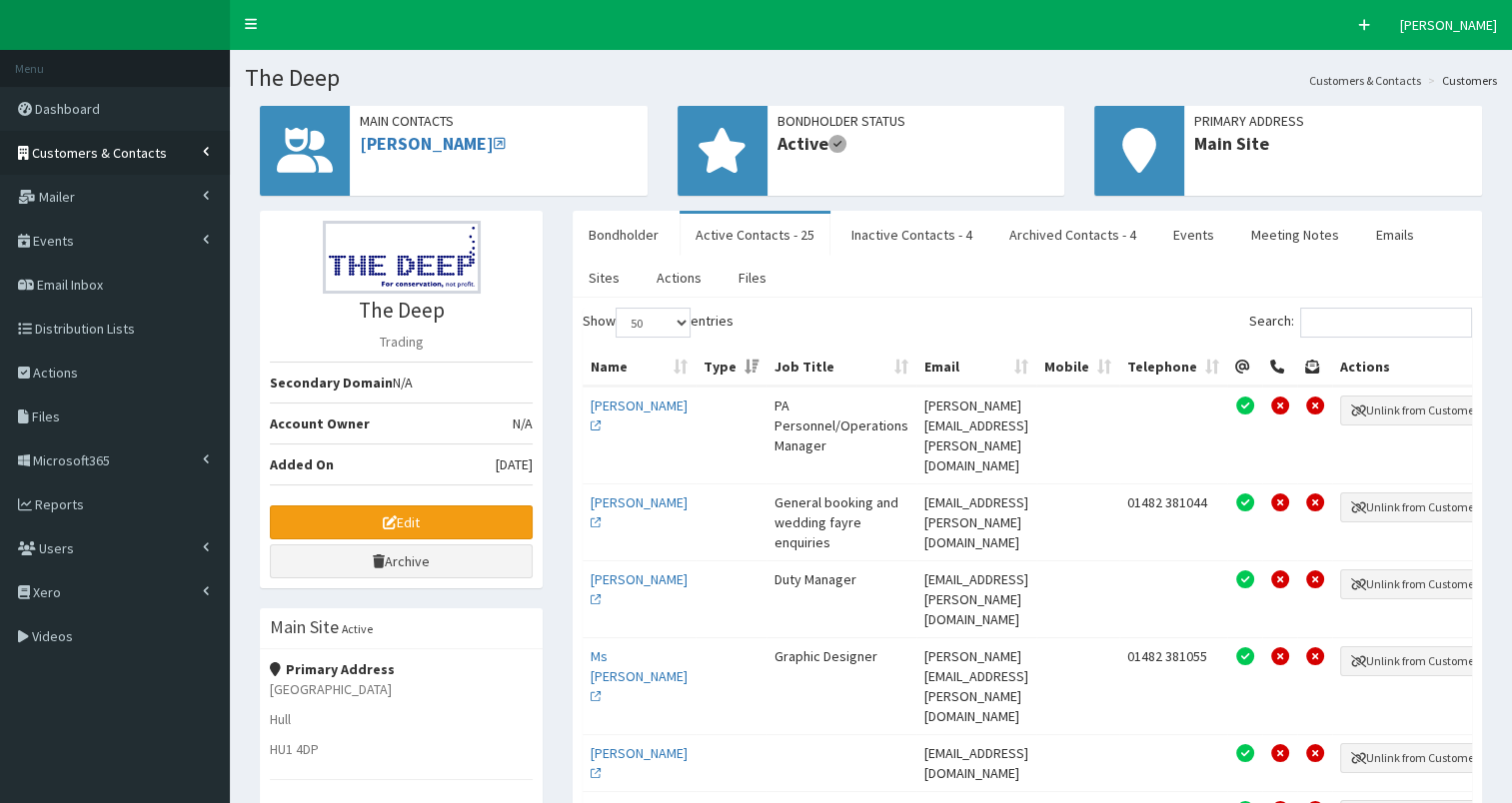 click on "Customers & Contacts" at bounding box center (99, 153) 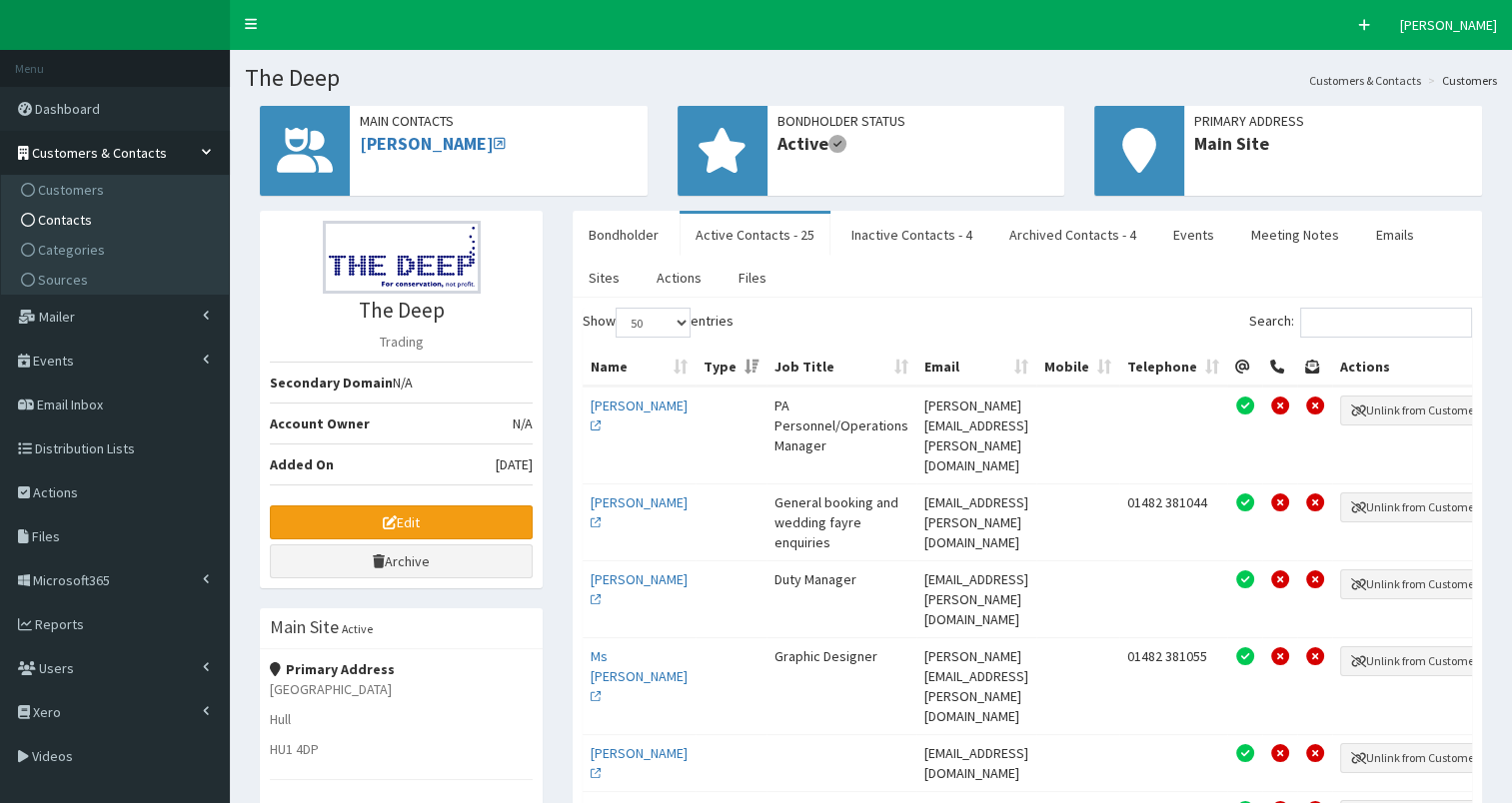 click on "Contacts" at bounding box center [117, 220] 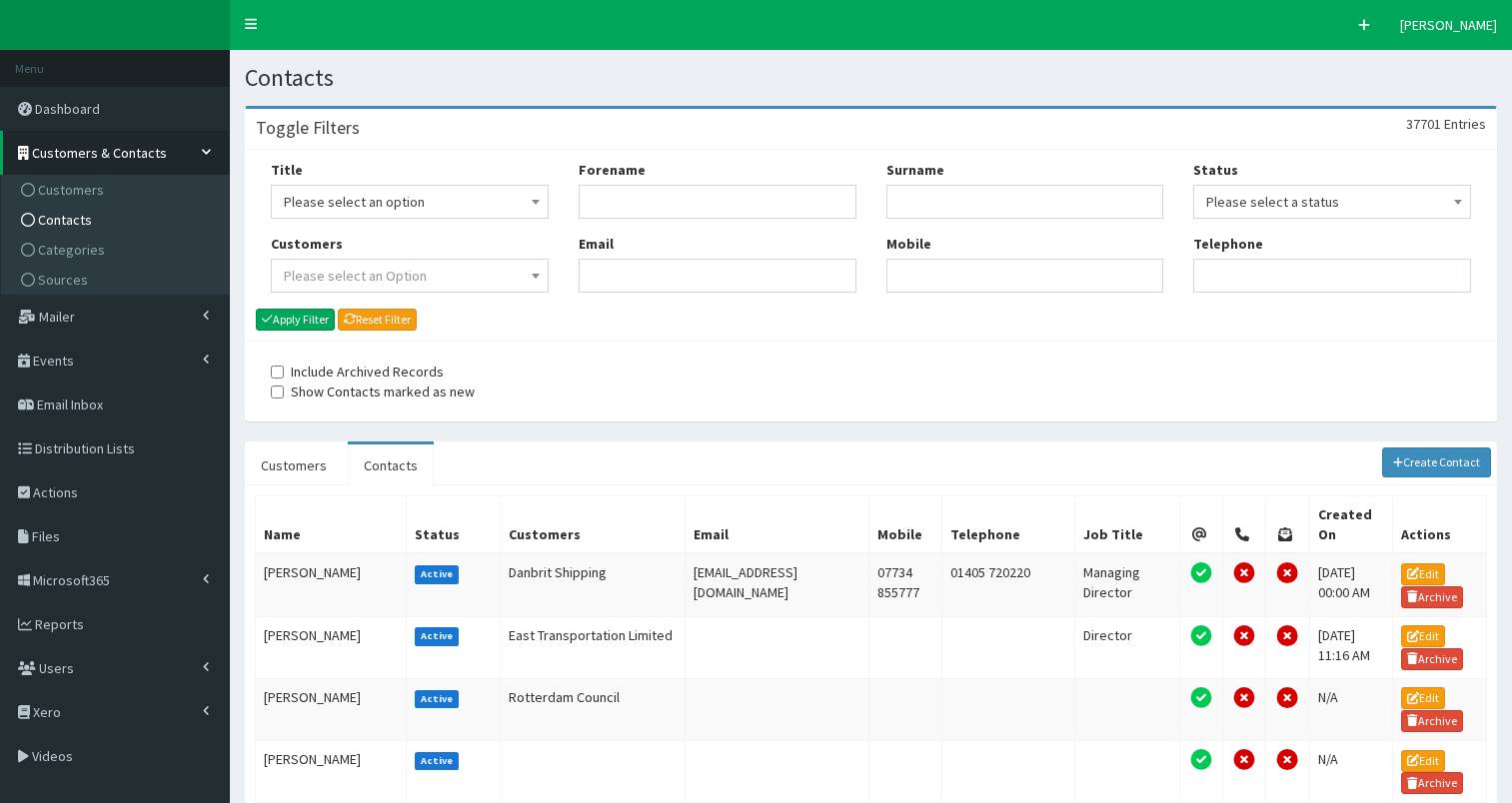 scroll, scrollTop: 0, scrollLeft: 0, axis: both 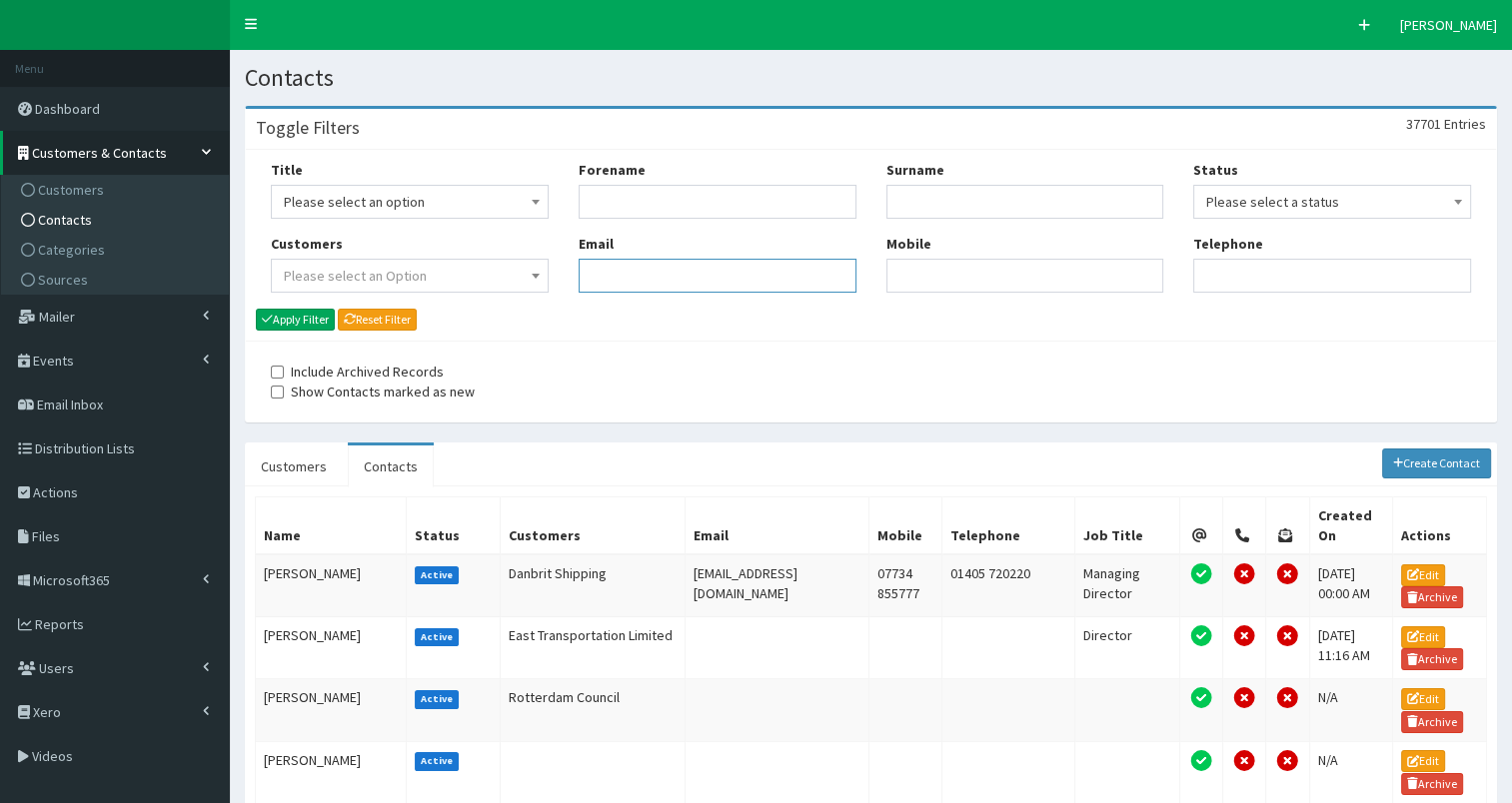 click on "Email" at bounding box center (718, 276) 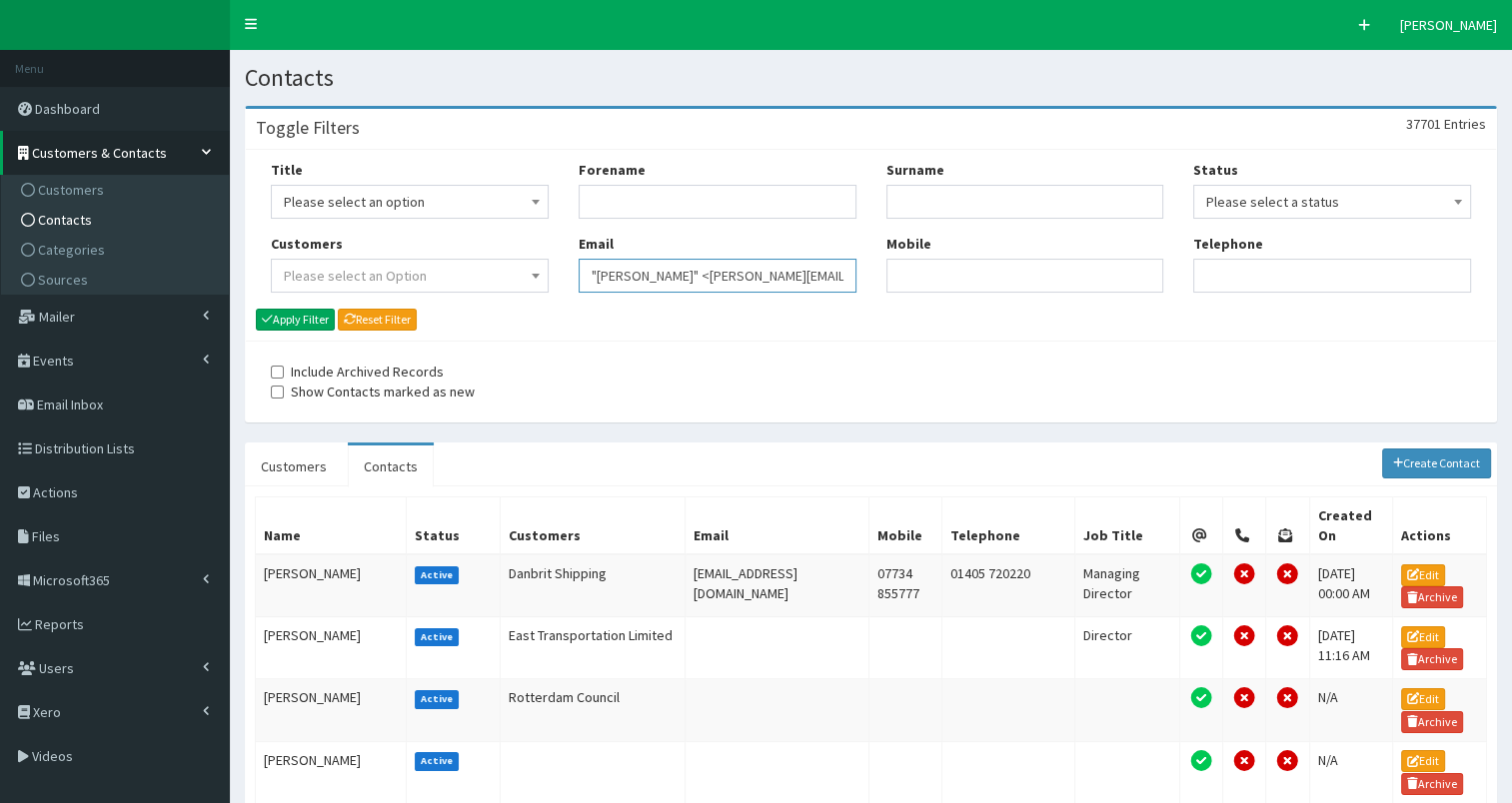 scroll, scrollTop: 0, scrollLeft: 16, axis: horizontal 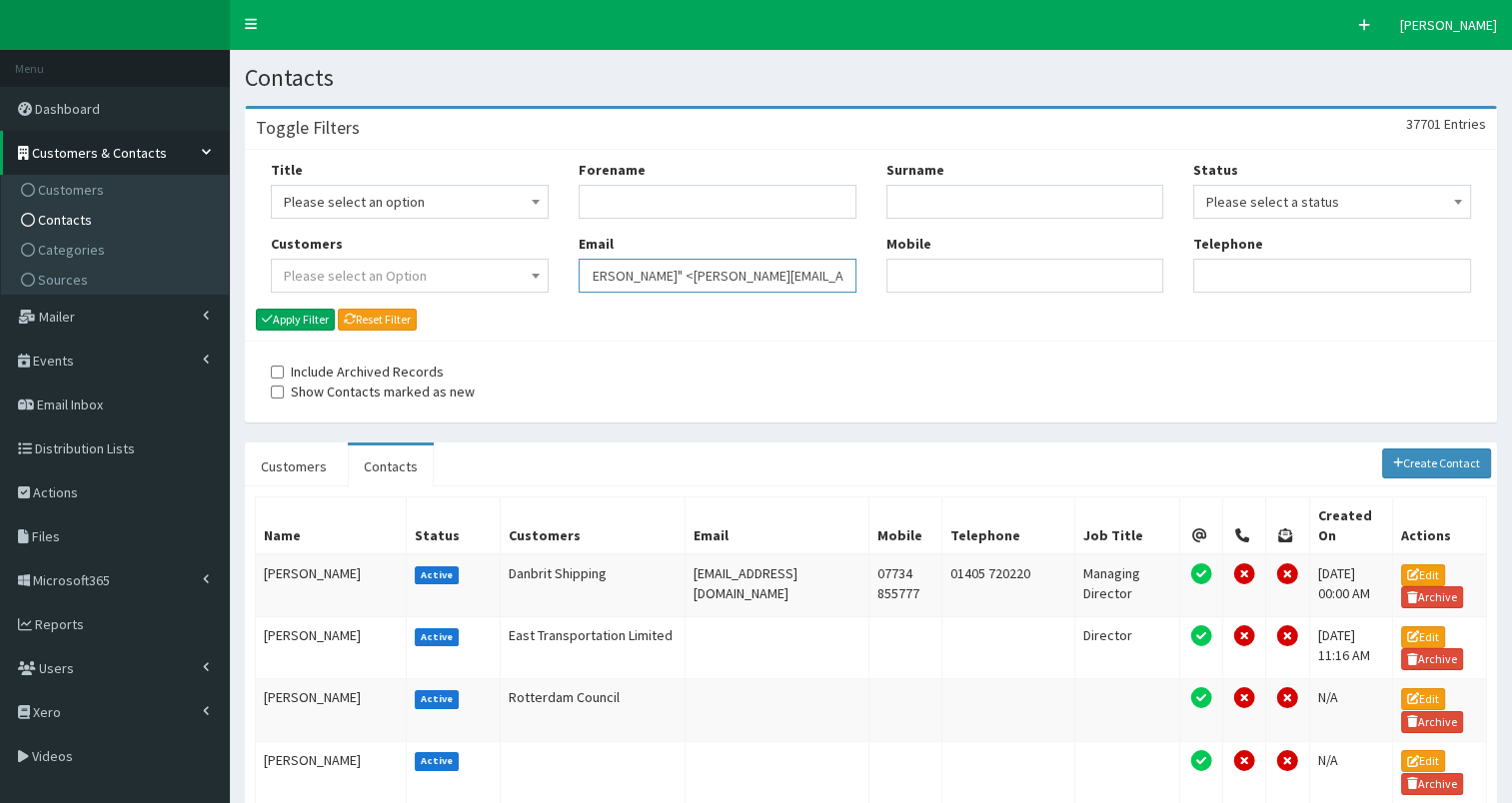 click on ""Molly Hollinsworth" <molly@helix-cms.com>" at bounding box center [718, 276] 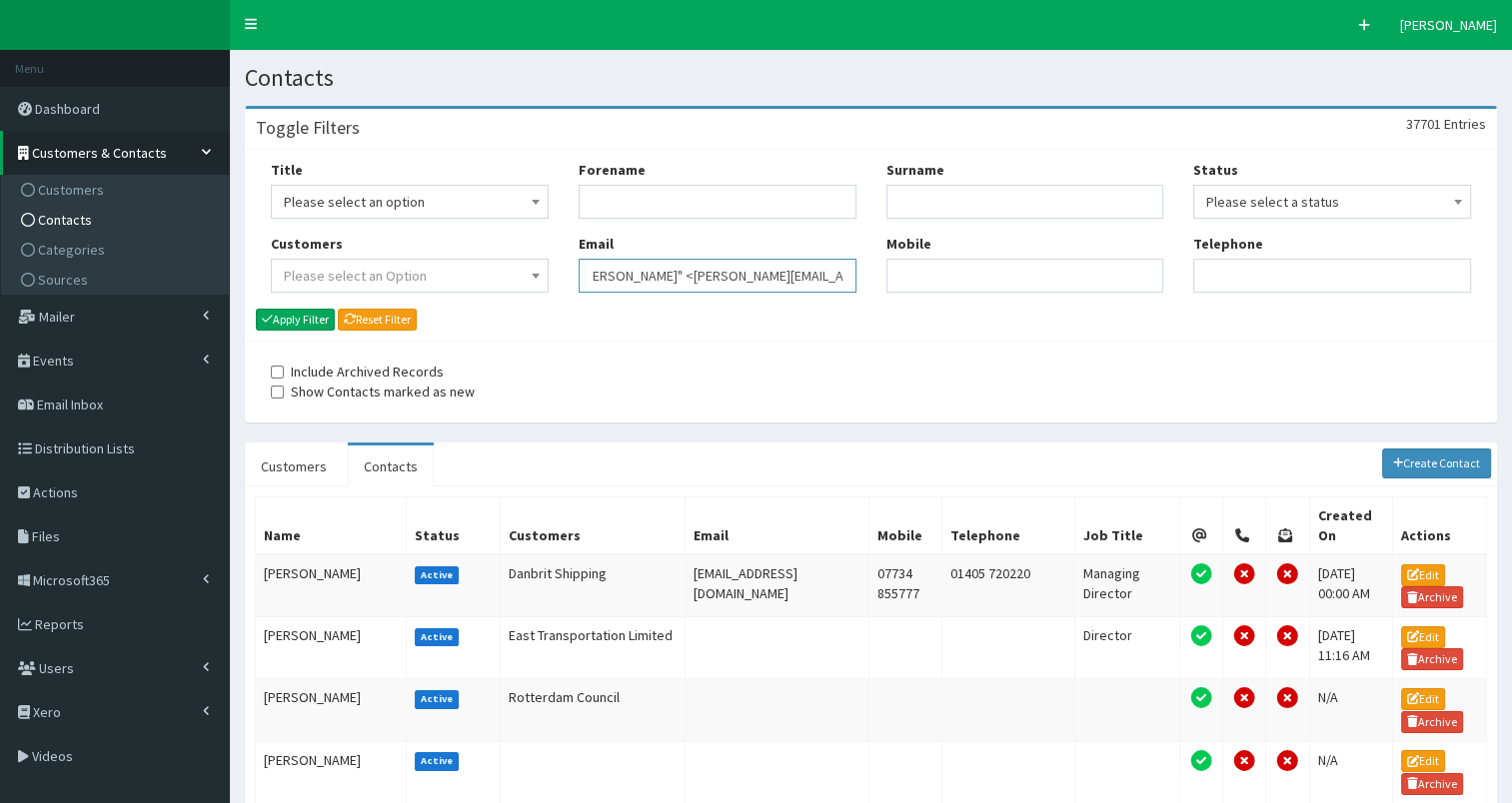 scroll, scrollTop: 0, scrollLeft: 0, axis: both 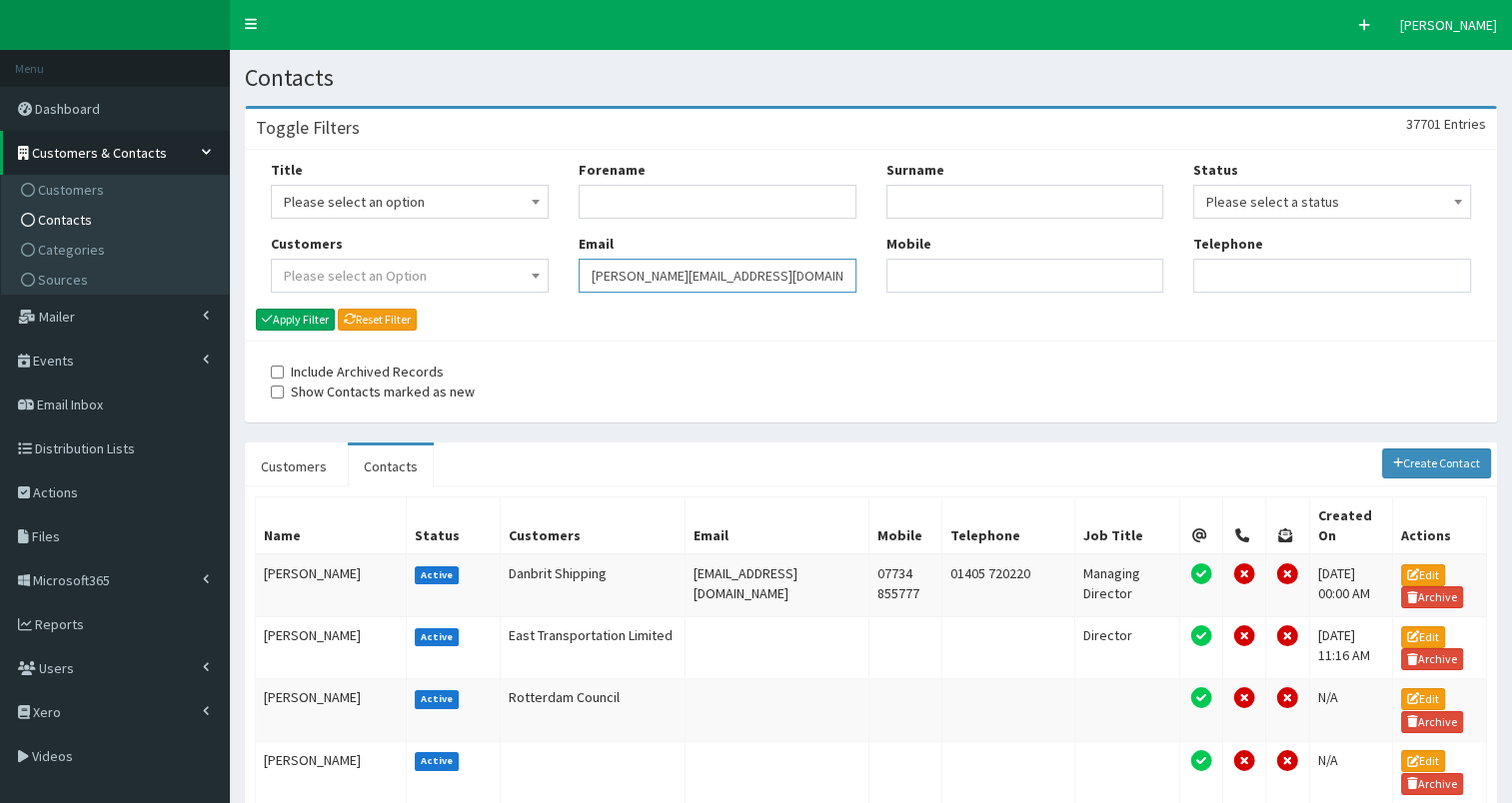 click on "molly@helix-cms.com>" at bounding box center (718, 276) 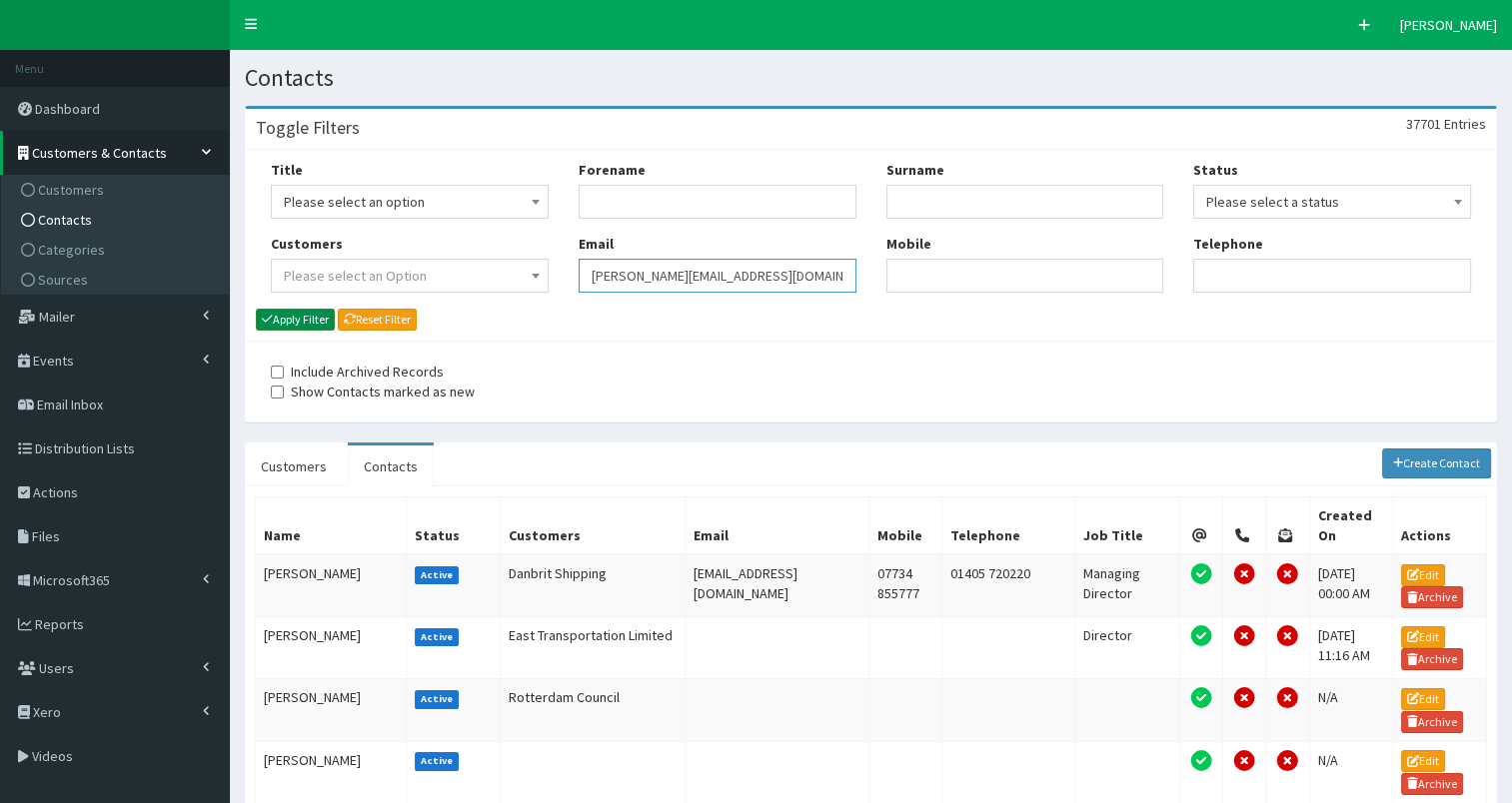 type on "[PERSON_NAME][EMAIL_ADDRESS][DOMAIN_NAME]" 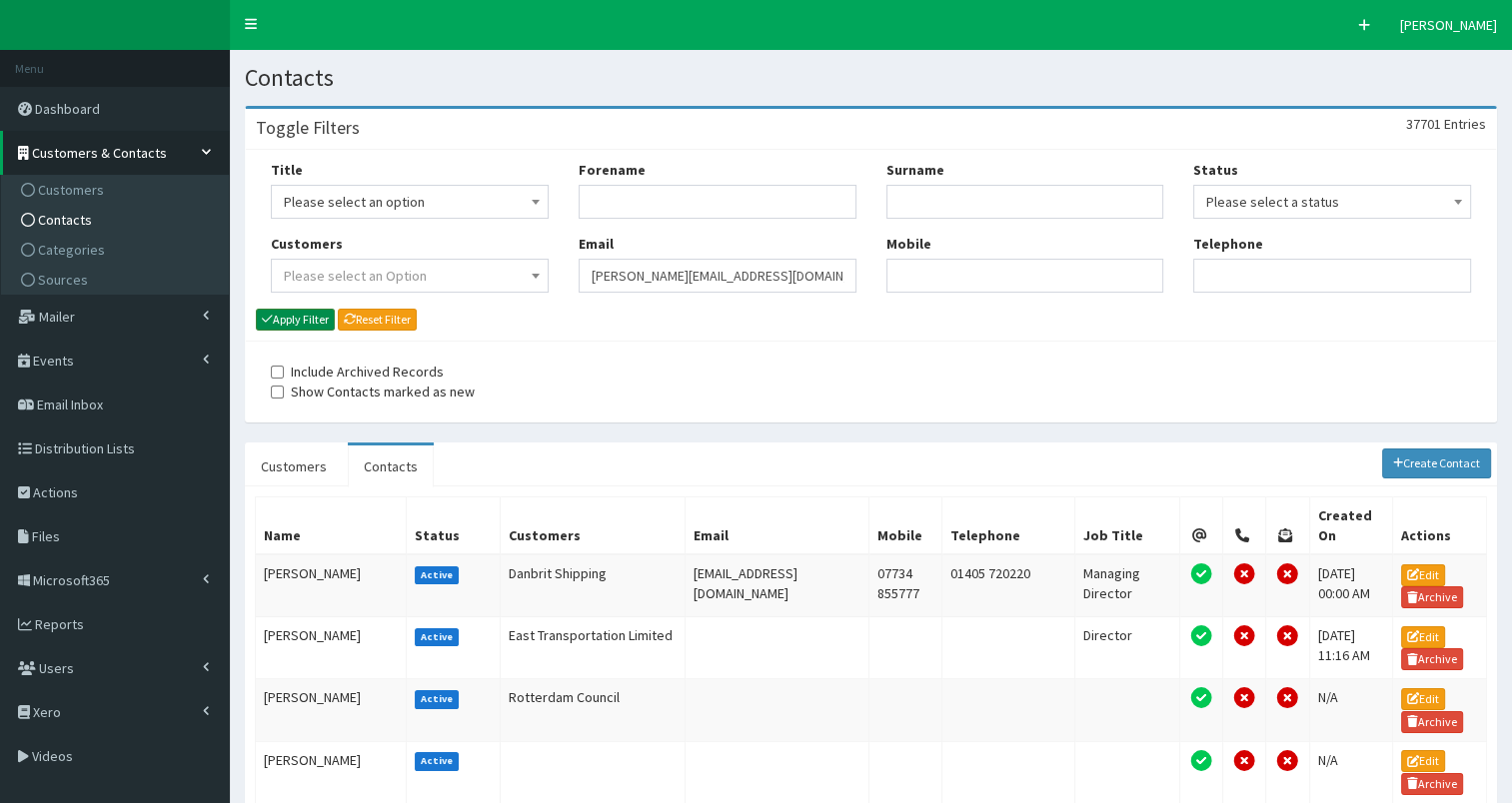 click on "Apply Filter" at bounding box center [295, 320] 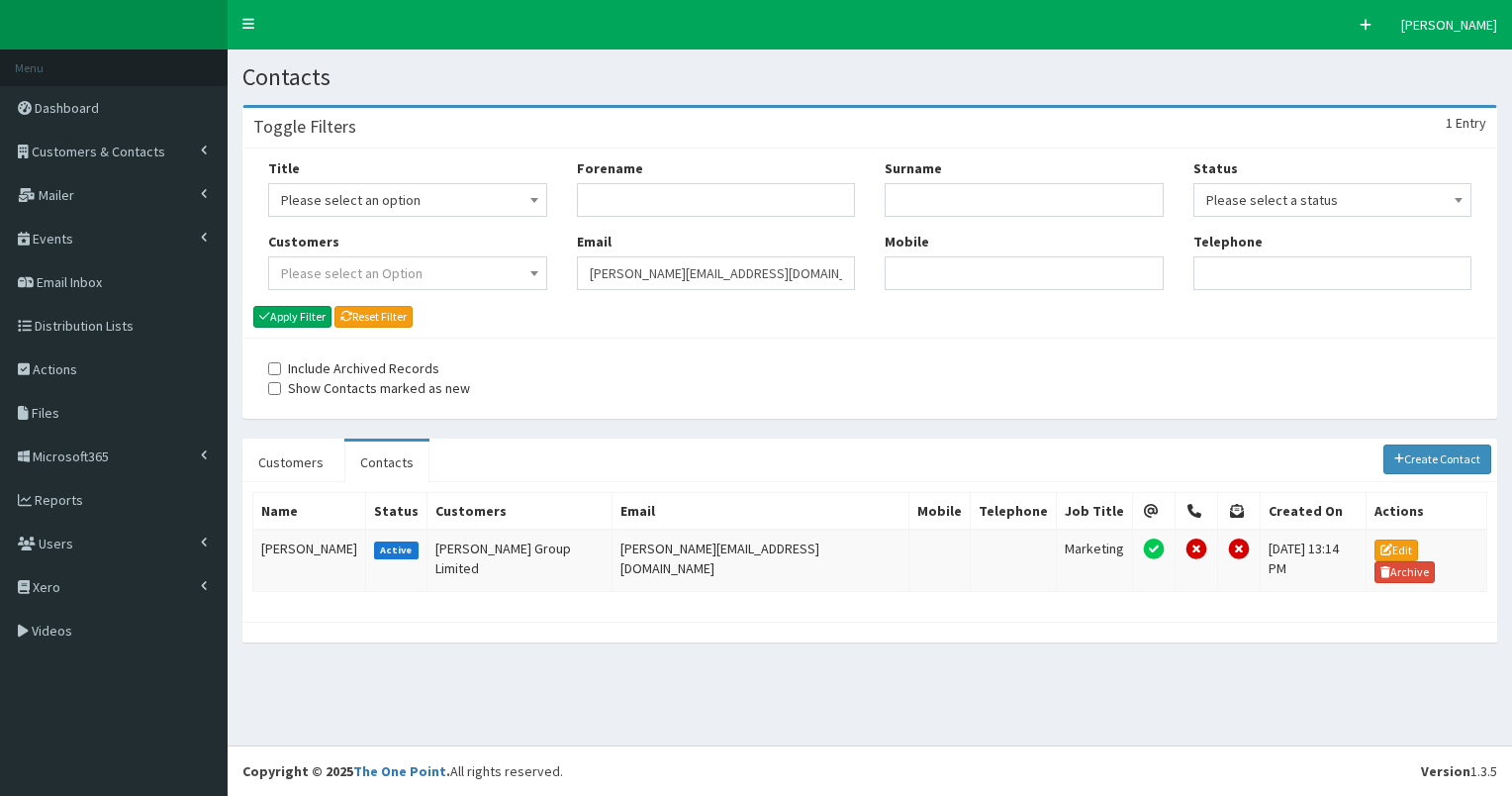 scroll, scrollTop: 0, scrollLeft: 0, axis: both 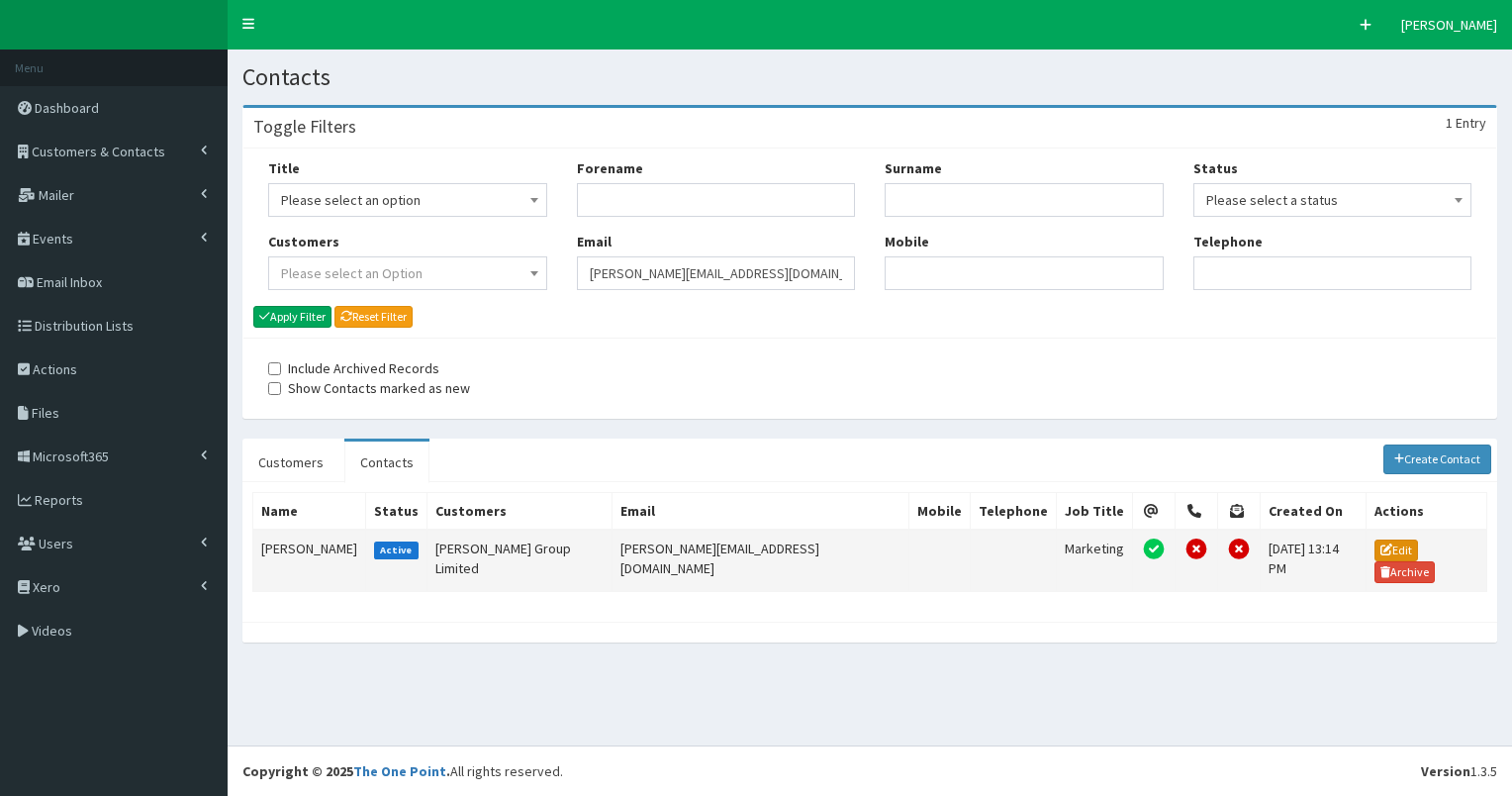 click on "Edit" at bounding box center [1396, 550] 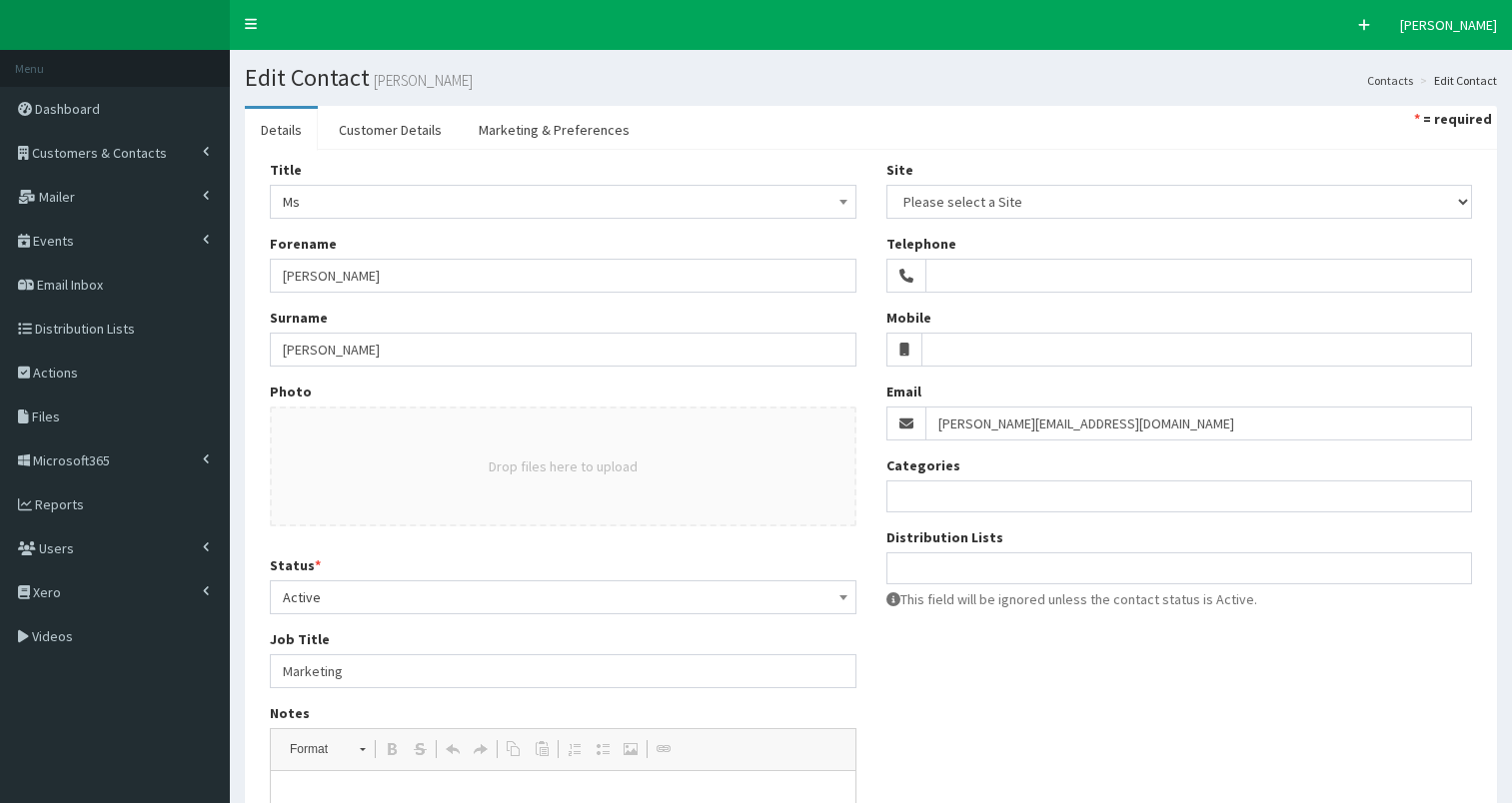 select 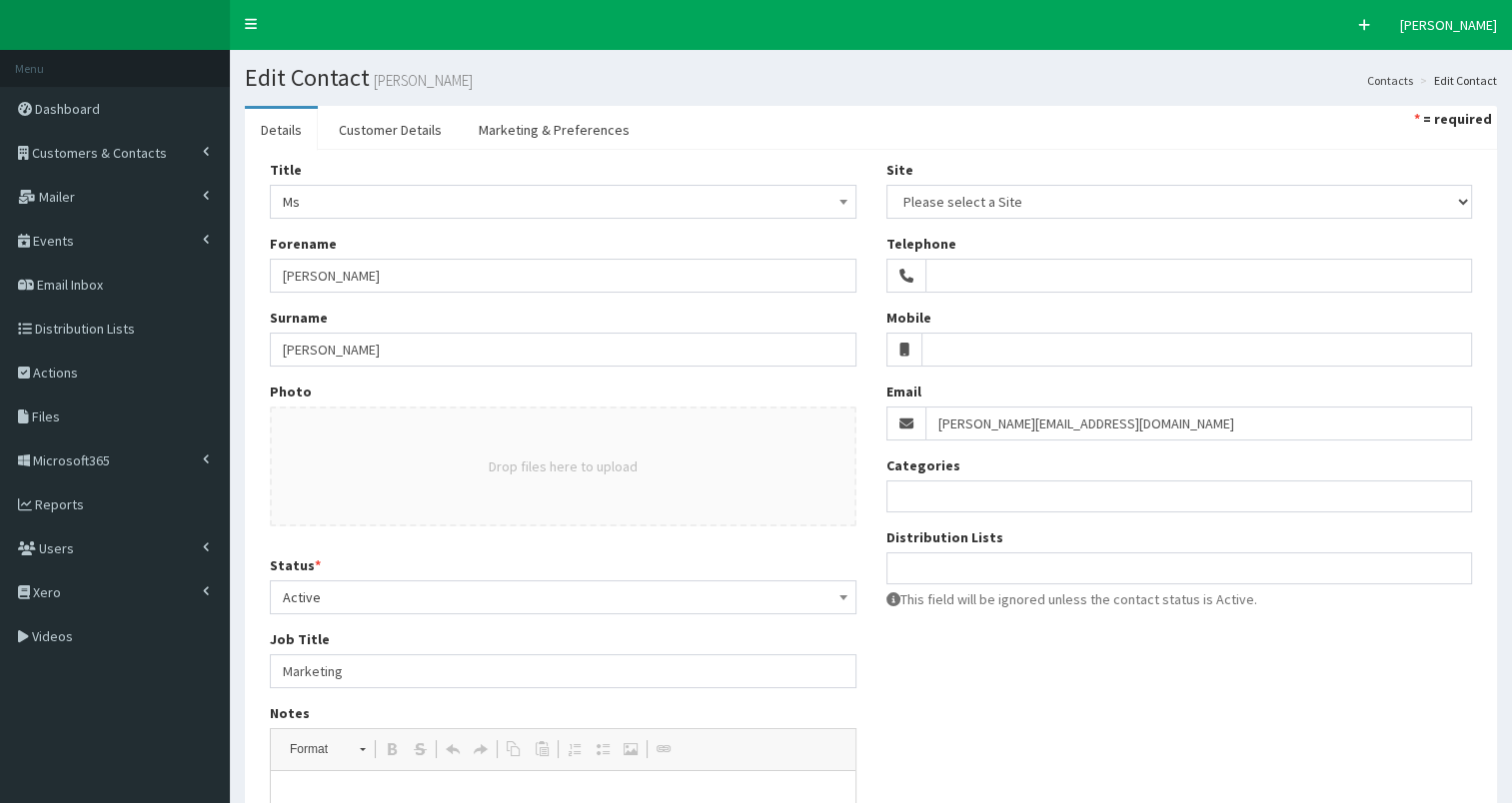 scroll, scrollTop: 0, scrollLeft: 0, axis: both 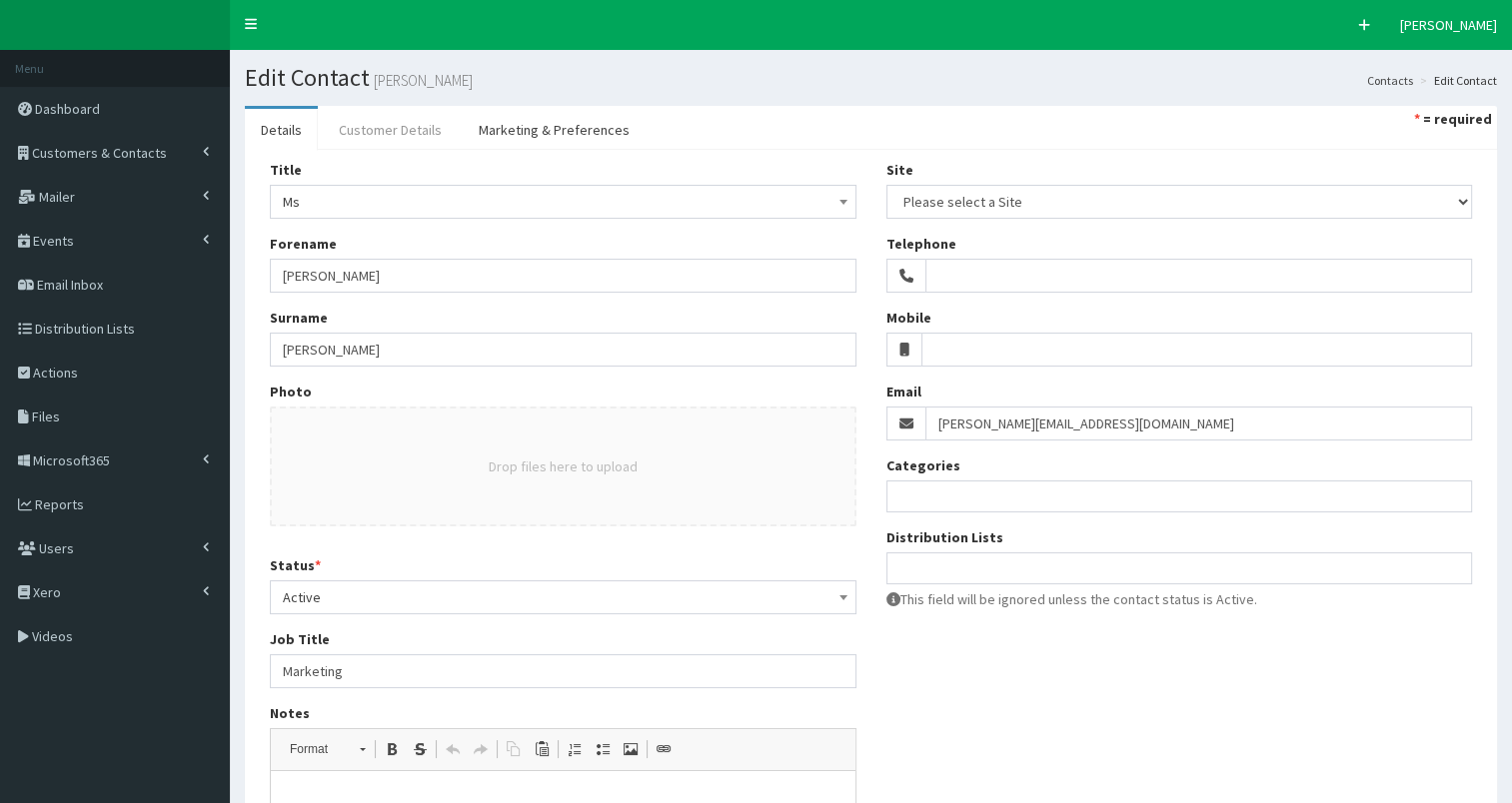 click on "Customer Details" at bounding box center [390, 130] 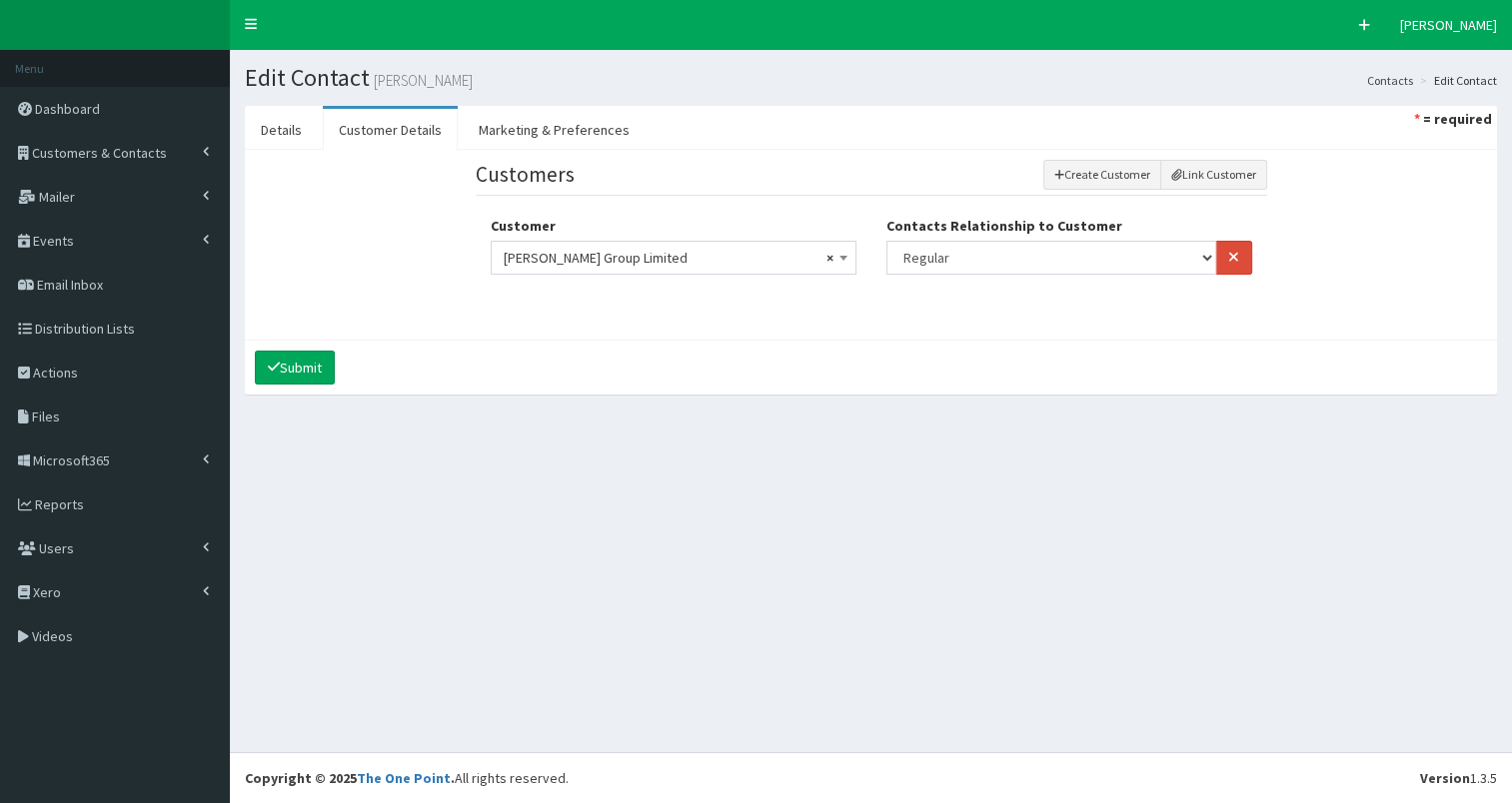 select 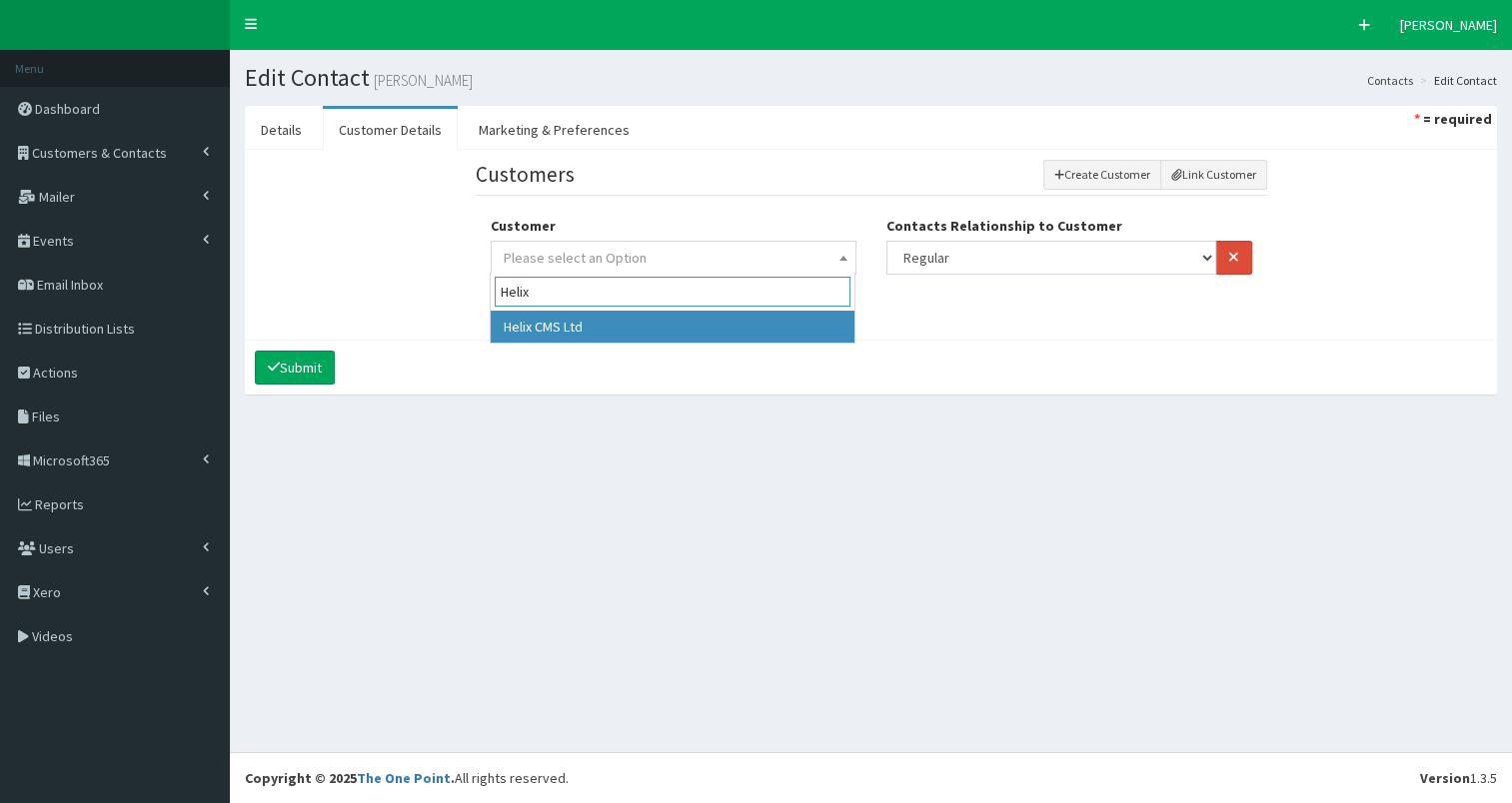 type on "Helix" 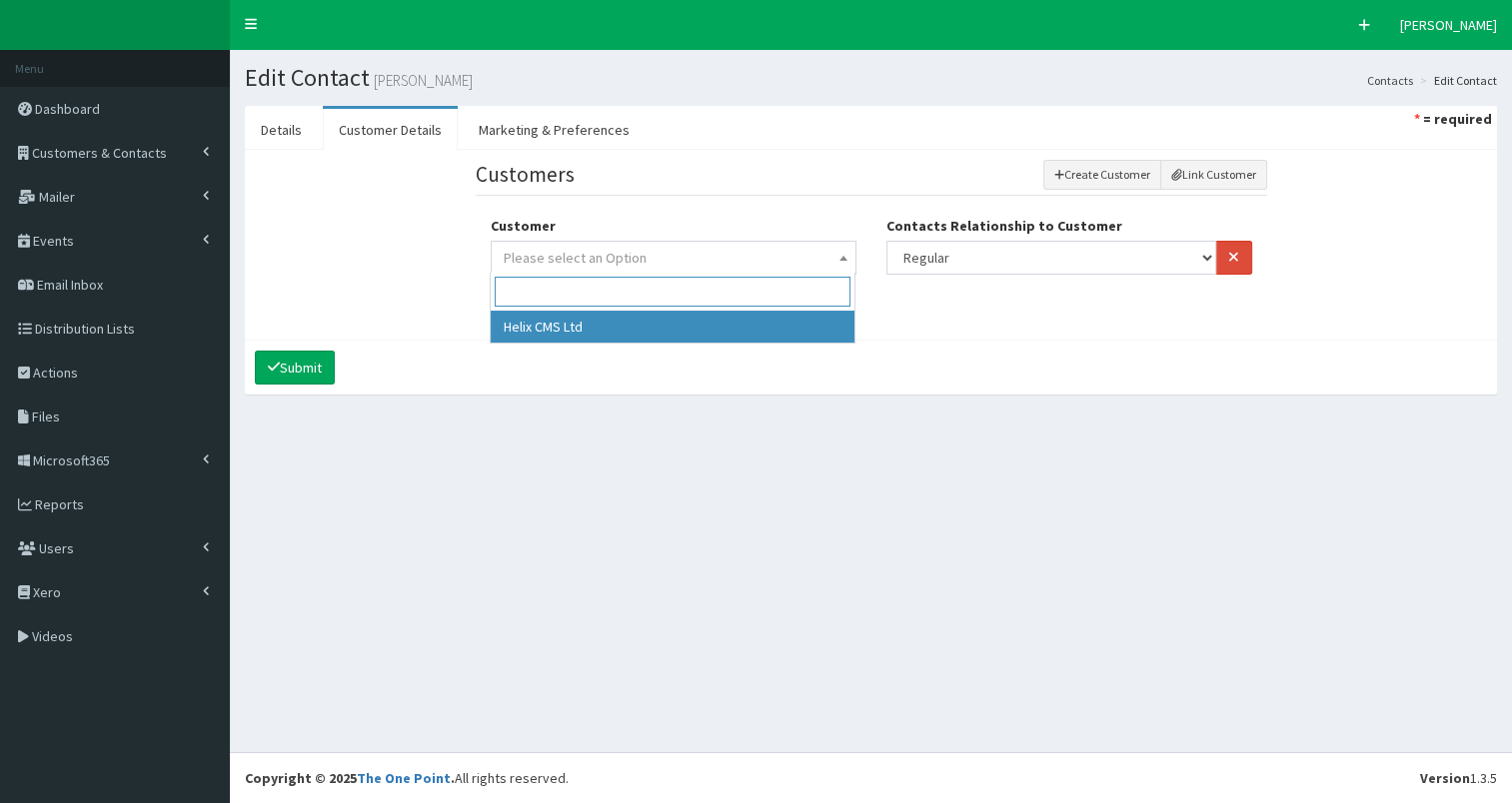select on "5015" 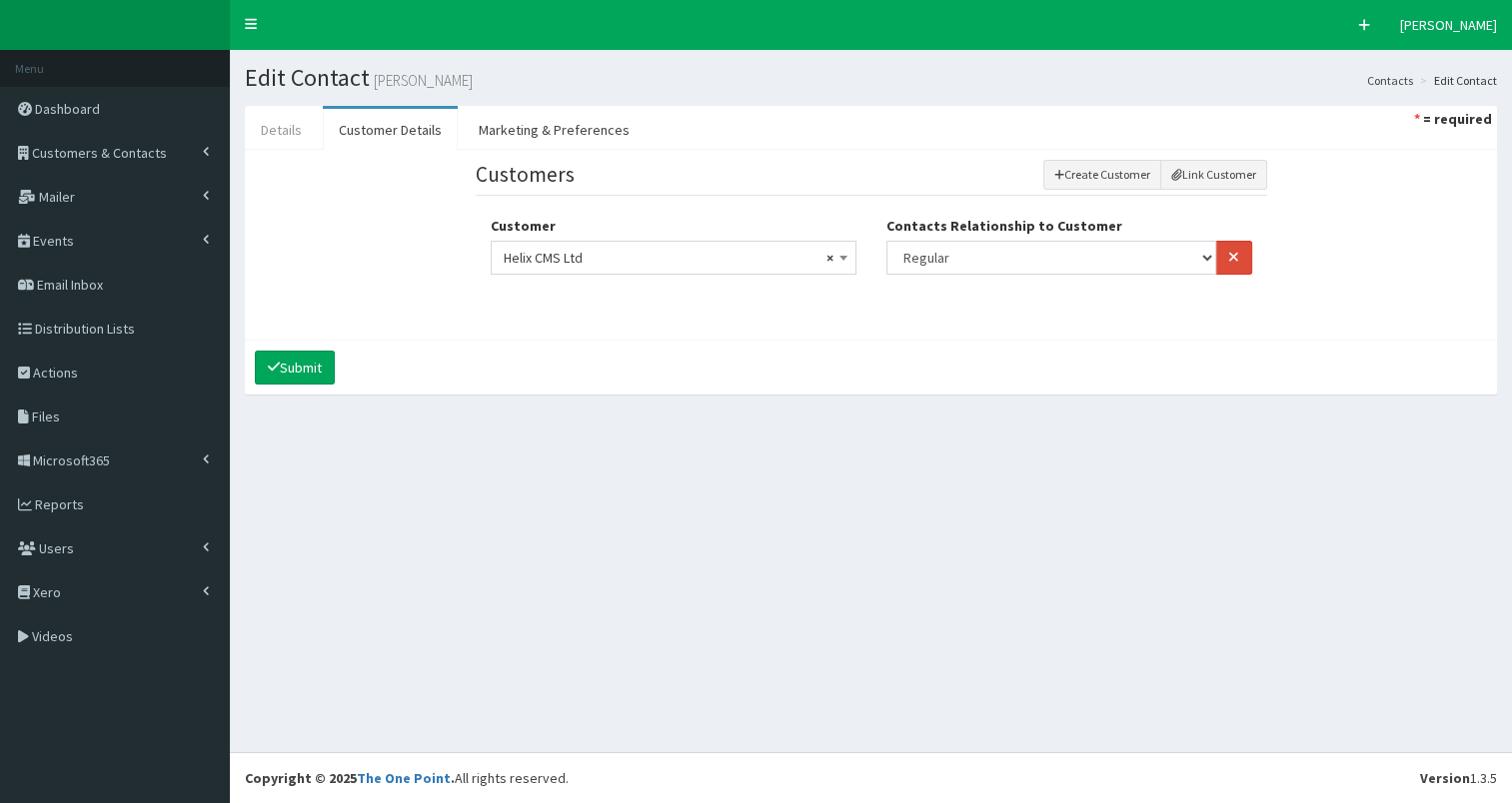 click on "Details" at bounding box center (281, 130) 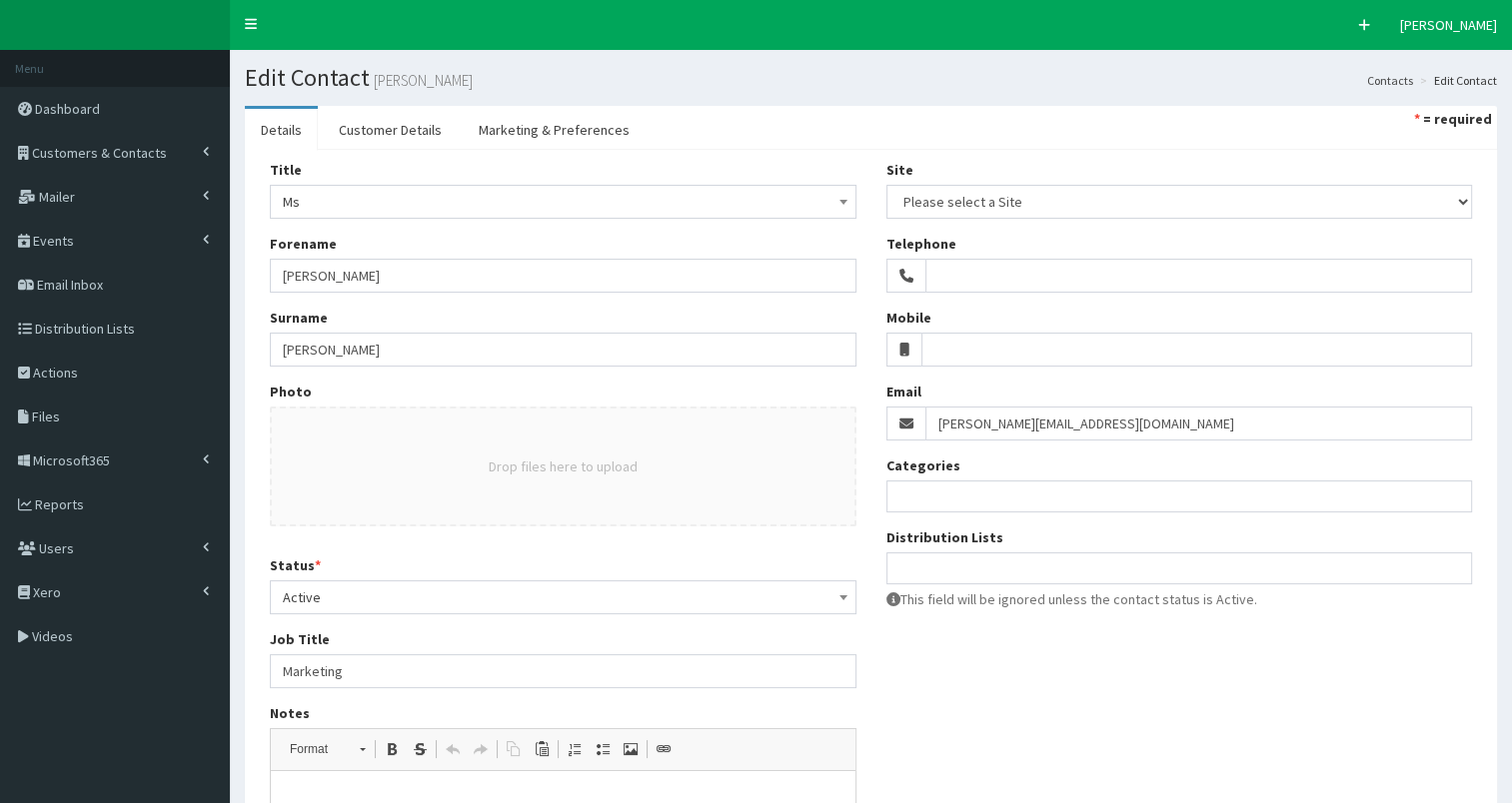 click at bounding box center (1179, 565) 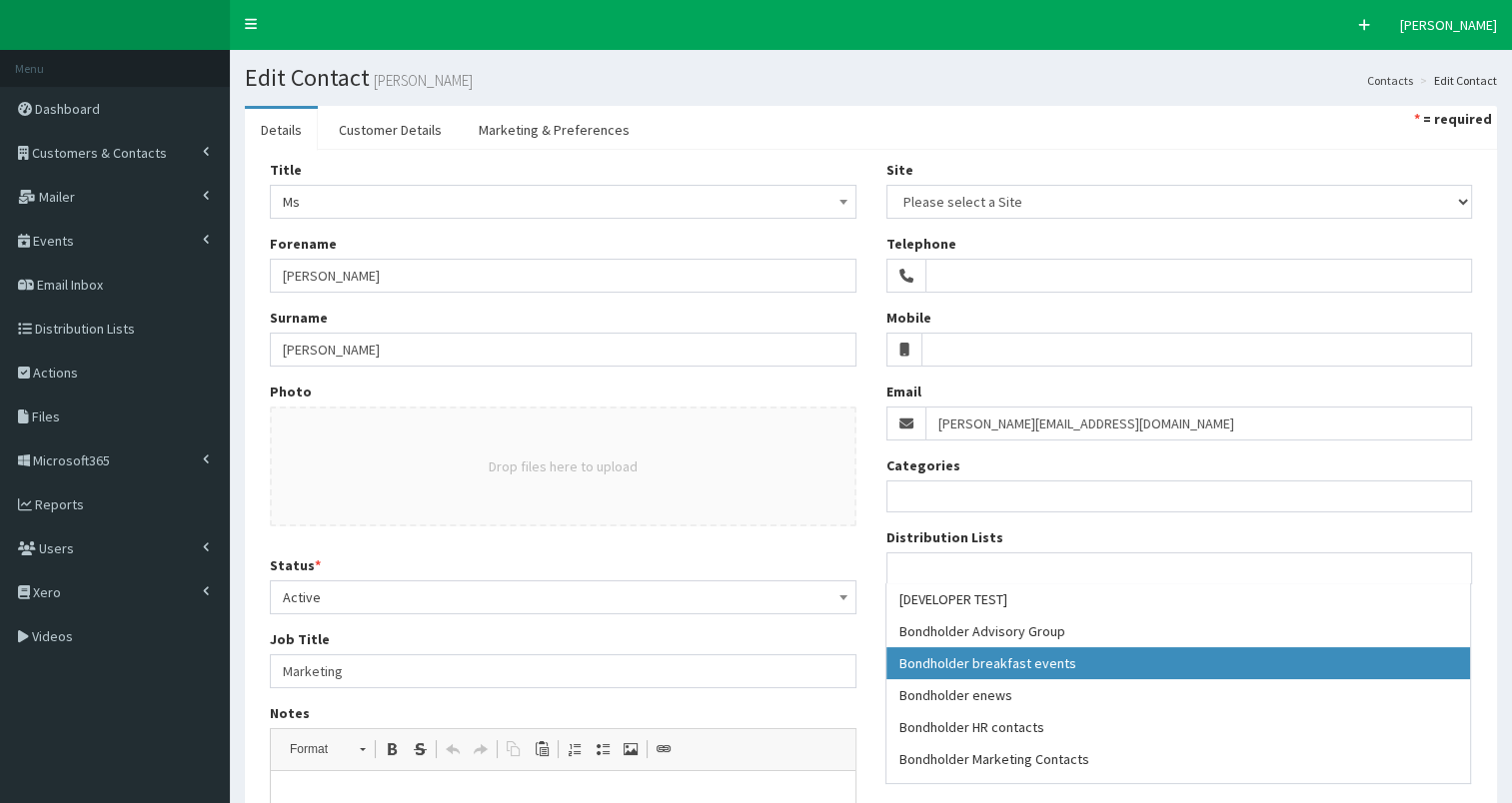 select on "99" 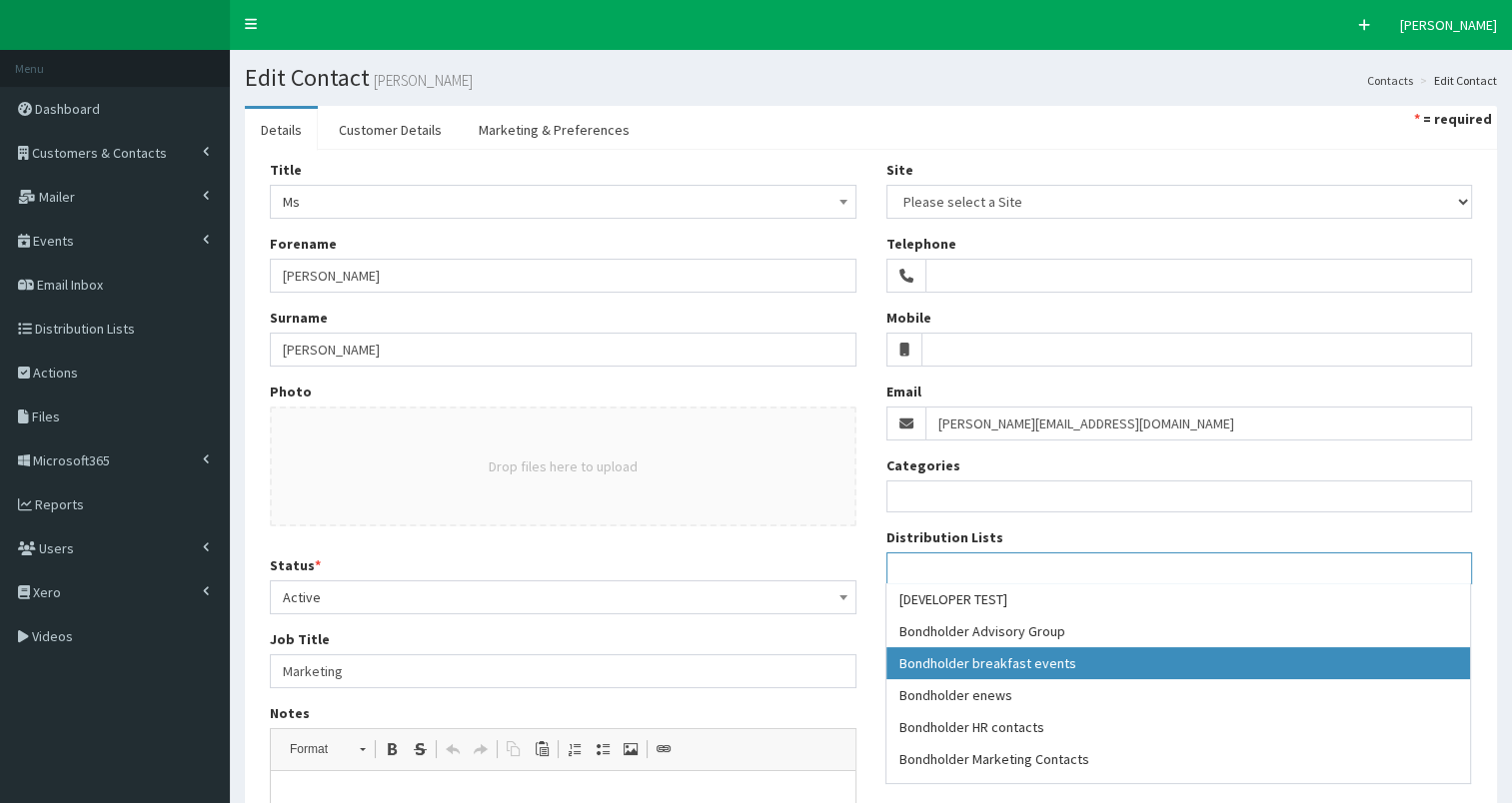 scroll, scrollTop: 37, scrollLeft: 0, axis: vertical 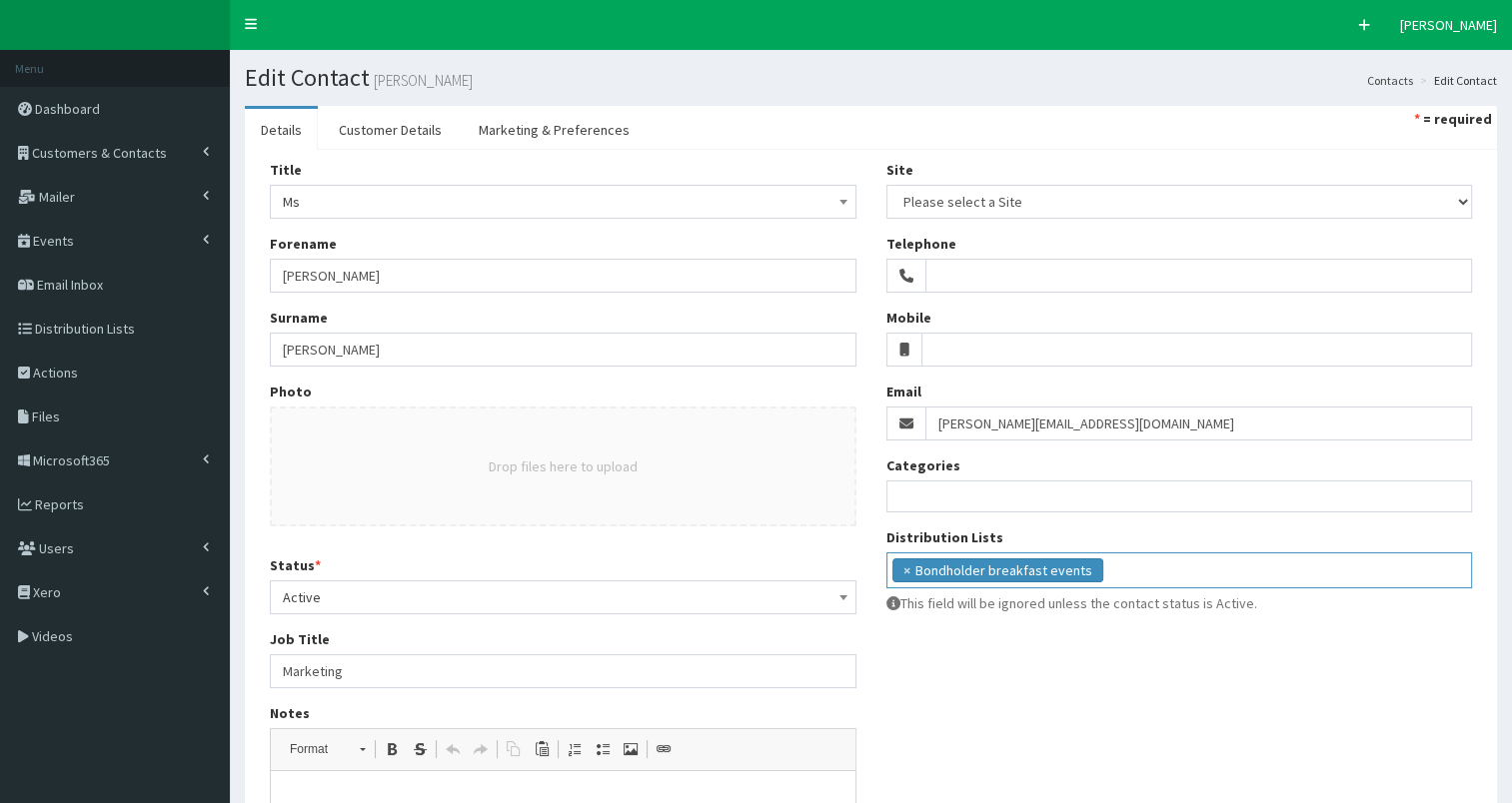 click on "× Bondholder breakfast events" at bounding box center [1179, 567] 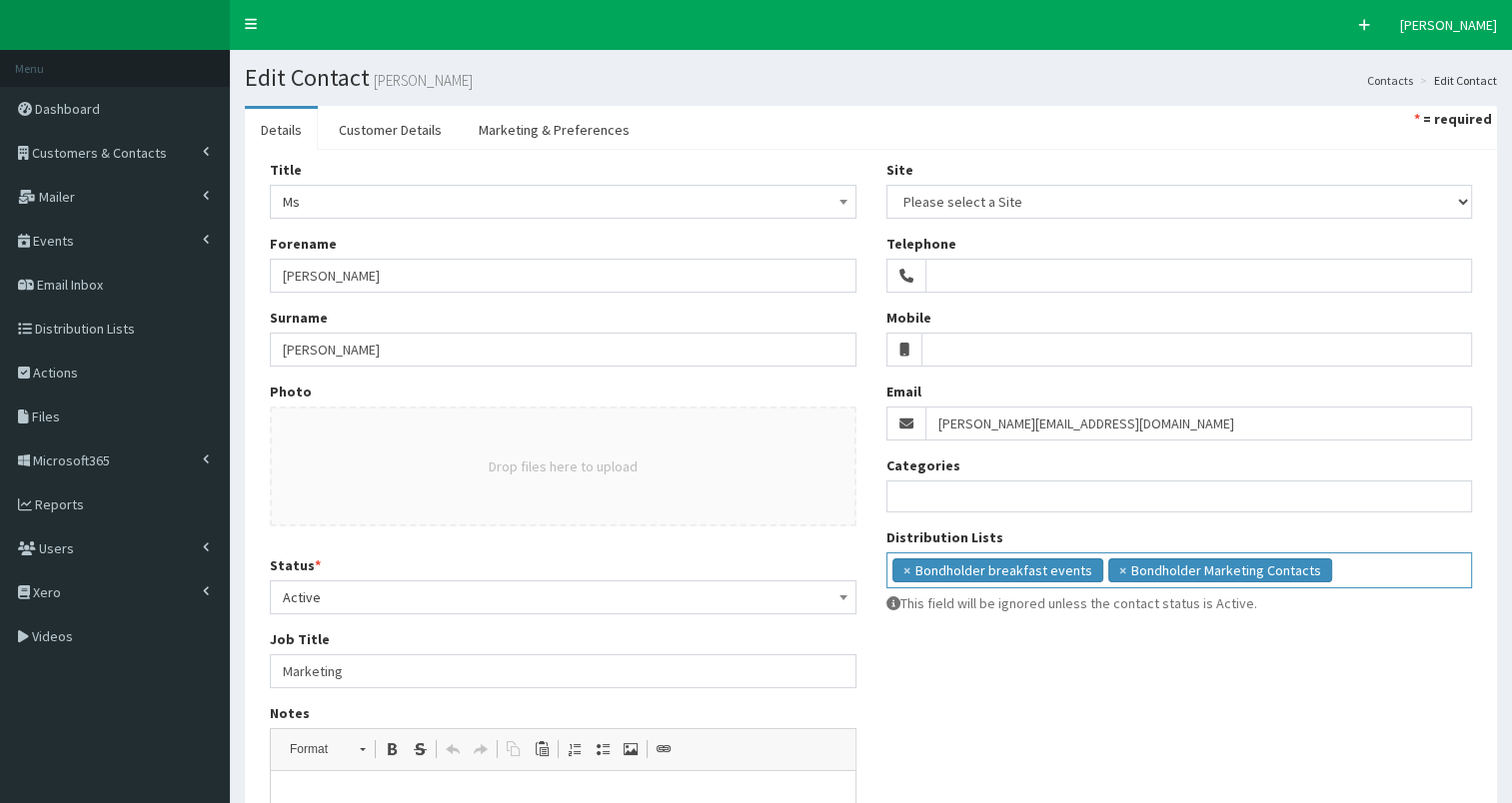 click on "× Bondholder breakfast events × Bondholder Marketing Contacts" at bounding box center (1179, 567) 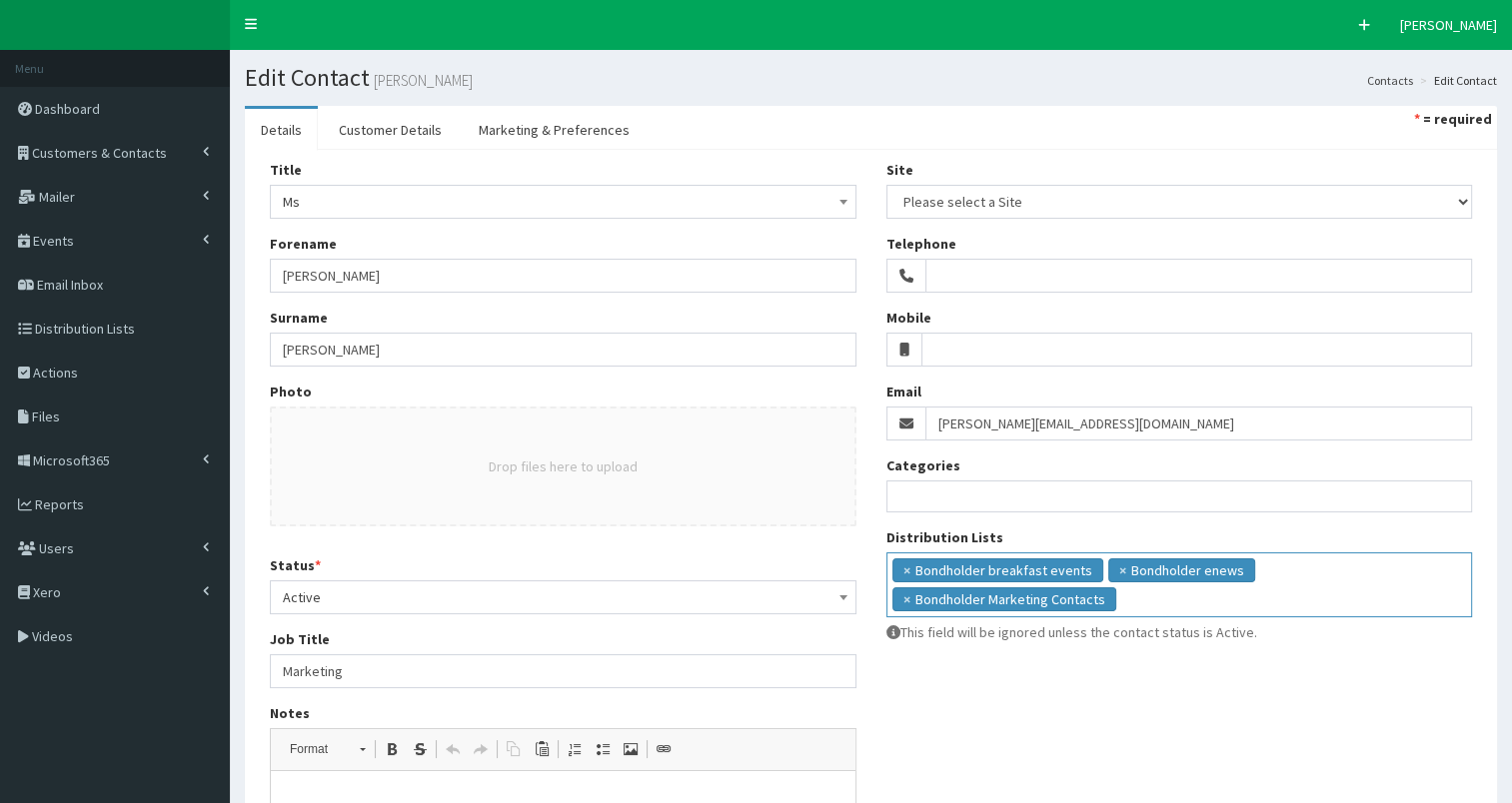 click on "× Bondholder breakfast events × Bondholder enews × Bondholder Marketing Contacts" at bounding box center (1179, 582) 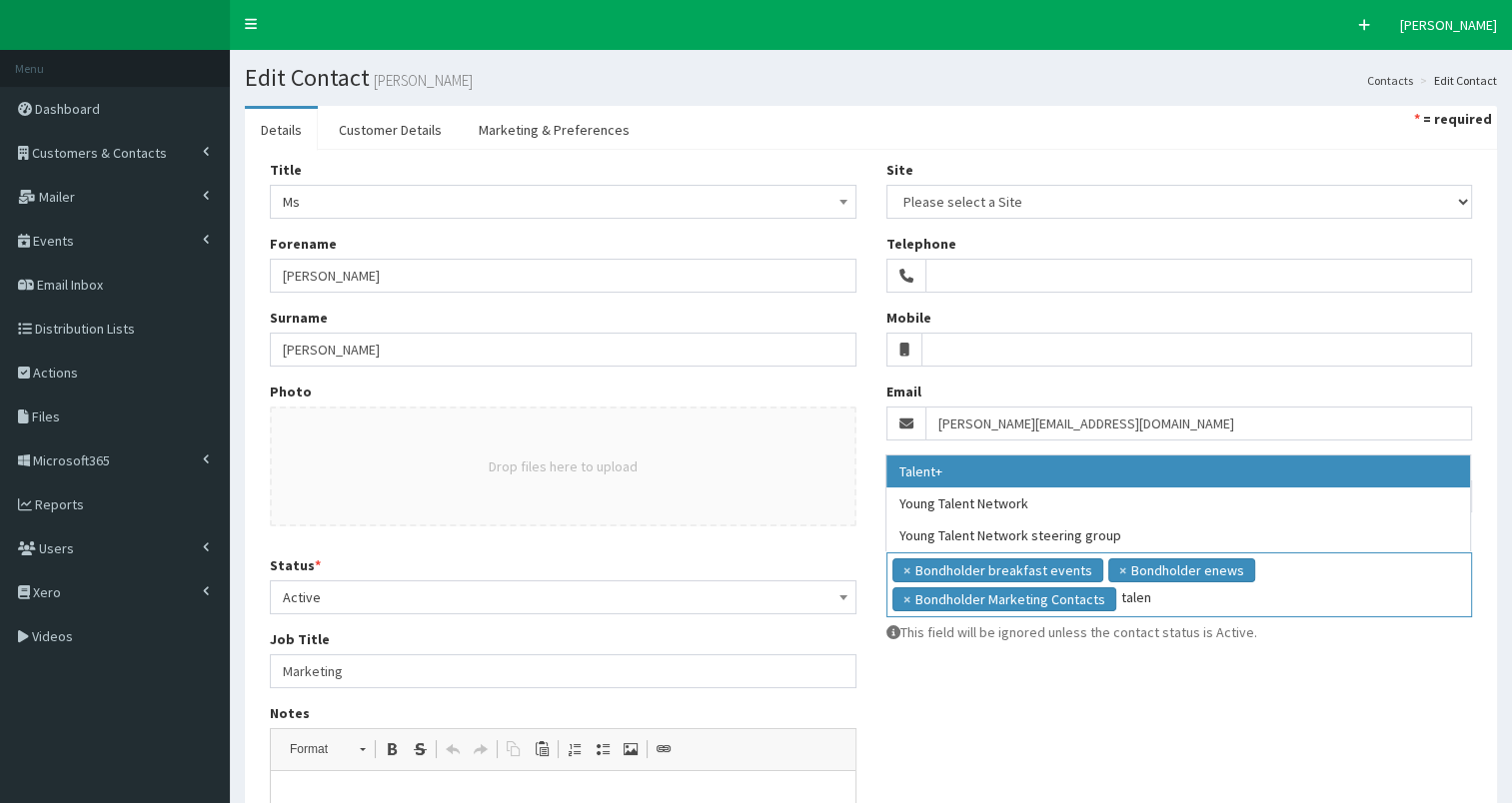 type on "talen" 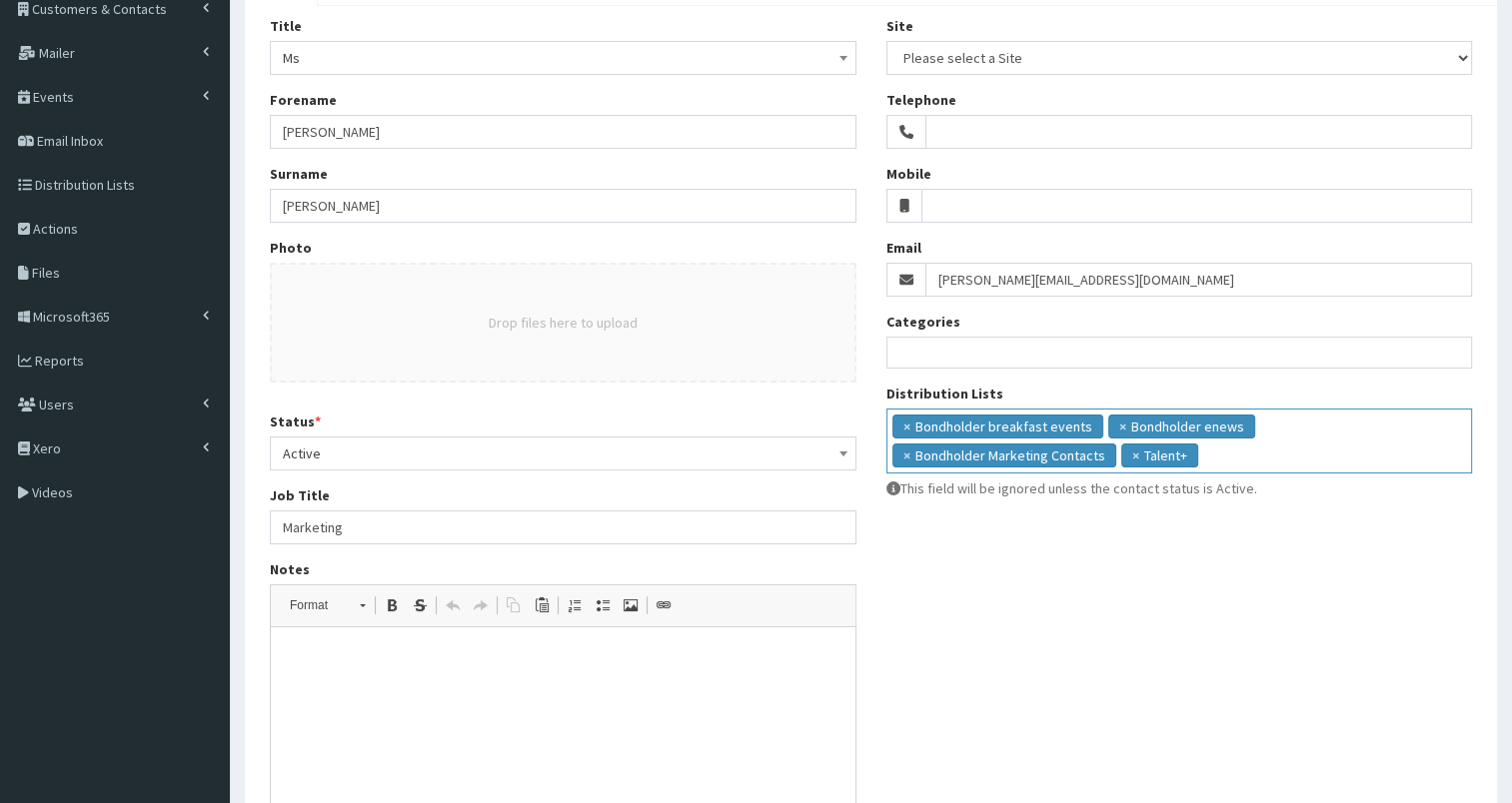 scroll, scrollTop: 360, scrollLeft: 0, axis: vertical 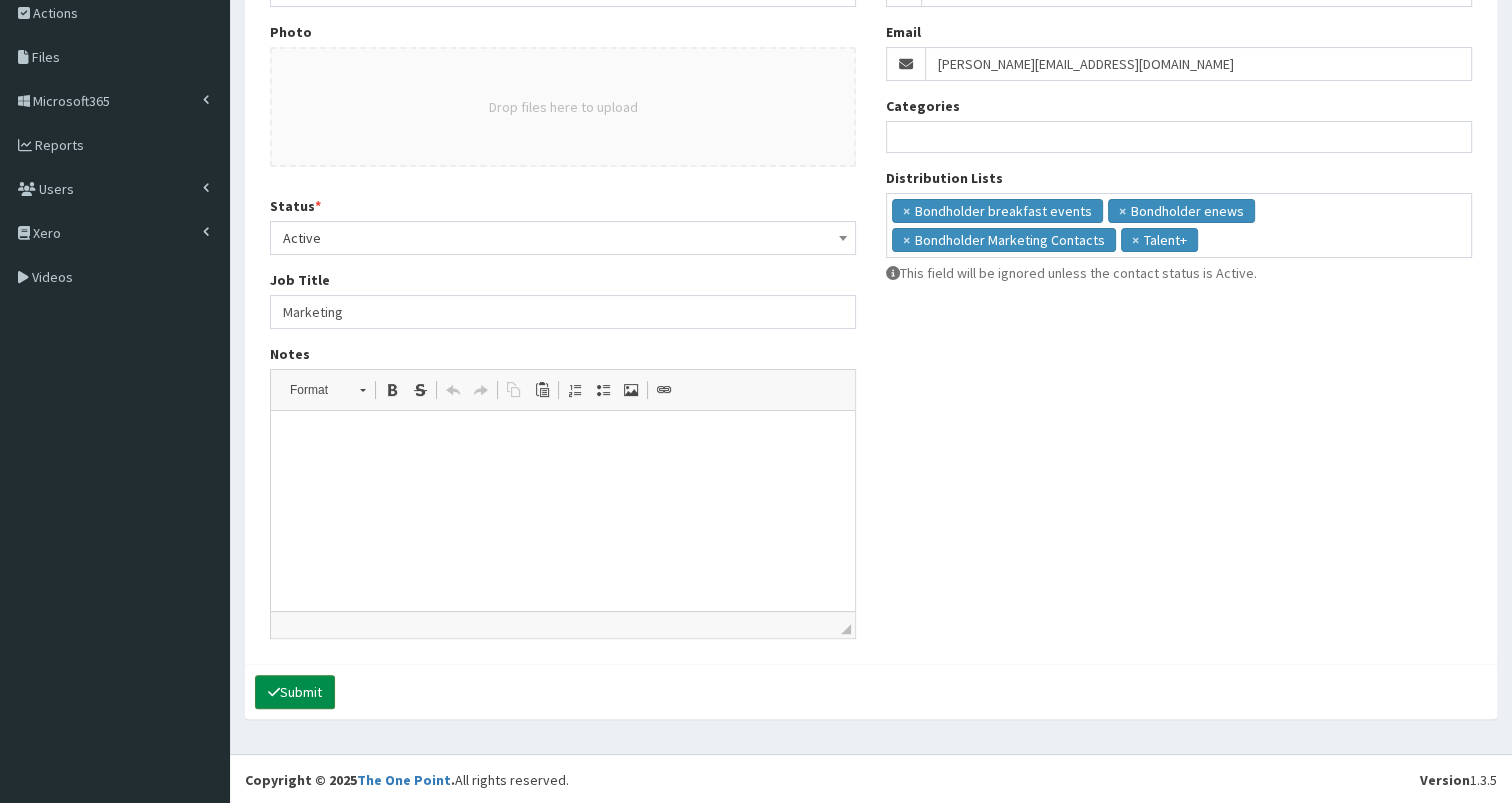click on "Submit" at bounding box center [295, 692] 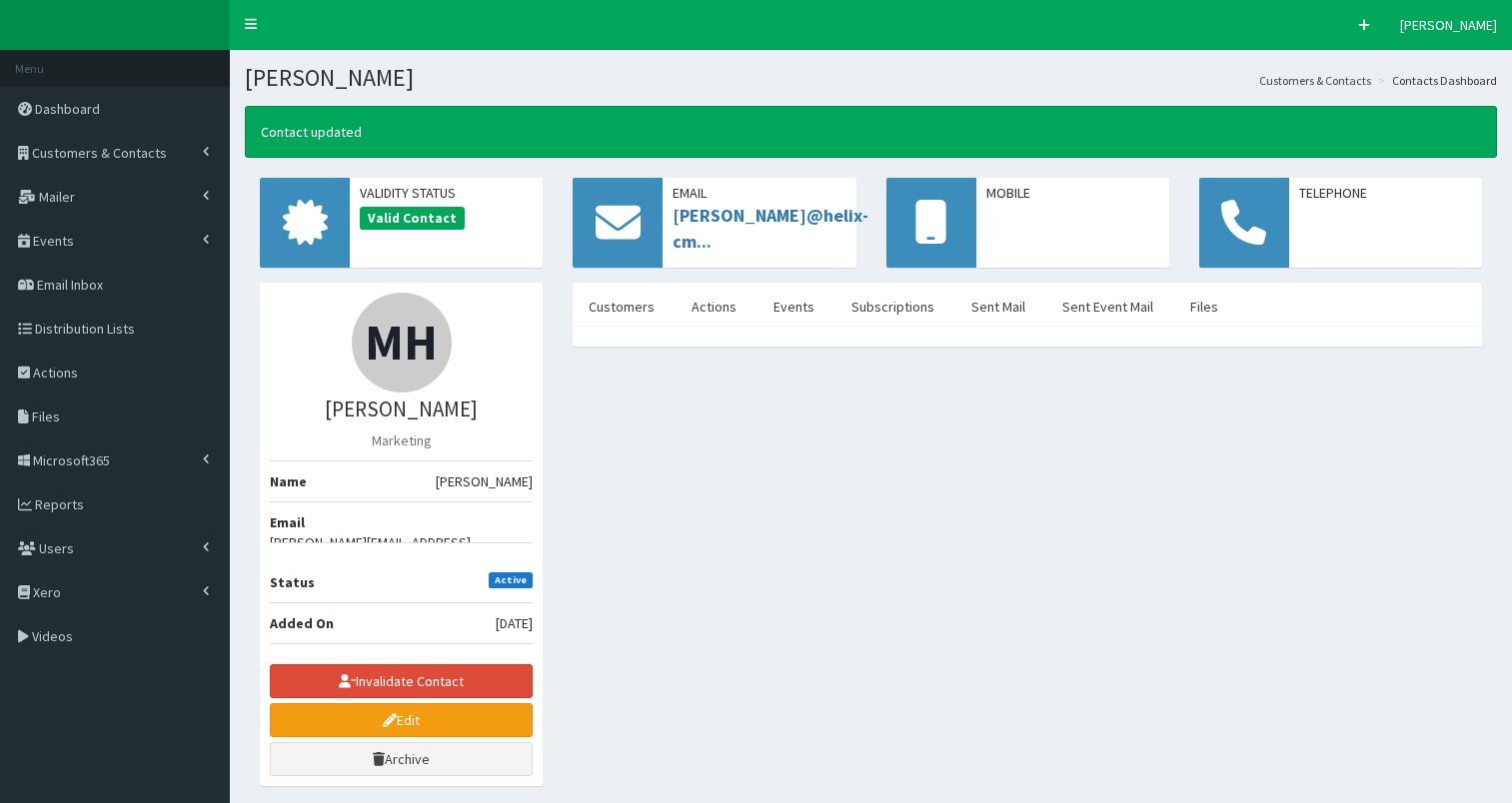 scroll, scrollTop: 0, scrollLeft: 0, axis: both 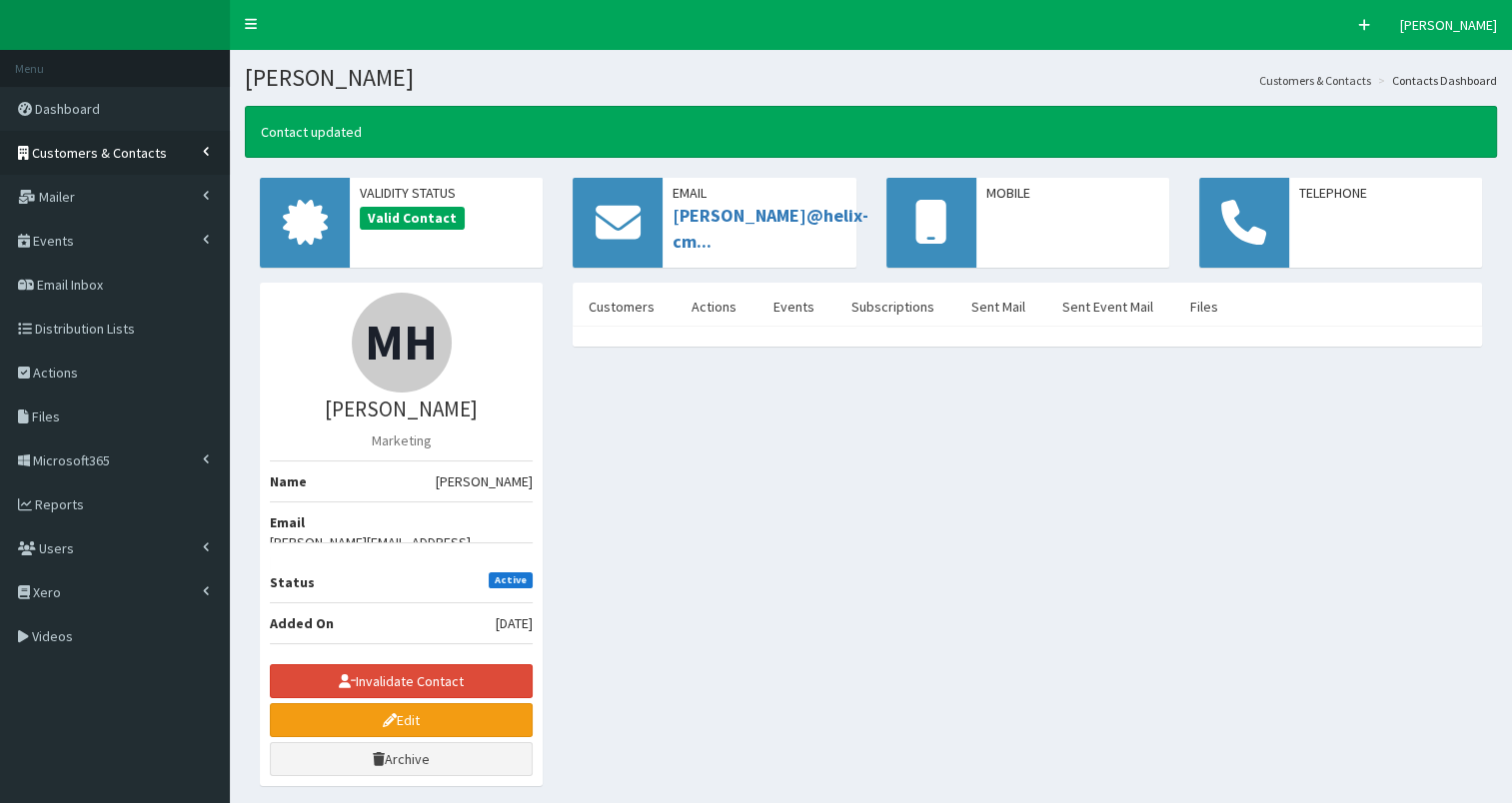 click on "Customers & Contacts" at bounding box center [99, 153] 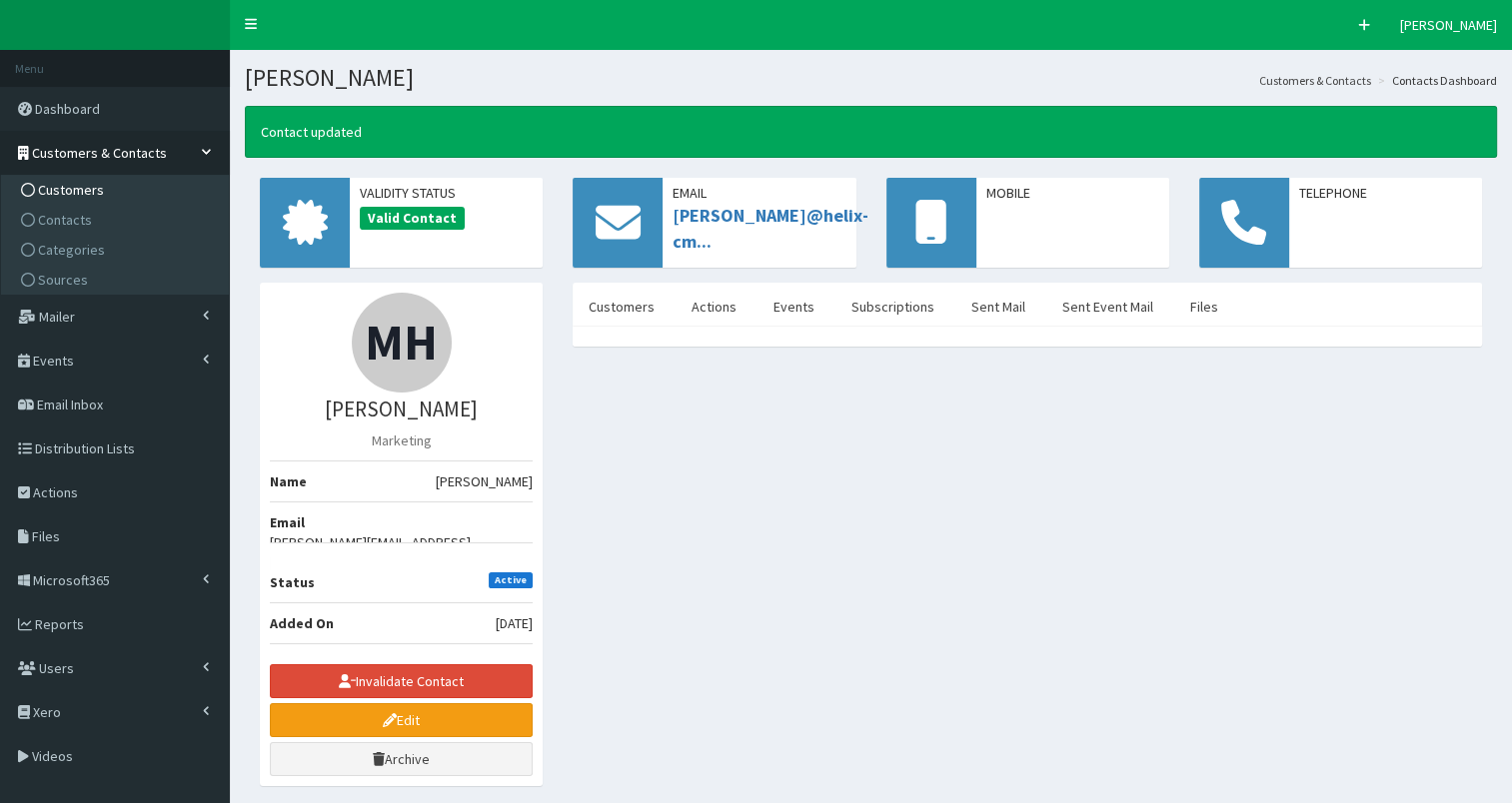 click on "Customers" at bounding box center [117, 190] 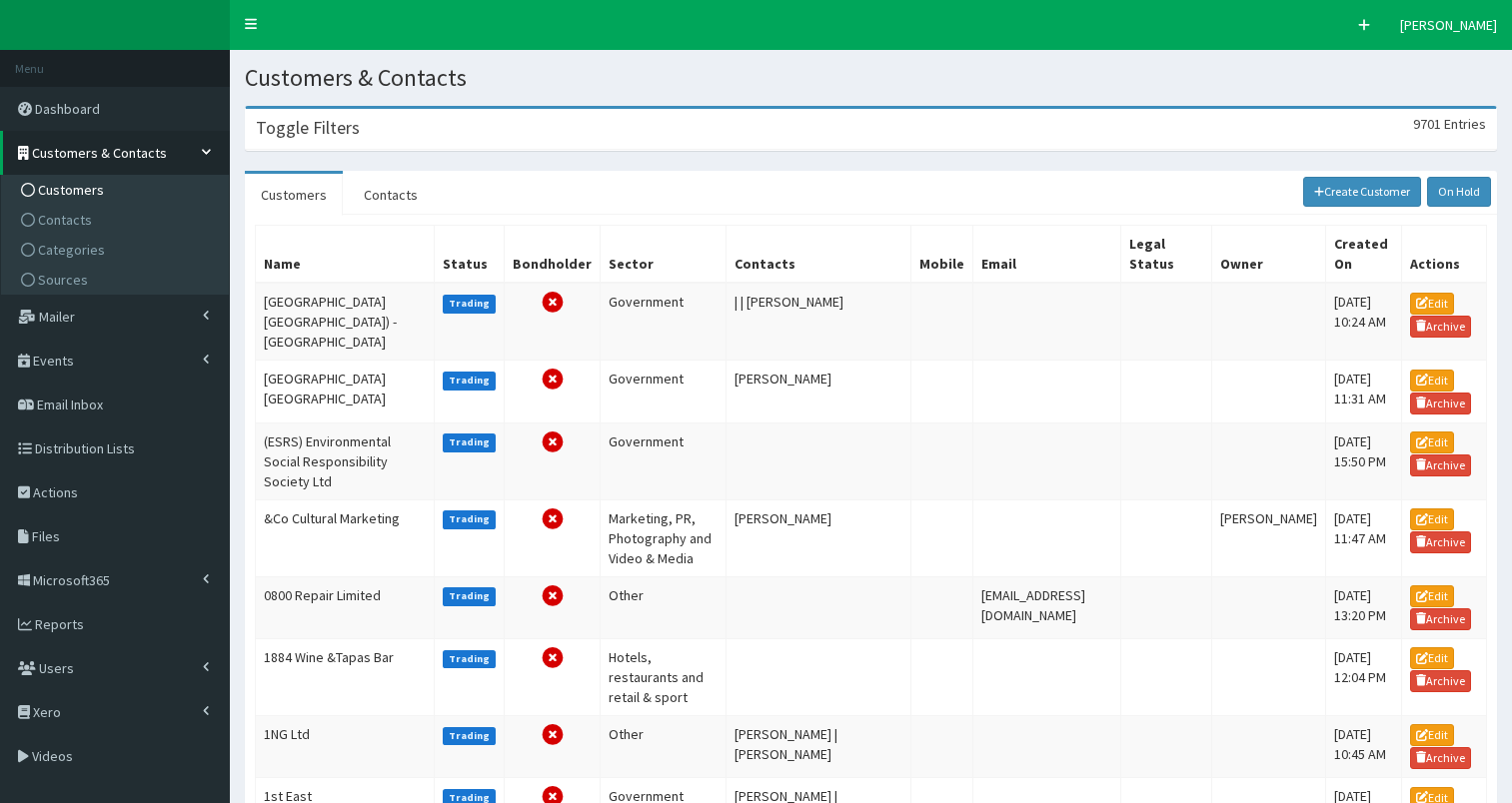 scroll, scrollTop: 0, scrollLeft: 0, axis: both 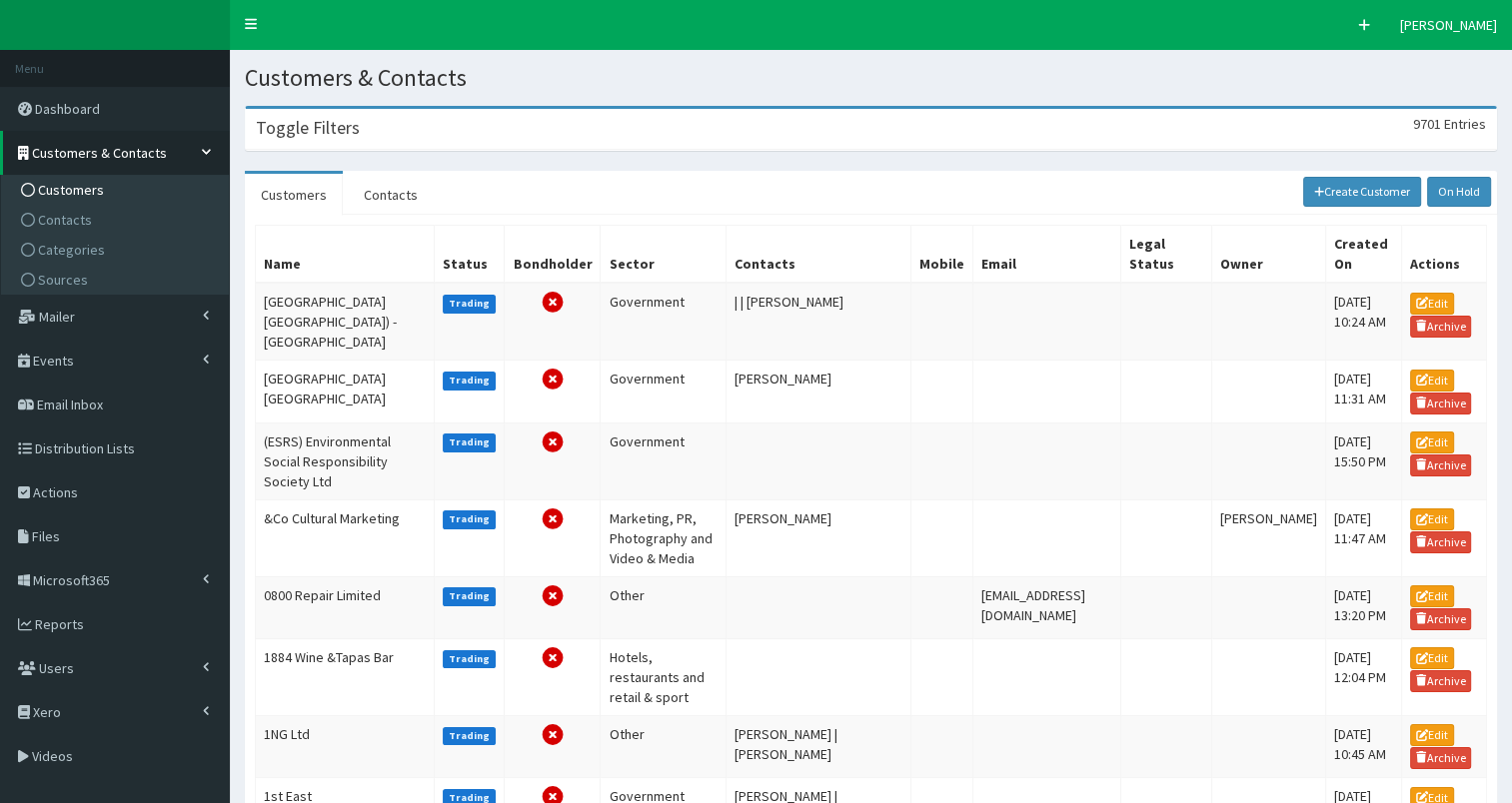 click on "Toggle Filters
9701   Entries" at bounding box center (870, 129) 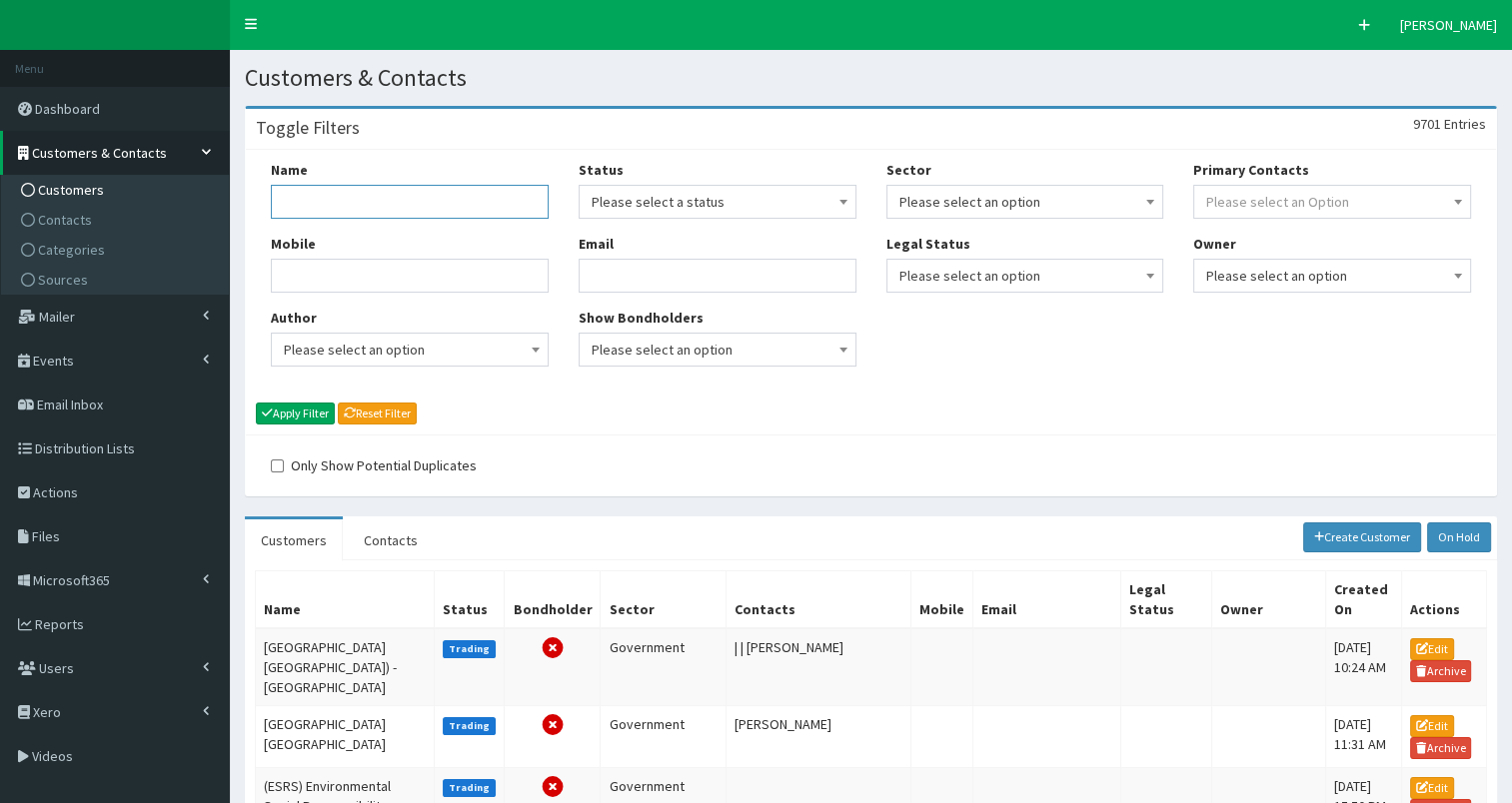 click on "Name" at bounding box center (410, 202) 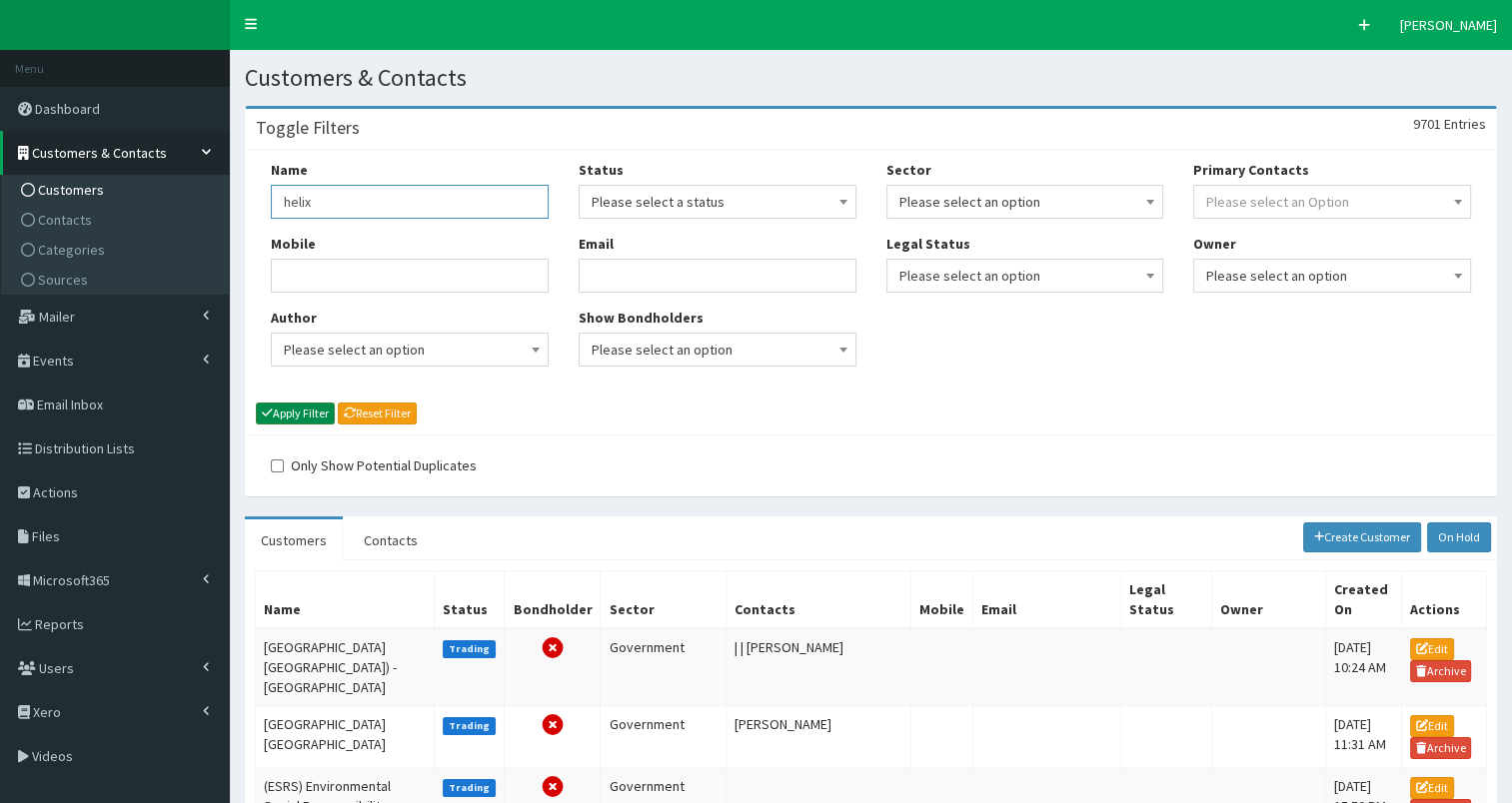 type on "helix" 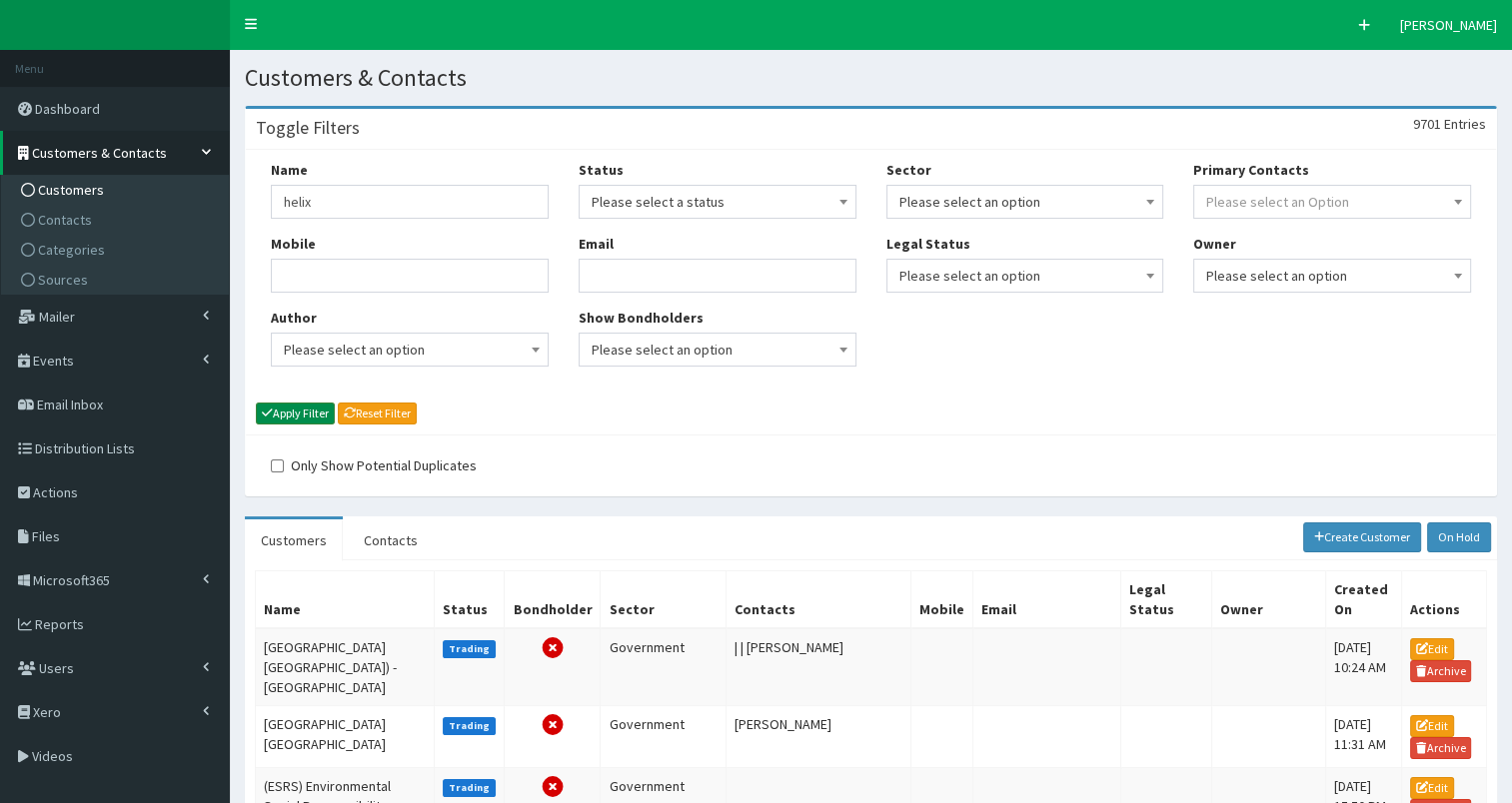 click on "Apply Filter" at bounding box center (295, 413) 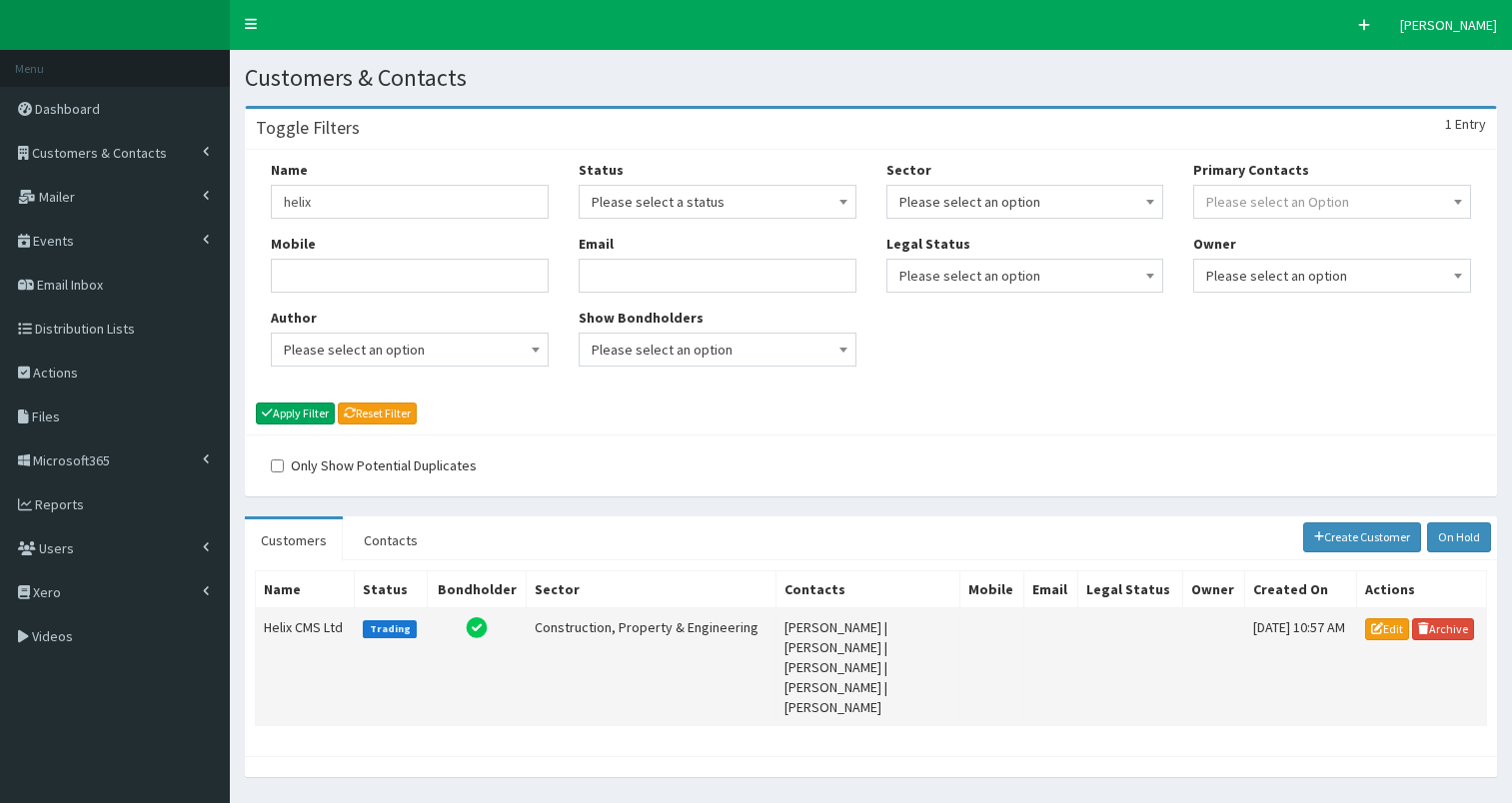 scroll, scrollTop: 0, scrollLeft: 0, axis: both 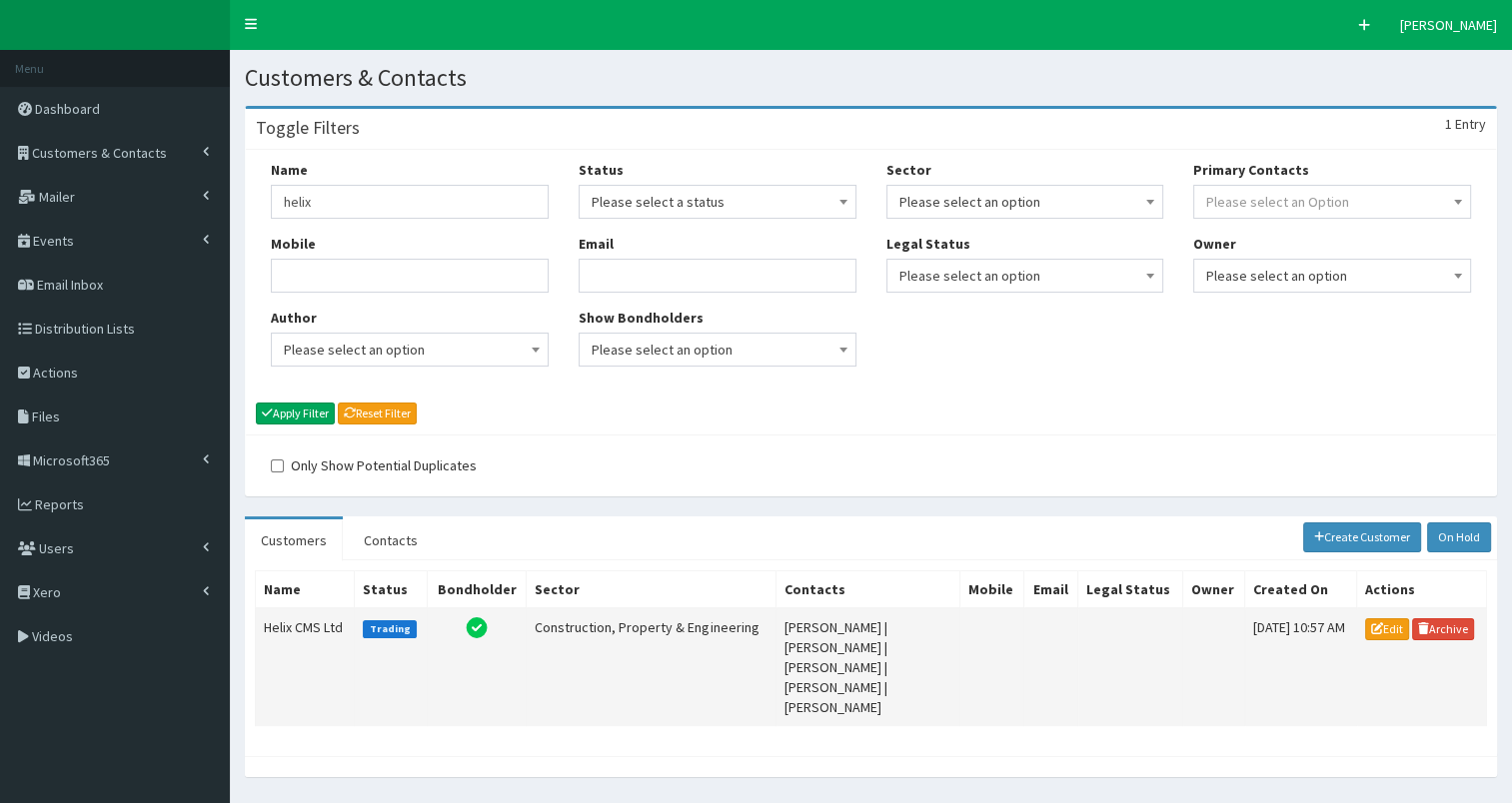 click on "Helix CMS Ltd" at bounding box center [305, 667] 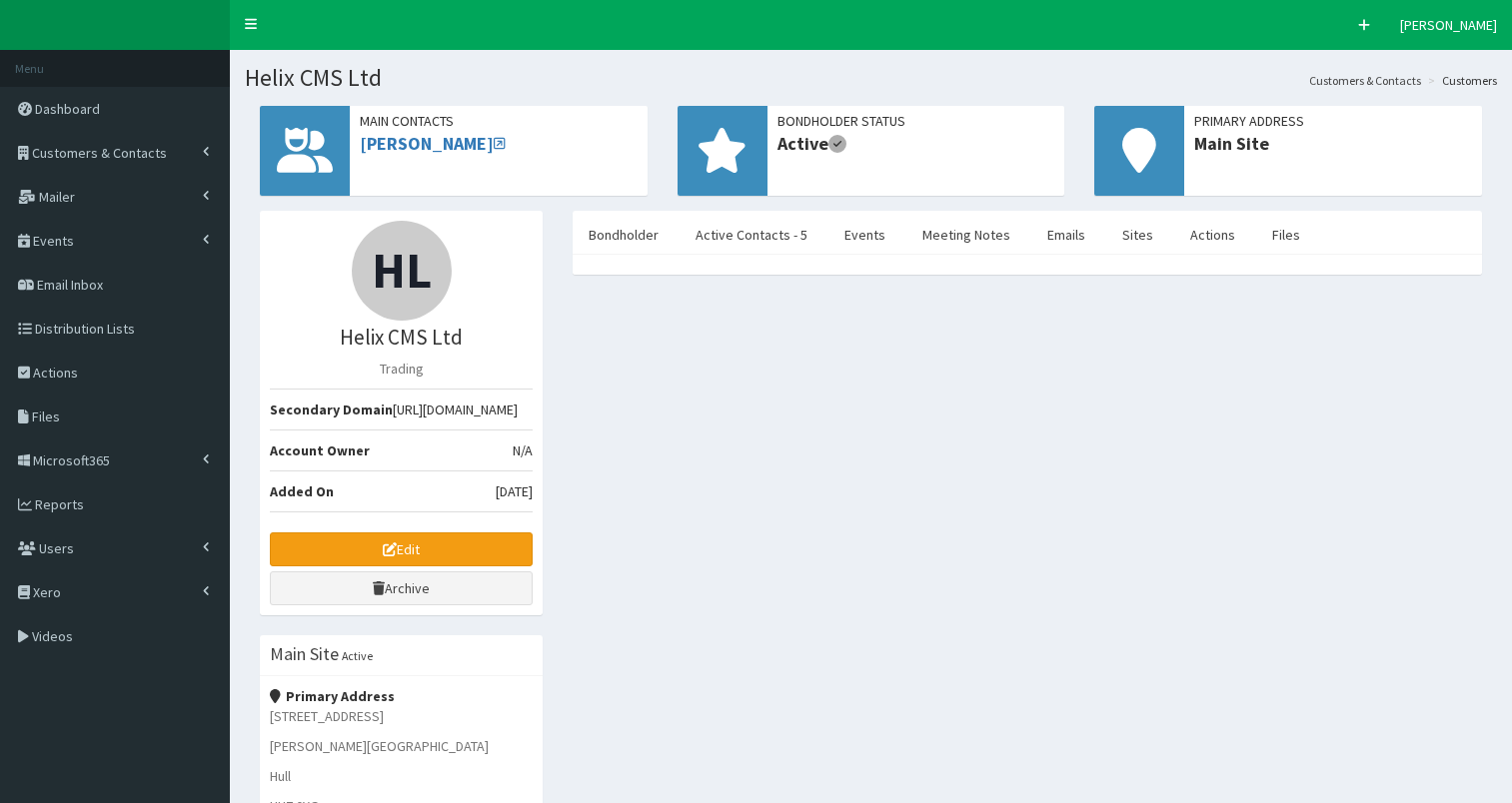 scroll, scrollTop: 0, scrollLeft: 0, axis: both 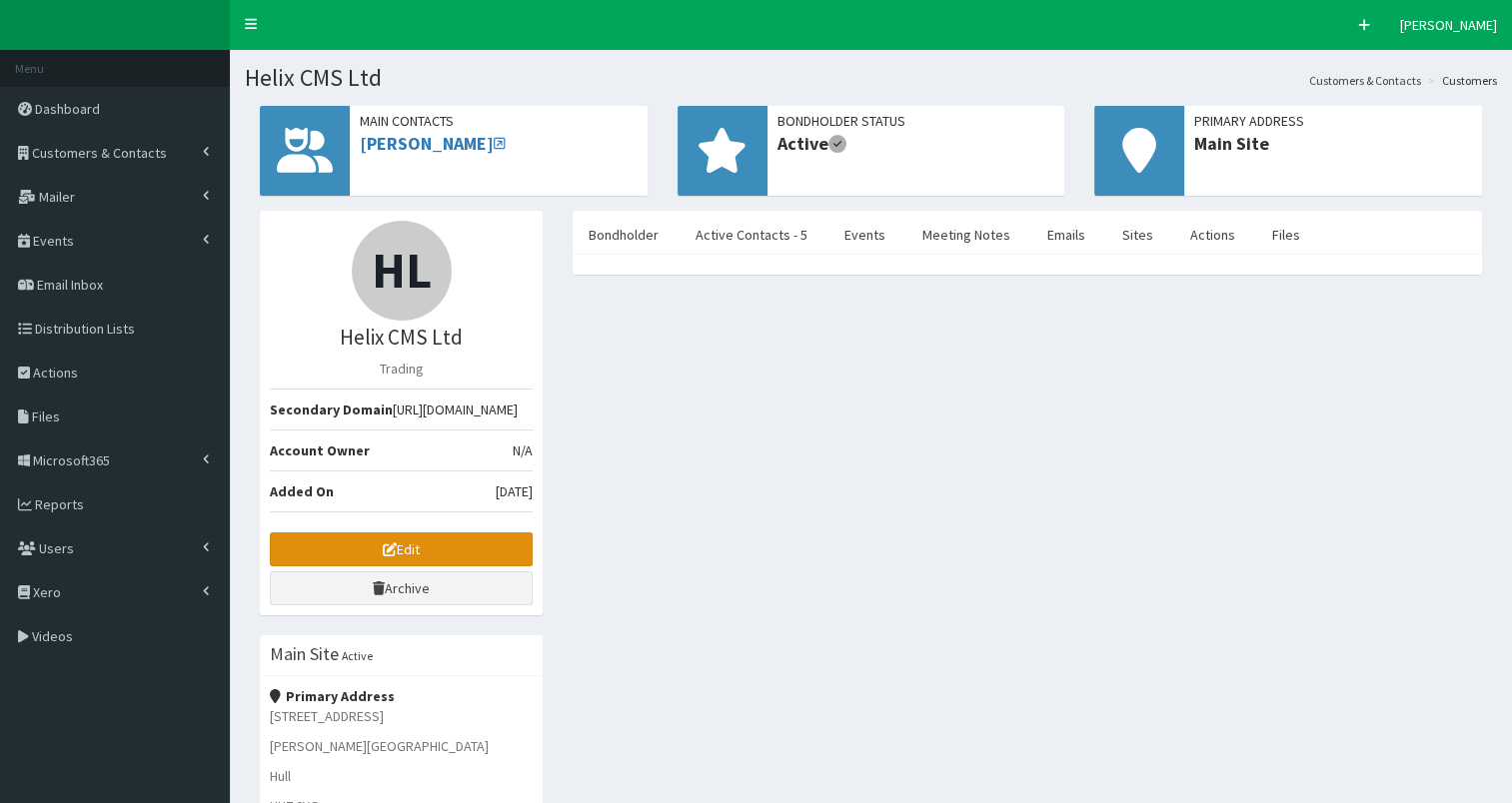 click on "Edit" at bounding box center (401, 549) 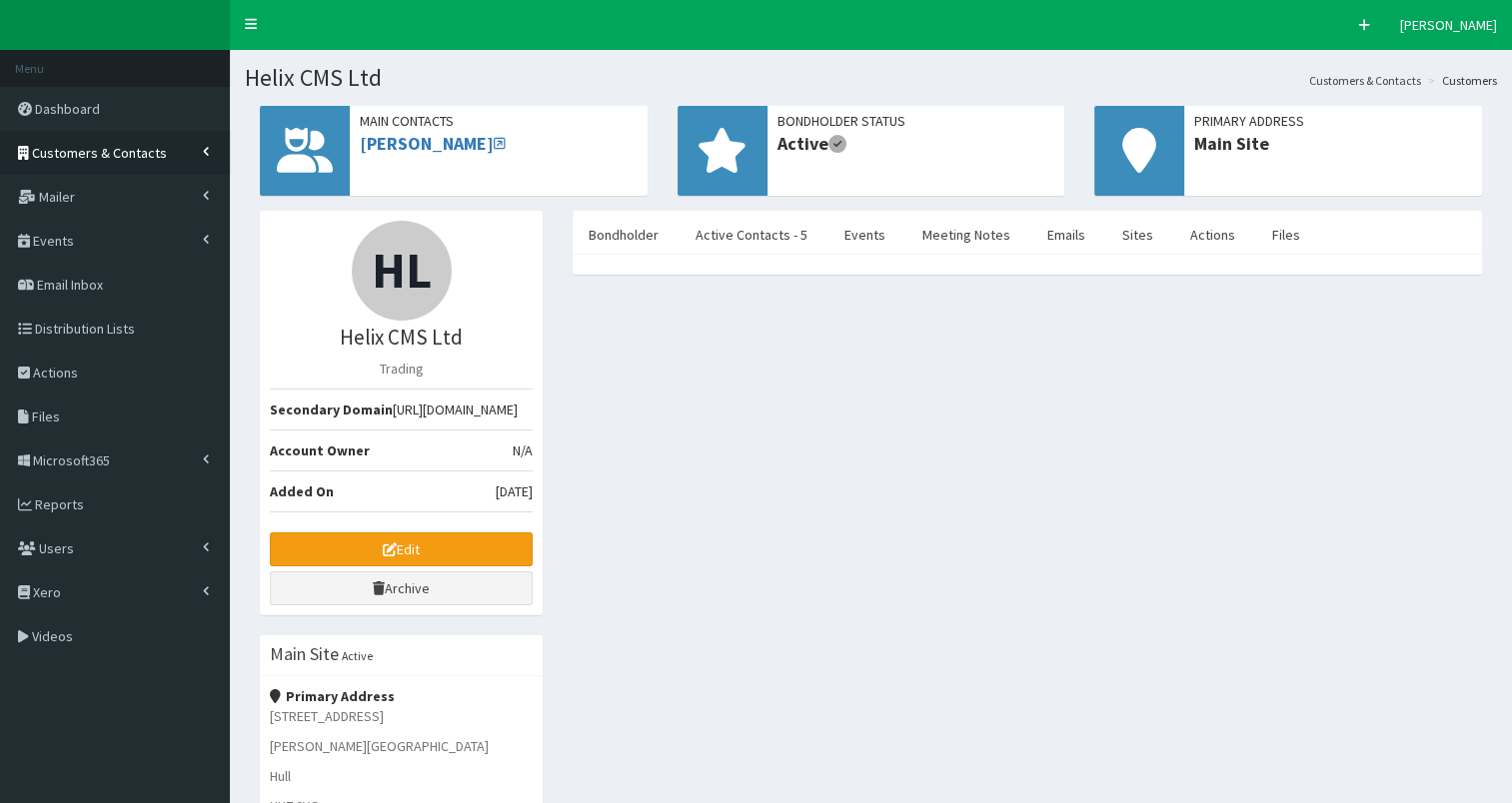 click on "Customers & Contacts" at bounding box center [99, 153] 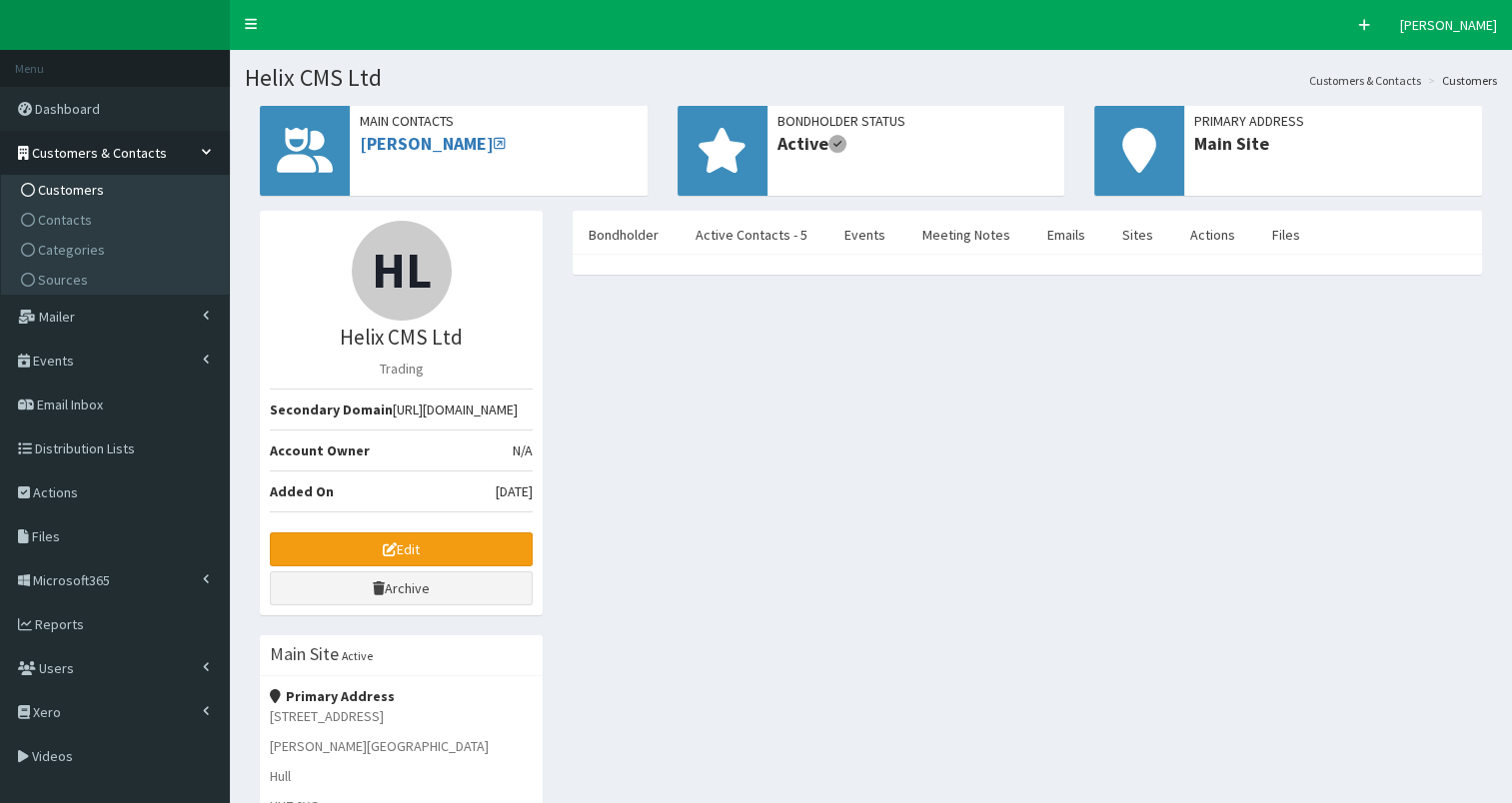 click on "Customers" at bounding box center [117, 190] 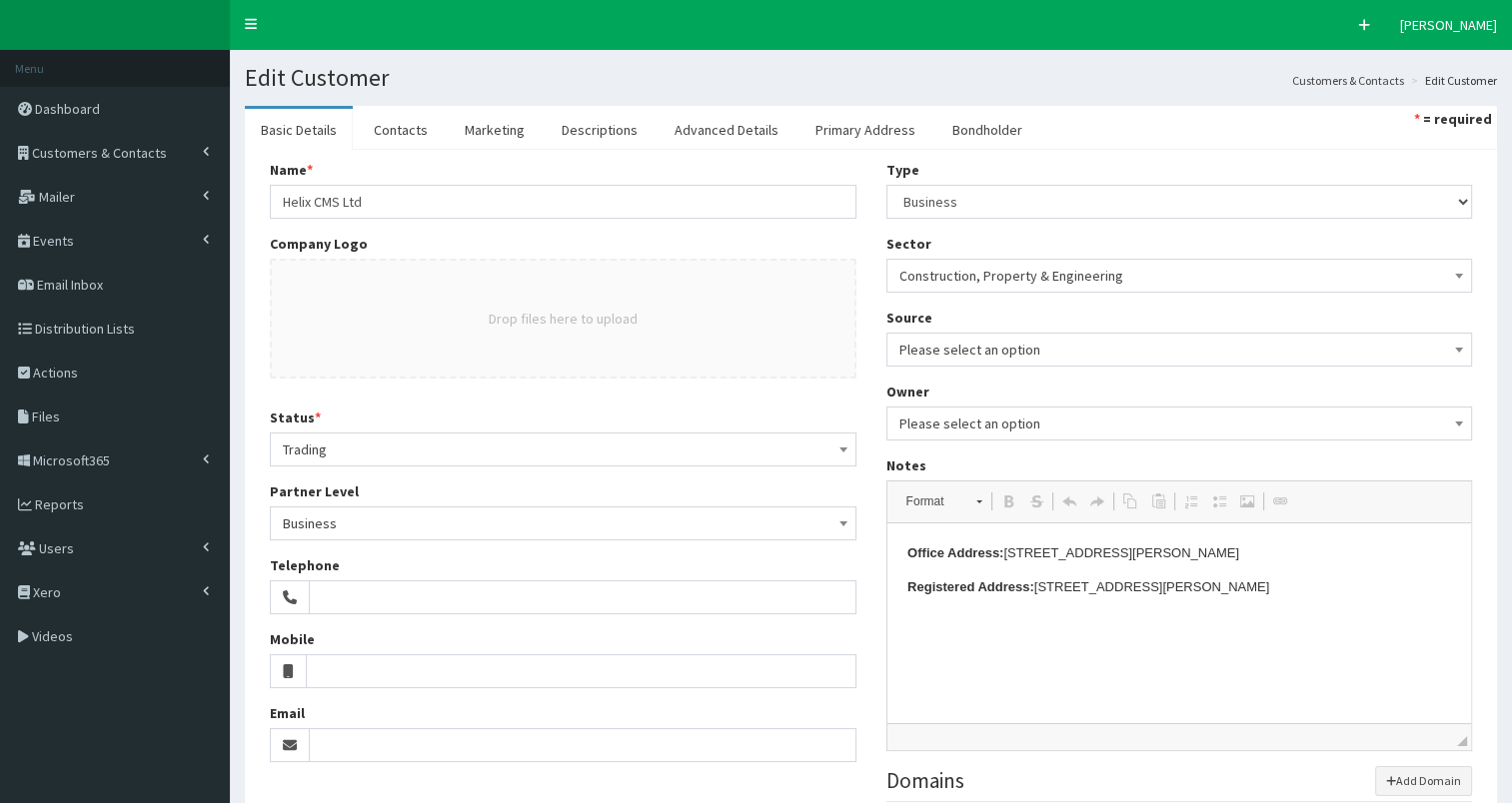 scroll, scrollTop: 0, scrollLeft: 0, axis: both 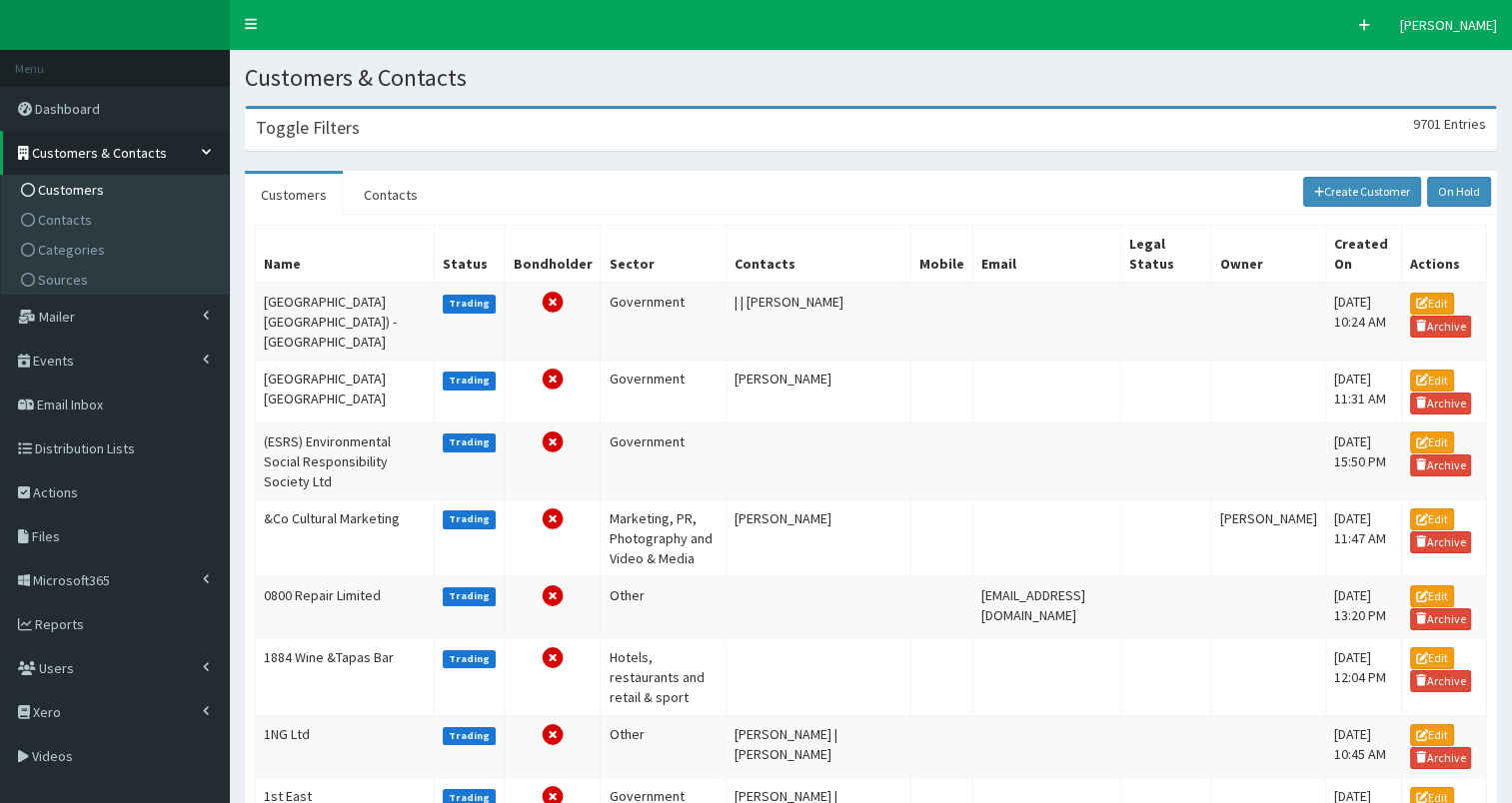 click on "Toggle Filters" at bounding box center (308, 128) 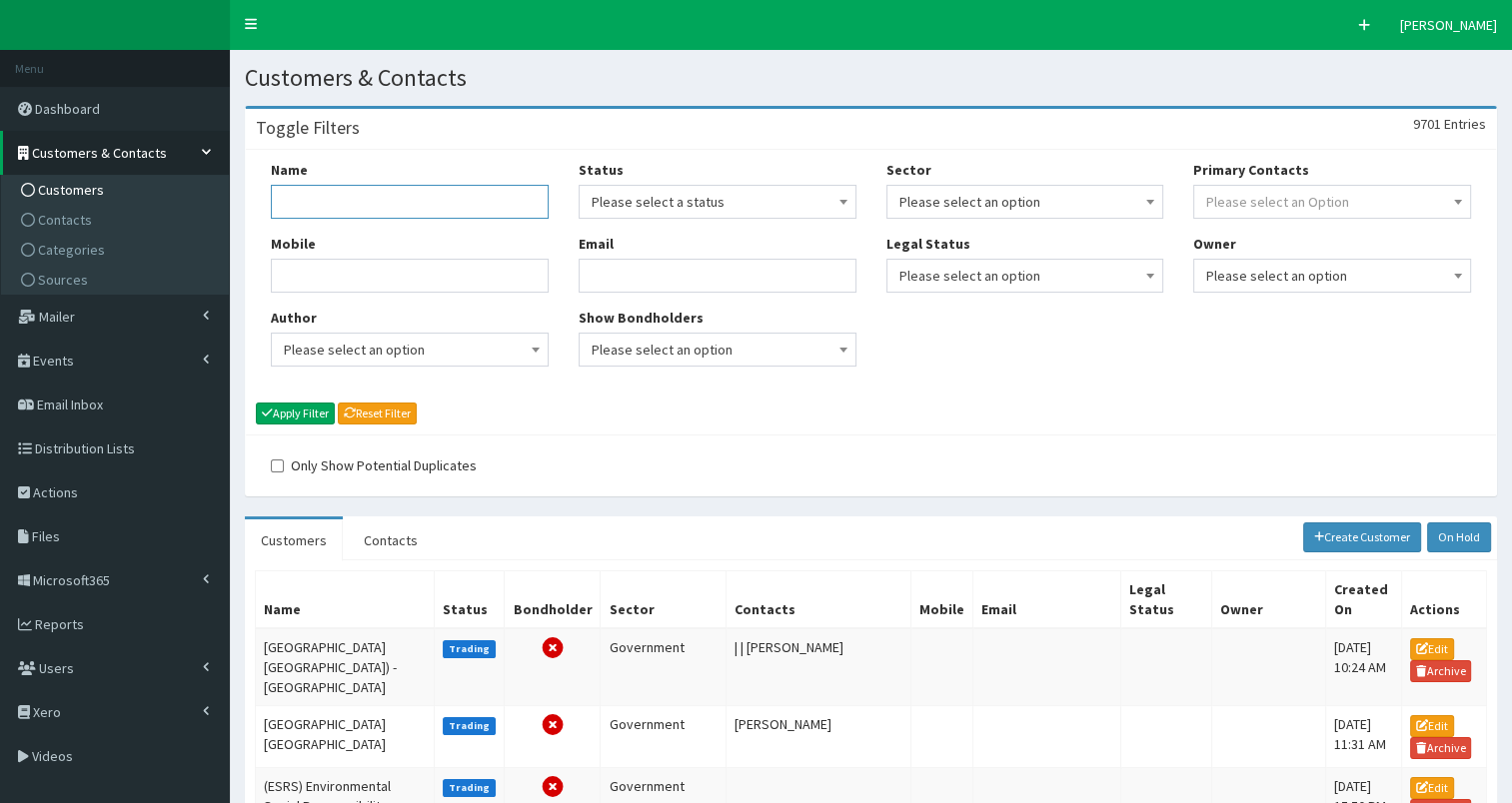 click on "Name" at bounding box center [410, 202] 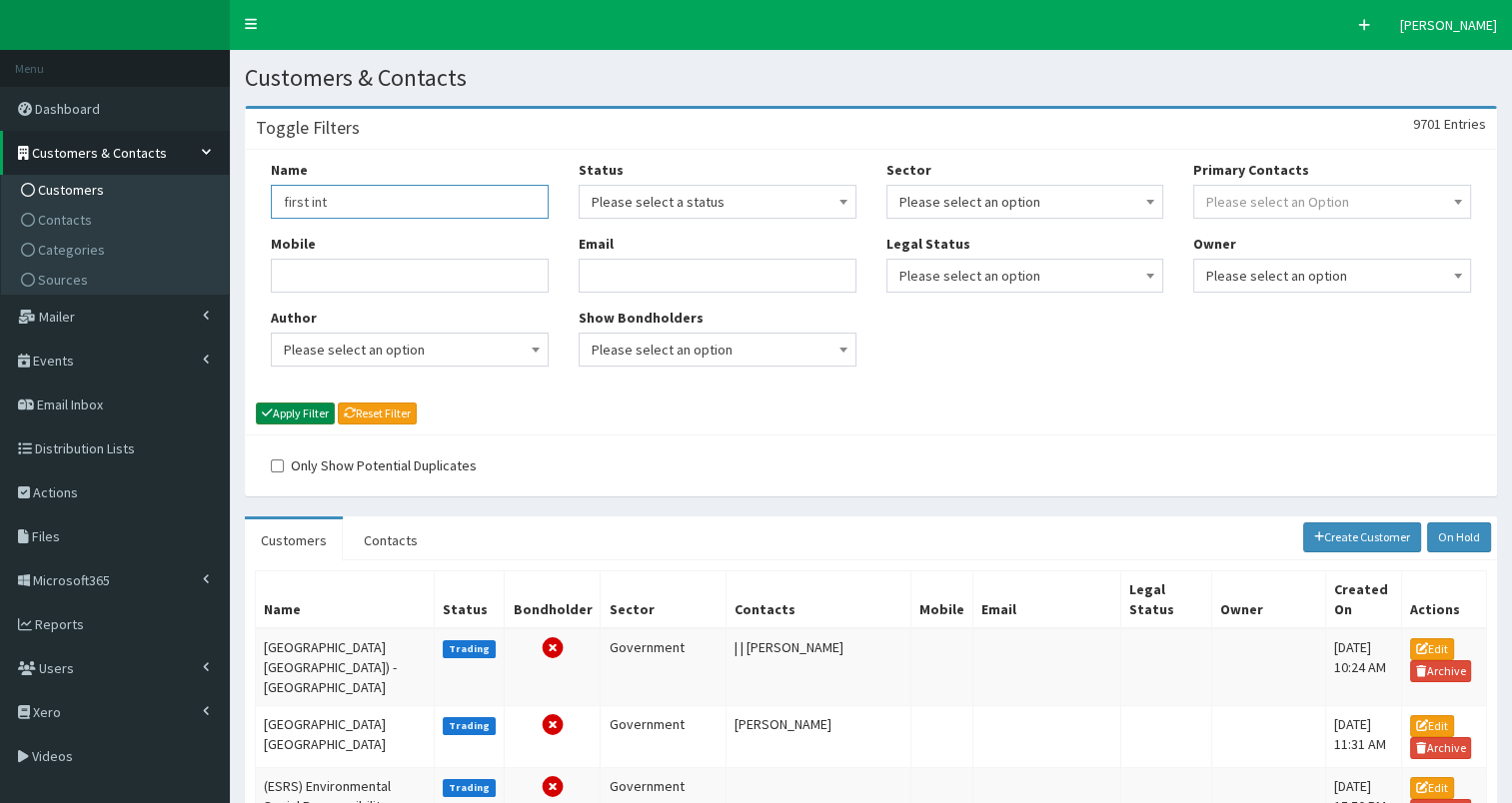 type on "first int" 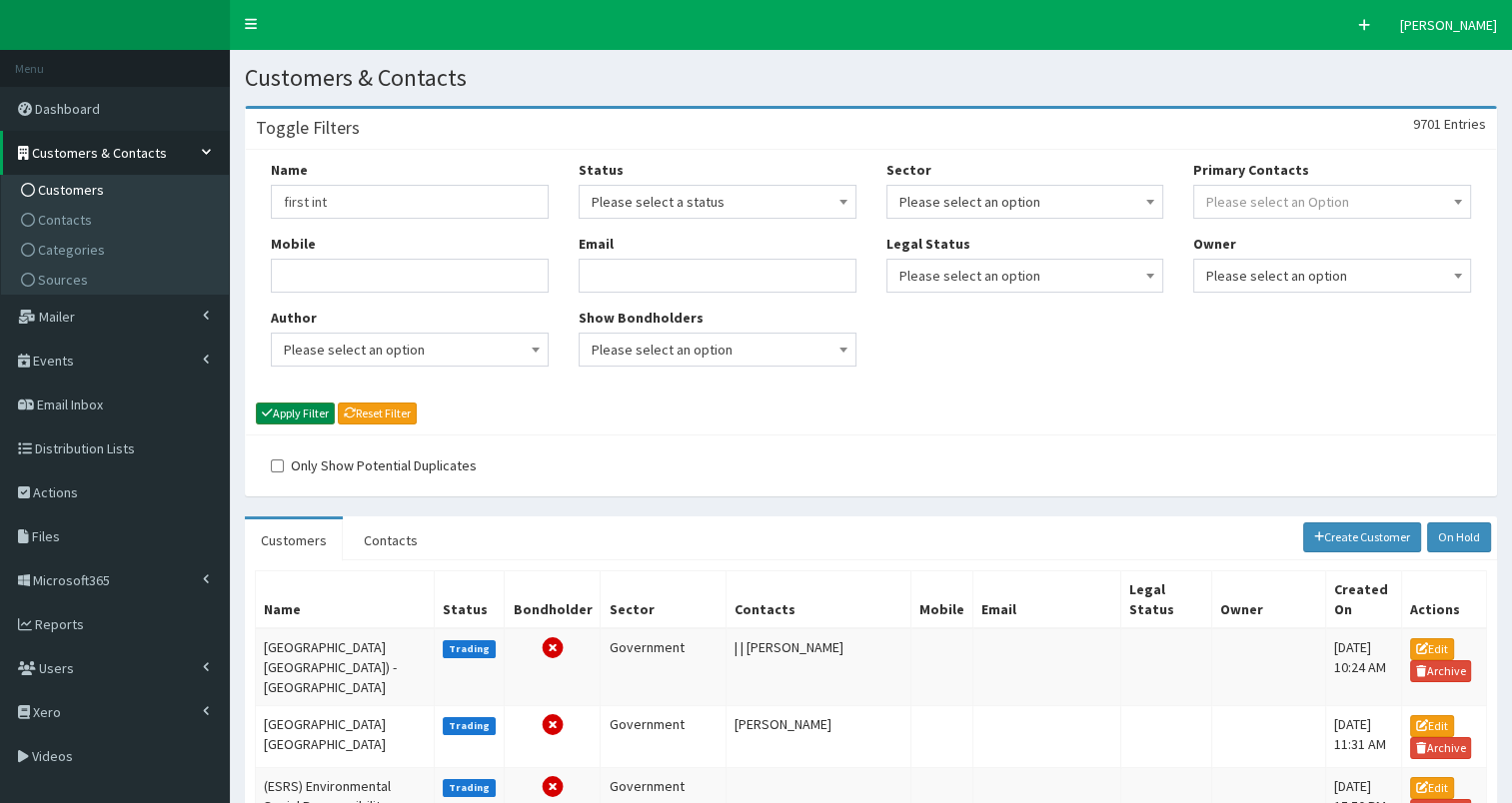 click on "Apply Filter" at bounding box center (295, 413) 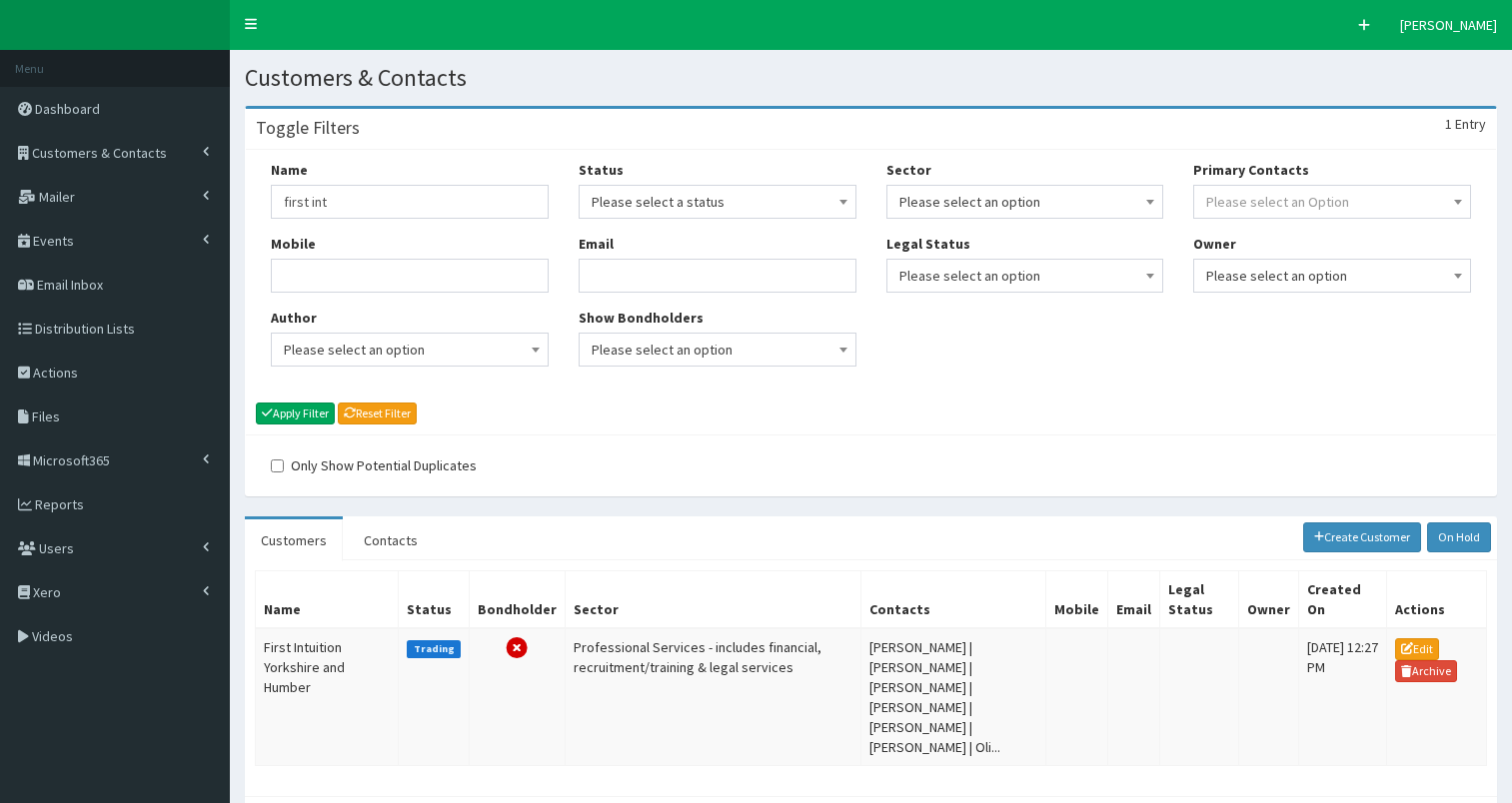 scroll, scrollTop: 0, scrollLeft: 0, axis: both 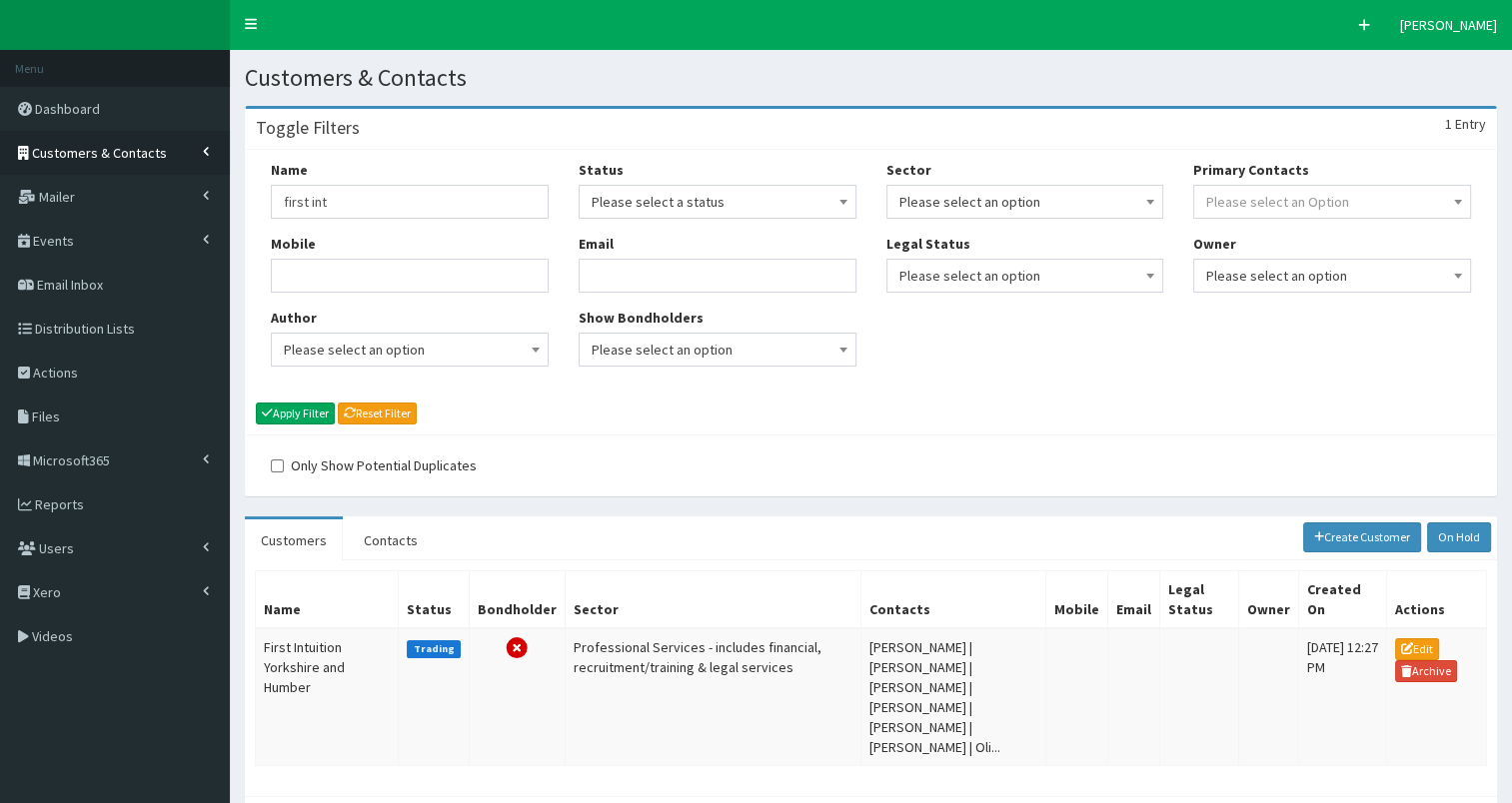 click on "Customers & Contacts" at bounding box center [99, 153] 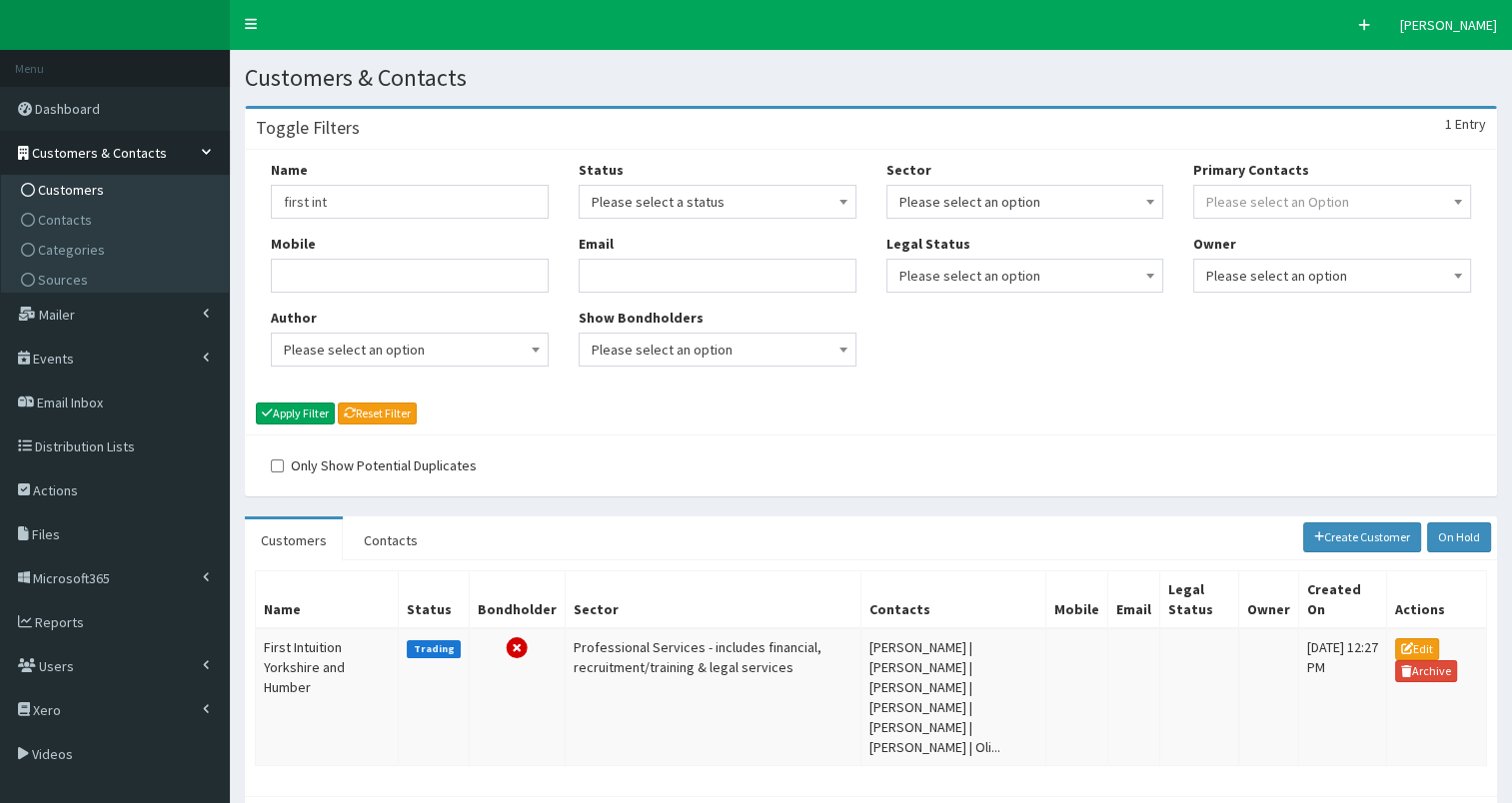 click on "Customers" at bounding box center (117, 190) 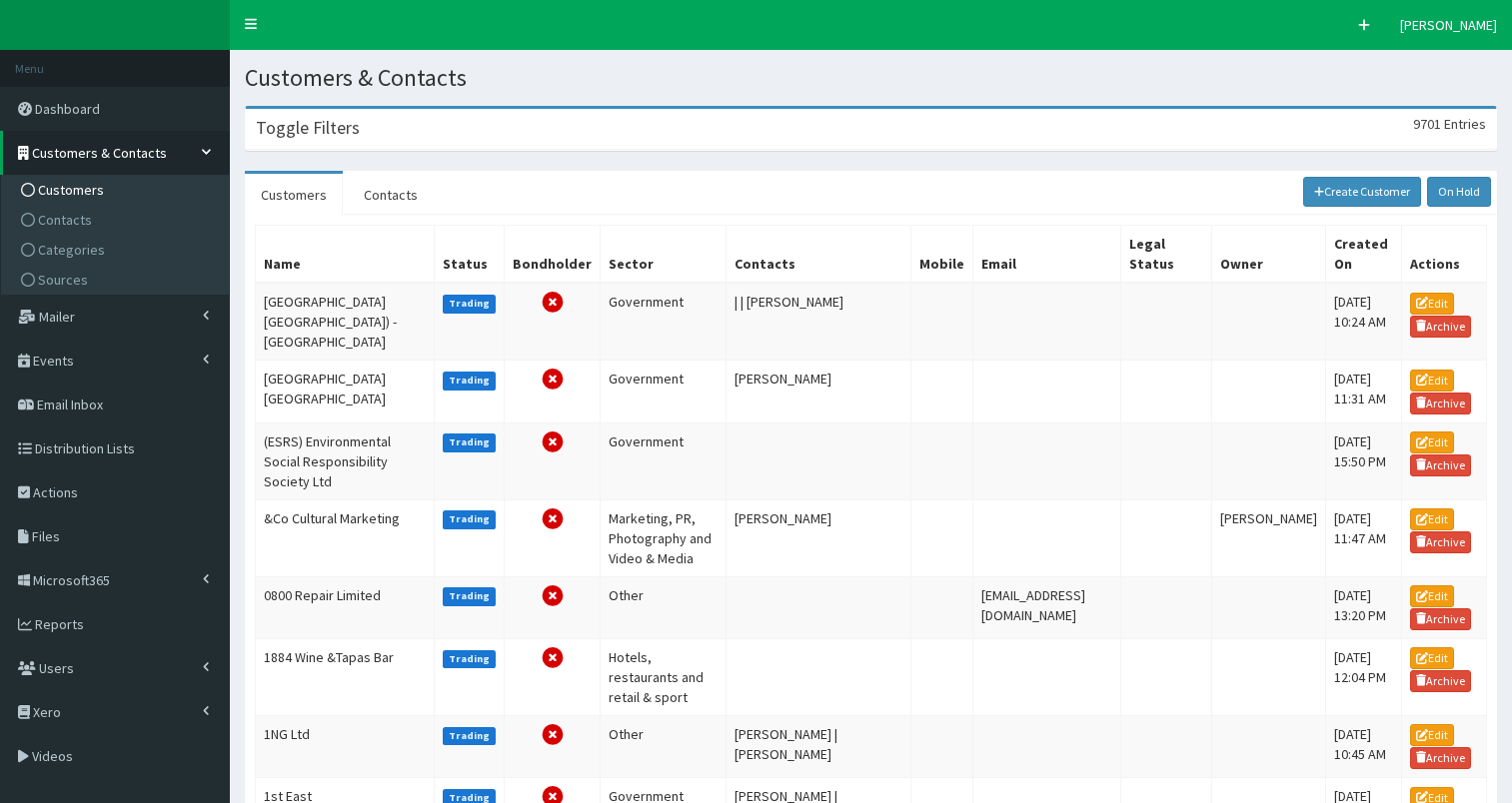 scroll, scrollTop: 0, scrollLeft: 0, axis: both 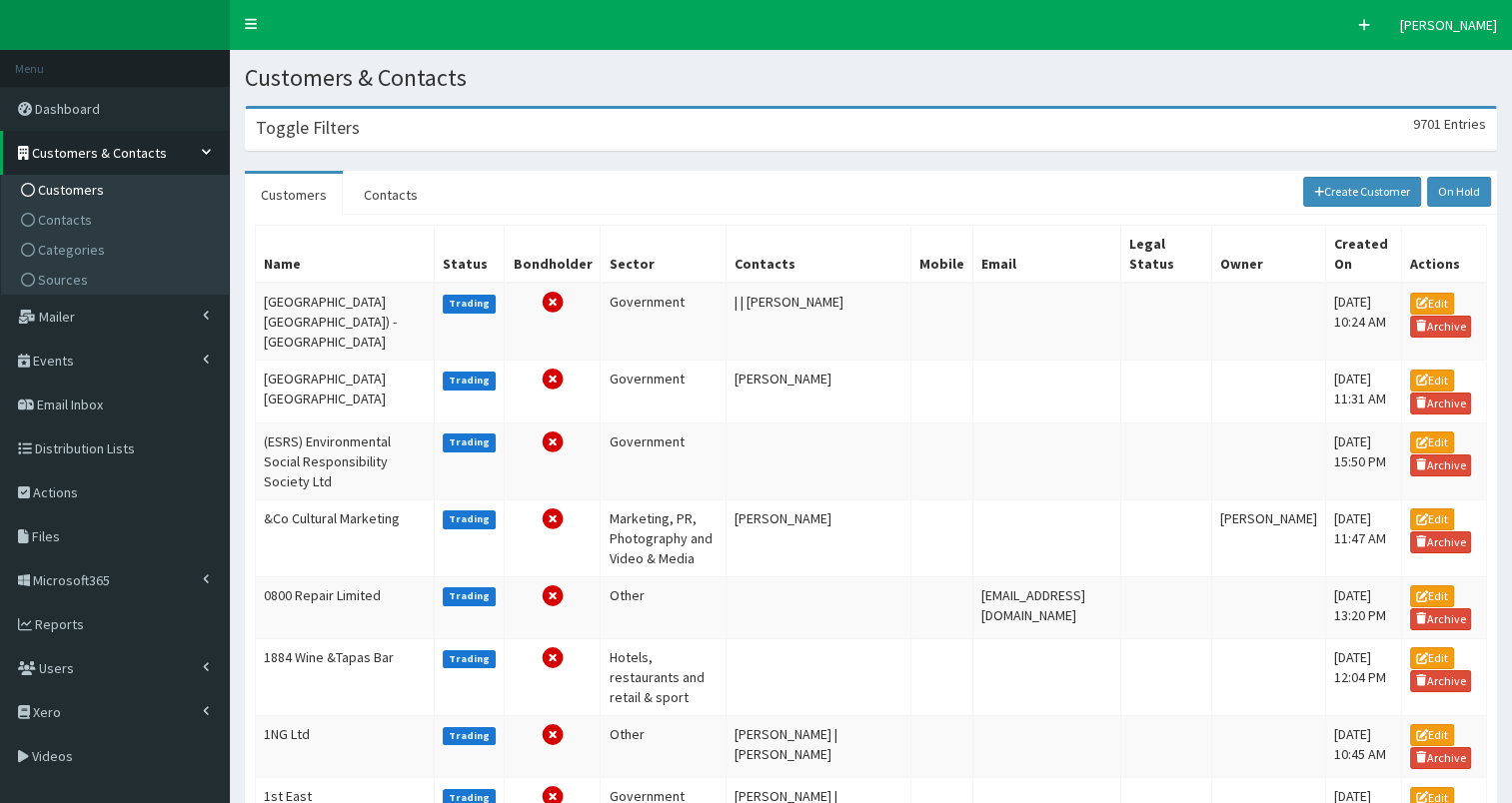 click on "Toggle Filters
9701   Entries" at bounding box center [870, 129] 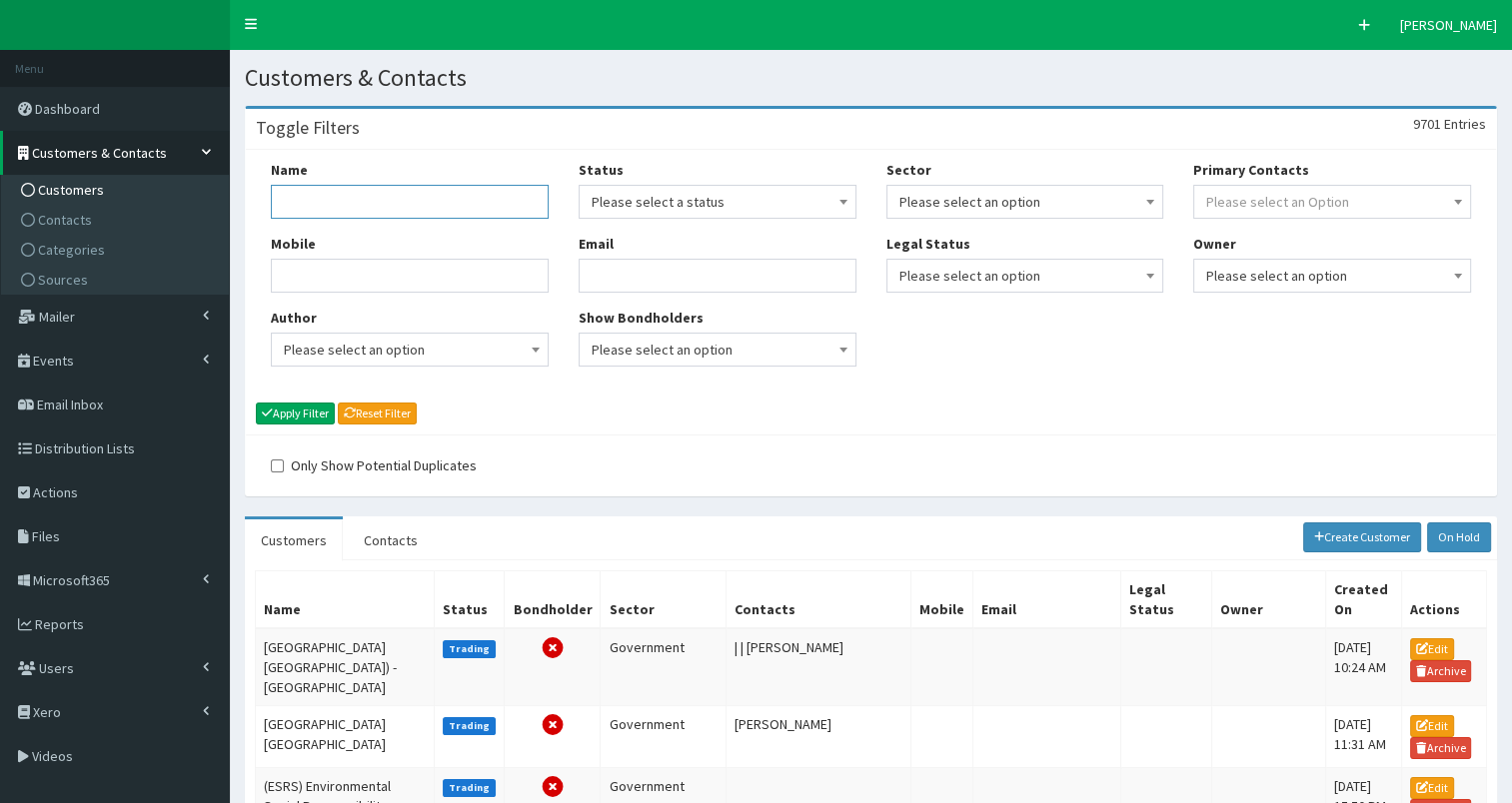 click on "Name" at bounding box center (410, 202) 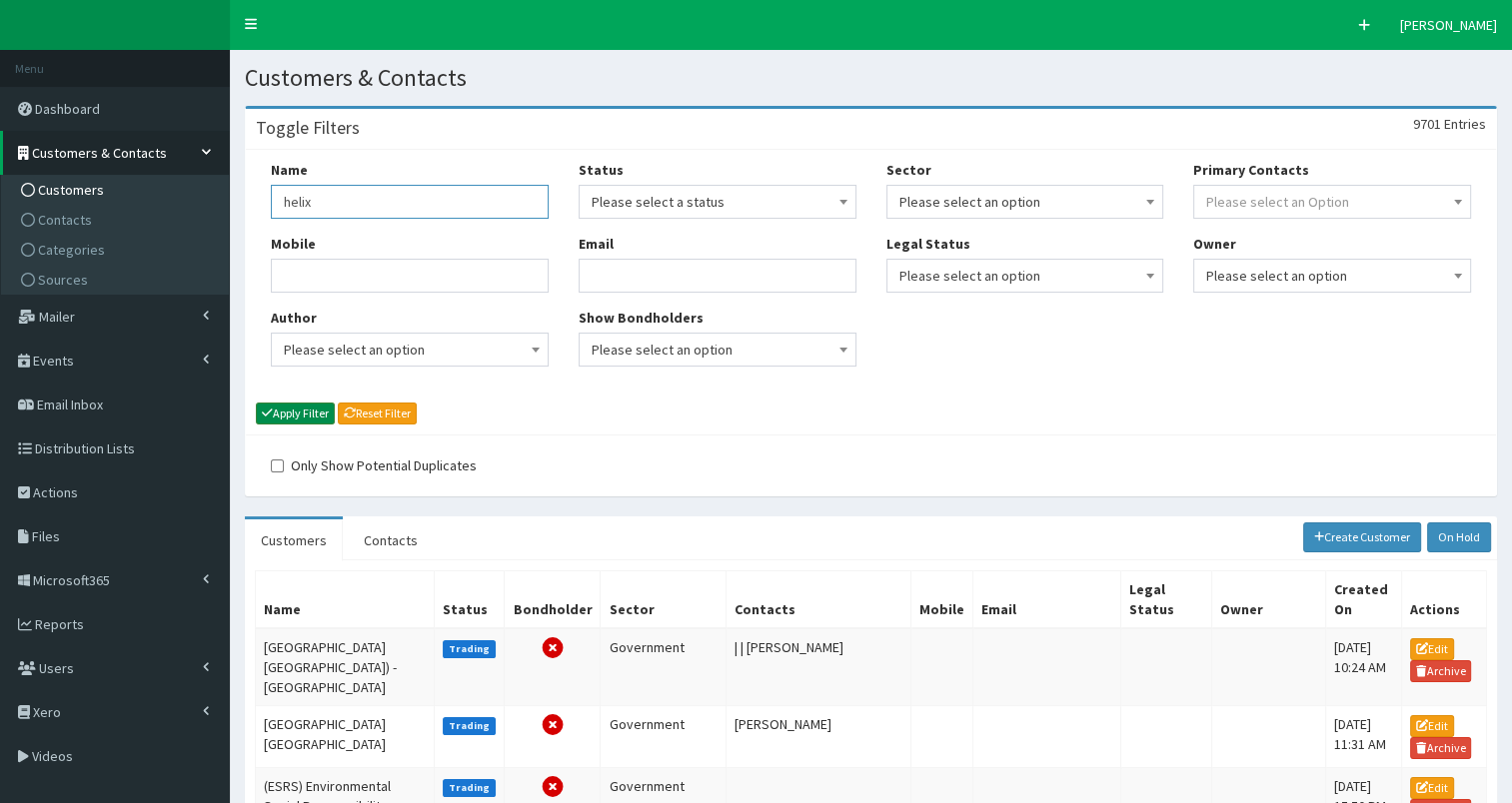 type on "helix" 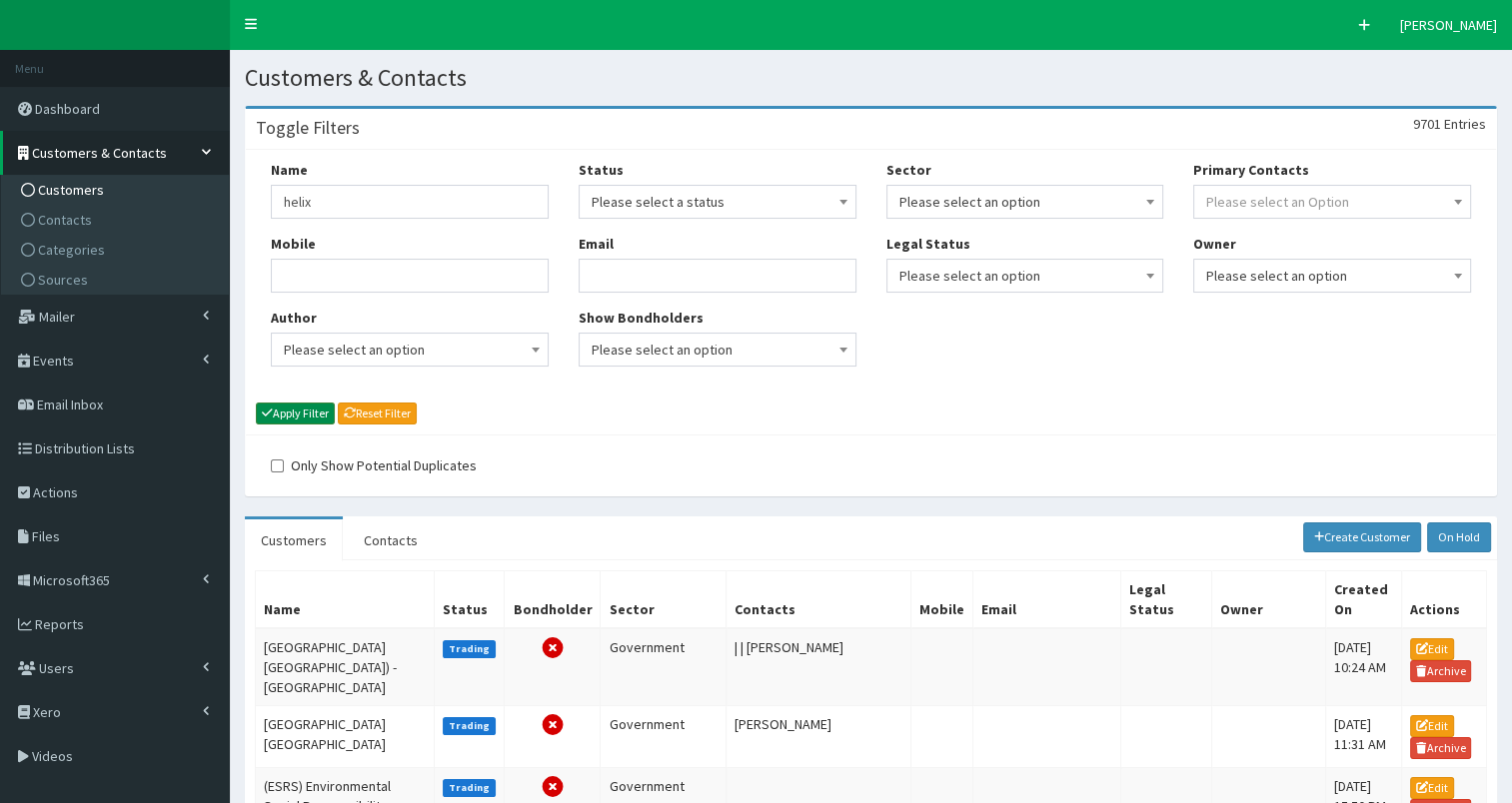 click on "Apply Filter" at bounding box center (295, 413) 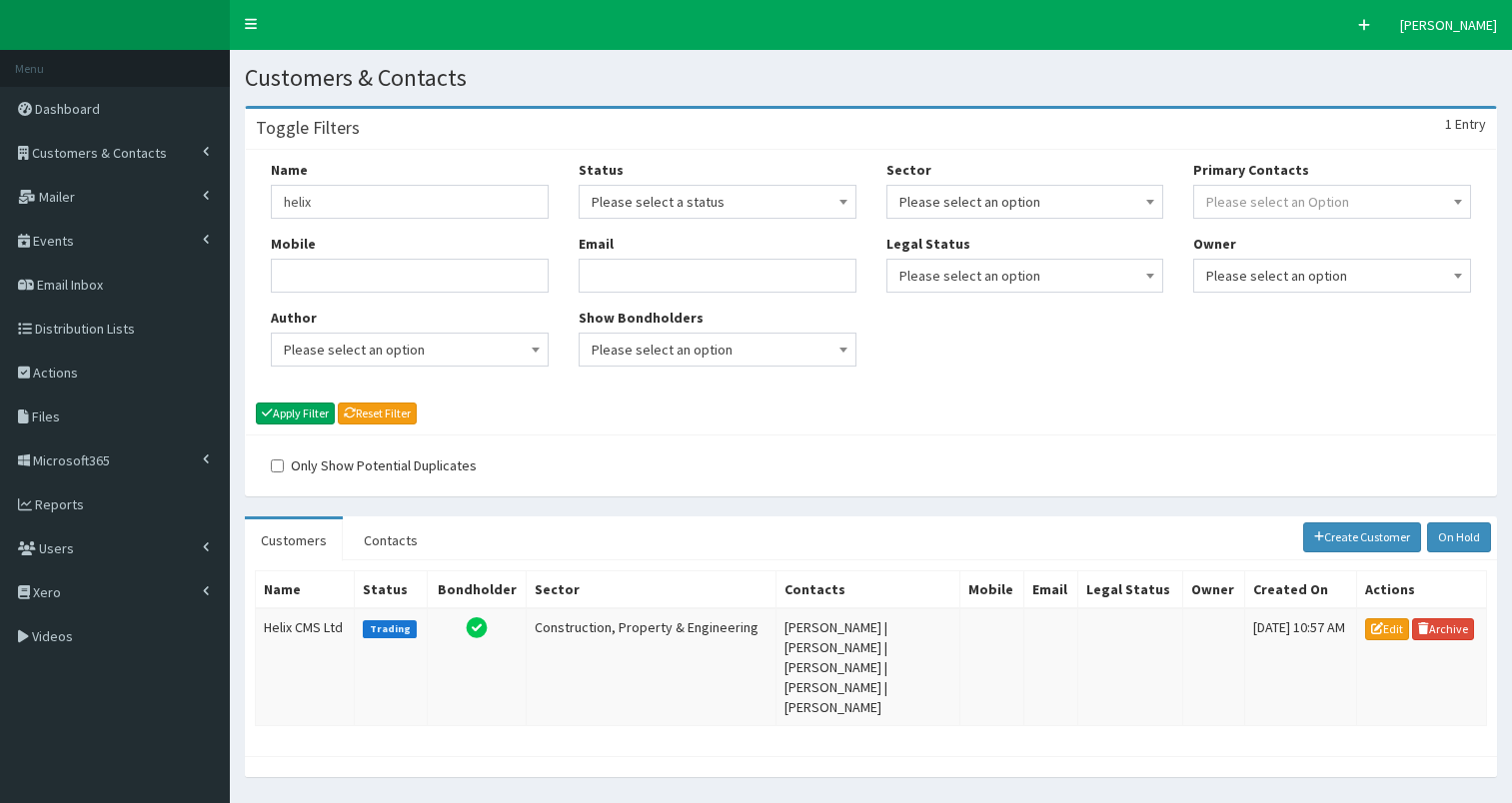 scroll, scrollTop: 0, scrollLeft: 0, axis: both 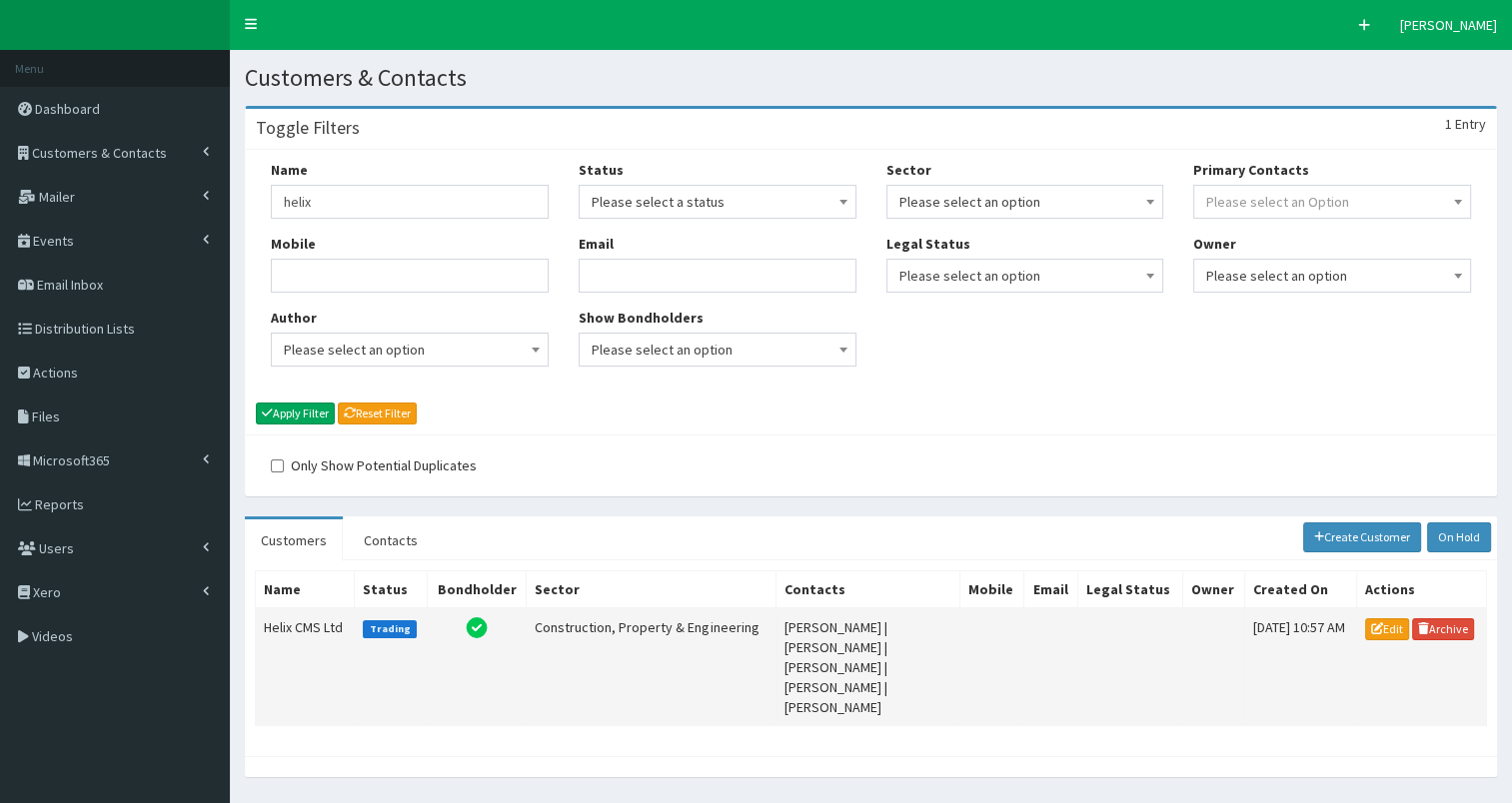 click on "Helix CMS Ltd" at bounding box center (305, 667) 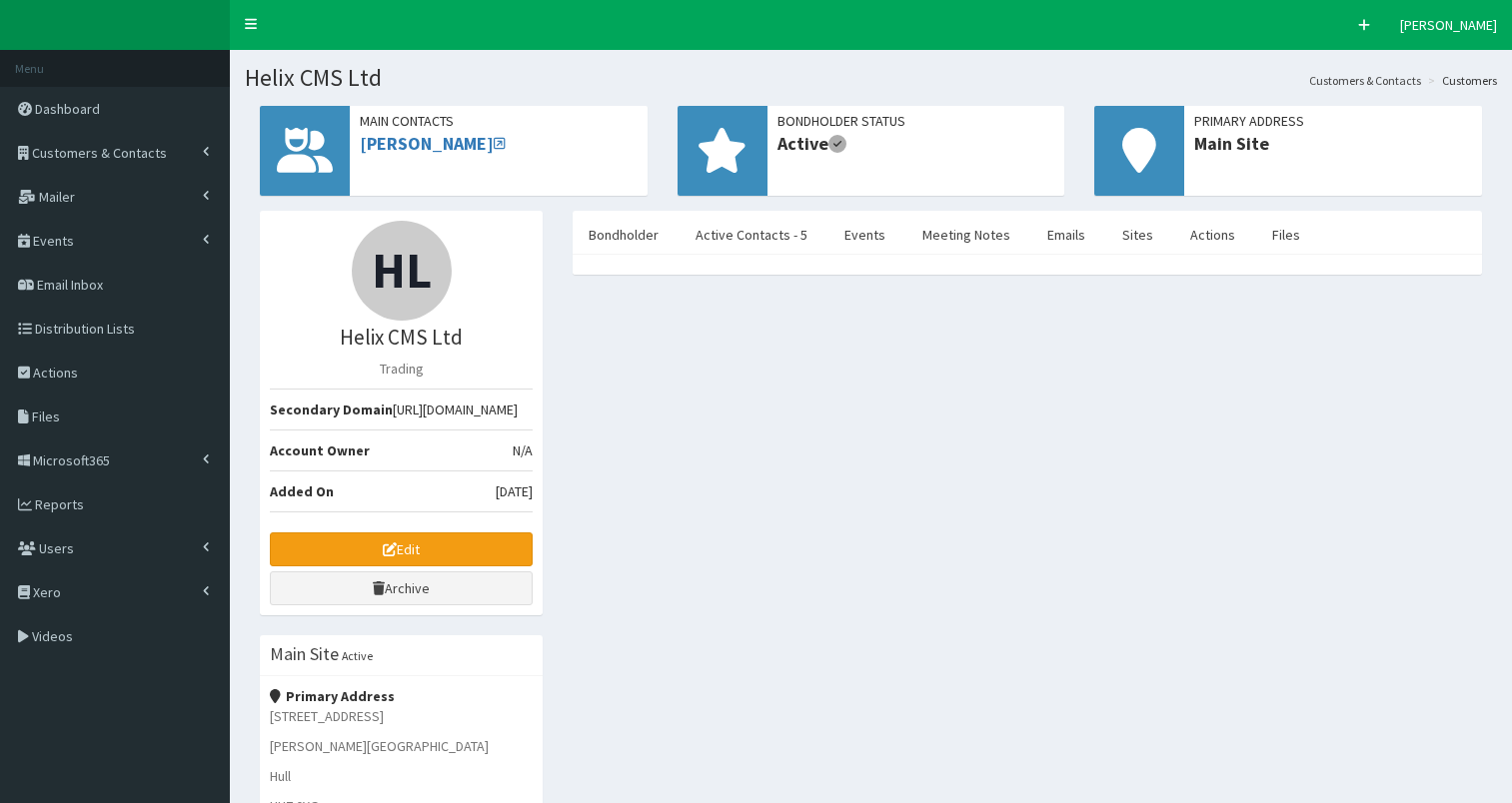 select on "50" 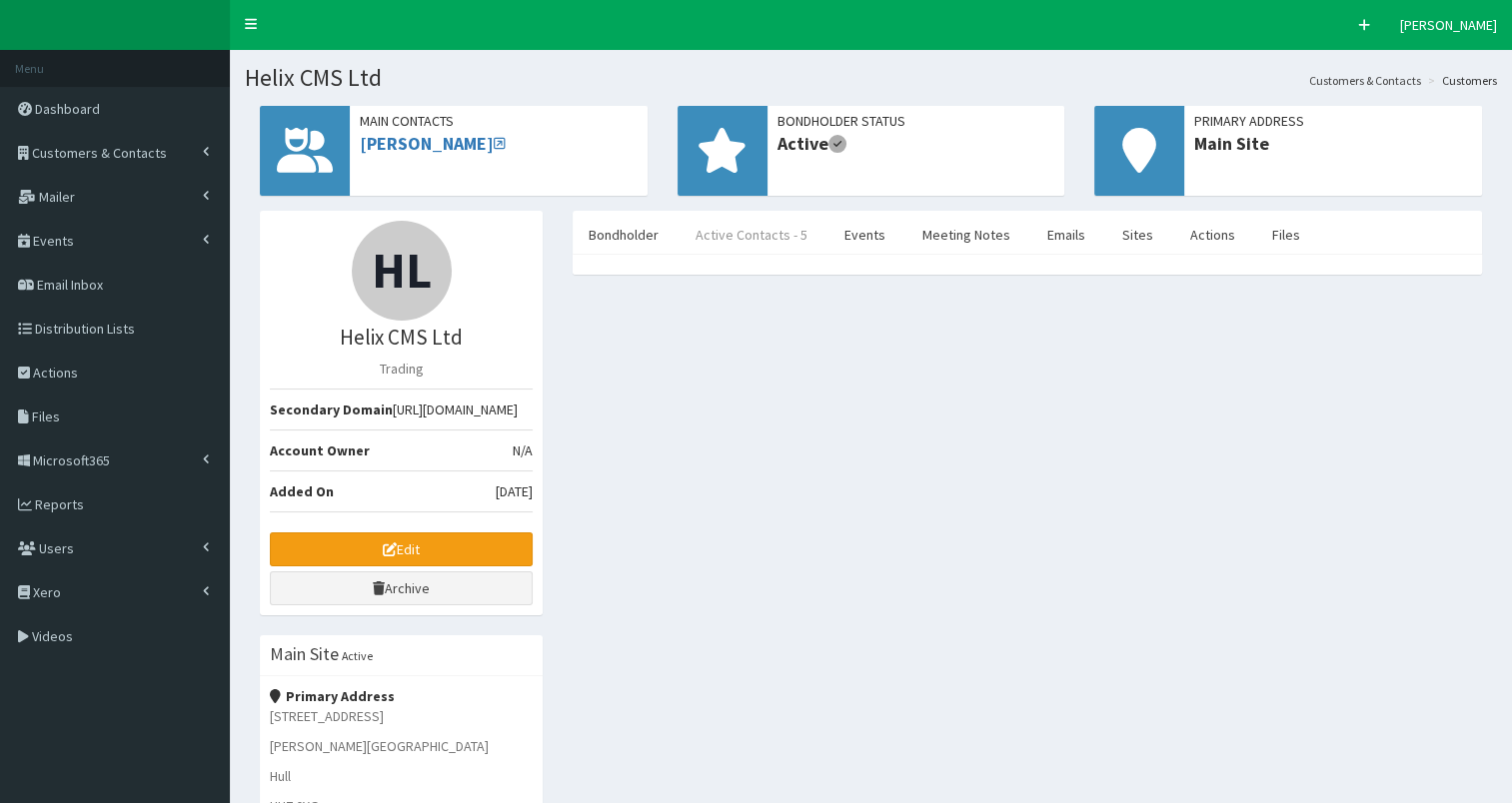 click on "Active Contacts - 5" at bounding box center (752, 235) 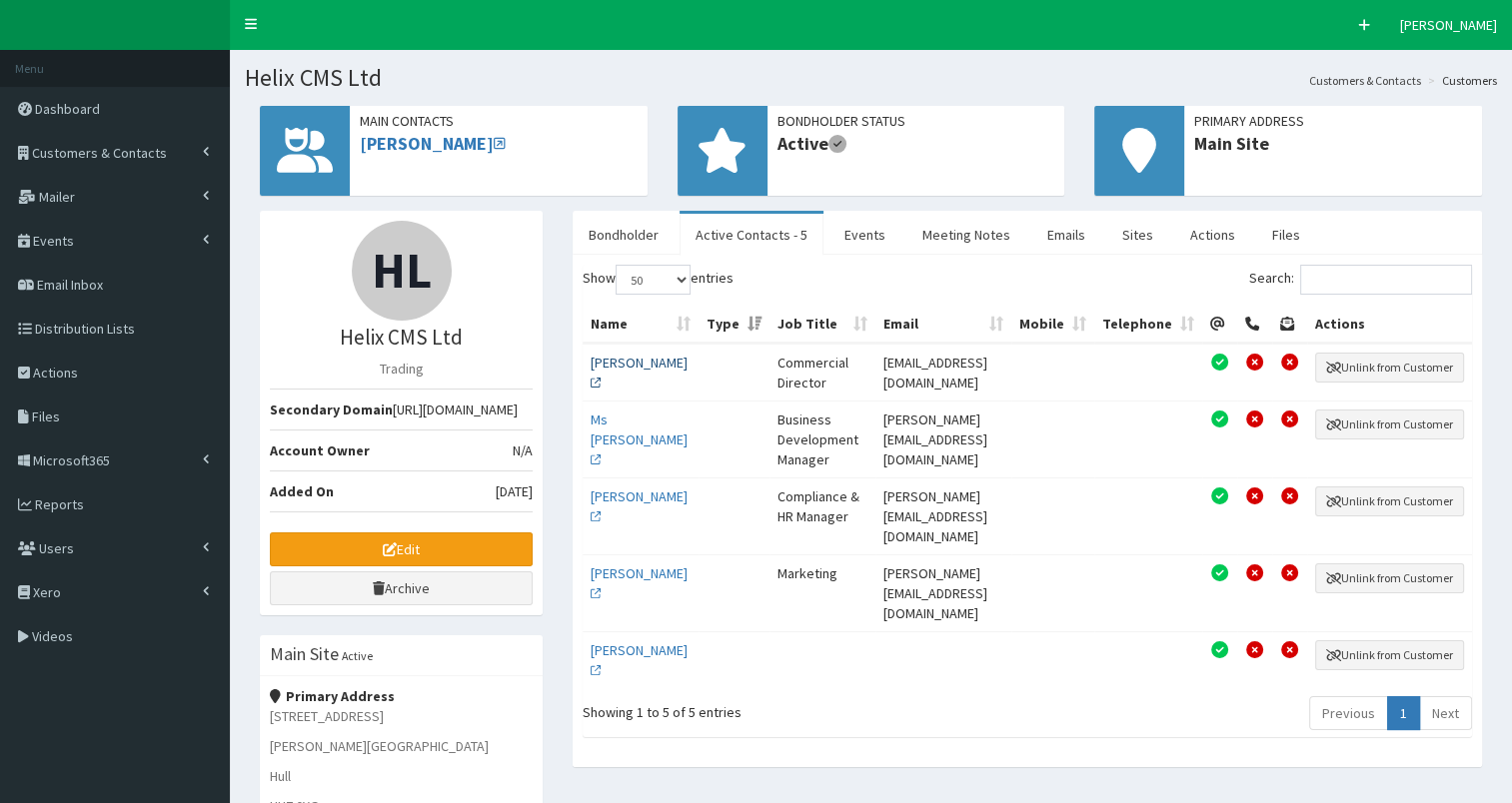 click on "Mr Ross Bellingham" at bounding box center [639, 373] 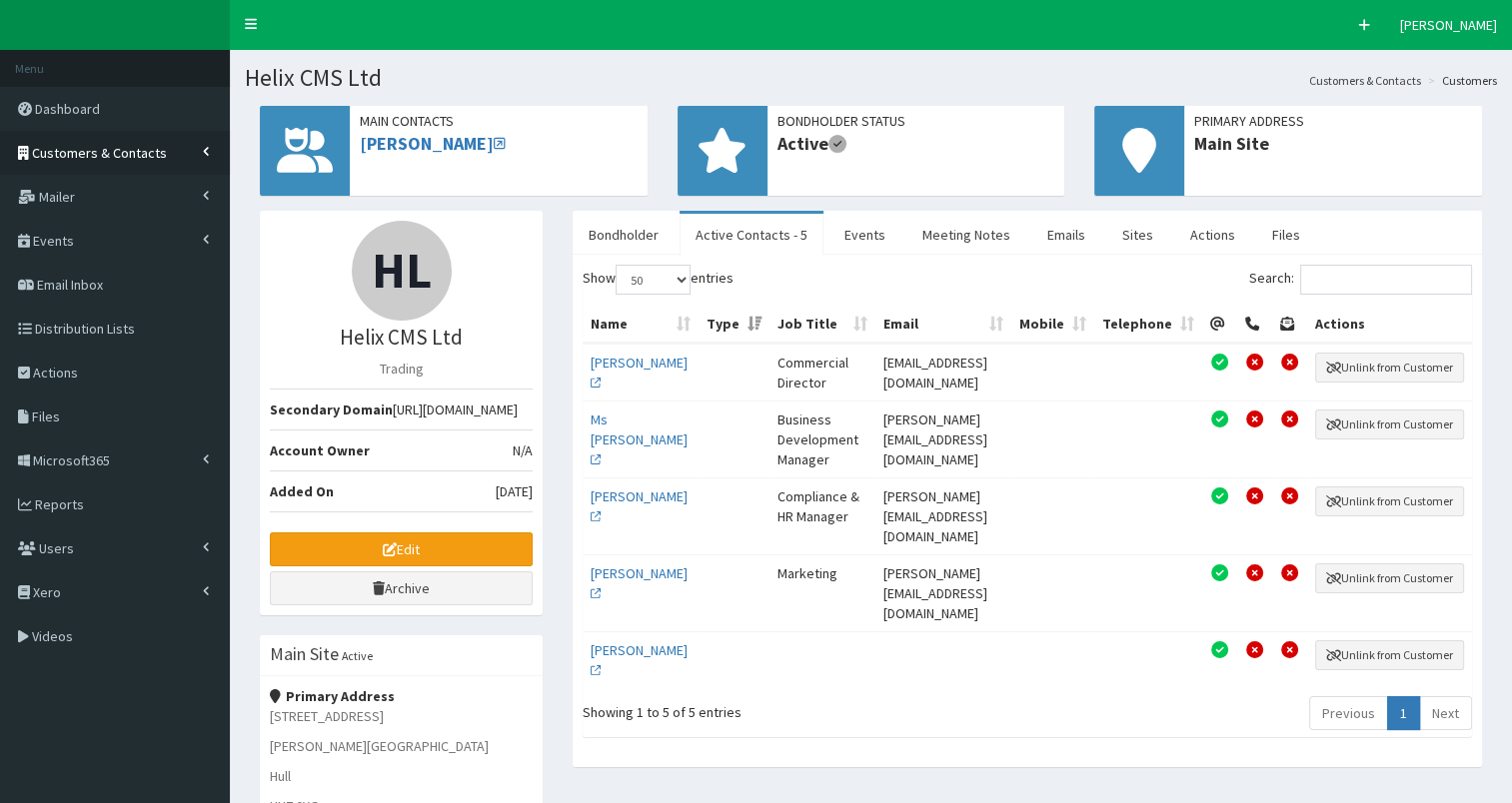 click on "Customers & Contacts" at bounding box center (99, 153) 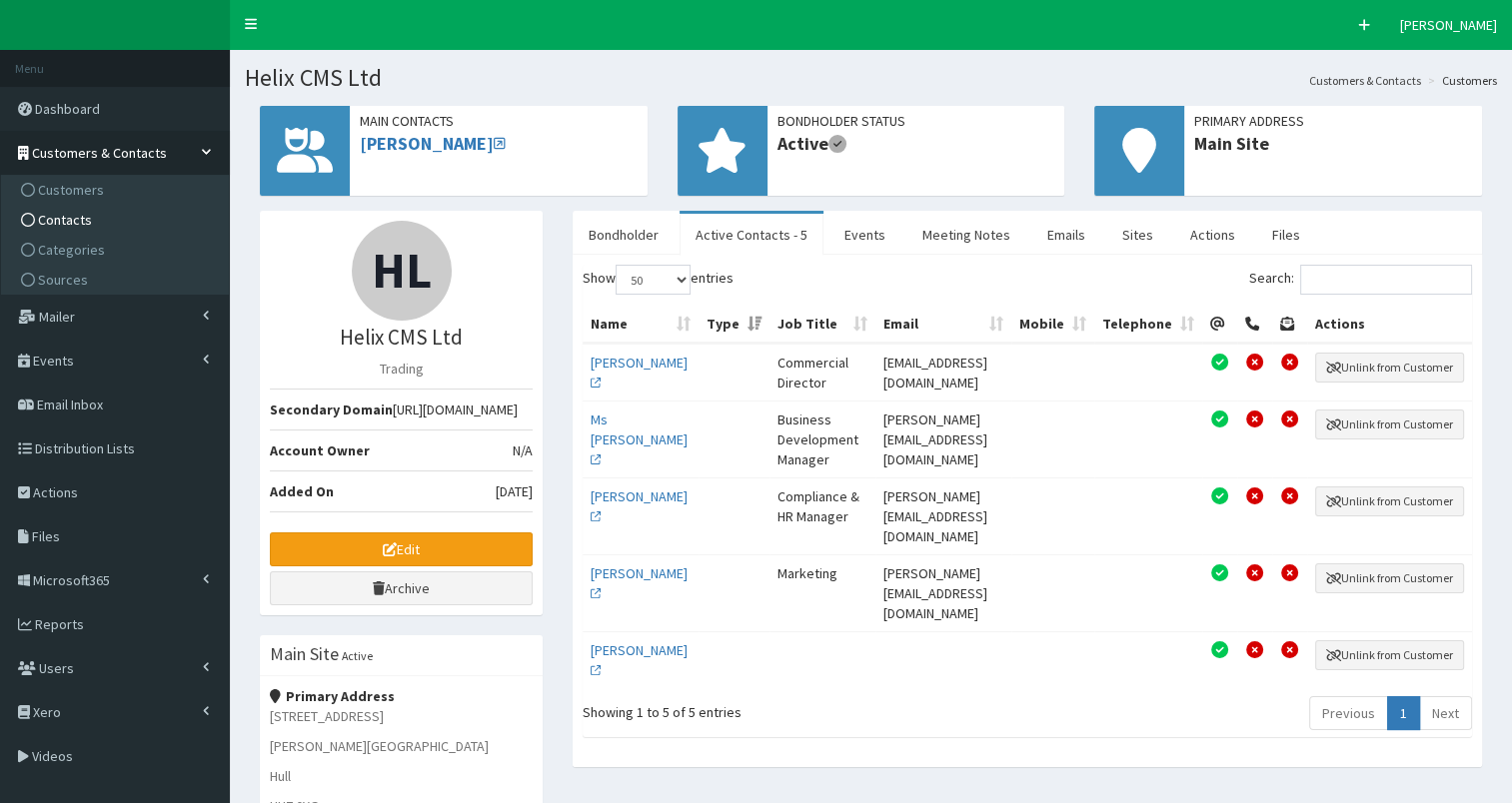 click on "Contacts" at bounding box center (117, 220) 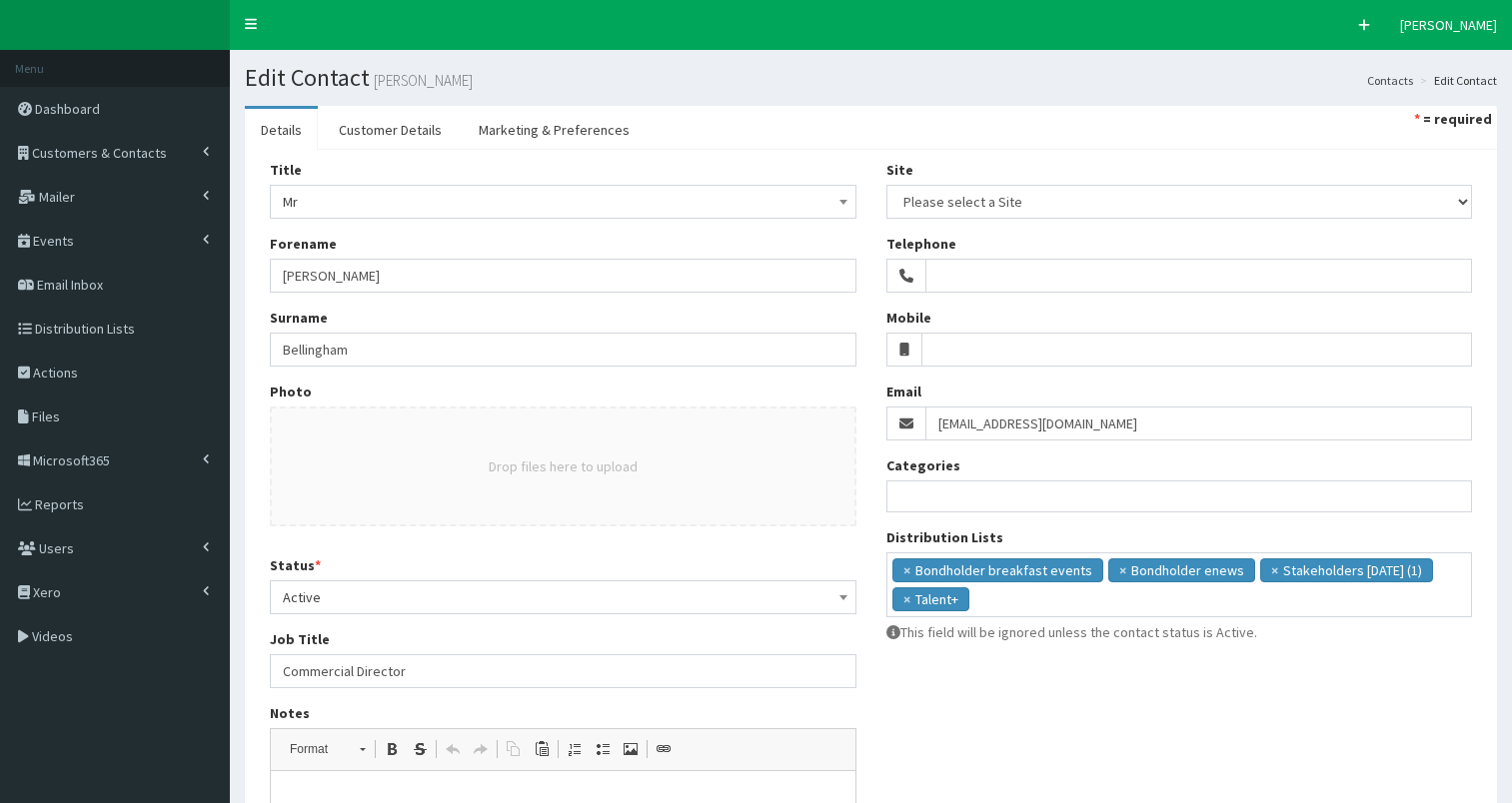 select 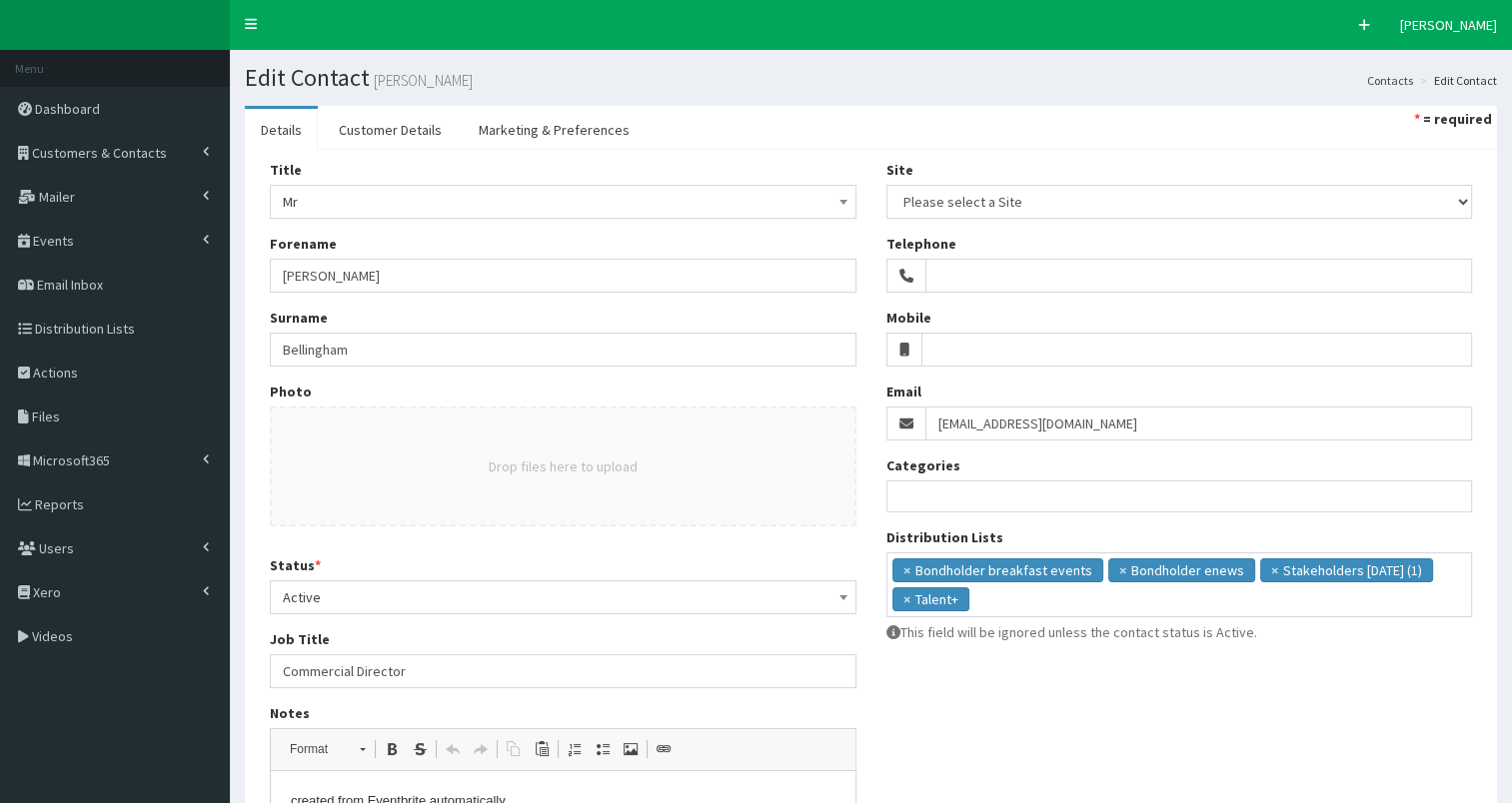 scroll, scrollTop: 0, scrollLeft: 0, axis: both 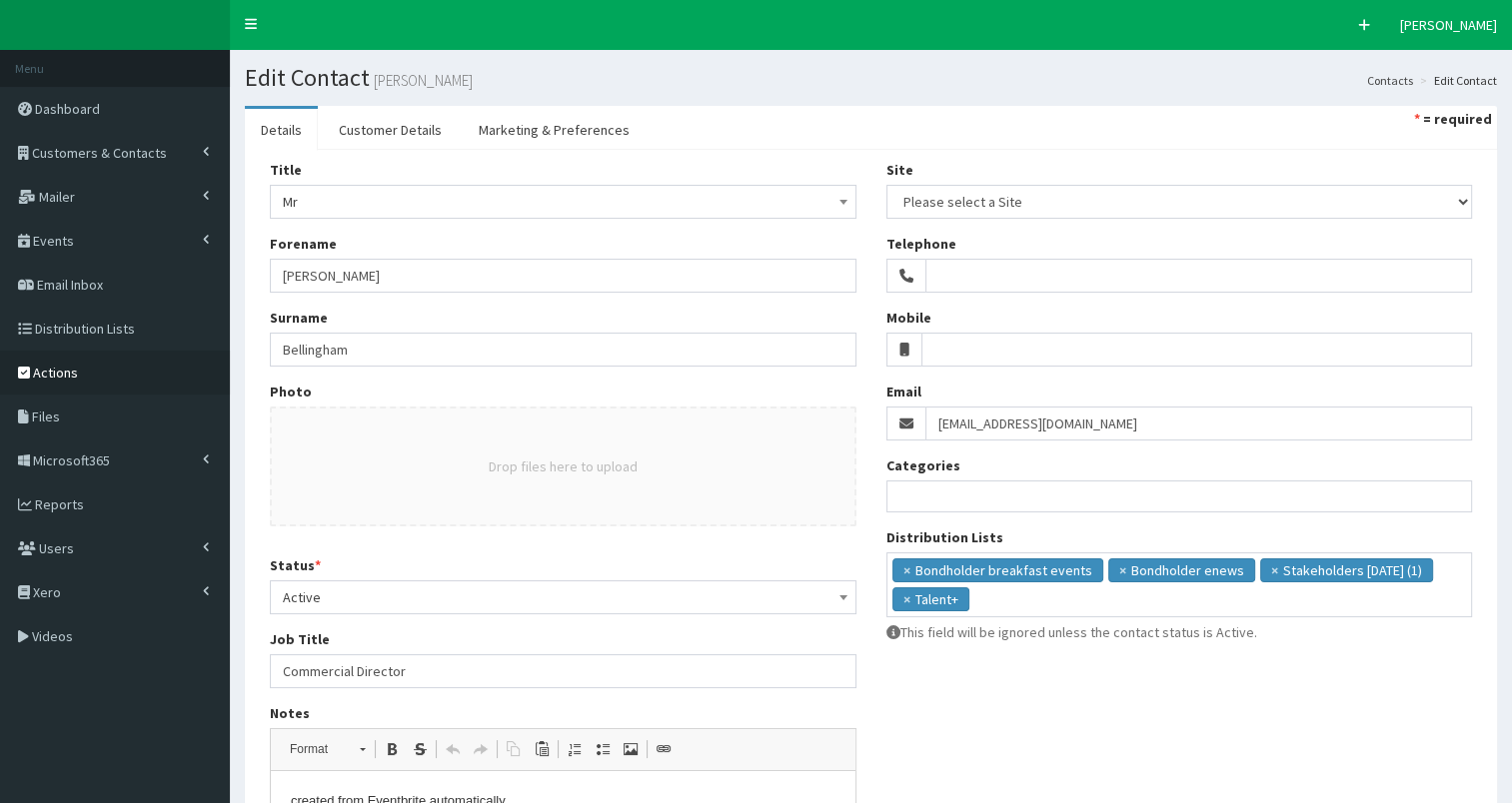 click on "Actions" at bounding box center [55, 373] 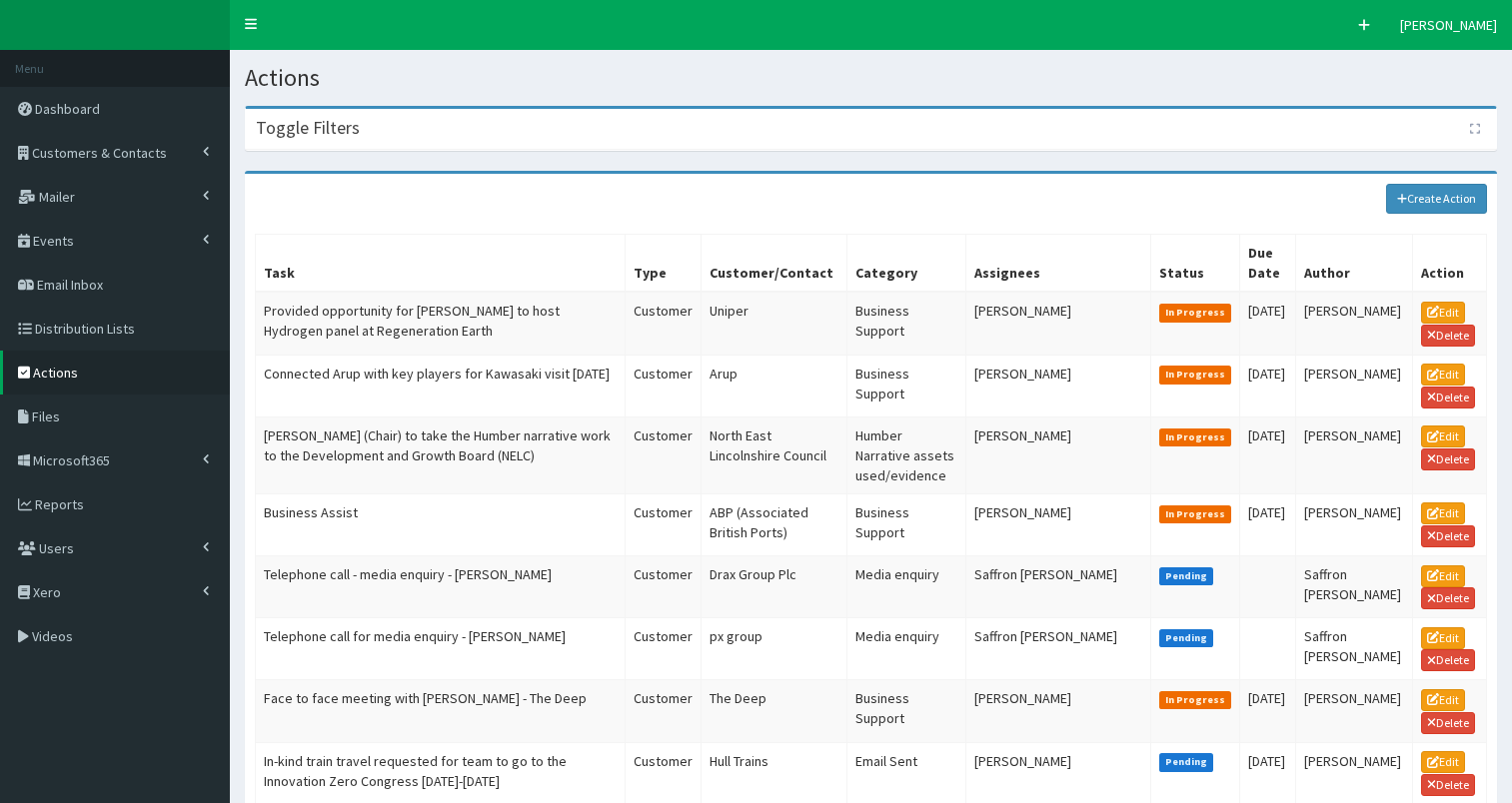 scroll, scrollTop: 0, scrollLeft: 0, axis: both 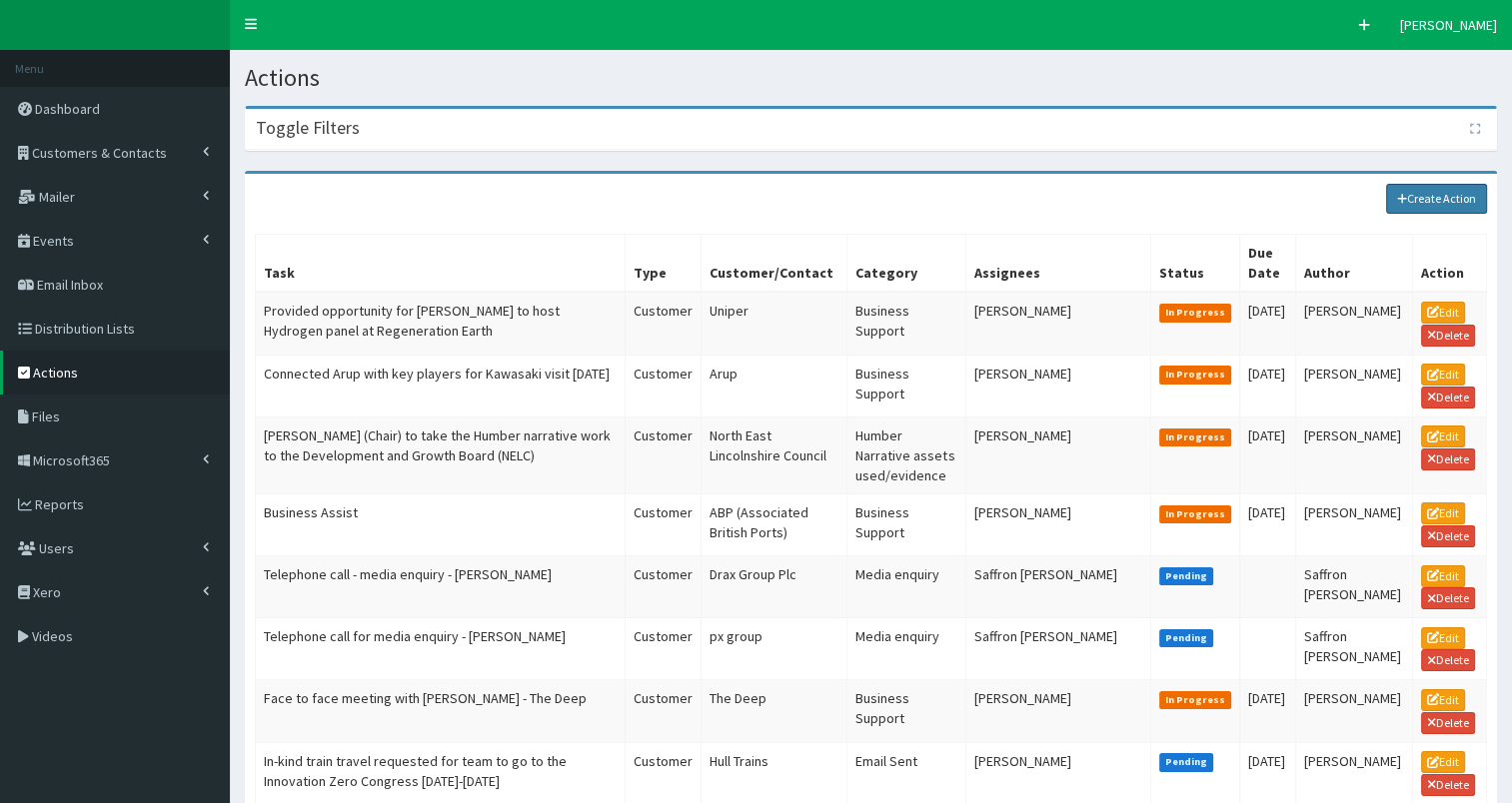 click on "Create Action" at bounding box center [1437, 199] 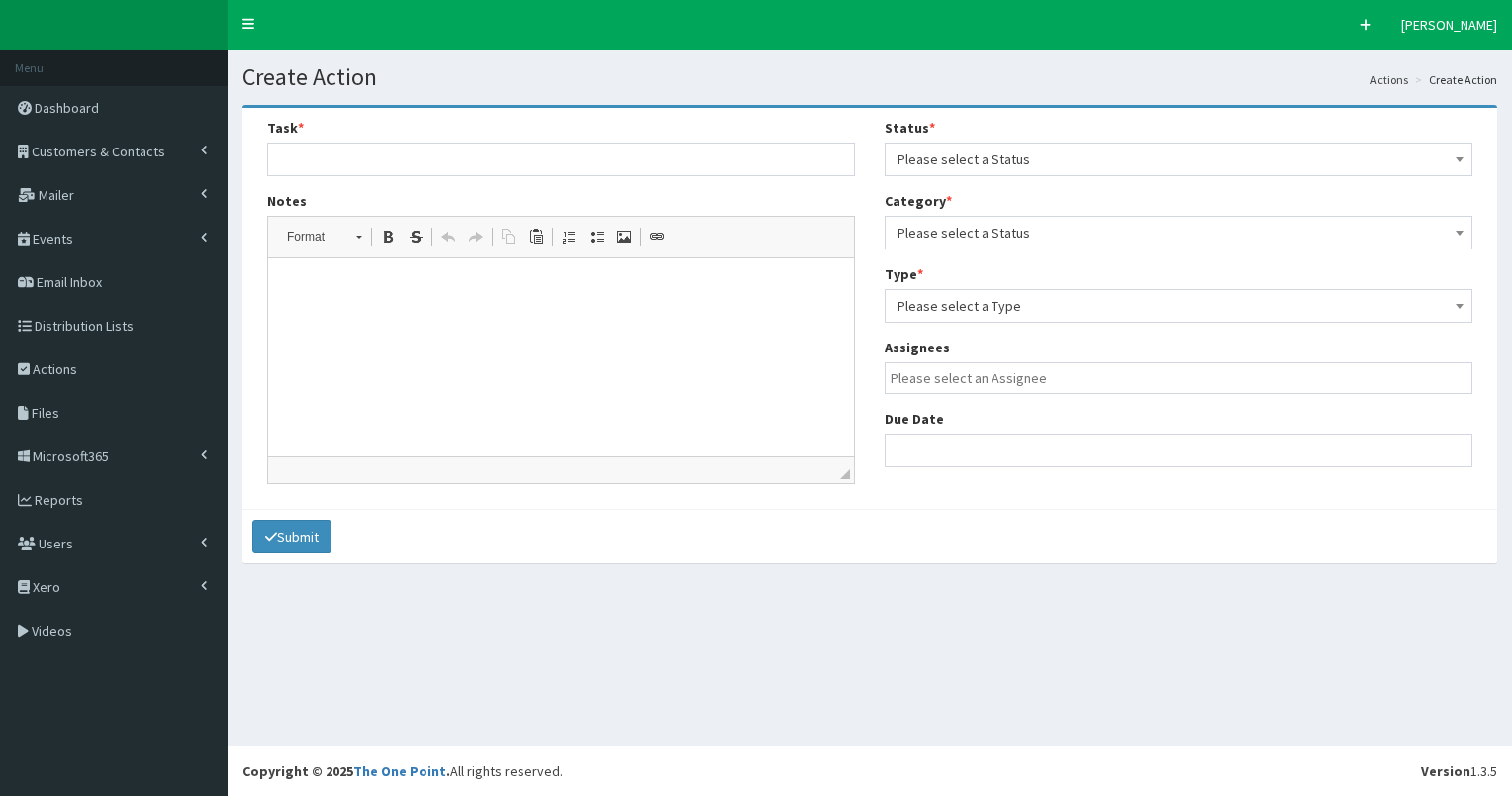 select 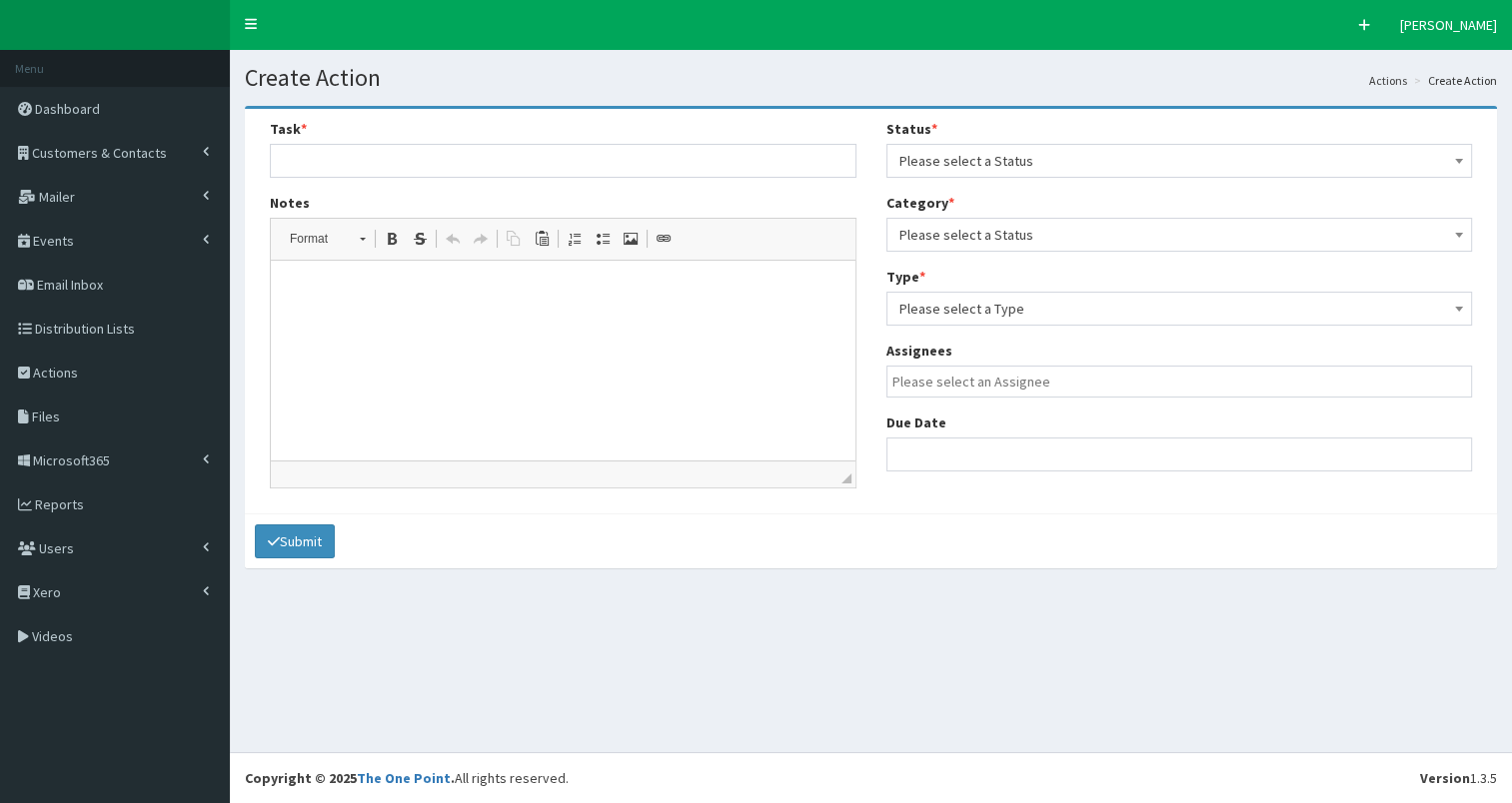 scroll, scrollTop: 0, scrollLeft: 0, axis: both 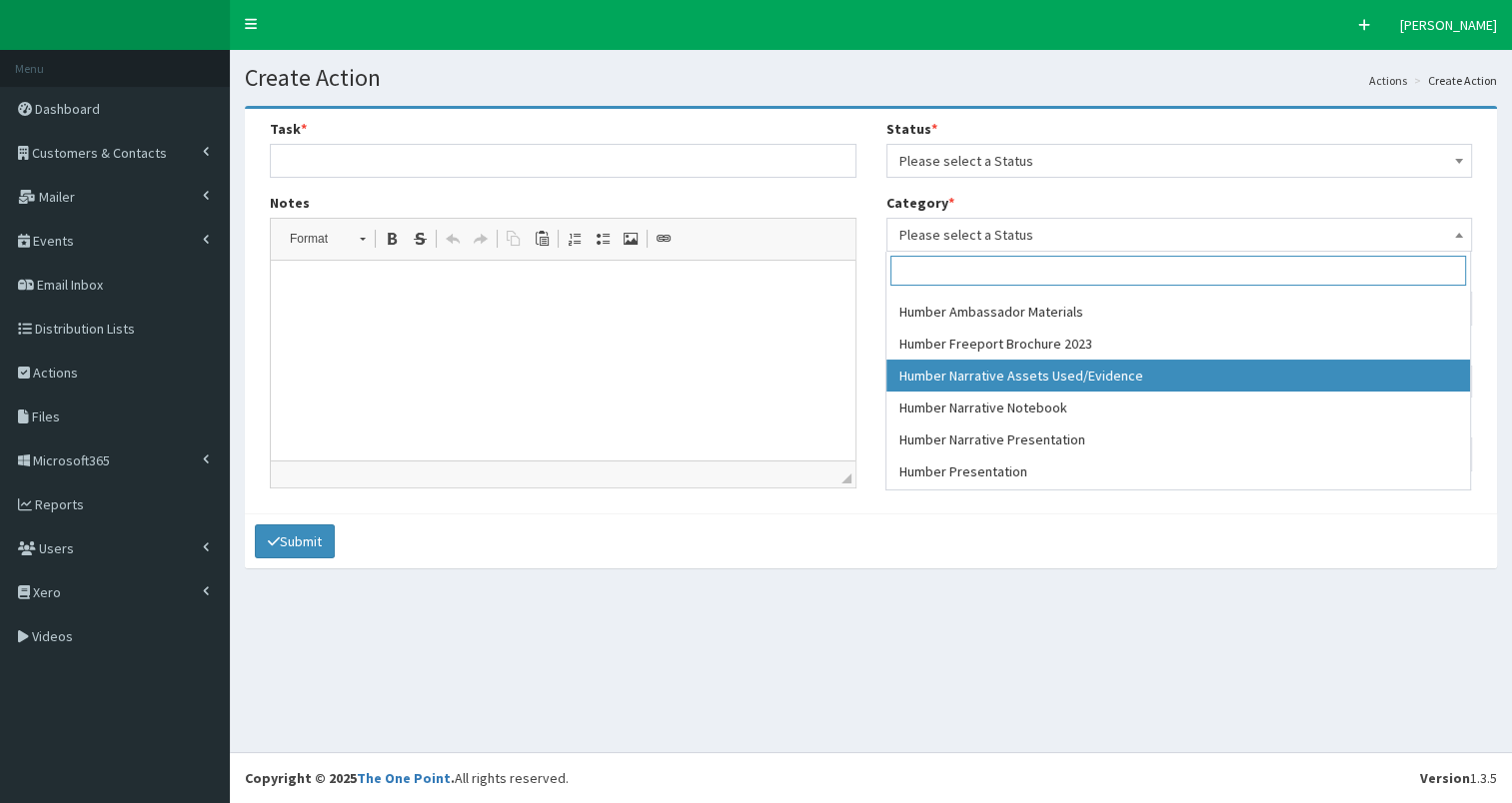 select on "52" 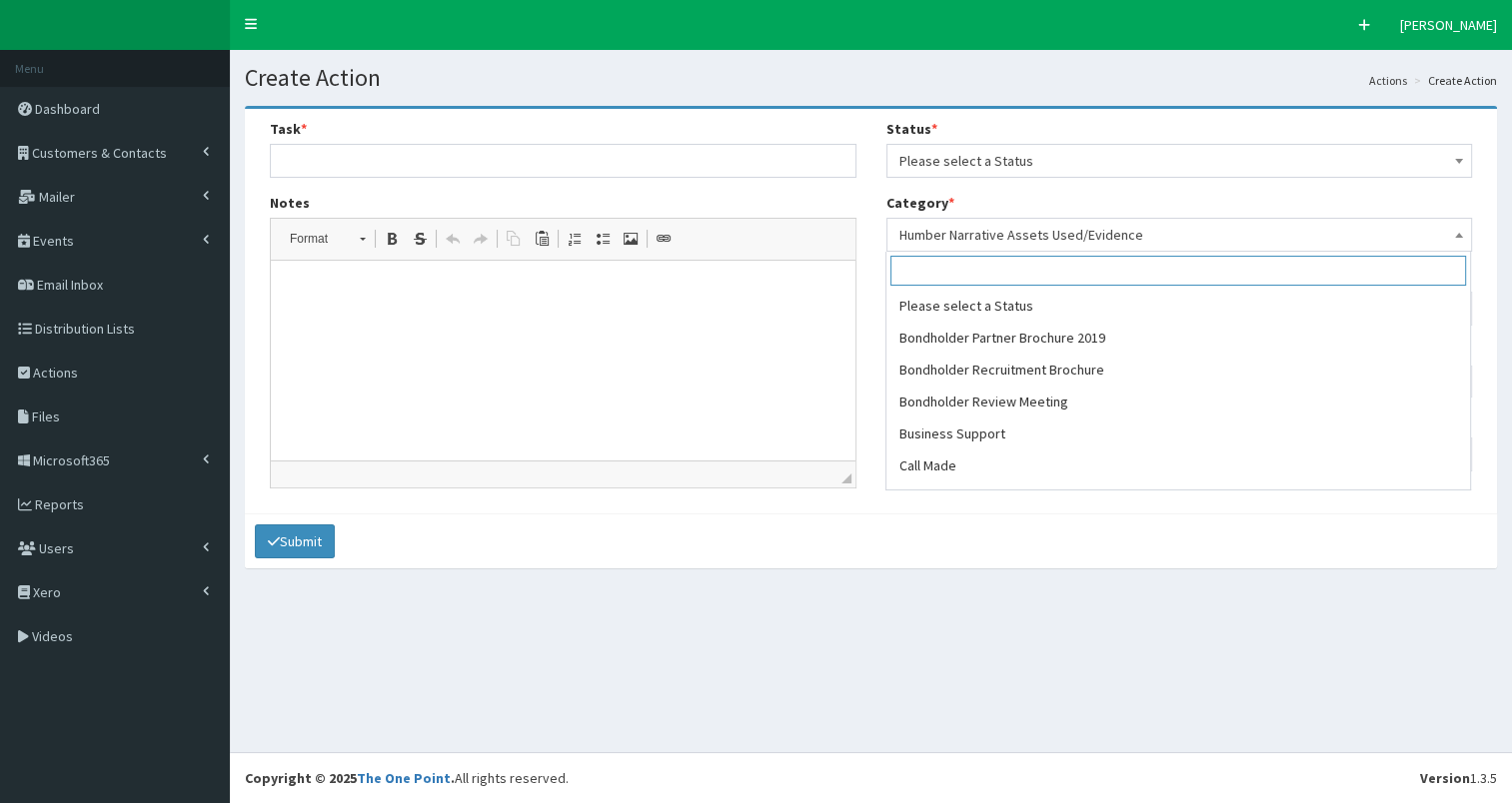 scroll, scrollTop: 639, scrollLeft: 0, axis: vertical 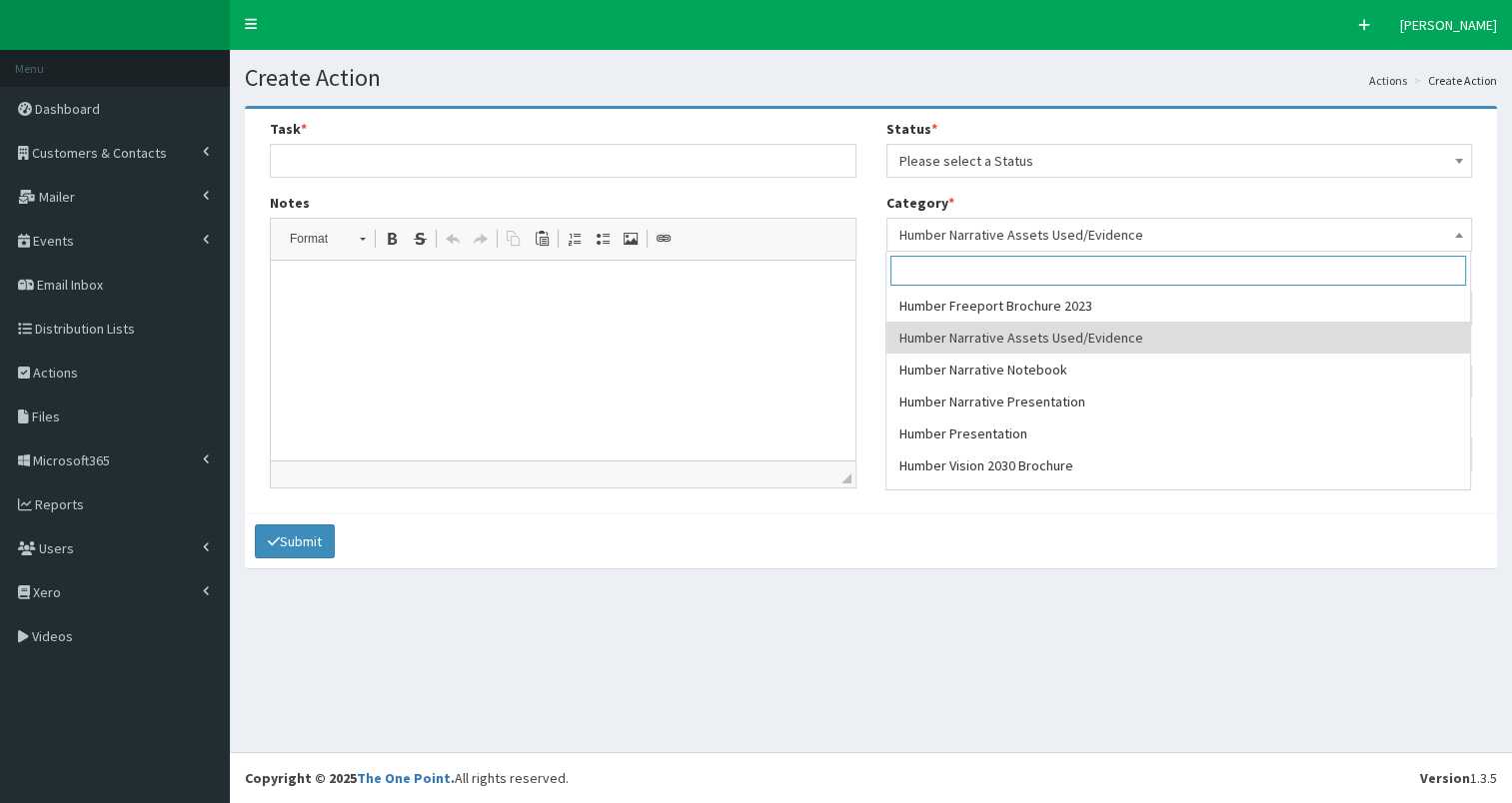 click on "Humber Narrative Assets Used/Evidence" at bounding box center (1179, 235) 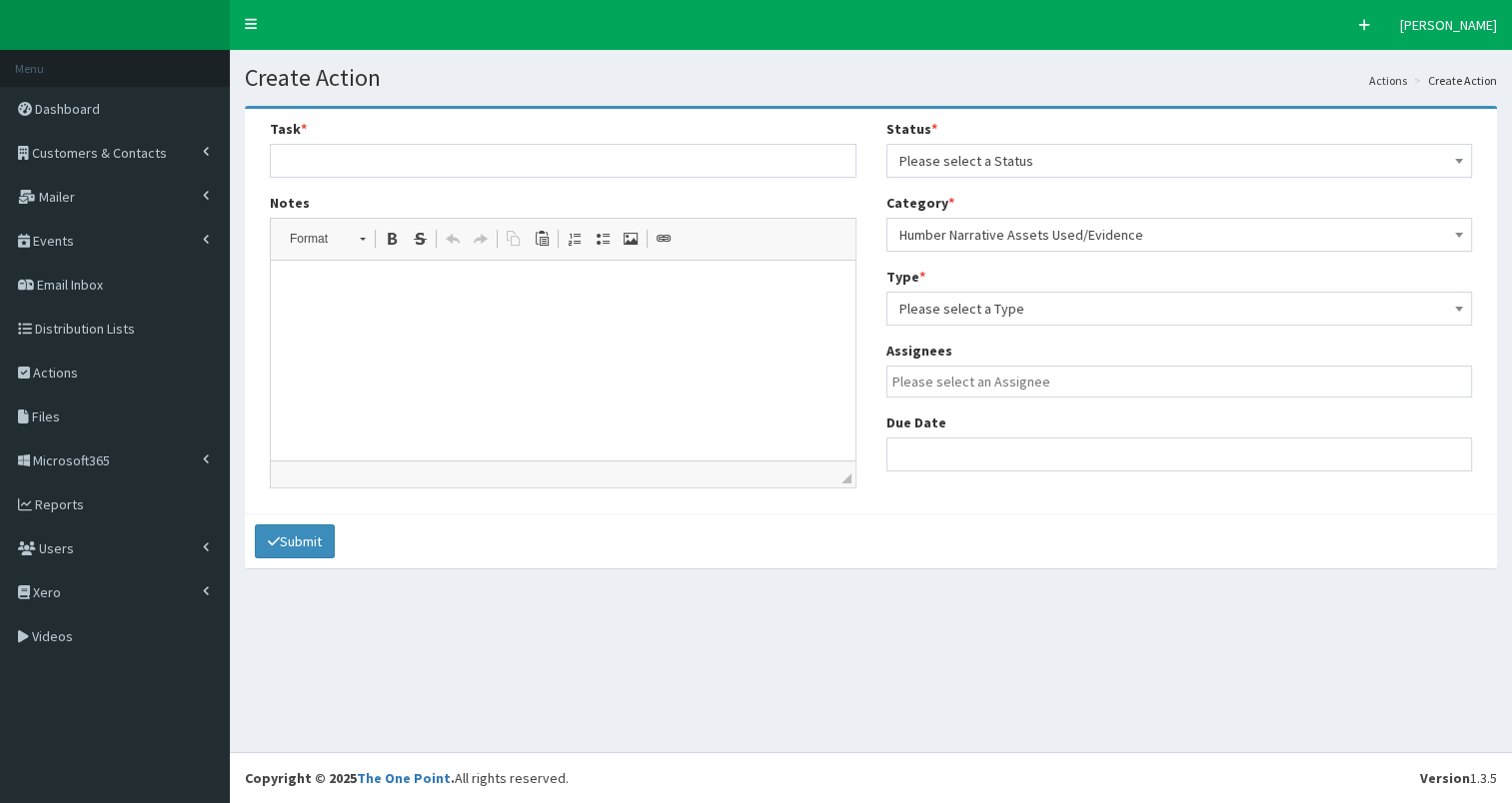 click on "Task  *
Notes
Rich Text Editor, notes Editor toolbars Format Format   Bold Keyboard shortcut Ctrl+B   Strike Through   Undo Keyboard shortcut Ctrl+Z   Redo Keyboard shortcut Ctrl+Y   Copy Keyboard shortcut Ctrl+C   Paste Keyboard shortcut Ctrl+V   Insert/Remove Numbered List   Insert/Remove Bulleted List   Image   Link Keyboard shortcut Ctrl+L Press ALT 0 for help ◢ Elements path" at bounding box center (563, 311) 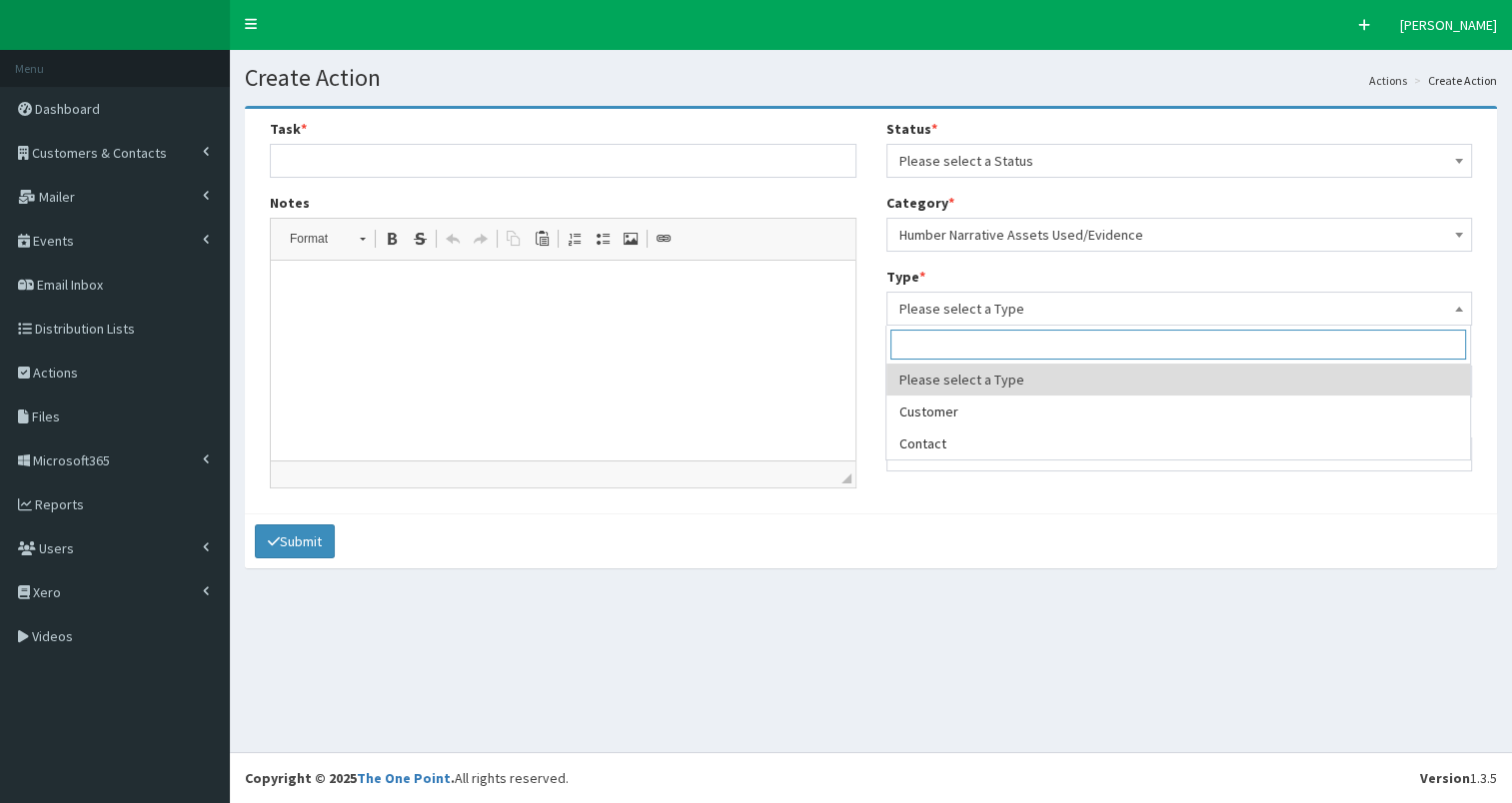 click on "Please select a Type" at bounding box center [1179, 309] 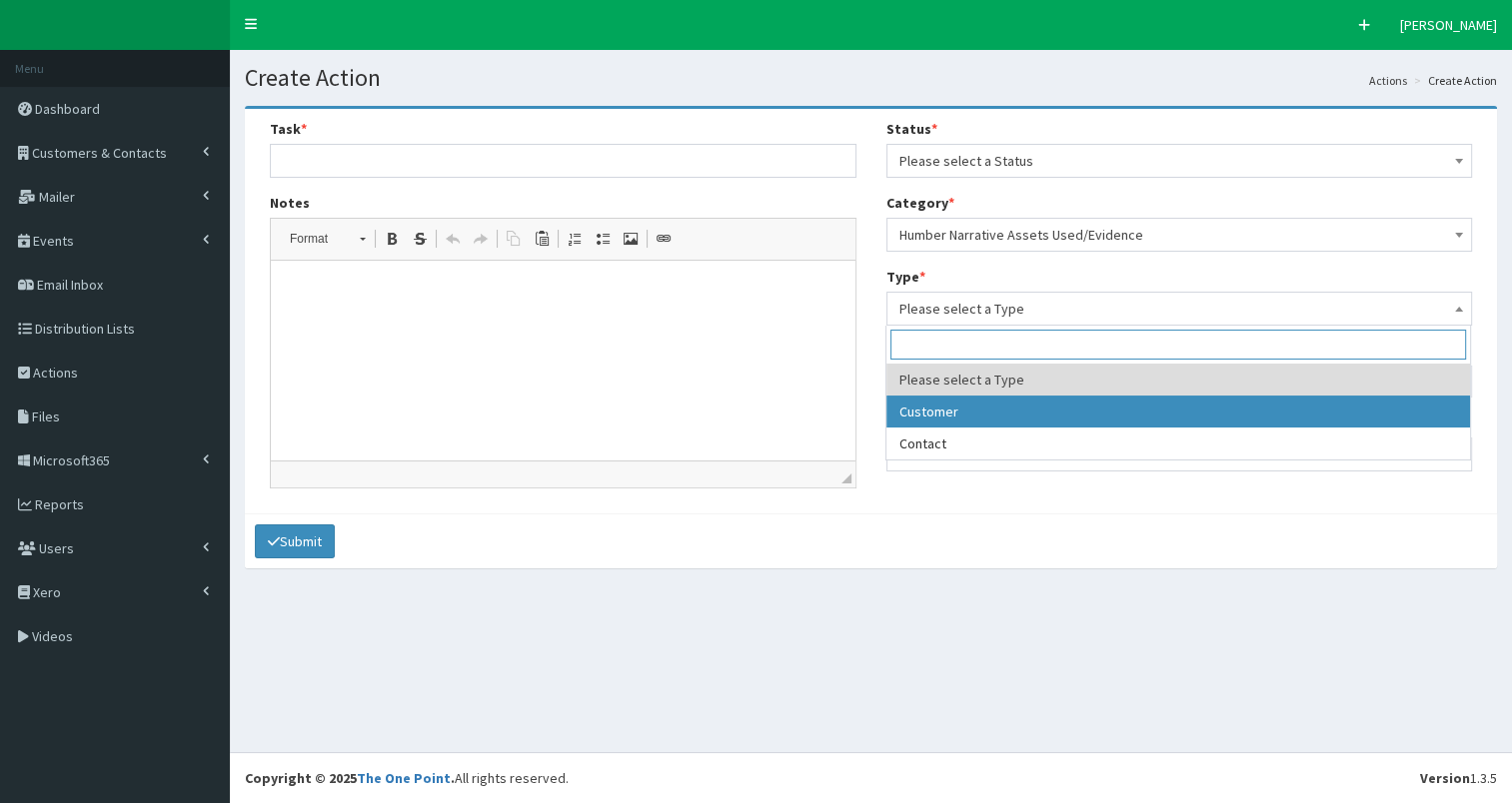 select on "customer" 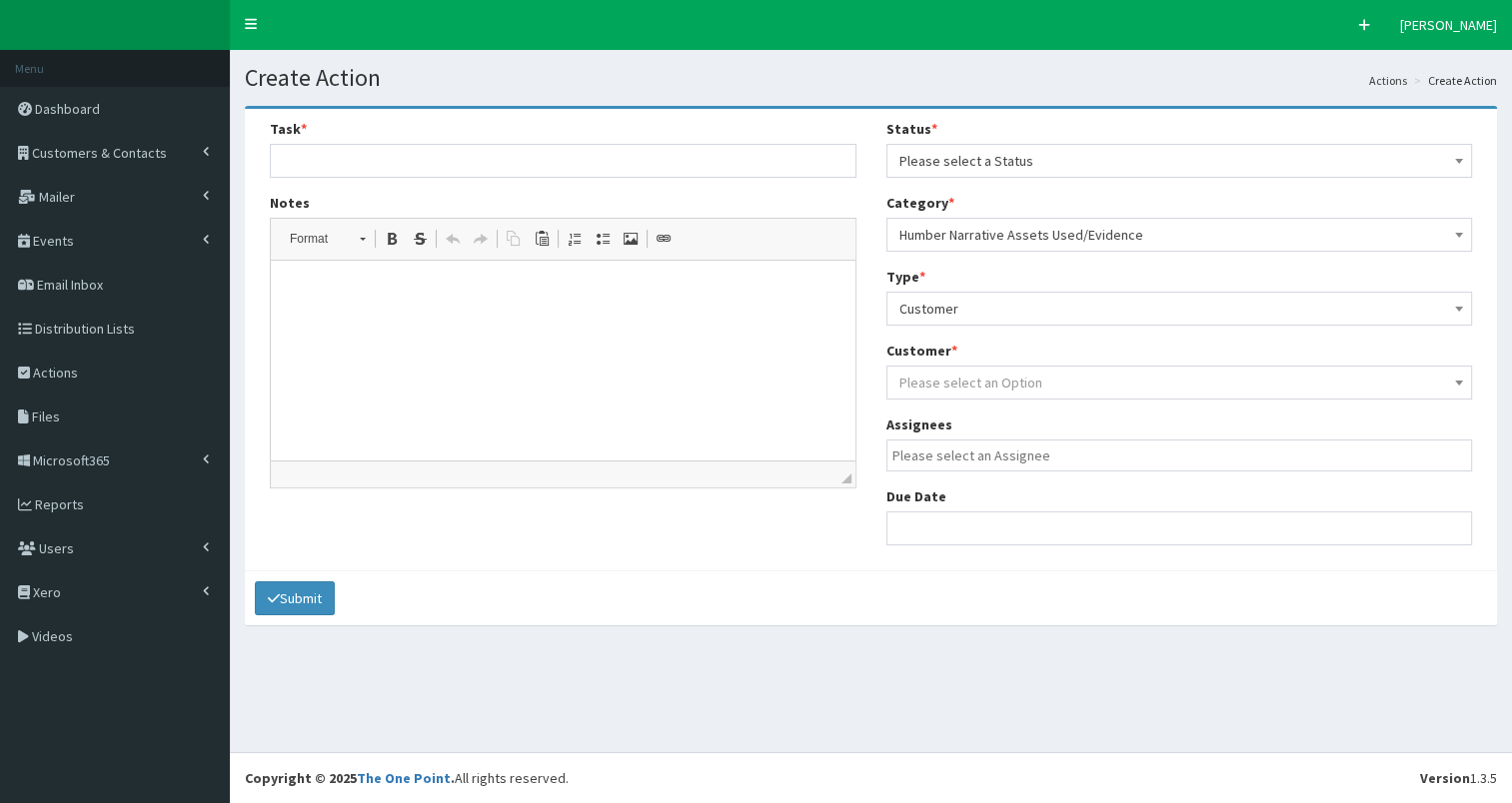 click on "Please select an Option" at bounding box center (1179, 383) 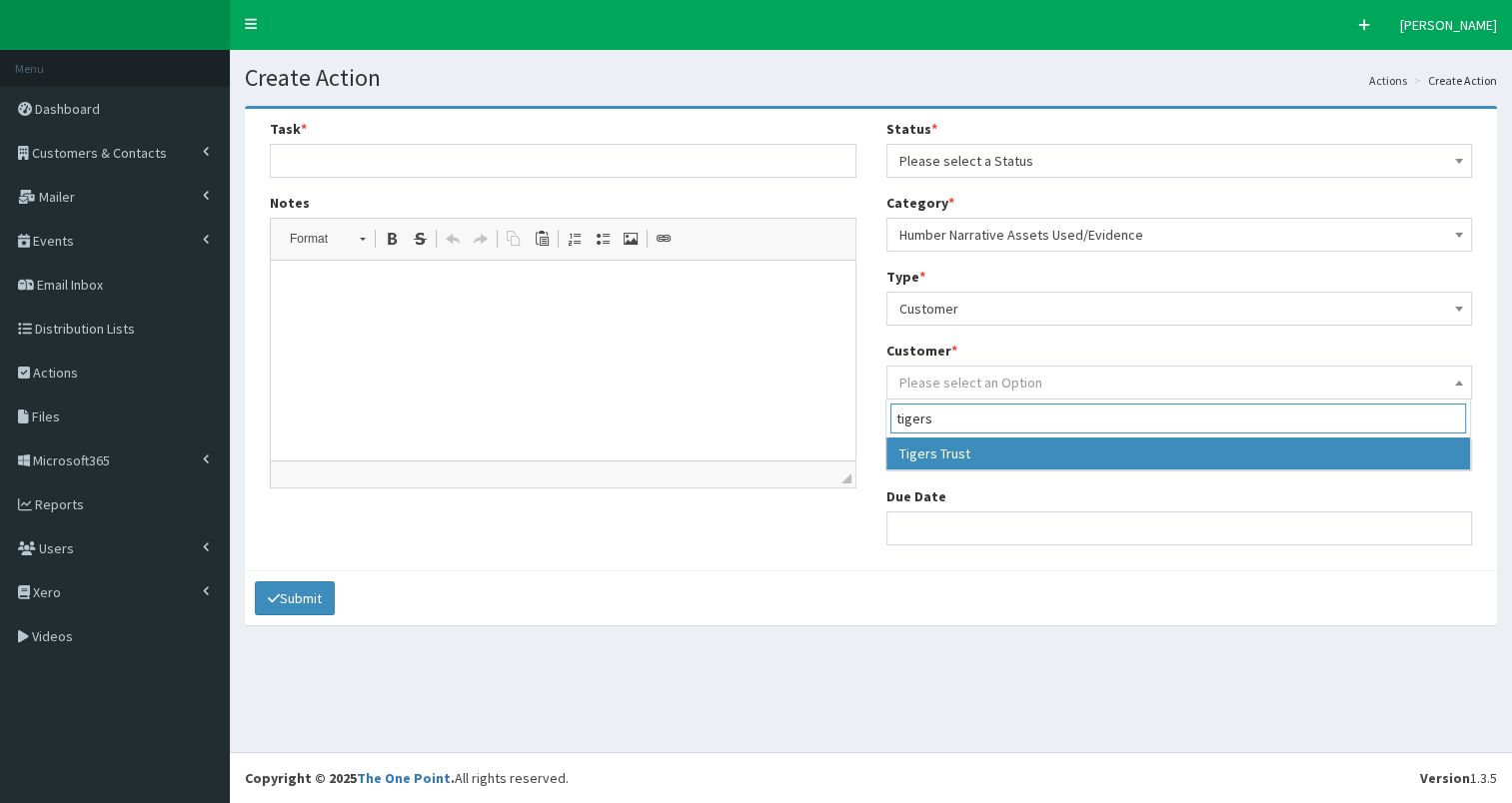 type on "tigers" 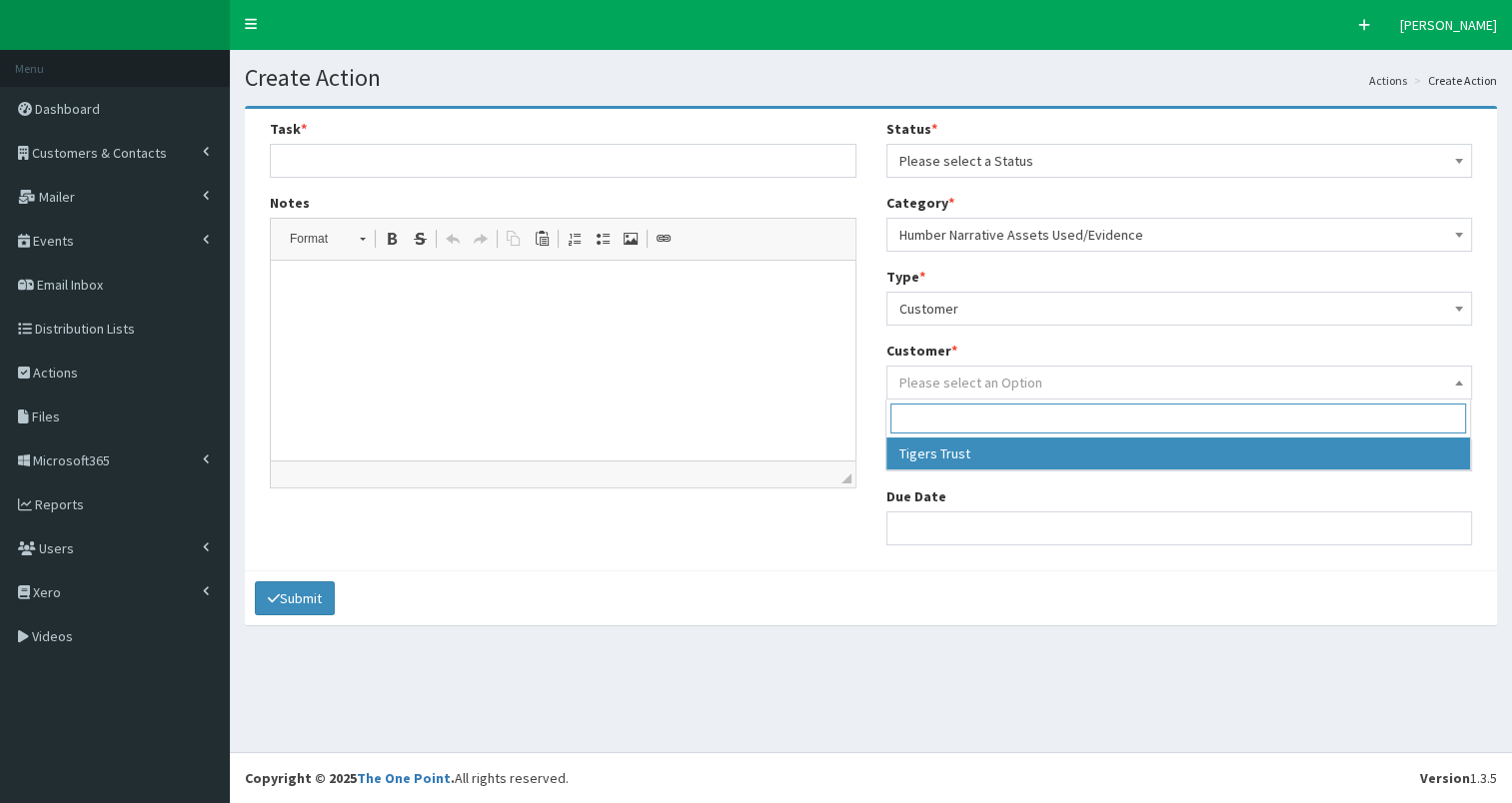 select on "7571" 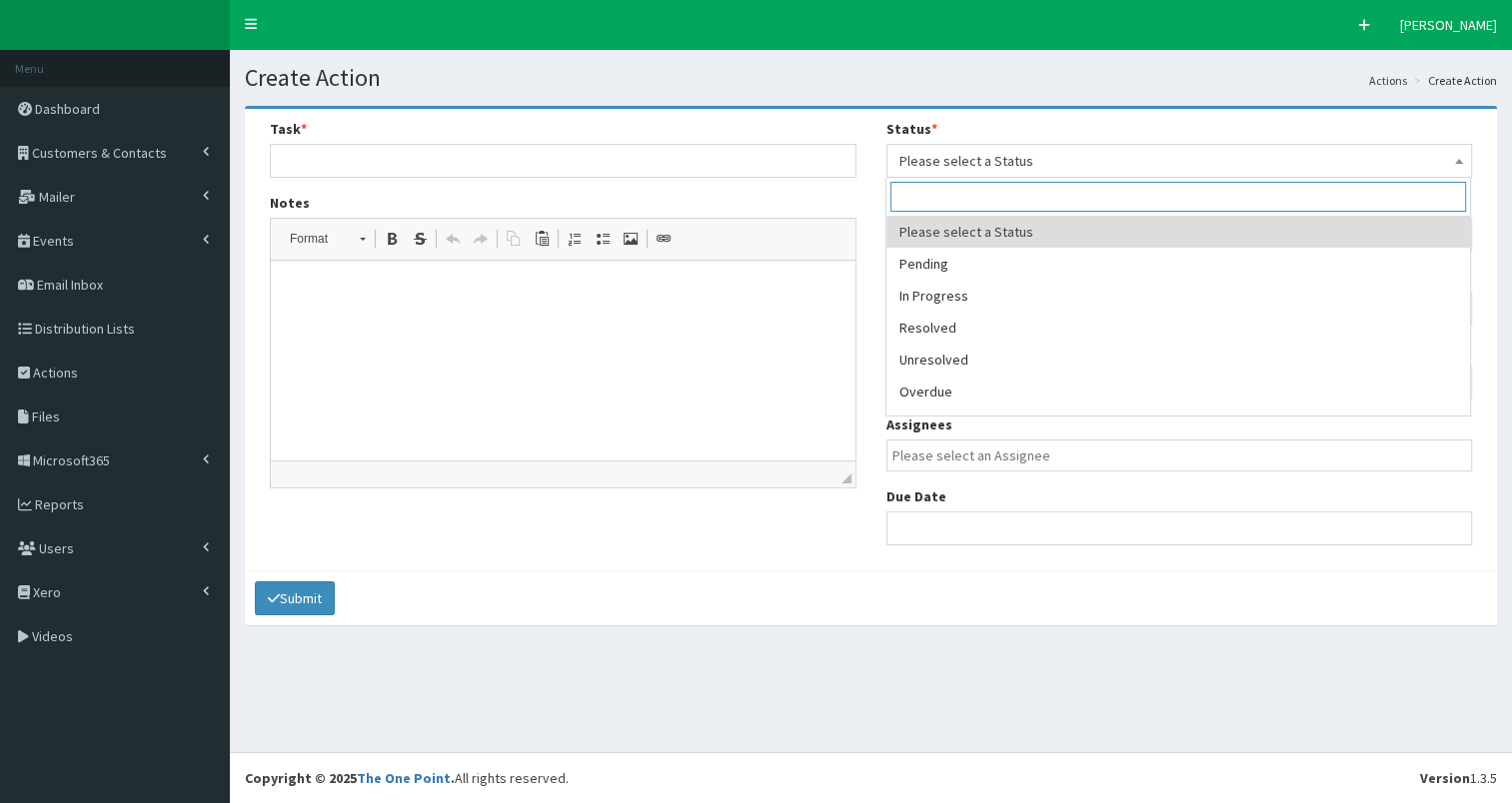 click on "Please select a Status" at bounding box center [1179, 161] 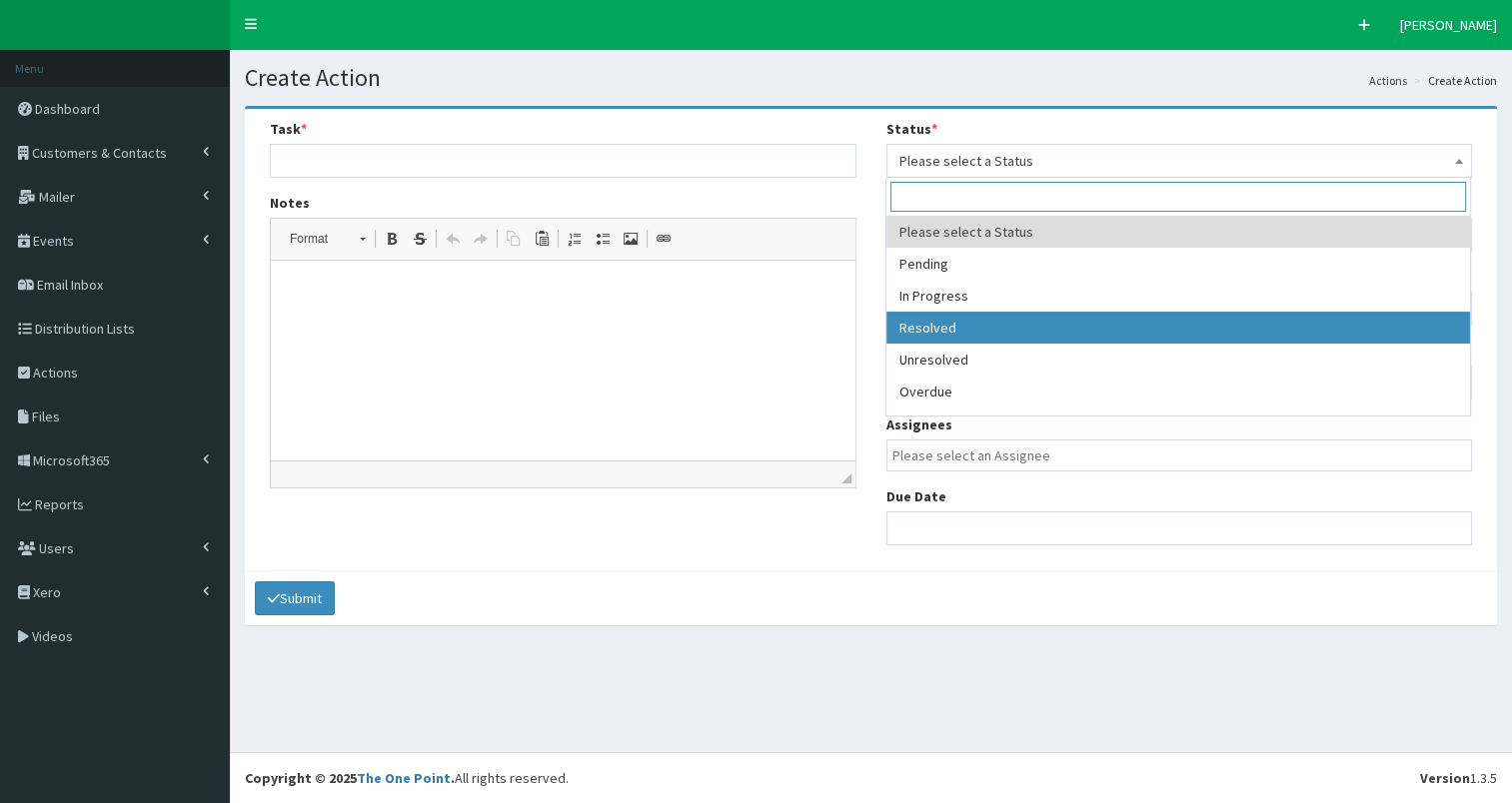 select on "3" 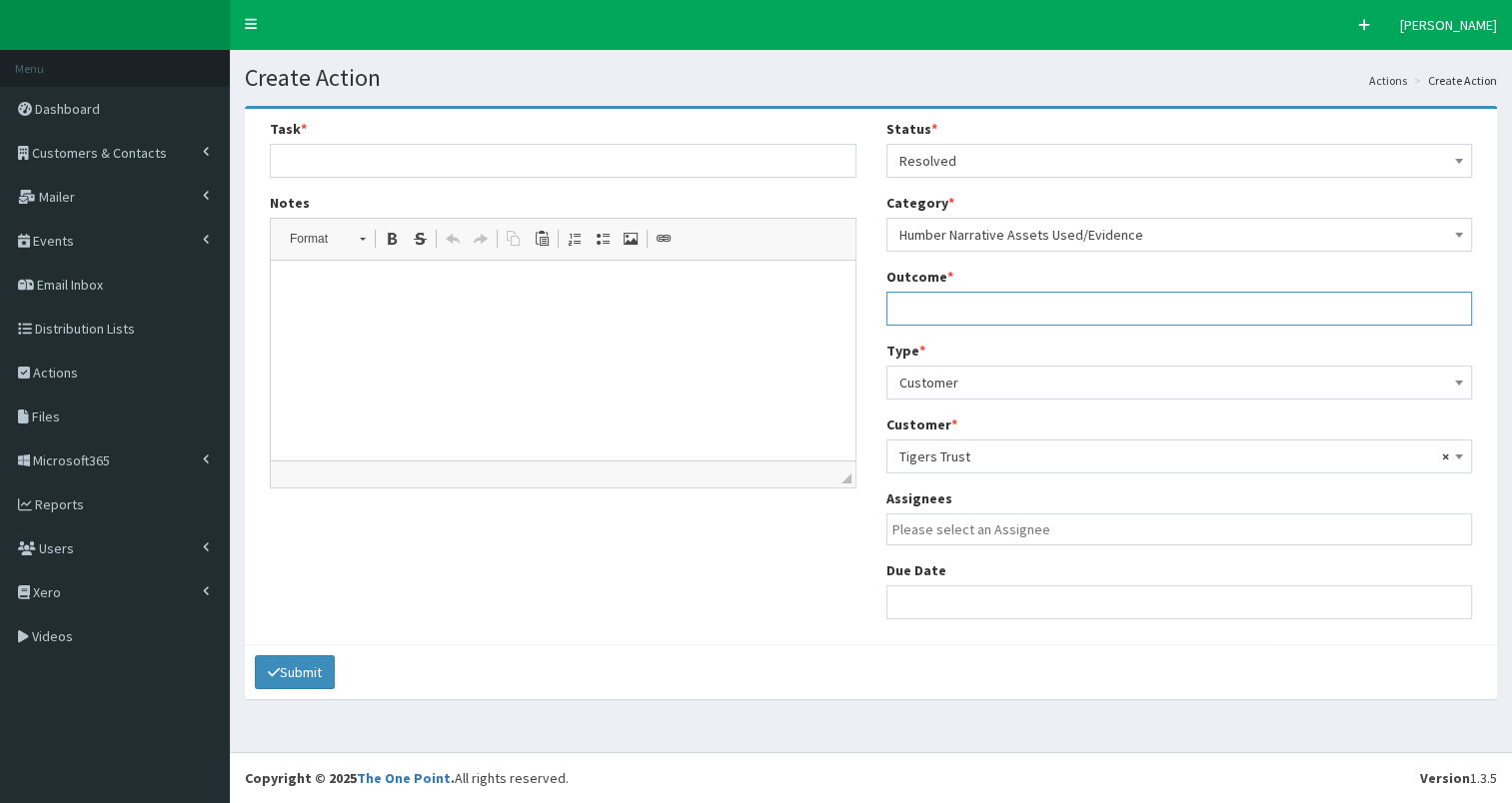 click at bounding box center (1179, 309) 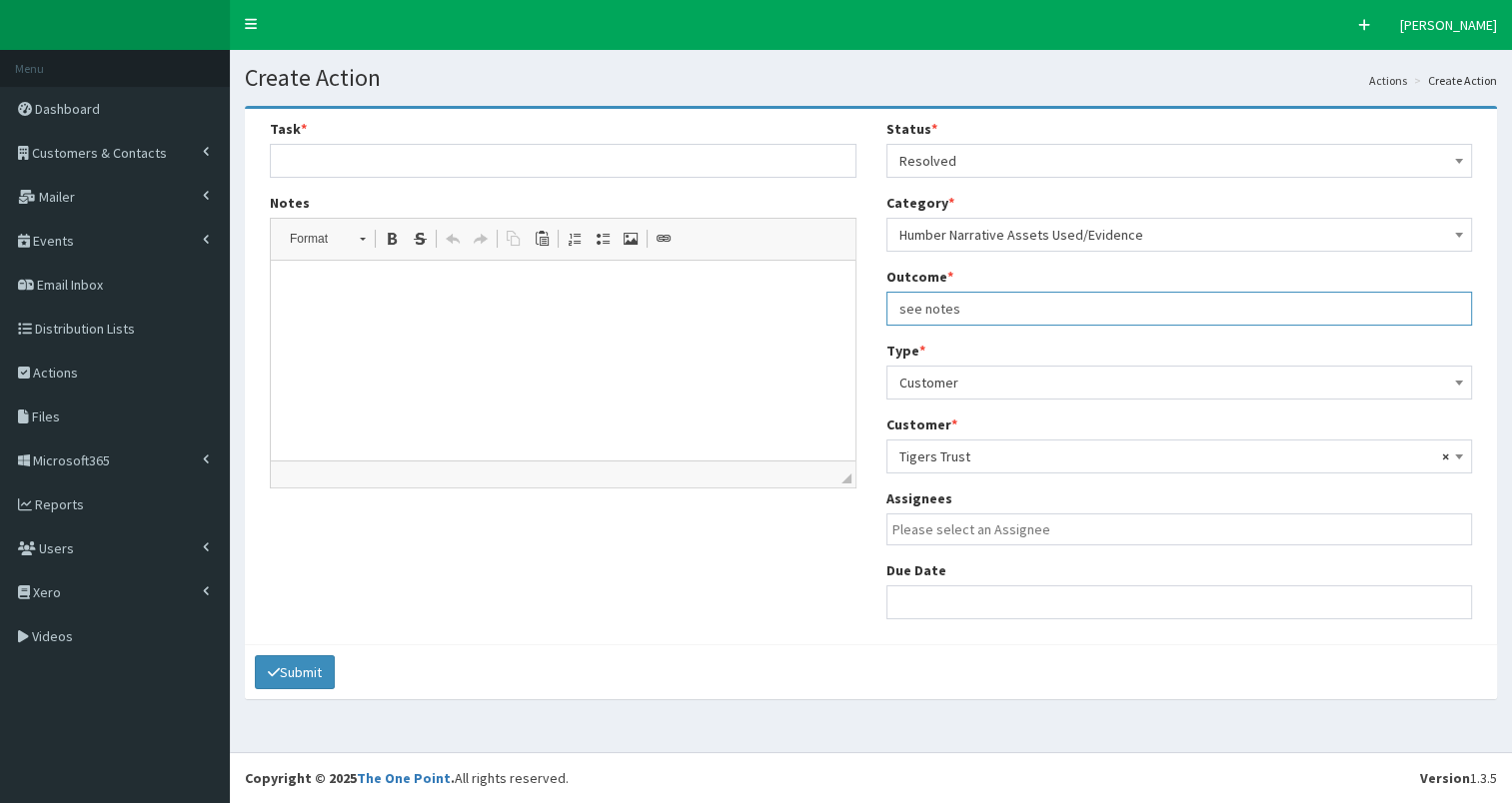 type on "see notes" 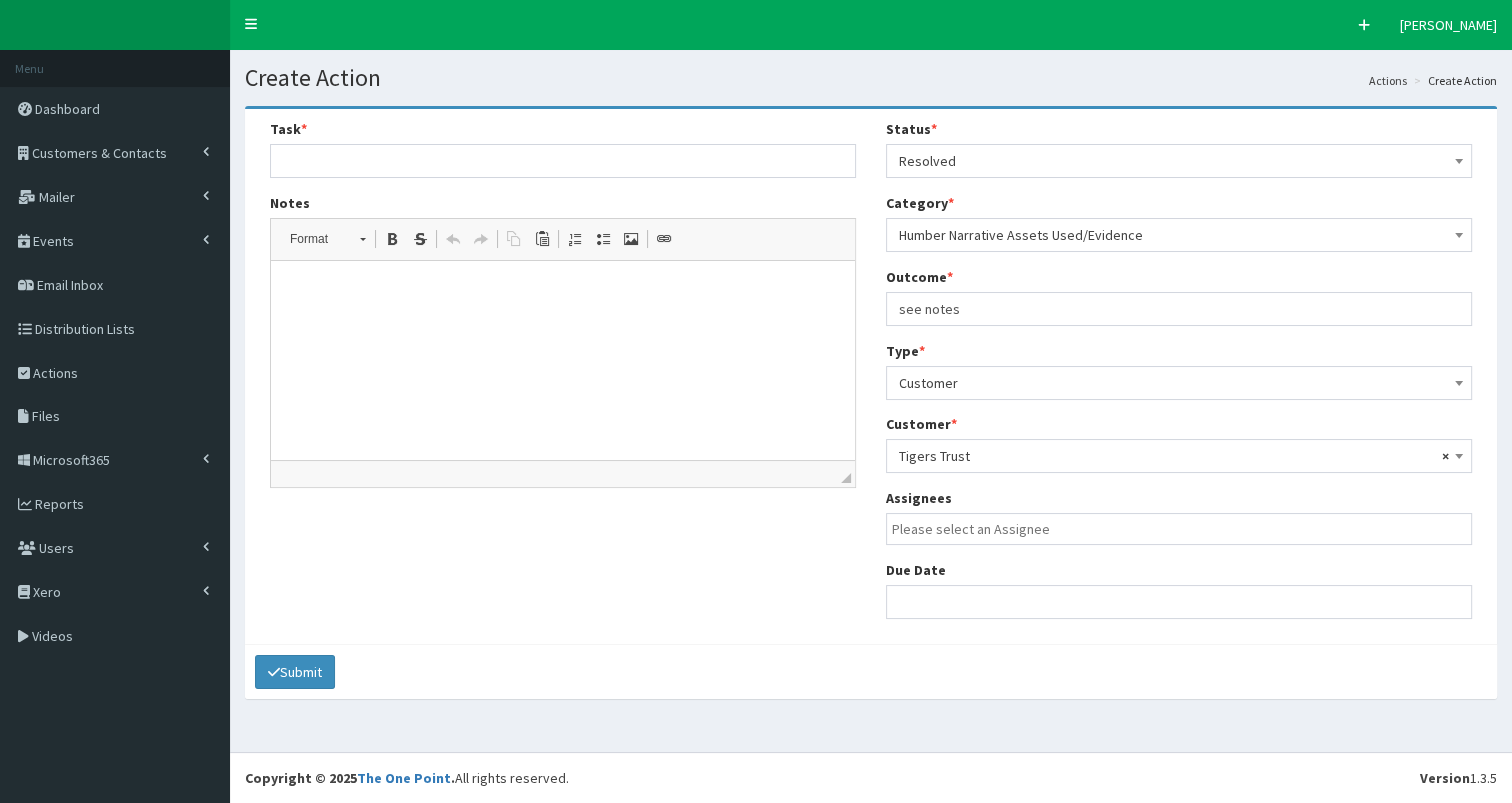 click on "Task  *
Notes
Rich Text Editor, notes Editor toolbars Format Format   Bold Keyboard shortcut Ctrl+B   Strike Through   Undo Keyboard shortcut Ctrl+Z   Redo Keyboard shortcut Ctrl+Y   Copy Keyboard shortcut Ctrl+C   Paste Keyboard shortcut Ctrl+V   Insert/Remove Numbered List   Insert/Remove Bulleted List   Image   Link Keyboard shortcut Ctrl+L Press ALT 0 for help ◢ Elements path
Status  *
Please select a Status
Pending In Progress Resolved Unresolved * *" at bounding box center [870, 377] 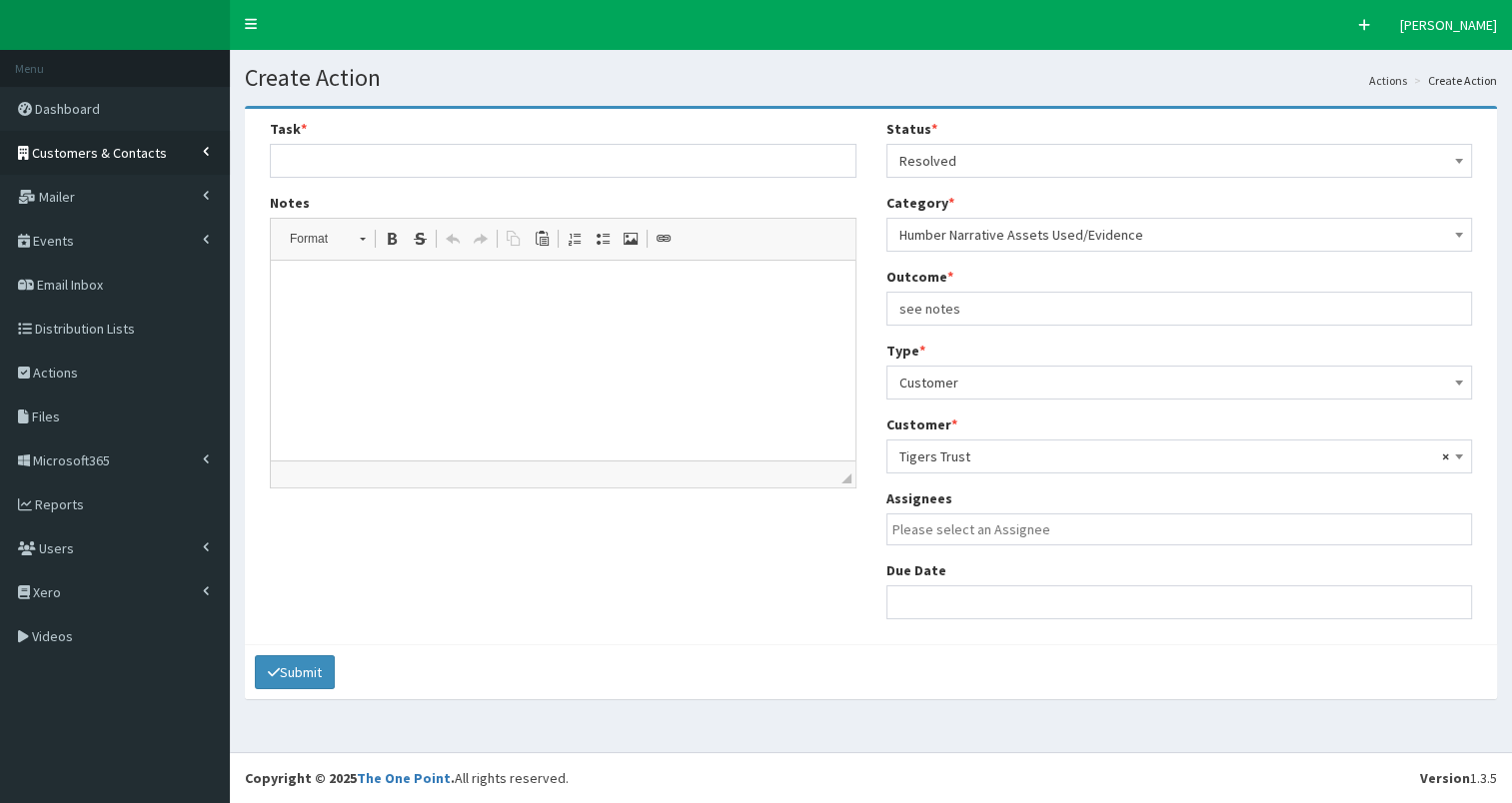 click on "Customers & Contacts" at bounding box center [99, 153] 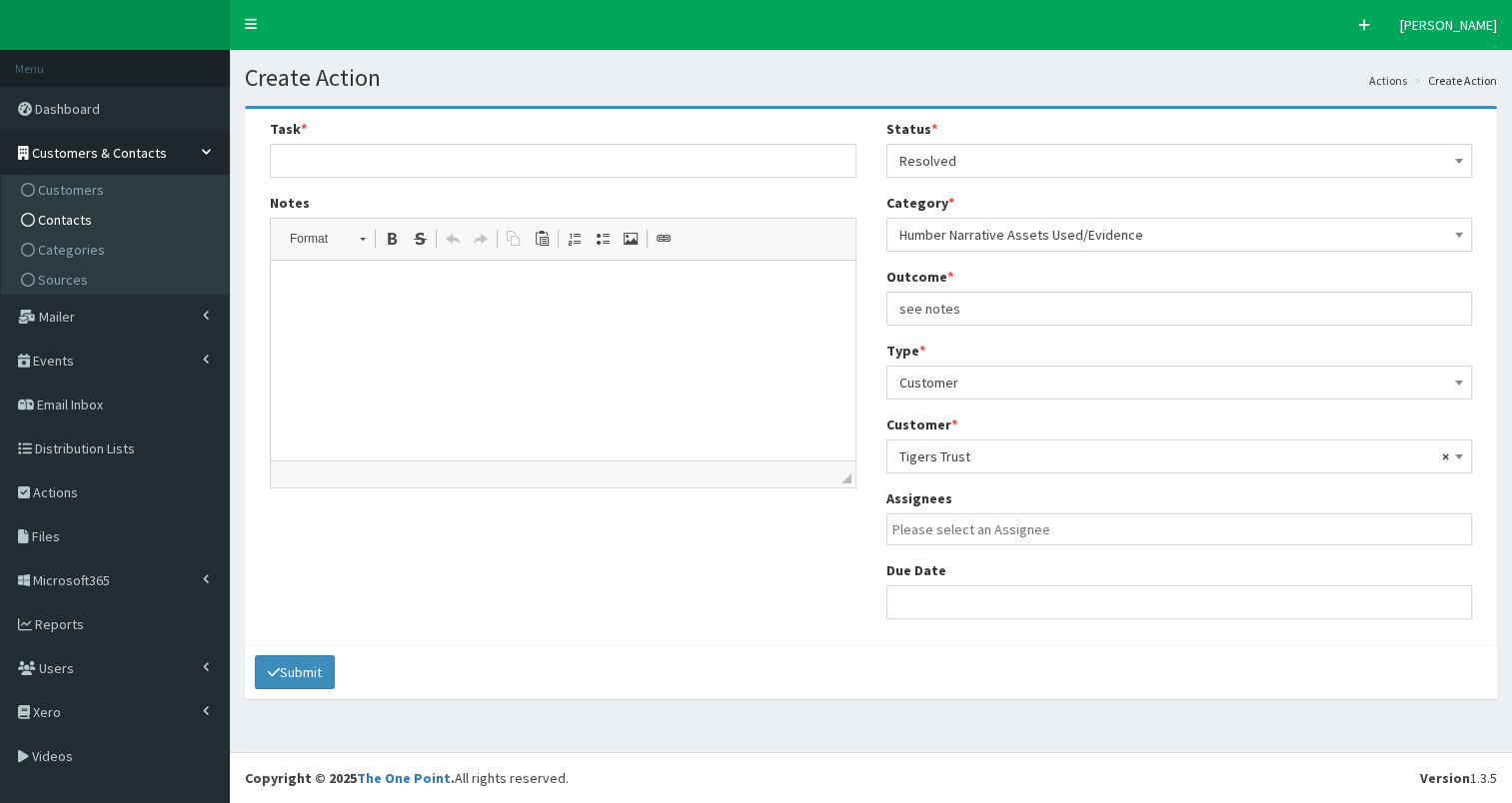 click on "Contacts" at bounding box center [117, 220] 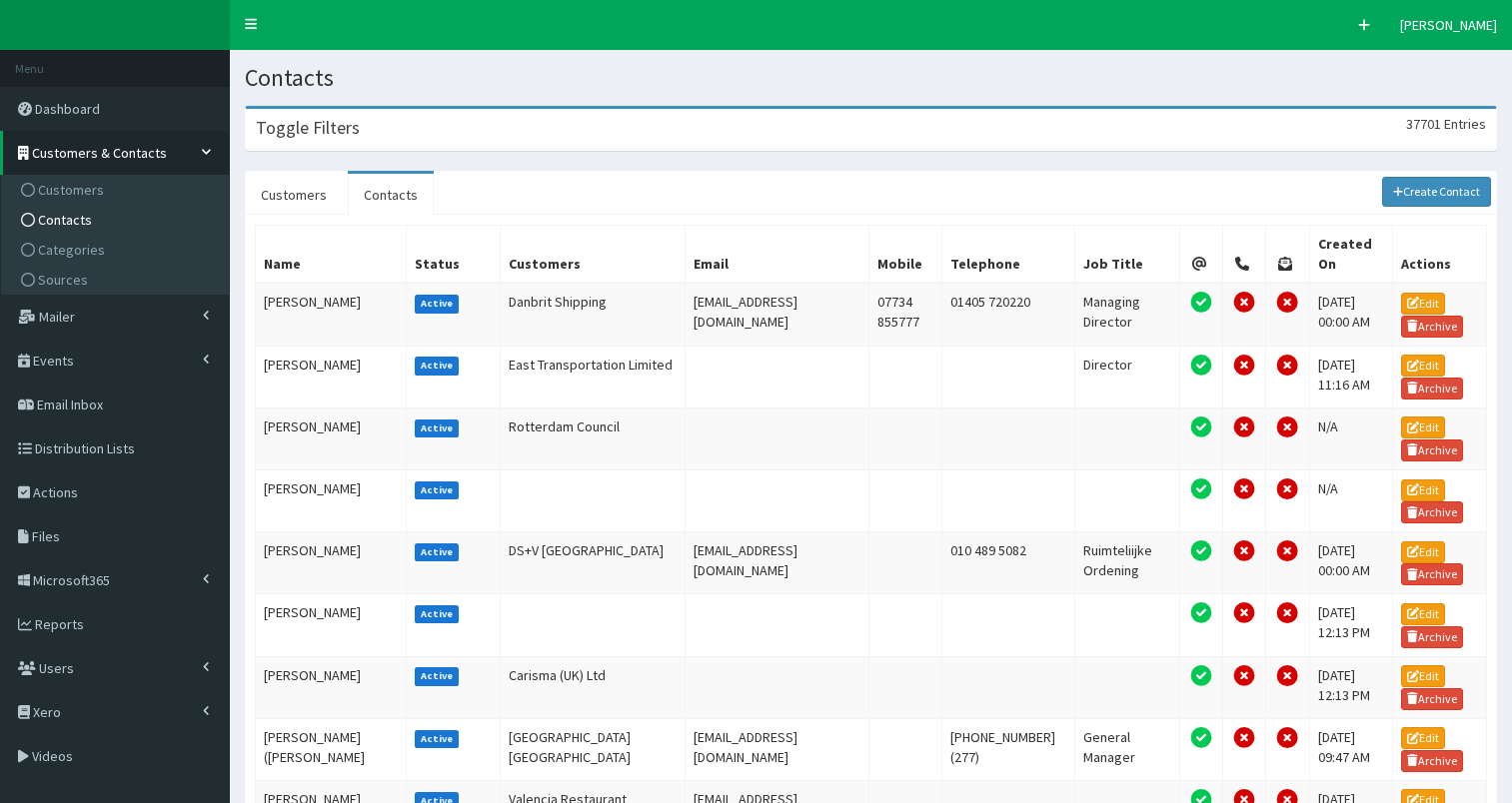 scroll, scrollTop: 0, scrollLeft: 0, axis: both 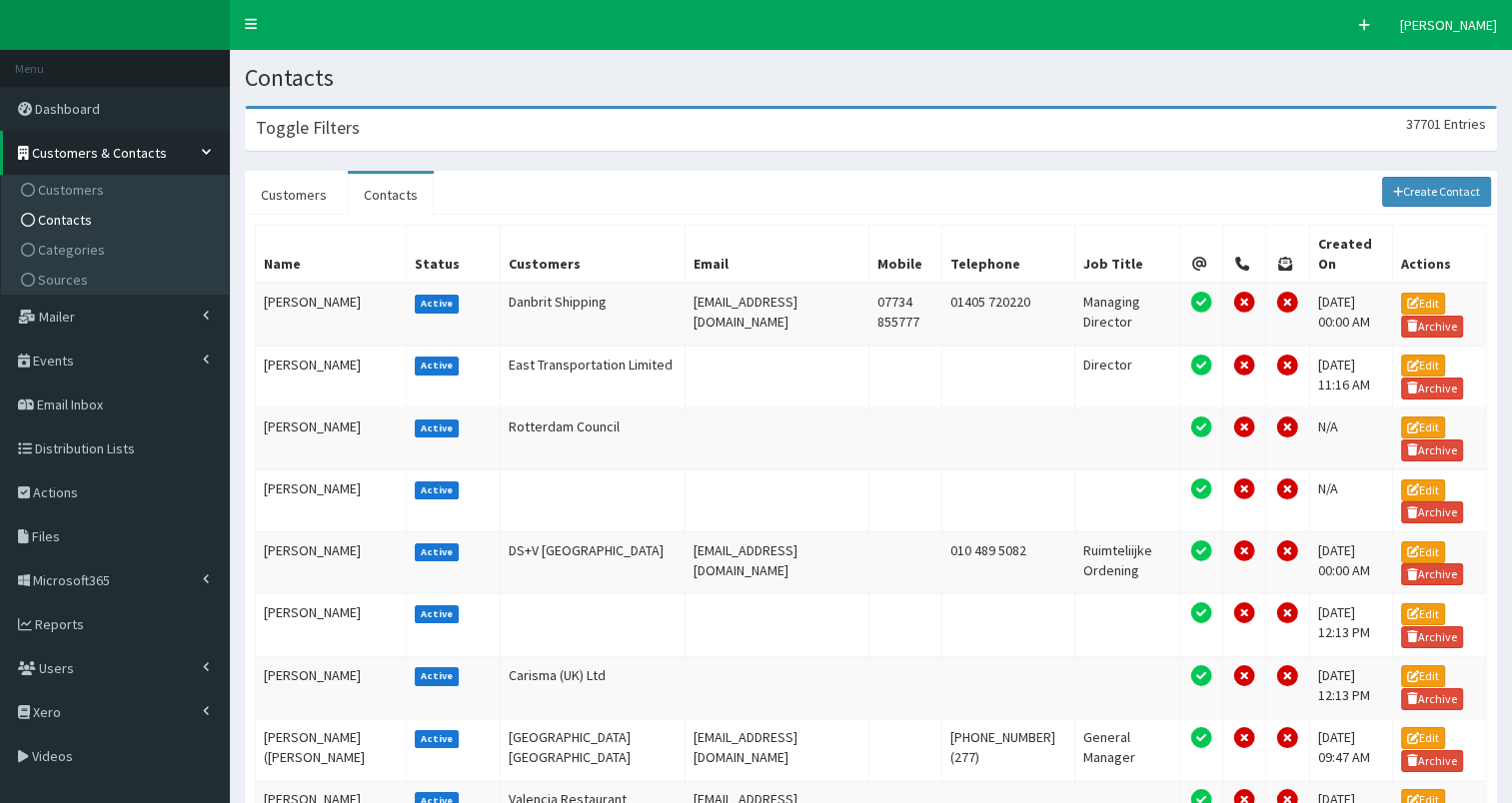 click on "Toggle Filters
37701   Entries" at bounding box center (870, 129) 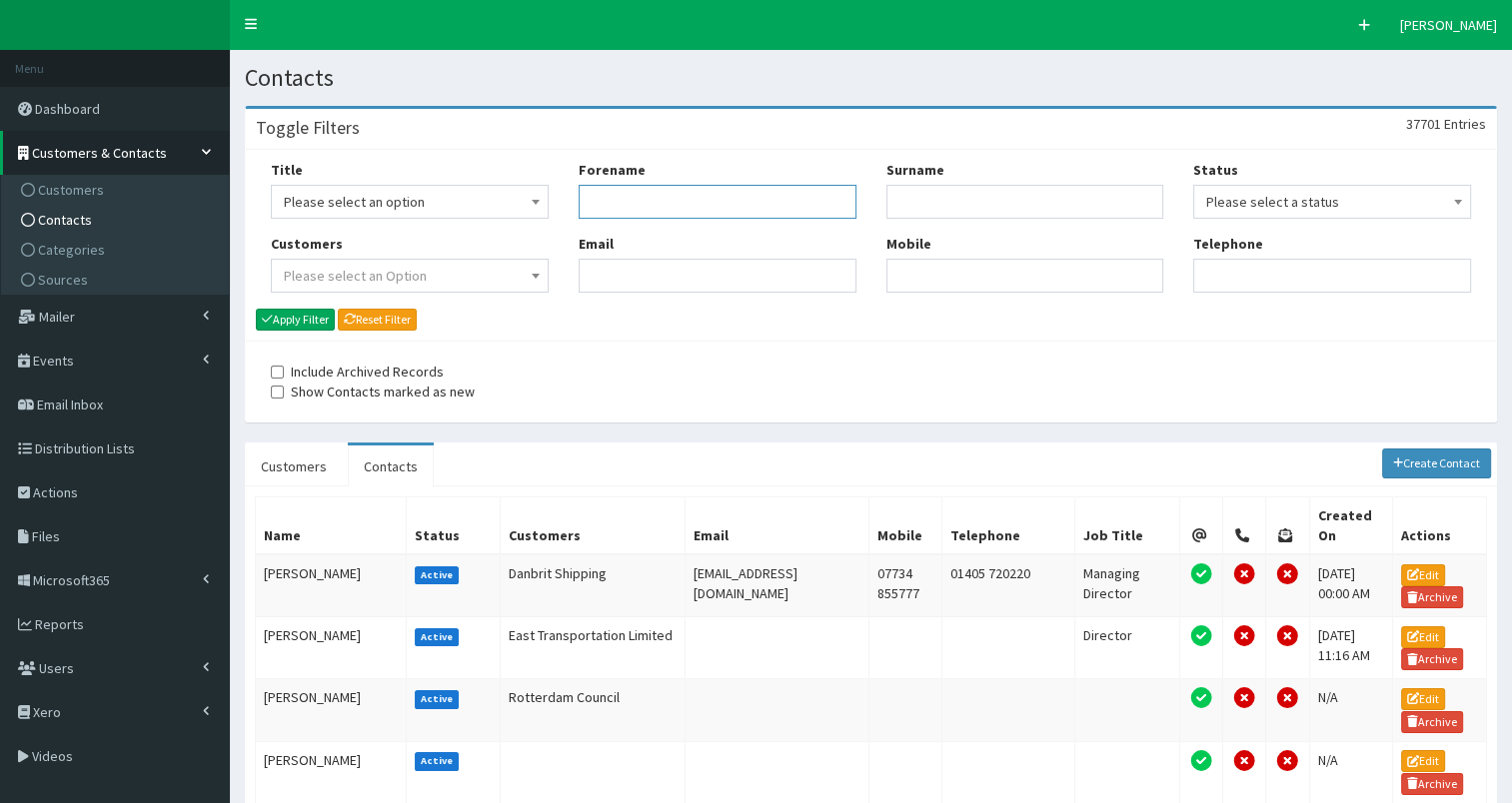click on "Forename" at bounding box center [718, 202] 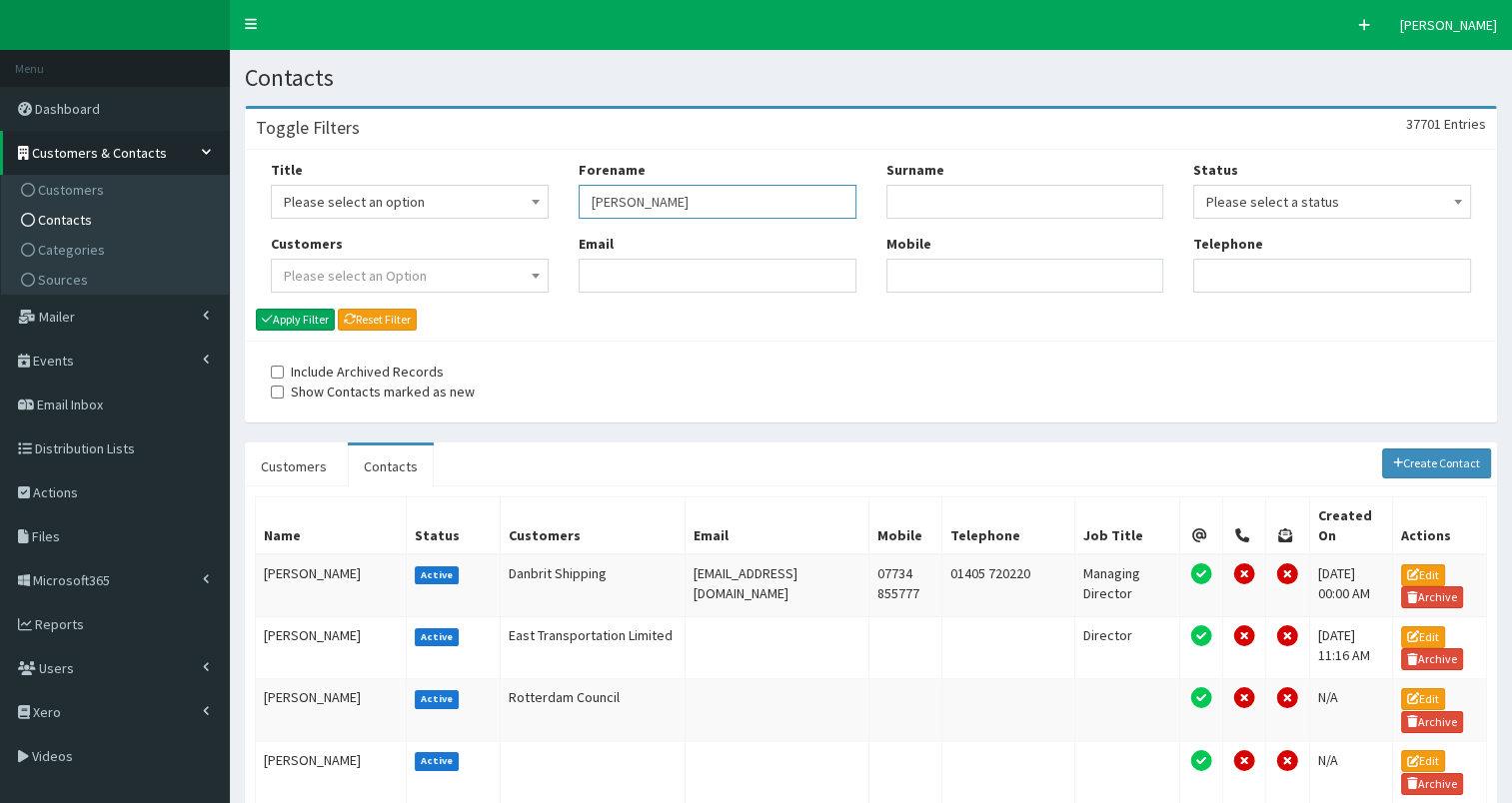 type on "lottie" 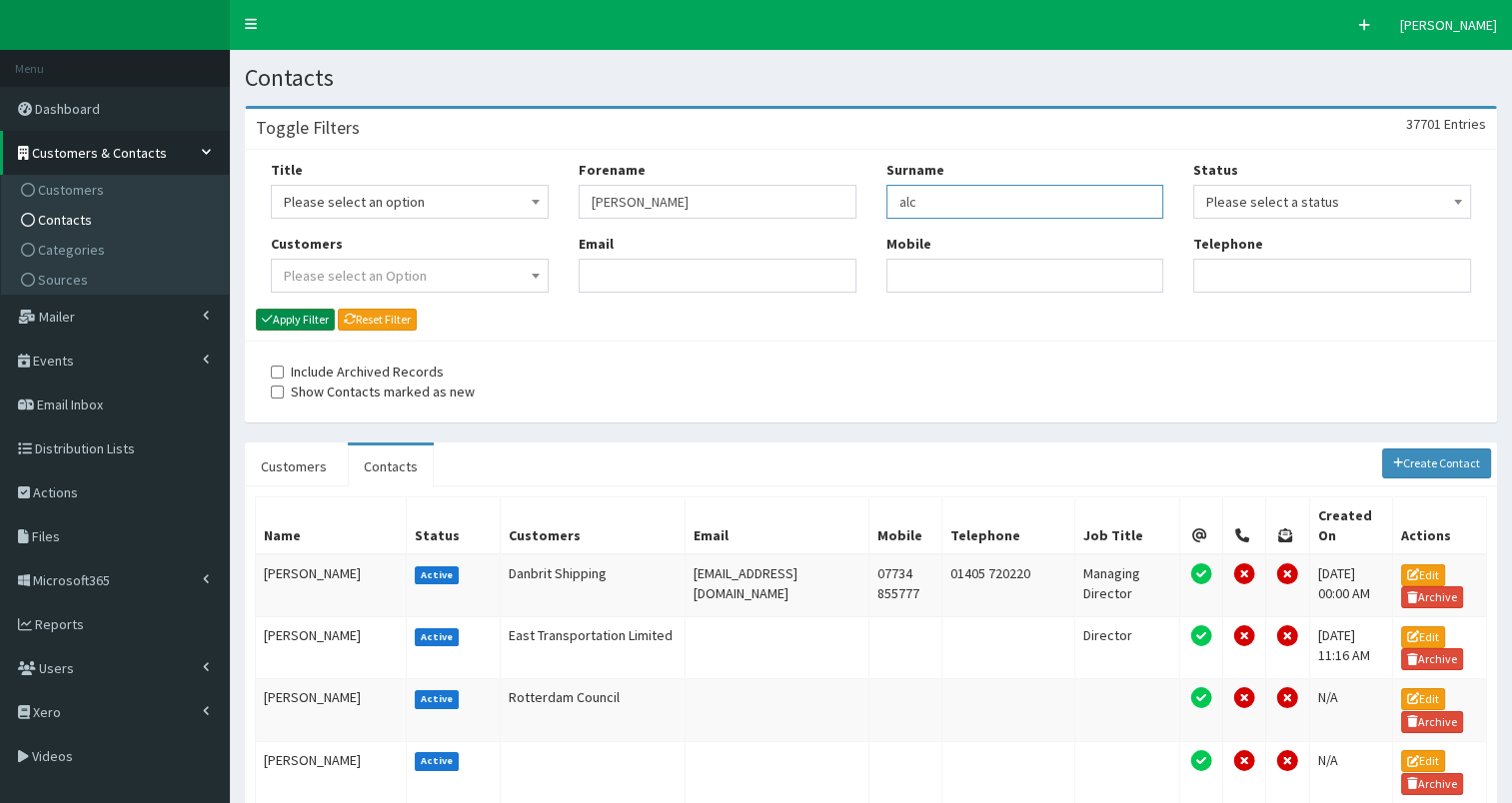 type on "alc" 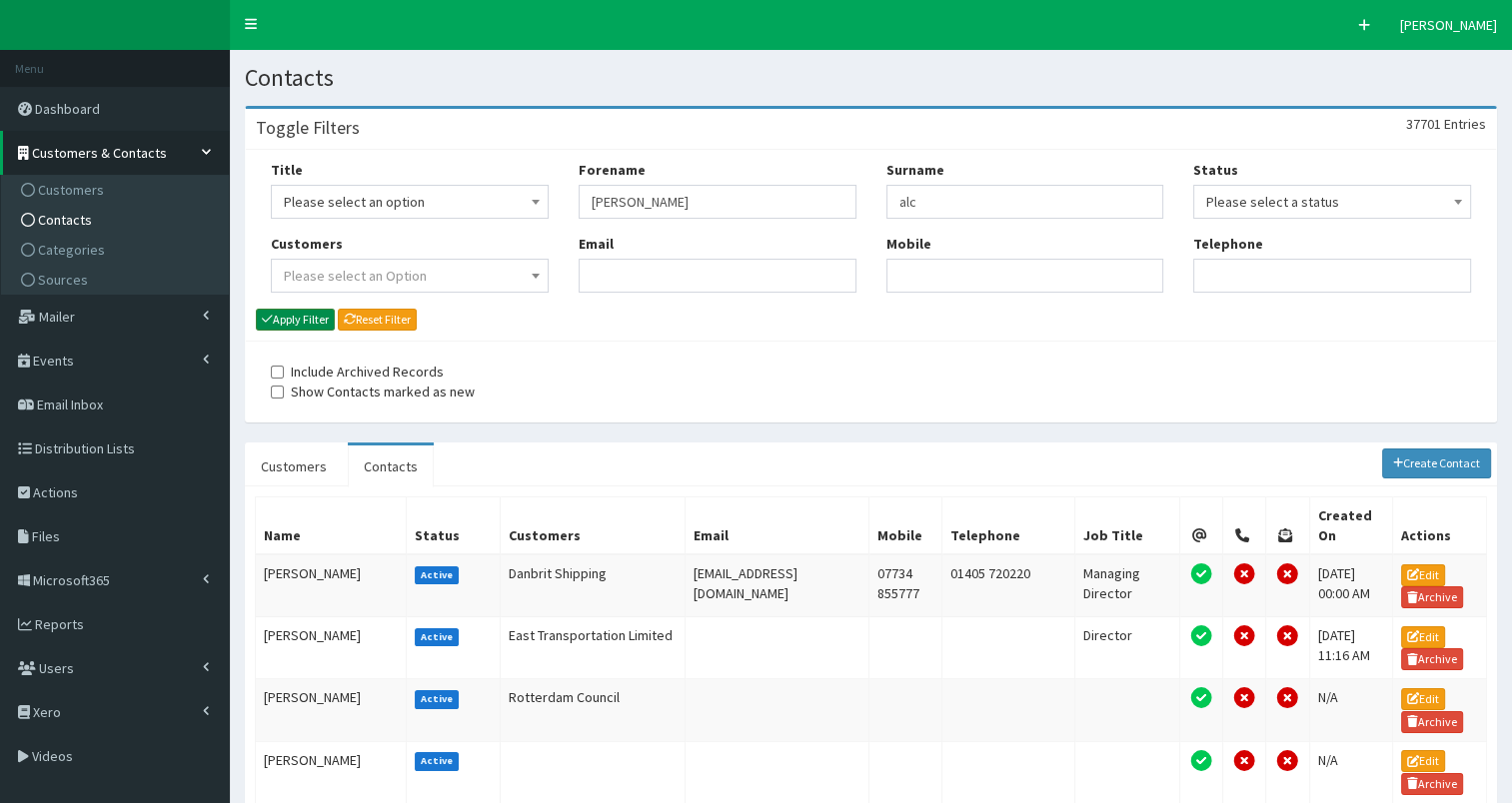 click on "Apply Filter" at bounding box center (295, 320) 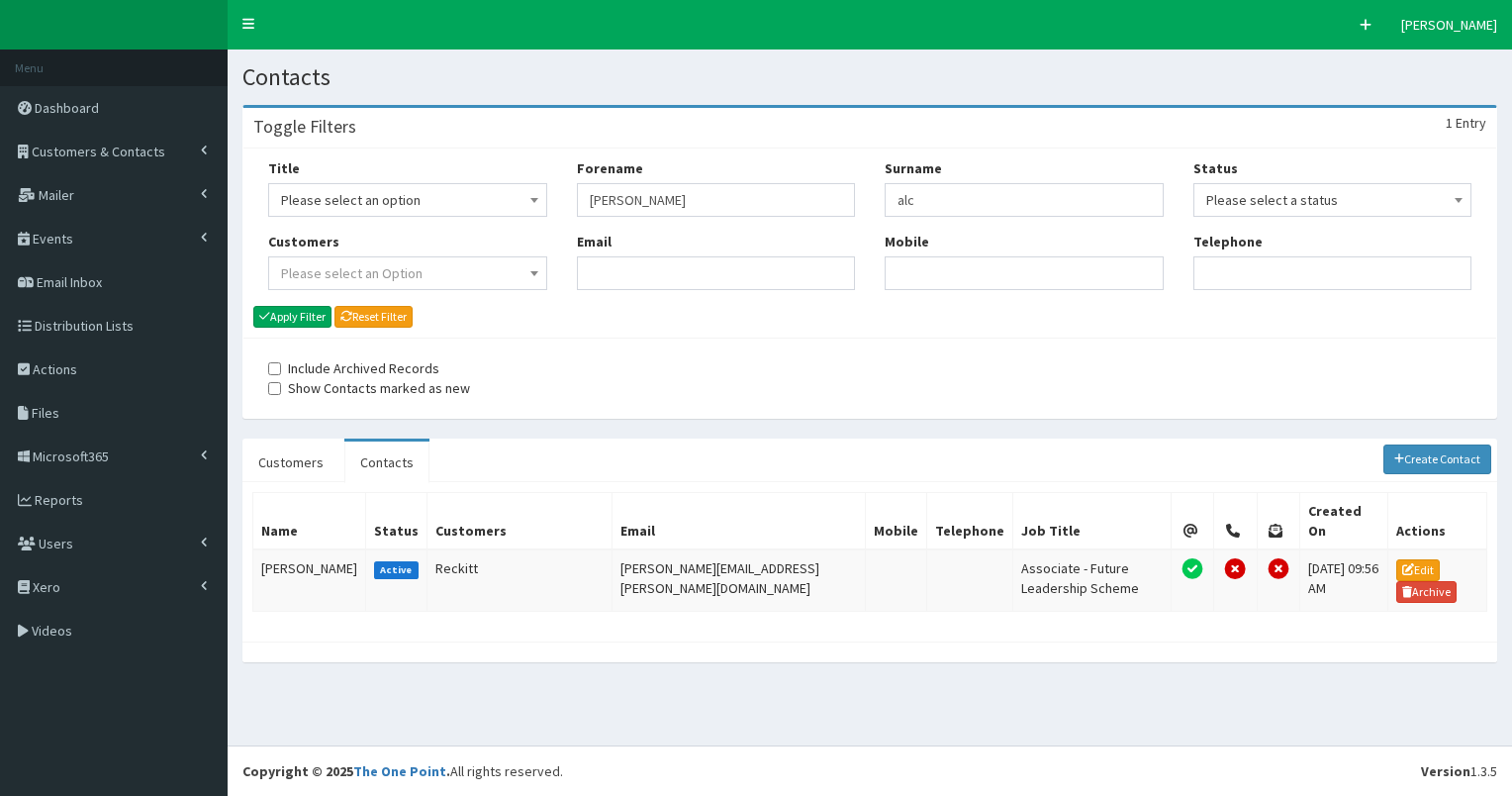 scroll, scrollTop: 0, scrollLeft: 0, axis: both 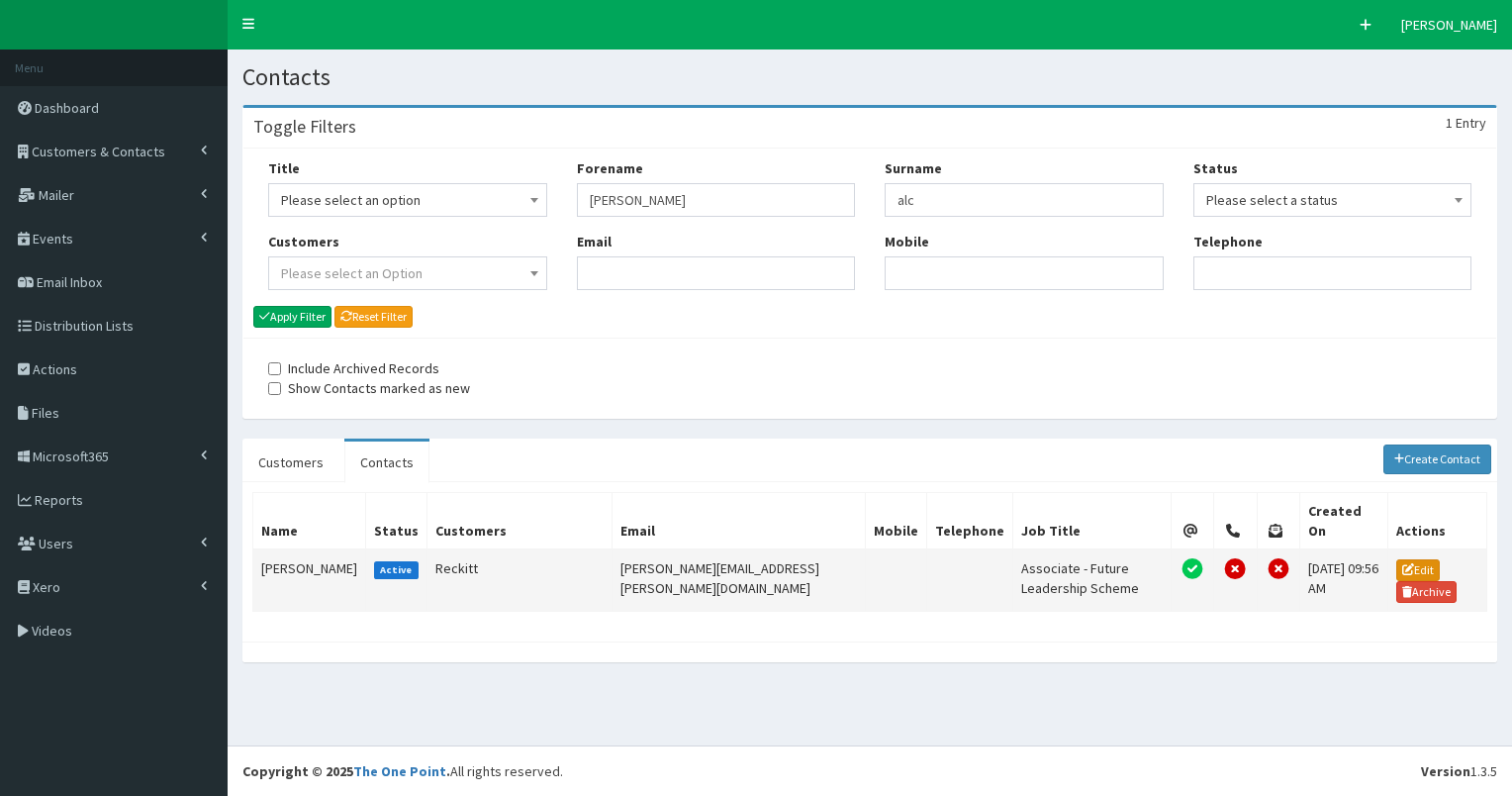 click on "Edit" at bounding box center (1418, 570) 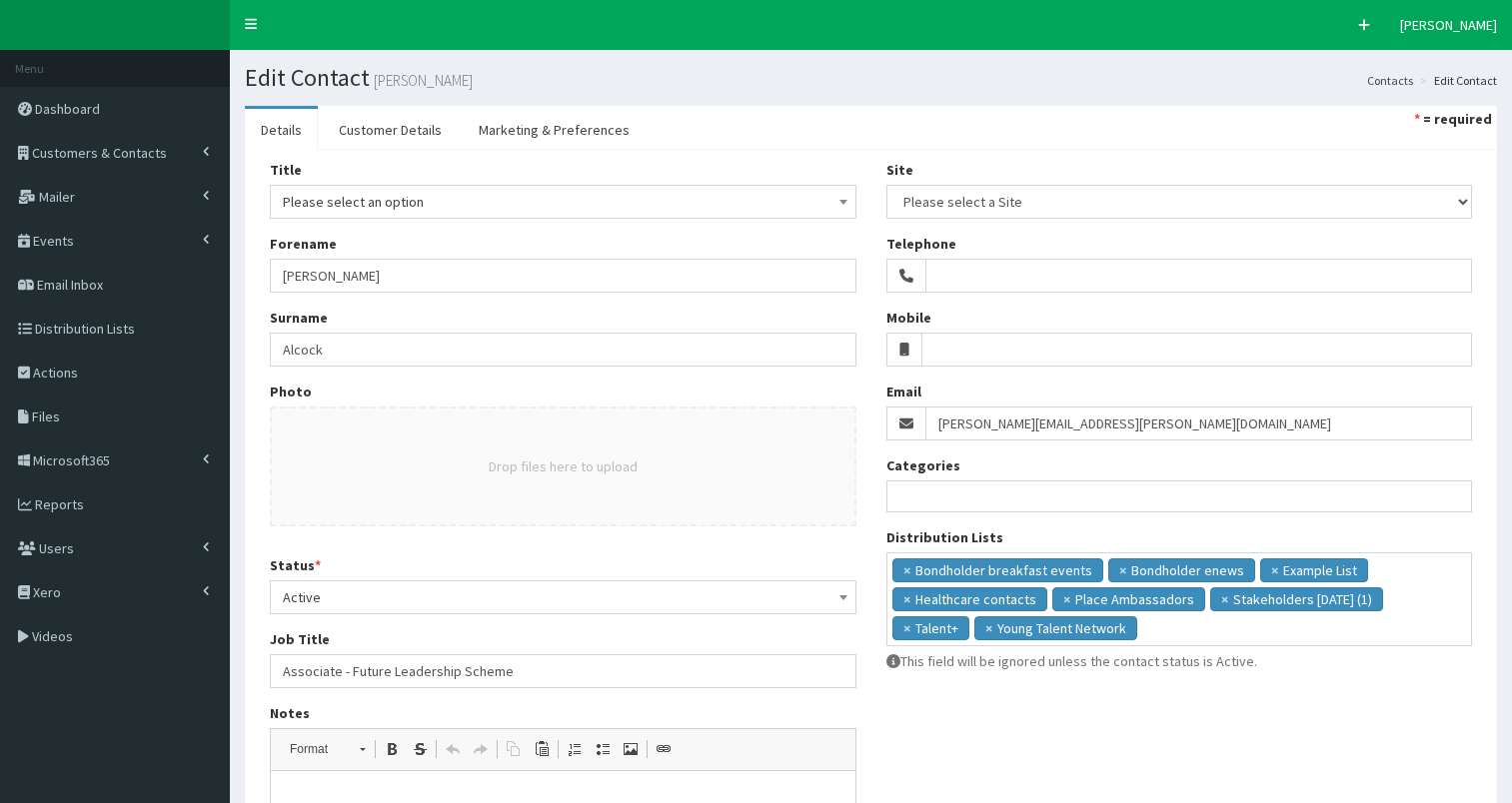 select 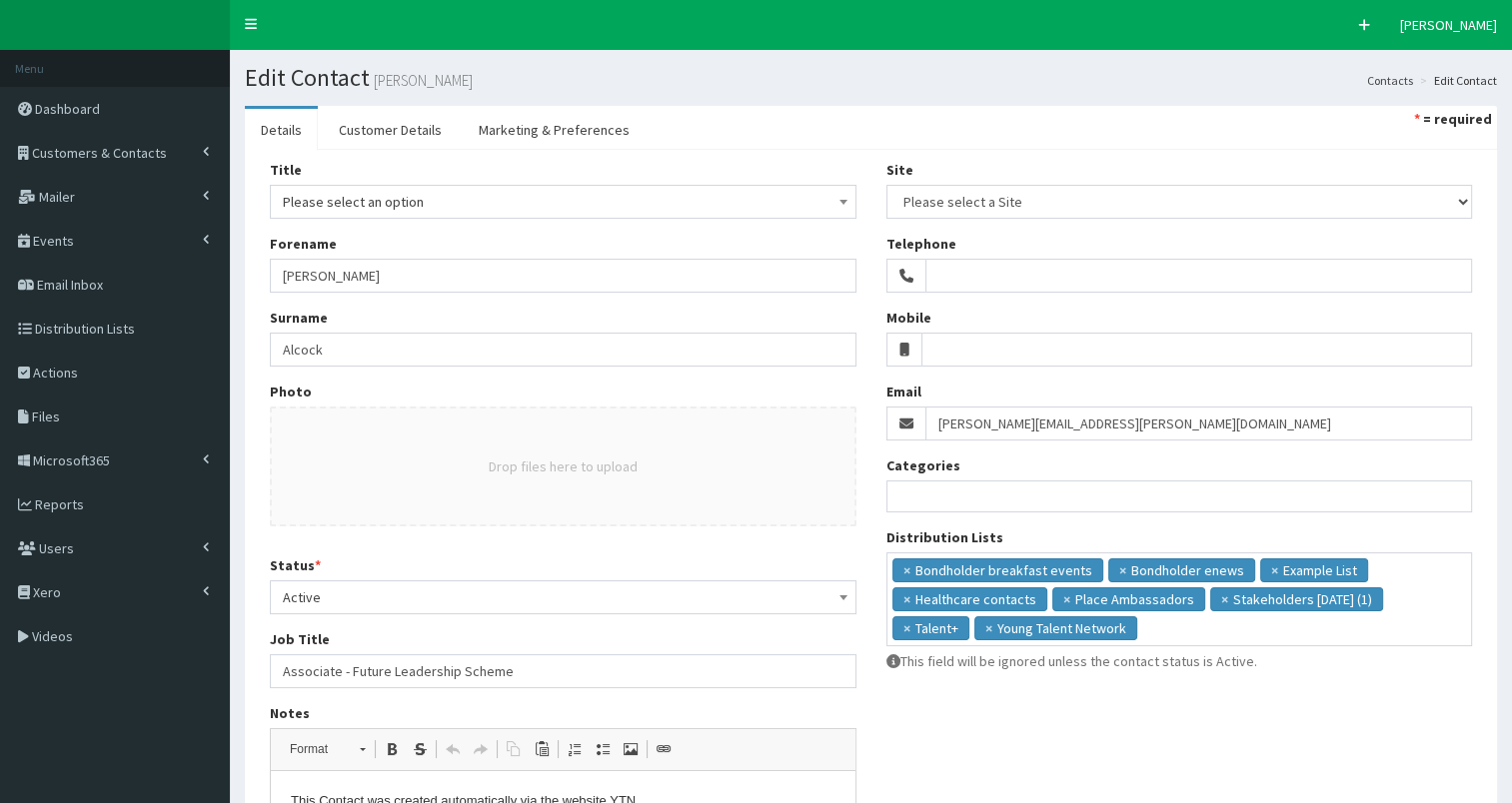 scroll, scrollTop: 0, scrollLeft: 0, axis: both 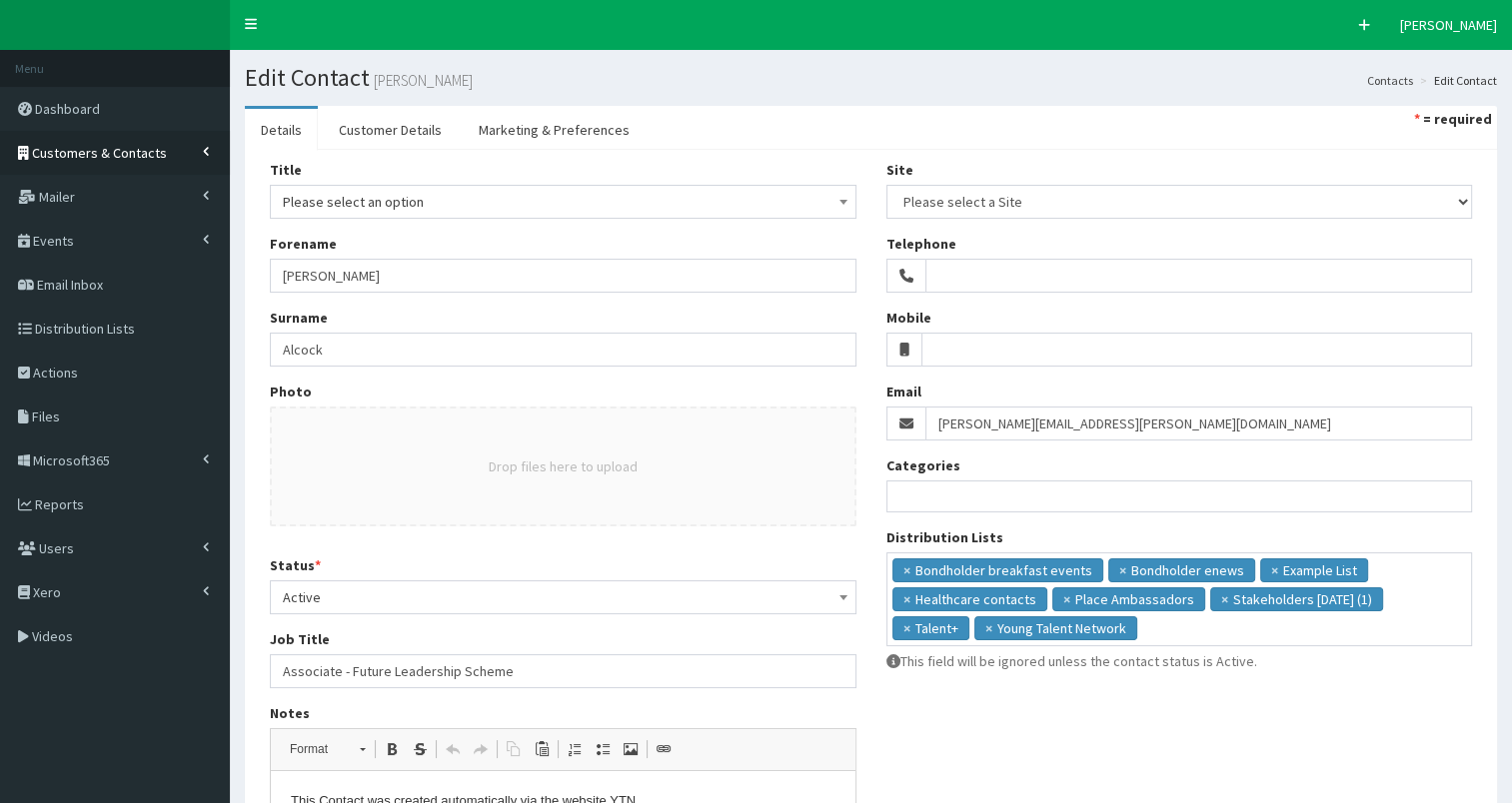 click on "Customers & Contacts" at bounding box center [99, 153] 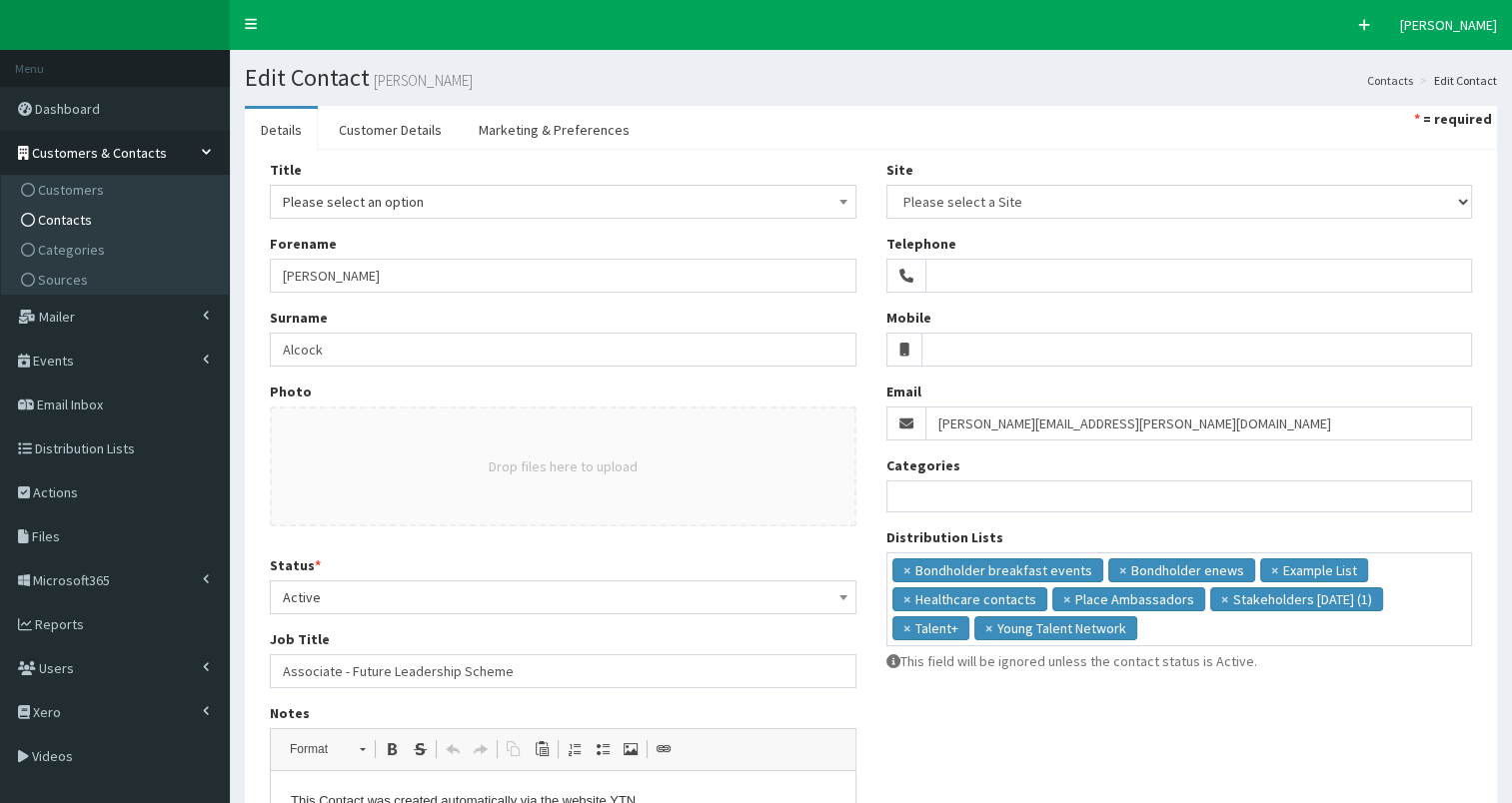 click on "Contacts" at bounding box center [117, 220] 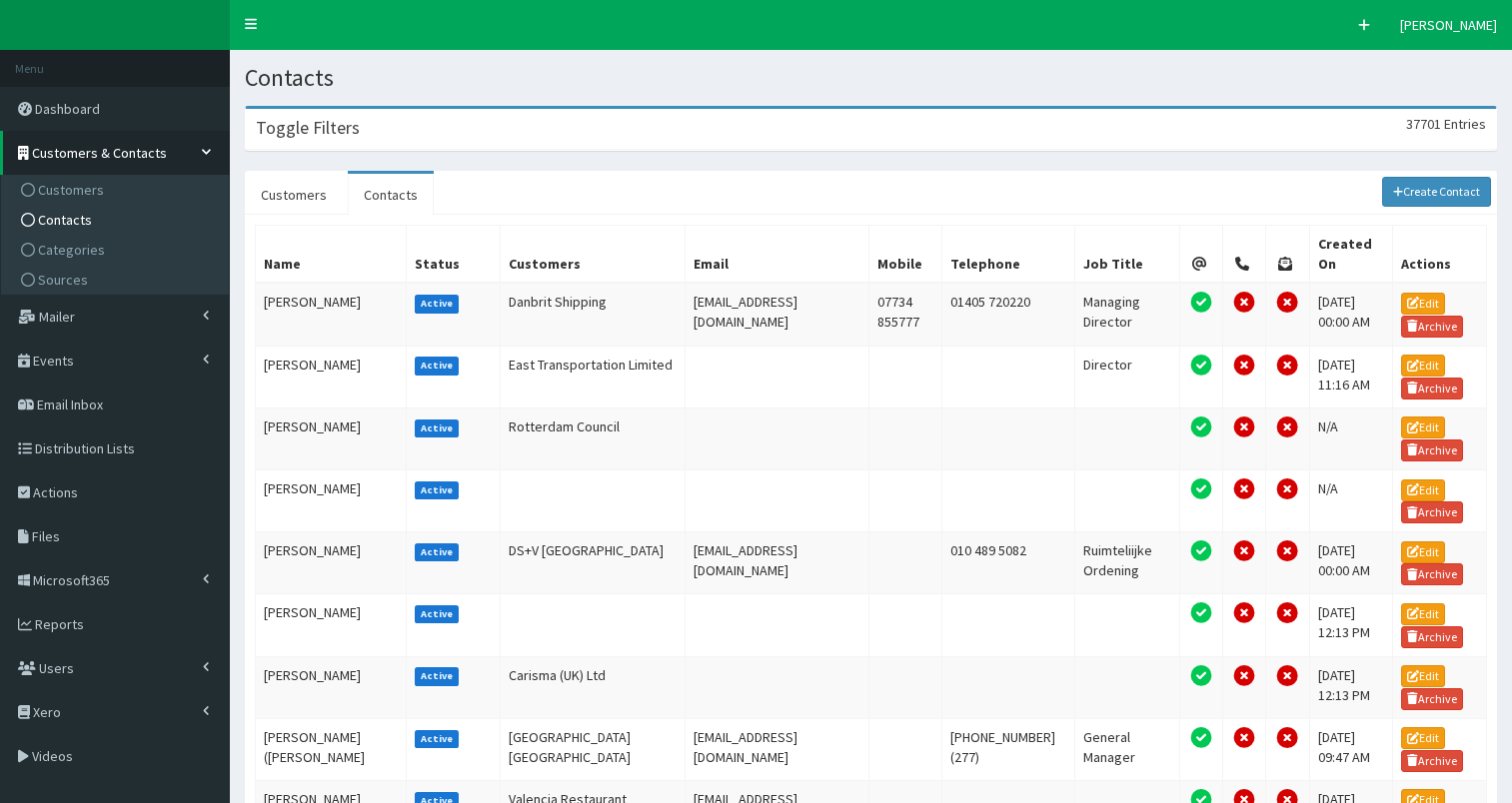 scroll, scrollTop: 0, scrollLeft: 0, axis: both 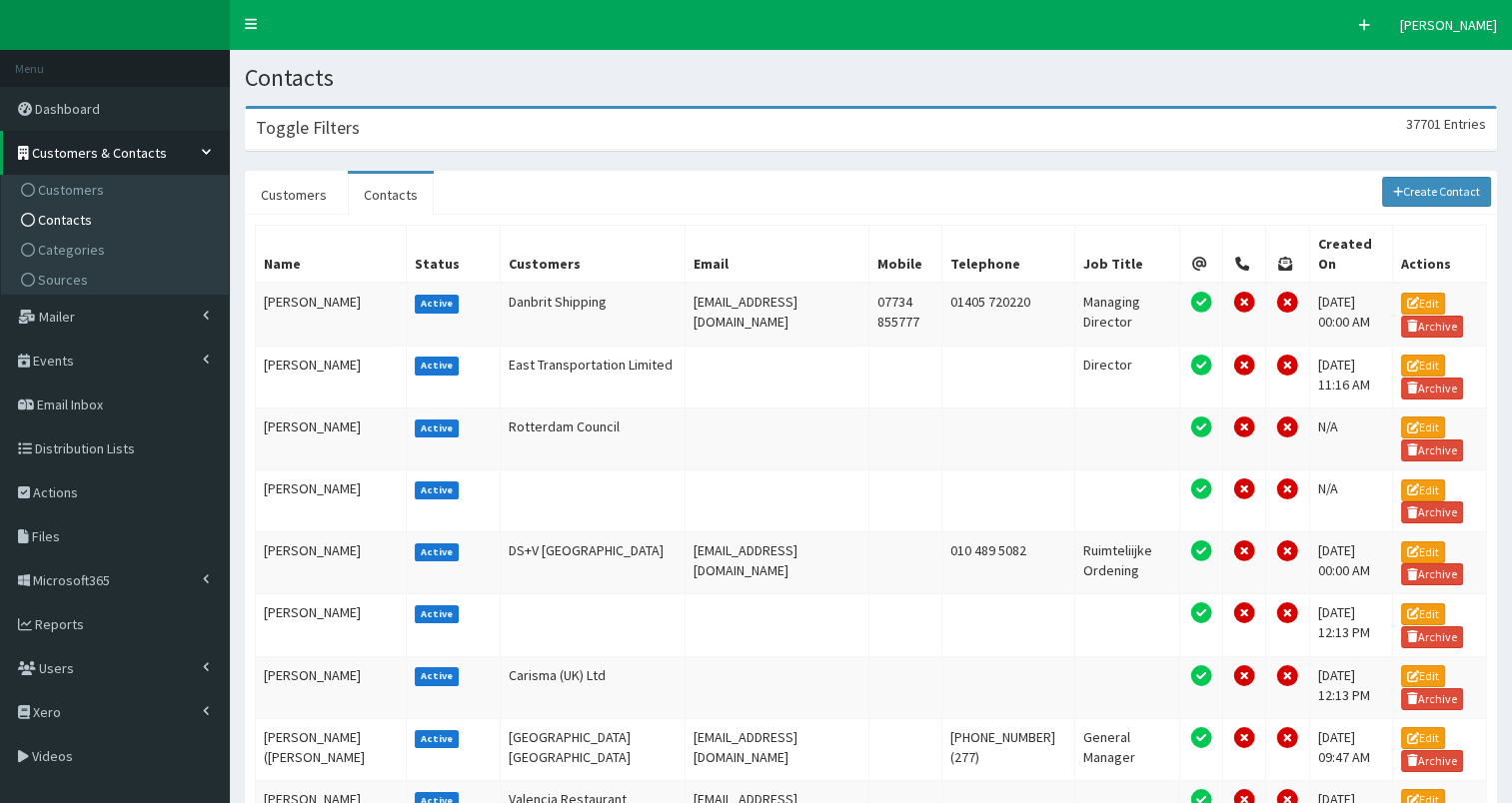 click on "Toggle Filters
37701   Entries" at bounding box center [870, 129] 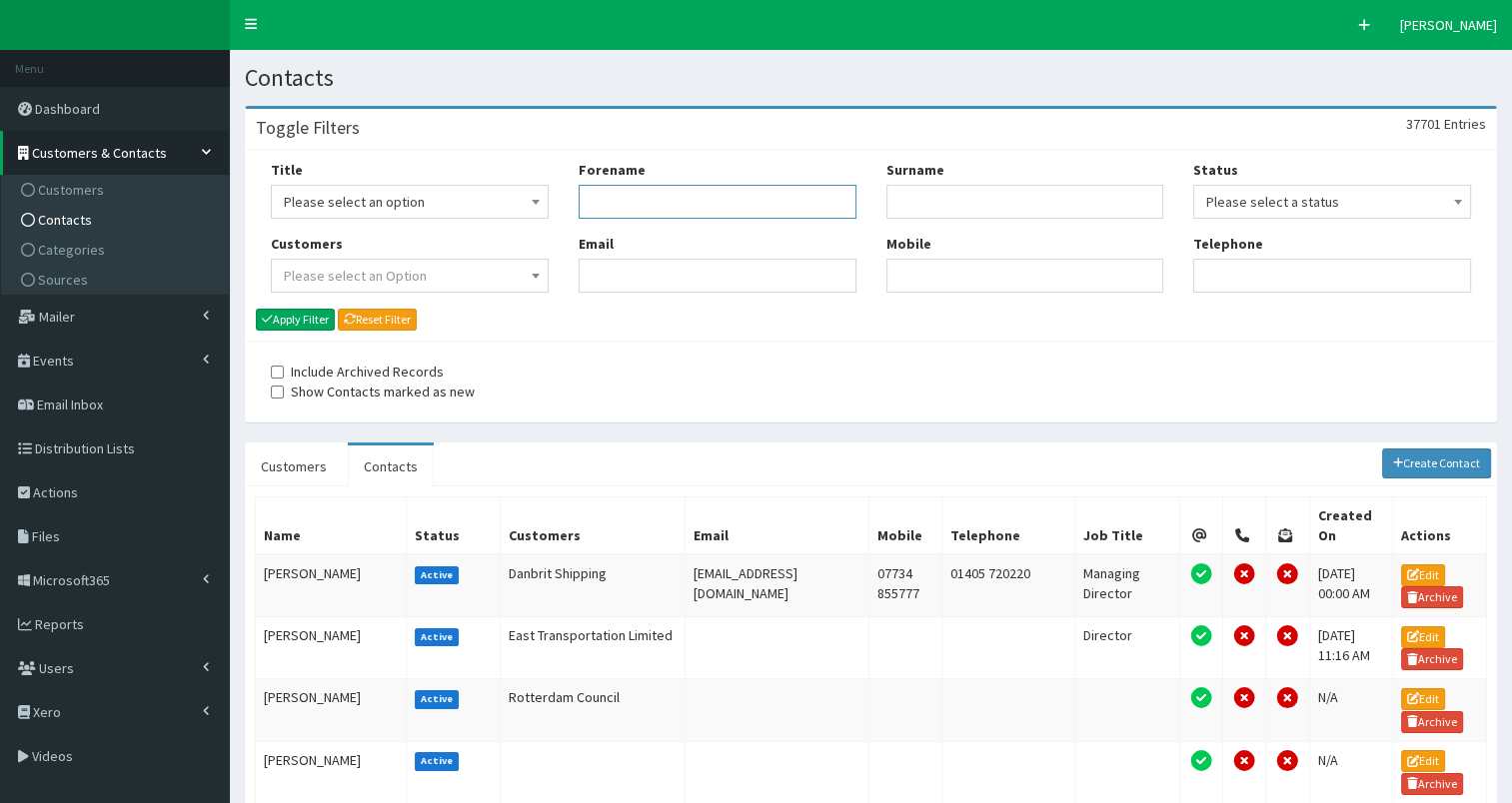 click on "Forename" at bounding box center (718, 202) 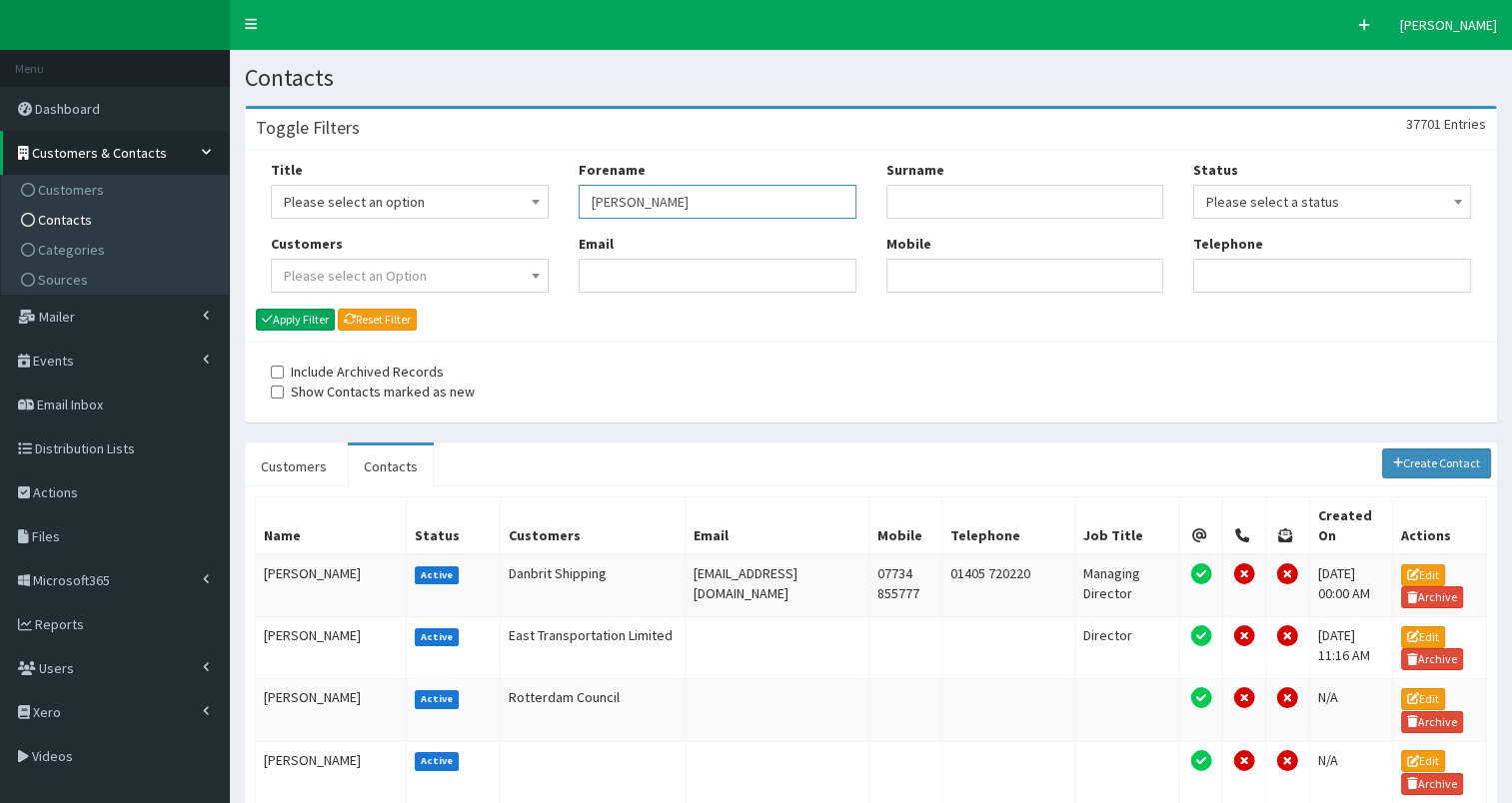 type on "[PERSON_NAME]" 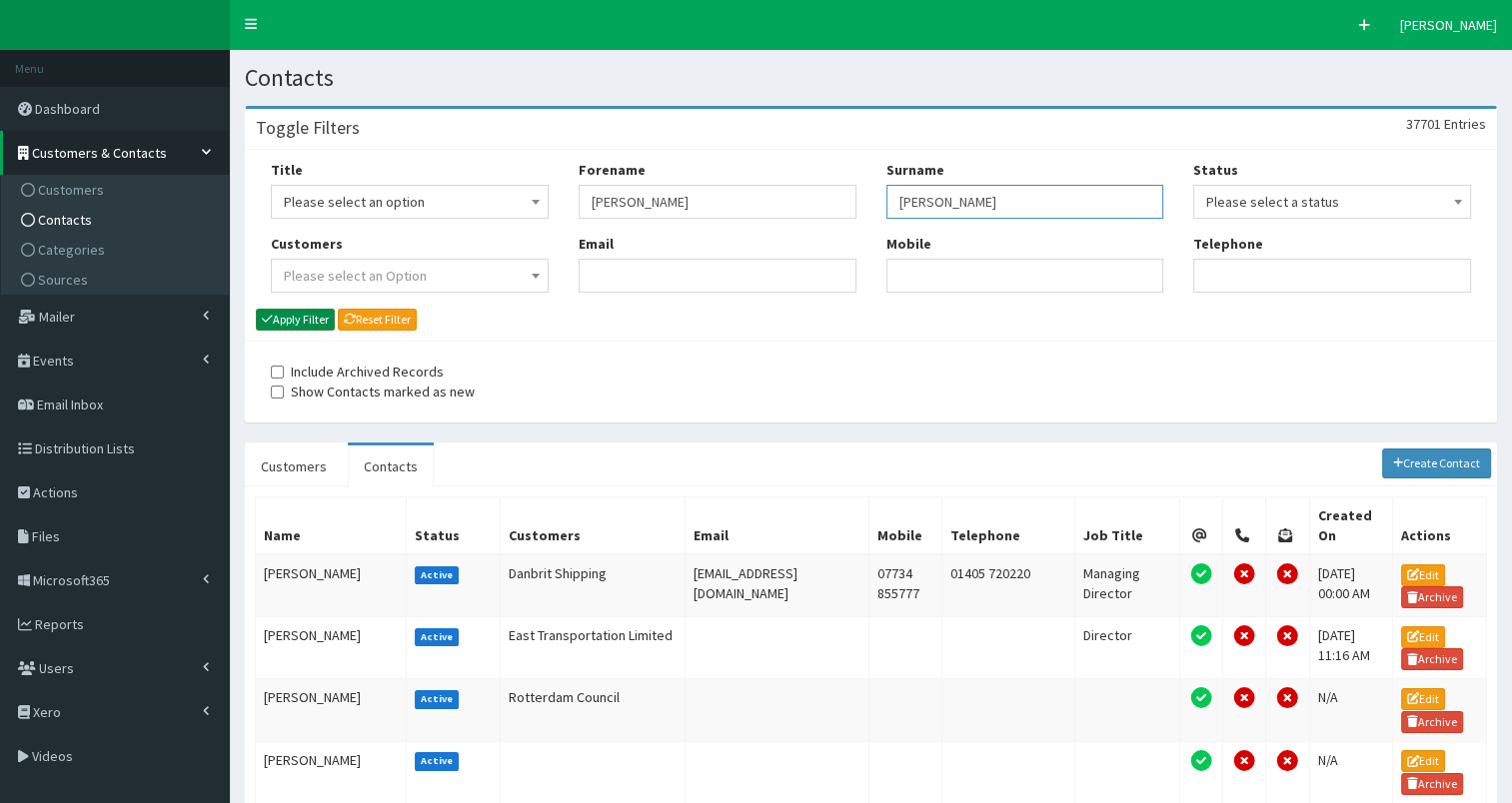 type on "[PERSON_NAME]" 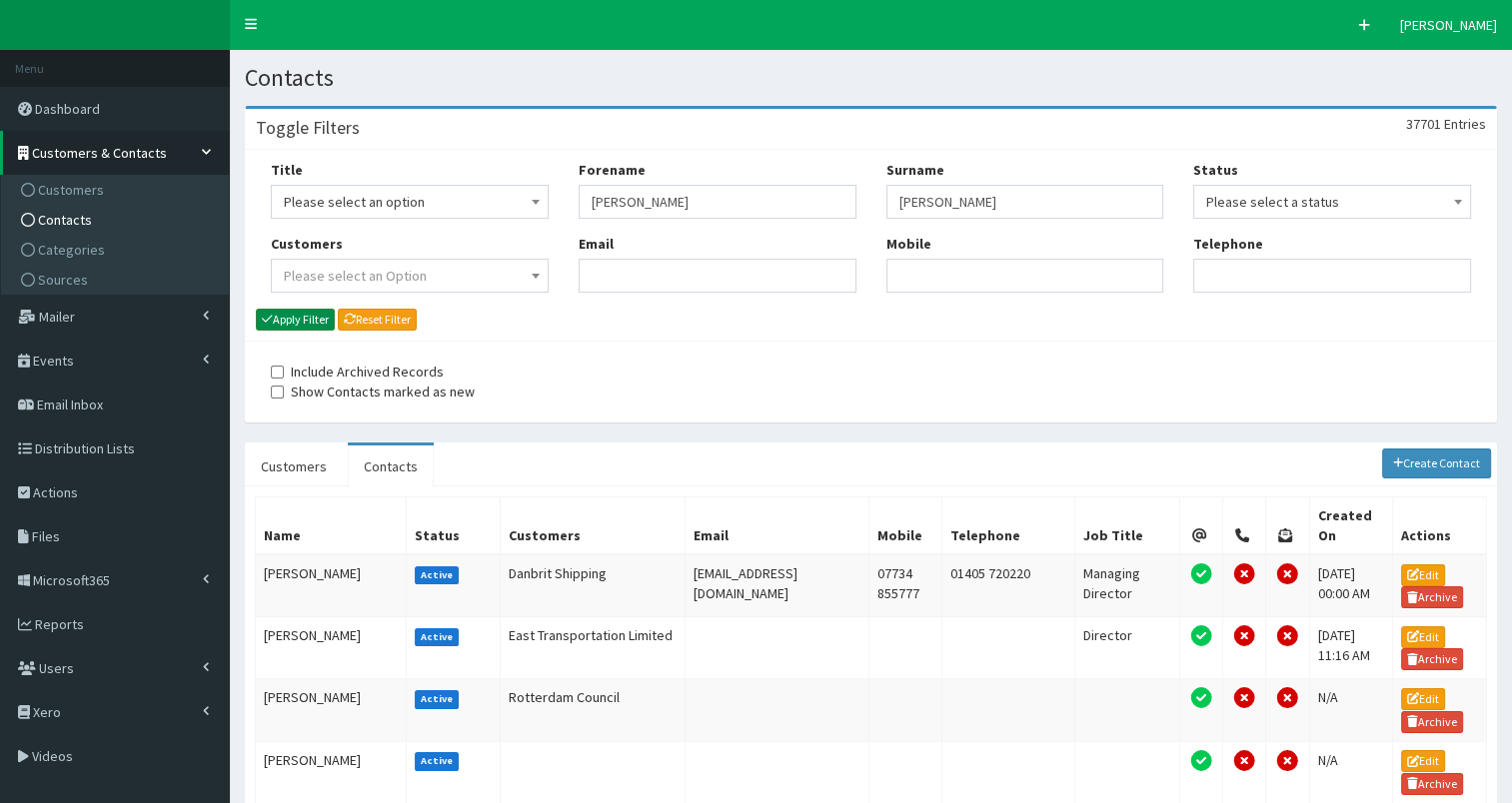click on "Apply Filter" at bounding box center [295, 320] 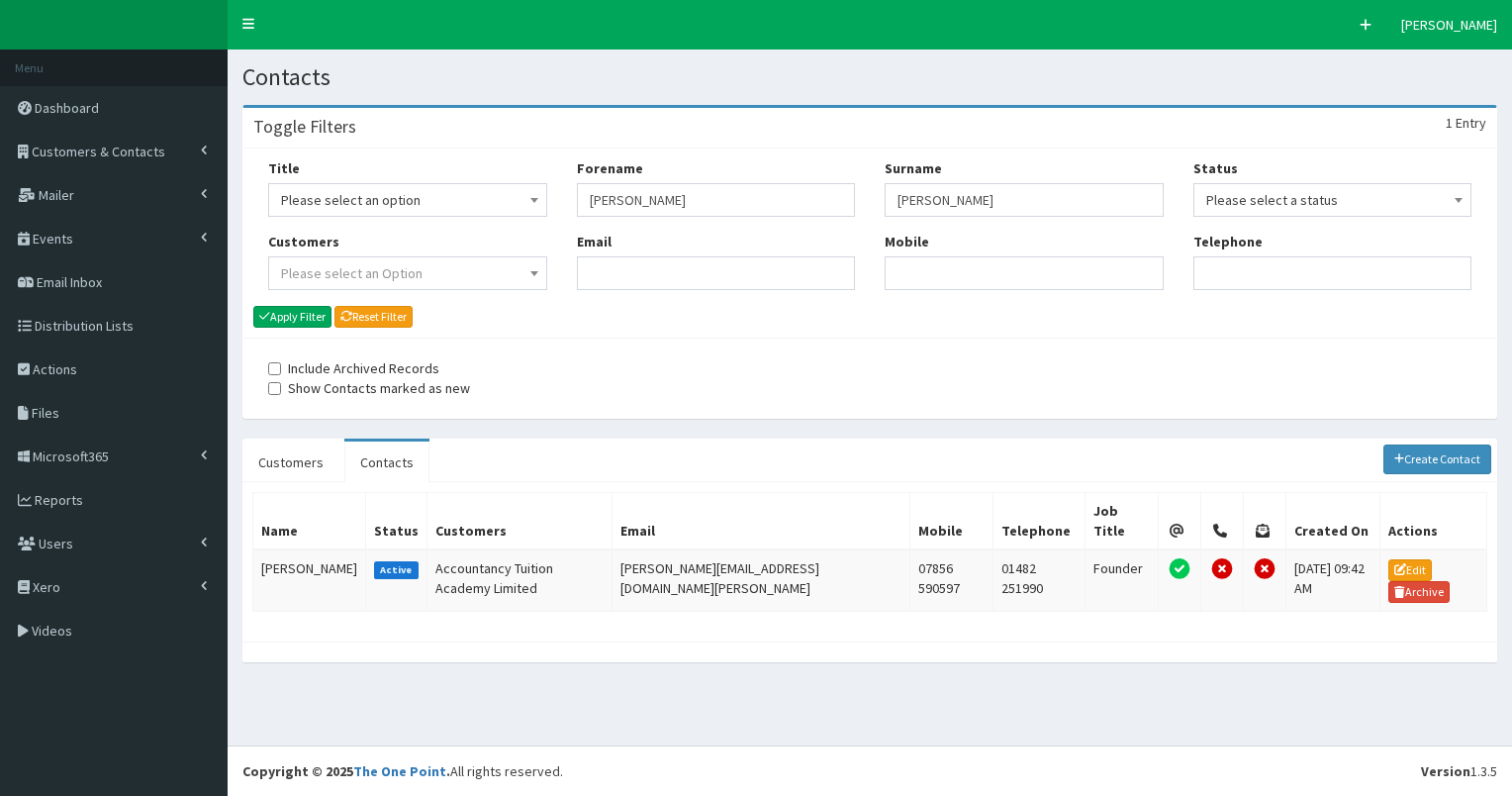 scroll, scrollTop: 0, scrollLeft: 0, axis: both 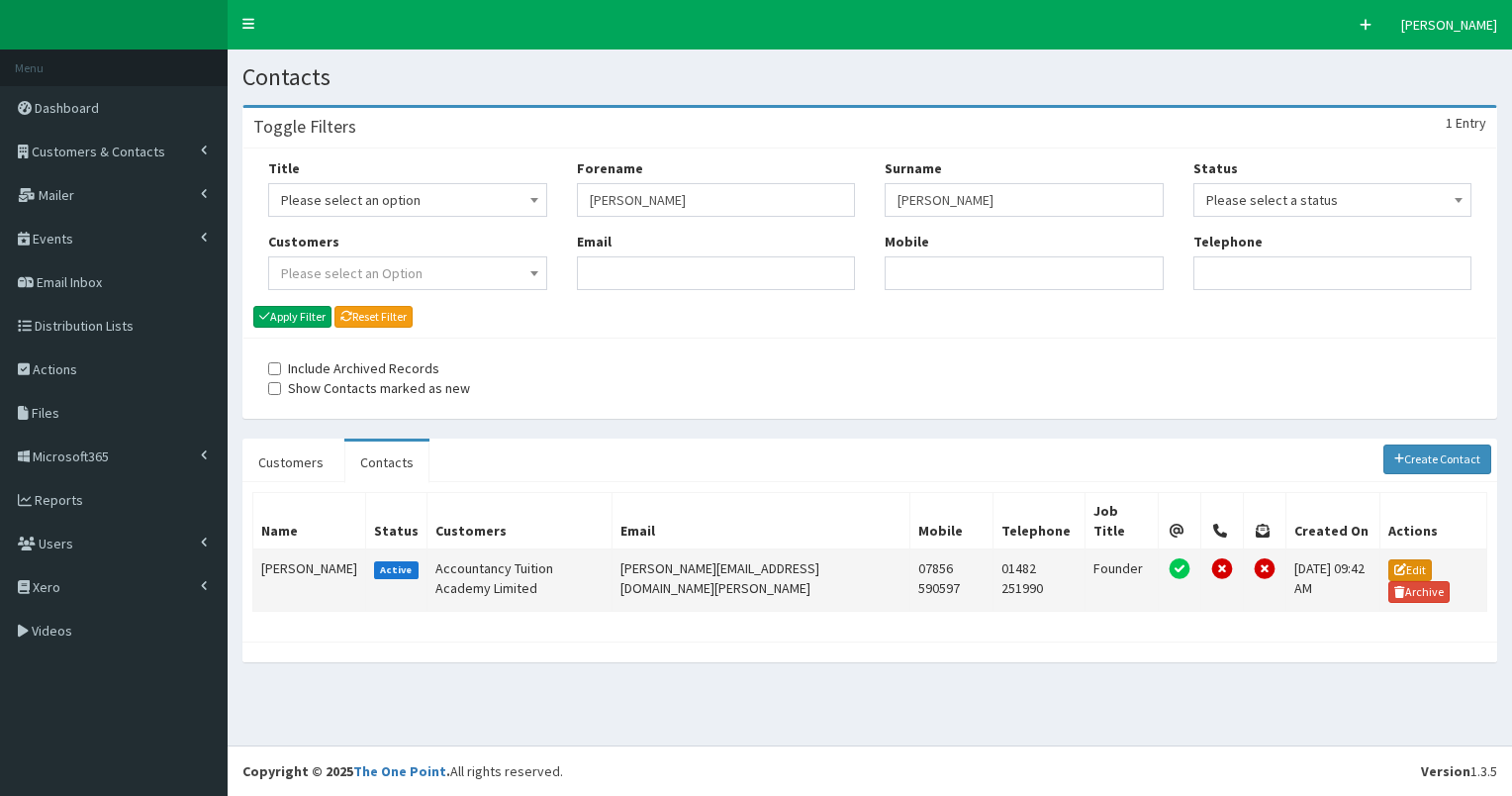 click on "Edit" at bounding box center [1410, 570] 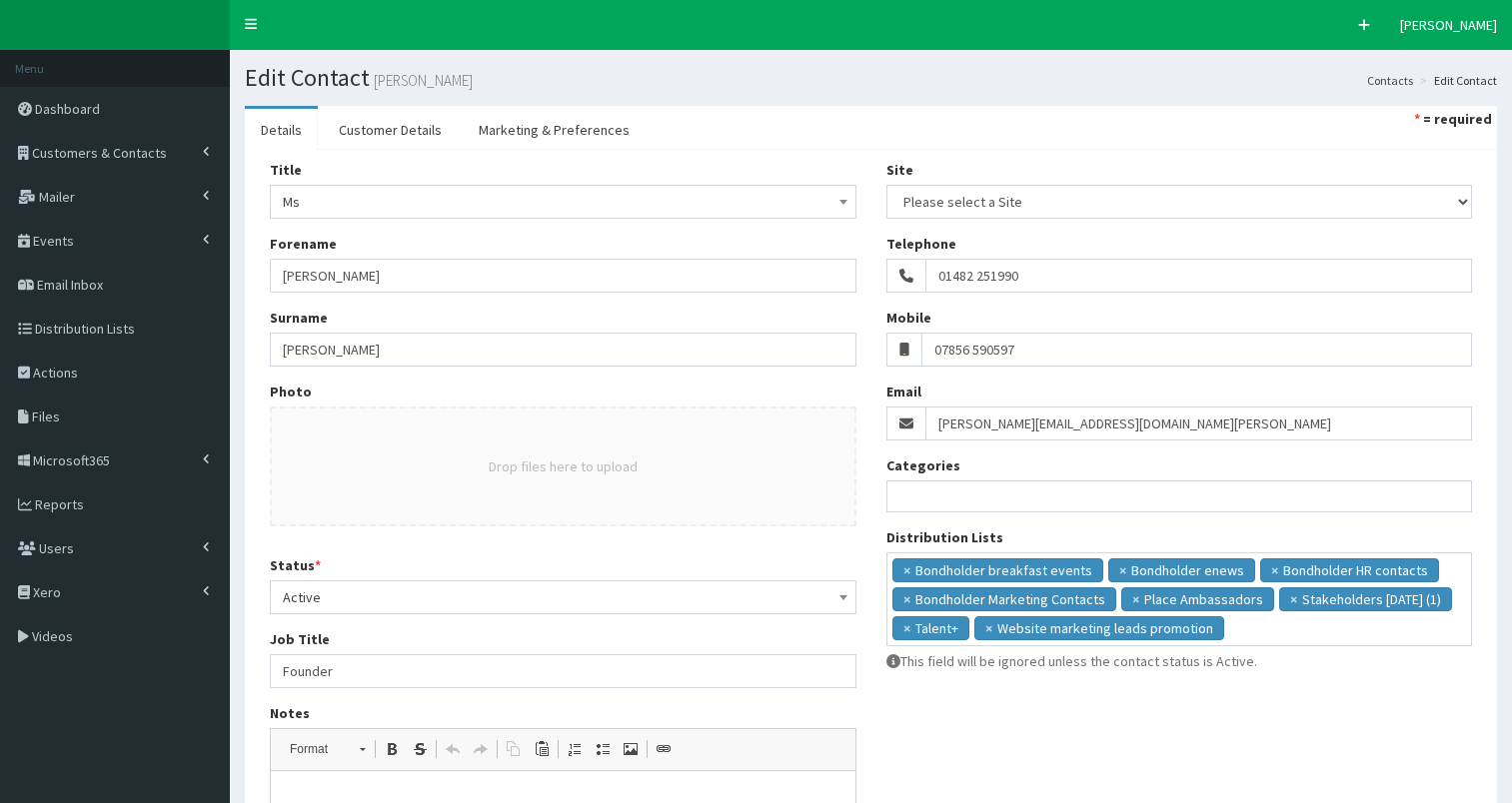 select 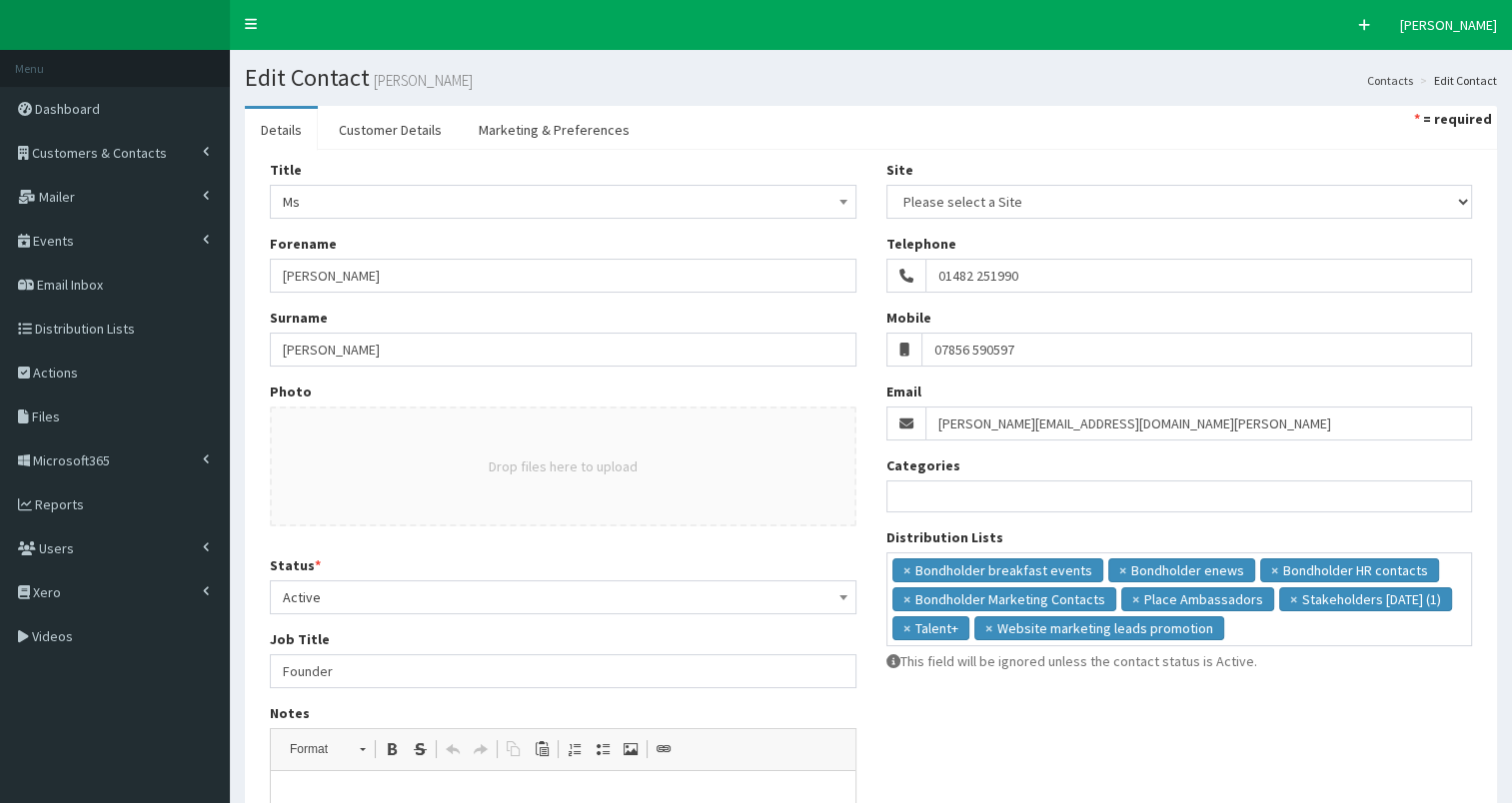 scroll, scrollTop: 0, scrollLeft: 0, axis: both 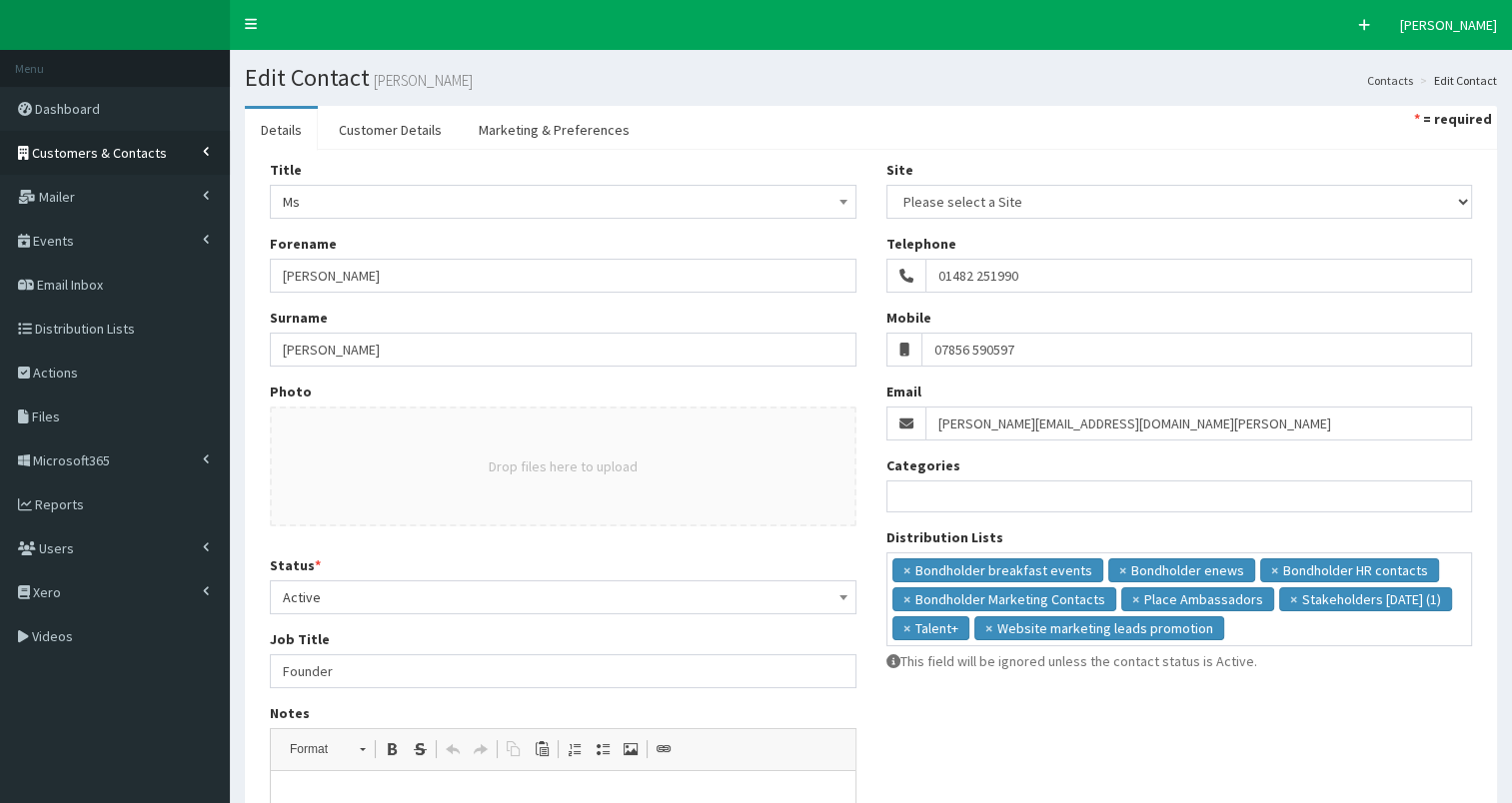 click on "Customers & Contacts" at bounding box center (99, 153) 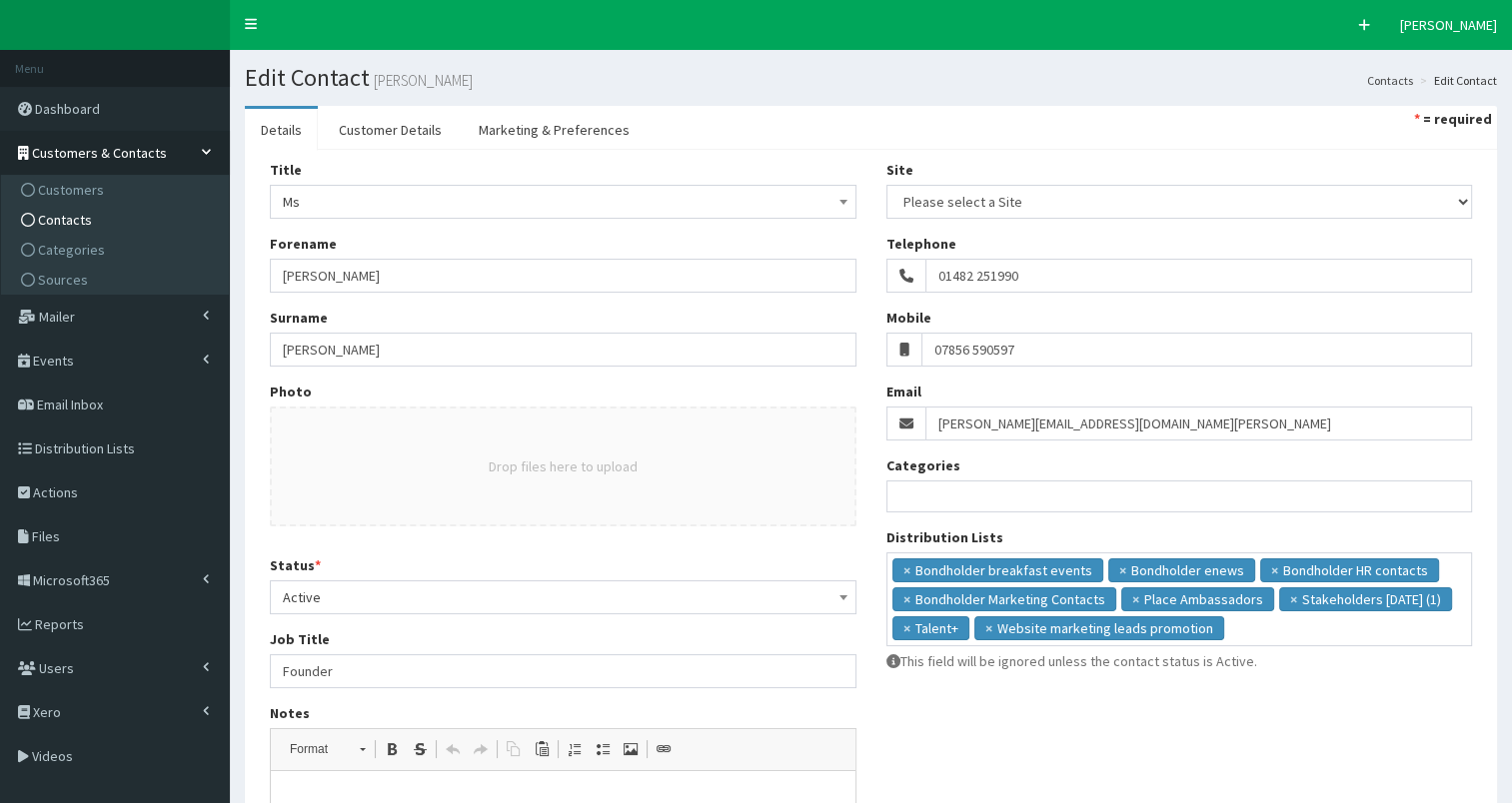 click on "Contacts" at bounding box center [117, 220] 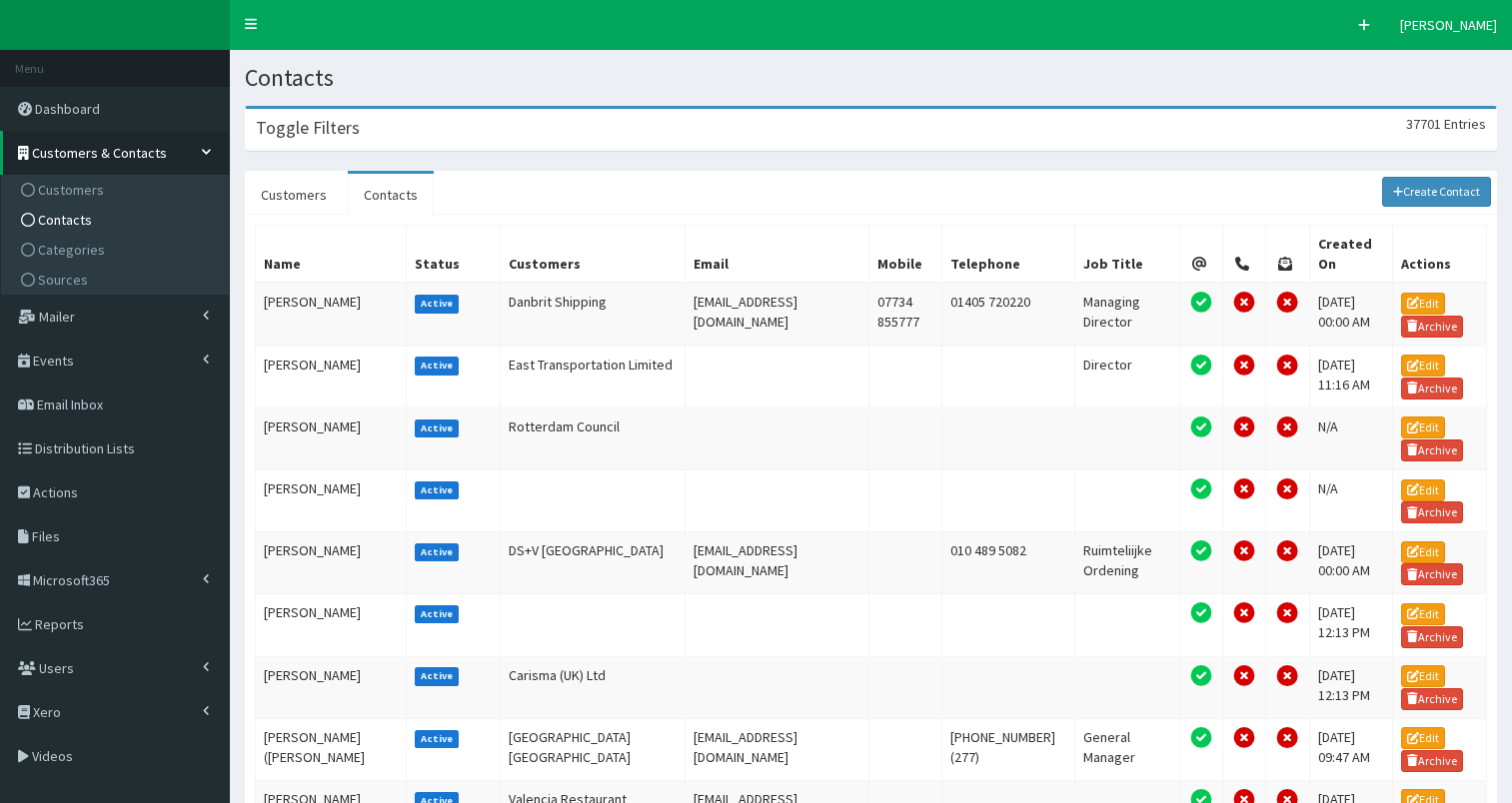 scroll, scrollTop: 0, scrollLeft: 0, axis: both 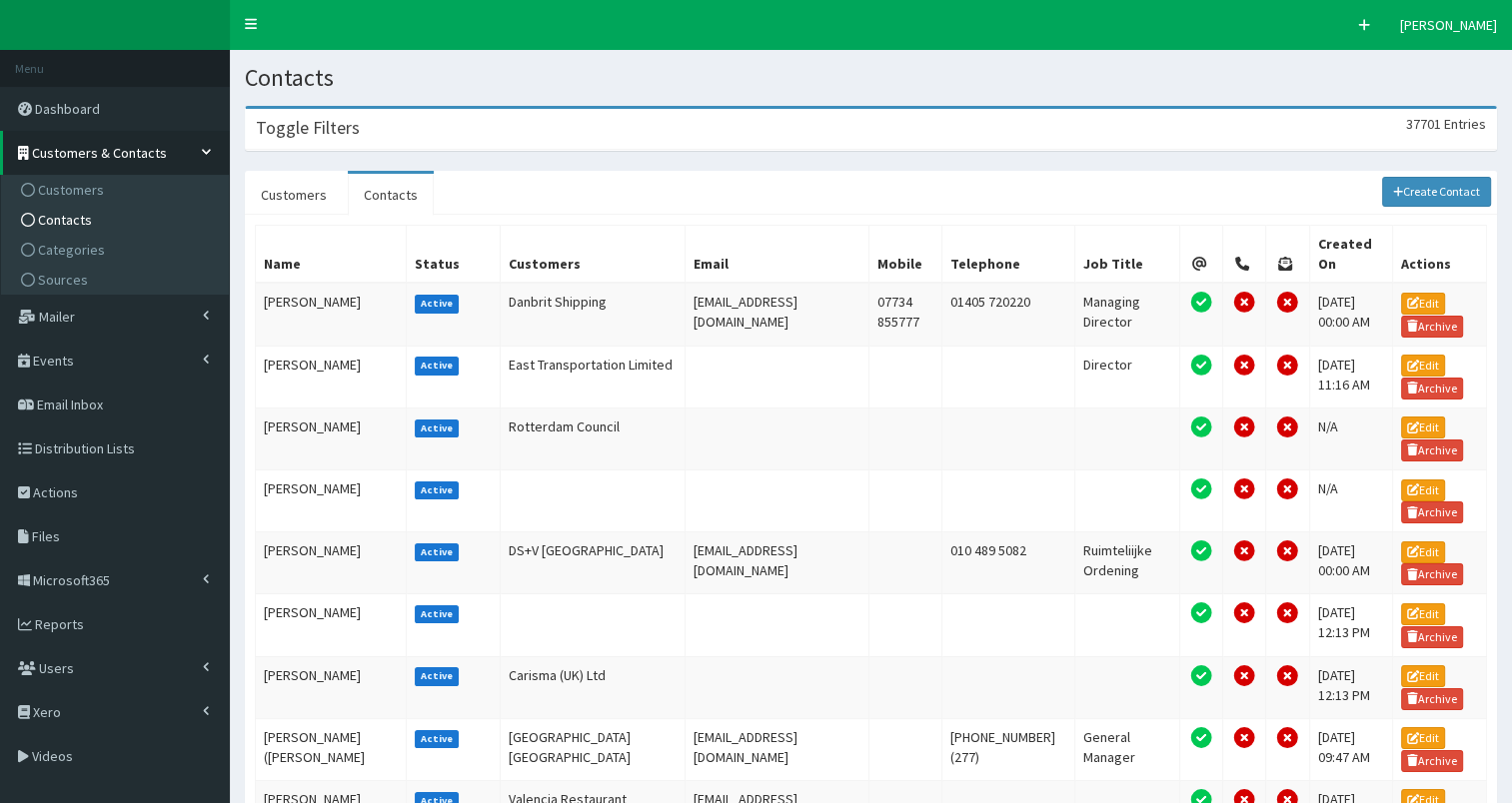 click on "Toggle Filters
37701   Entries" at bounding box center (870, 129) 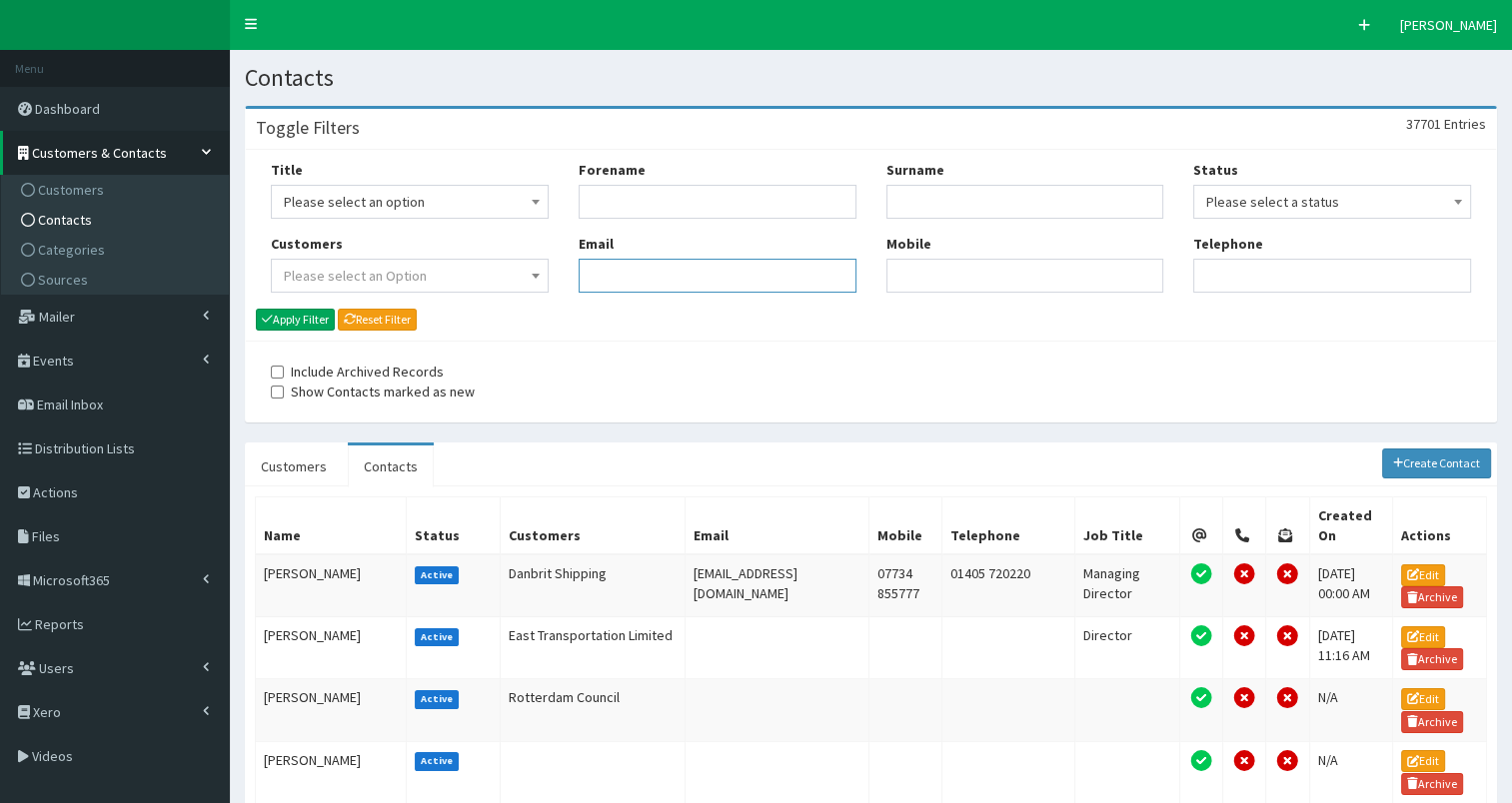 click on "Email" at bounding box center [718, 276] 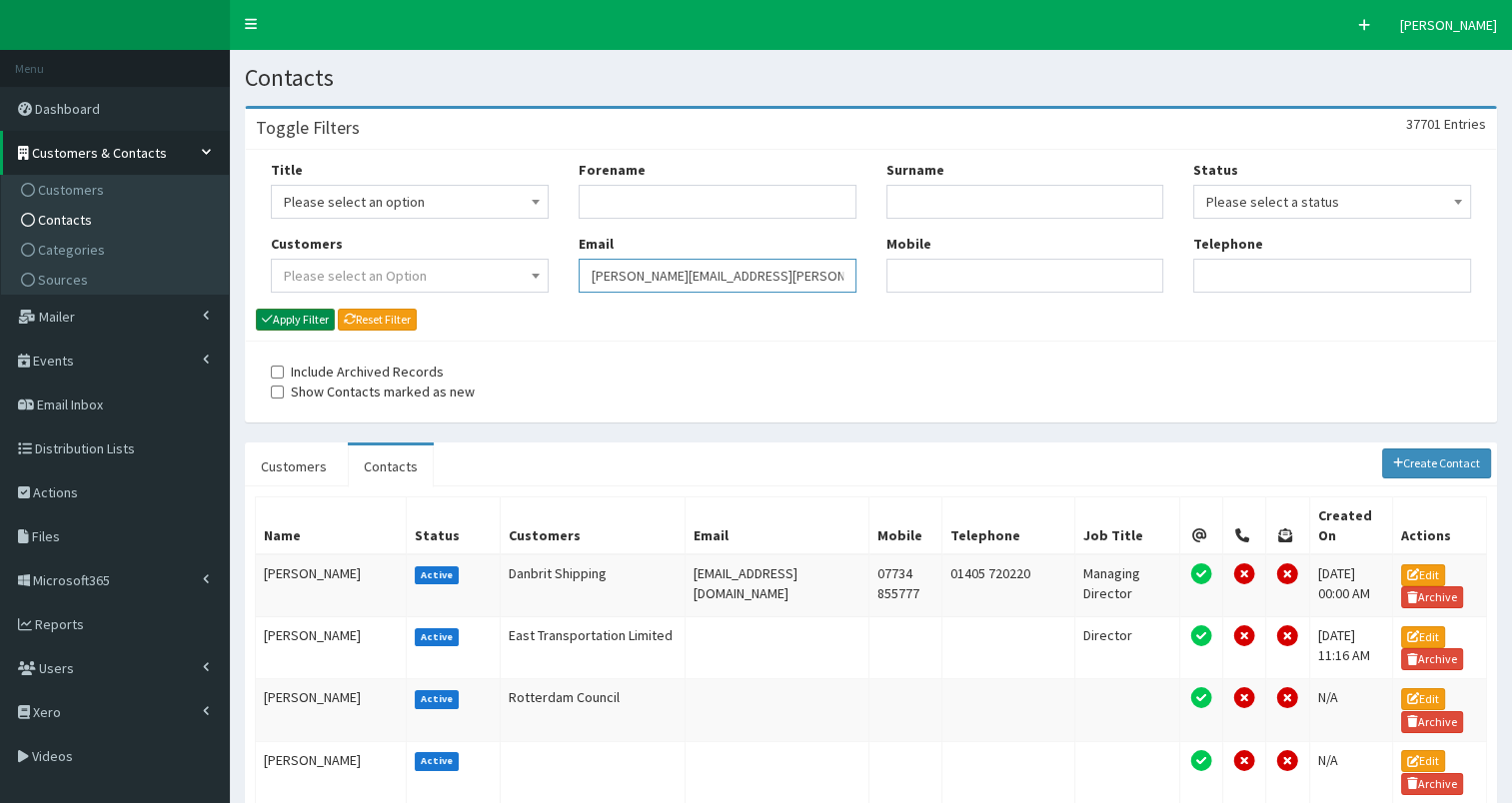 type on "[PERSON_NAME][EMAIL_ADDRESS][PERSON_NAME][DOMAIN_NAME]" 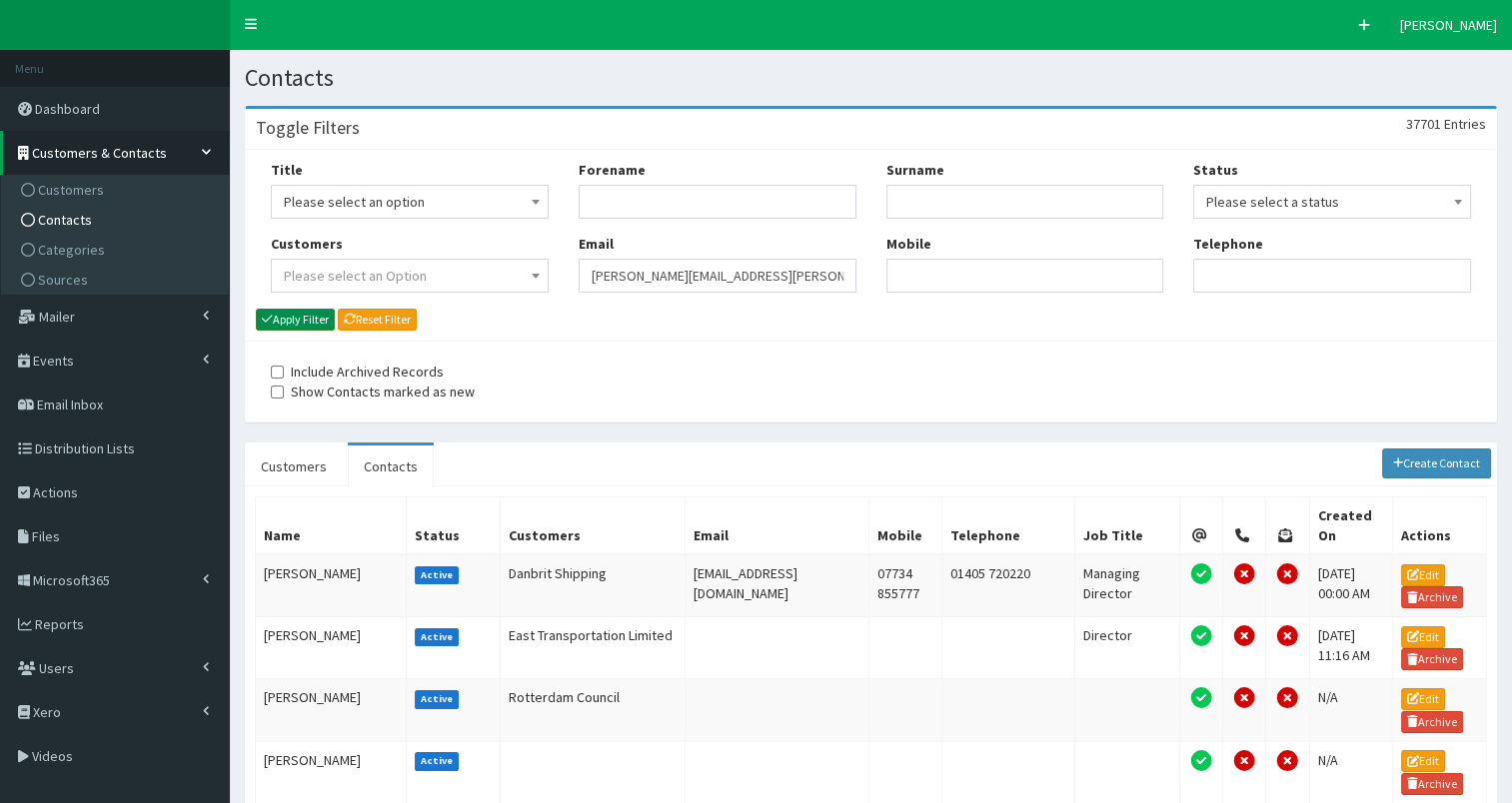 click on "Apply Filter" at bounding box center [295, 320] 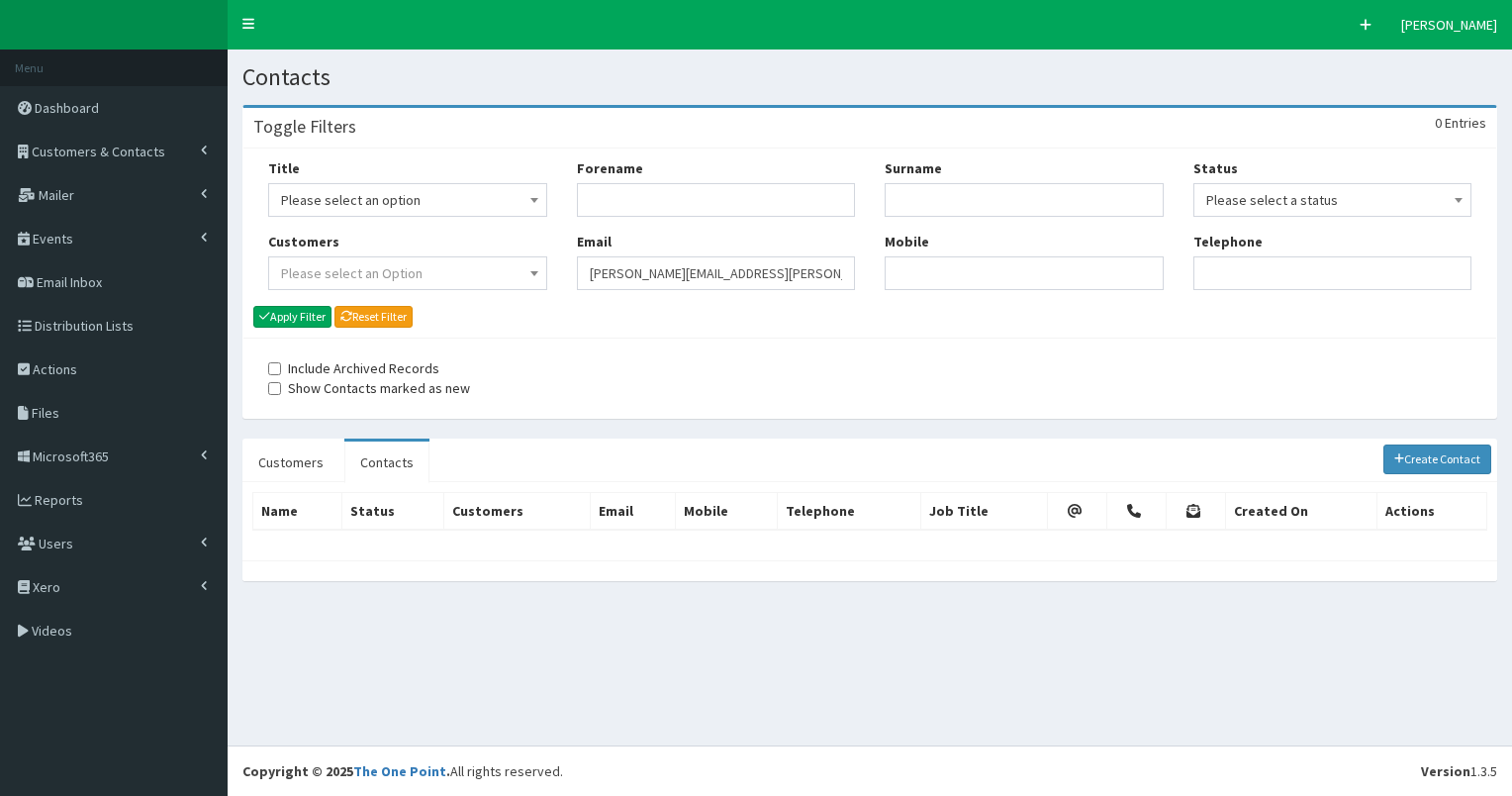 scroll, scrollTop: 0, scrollLeft: 0, axis: both 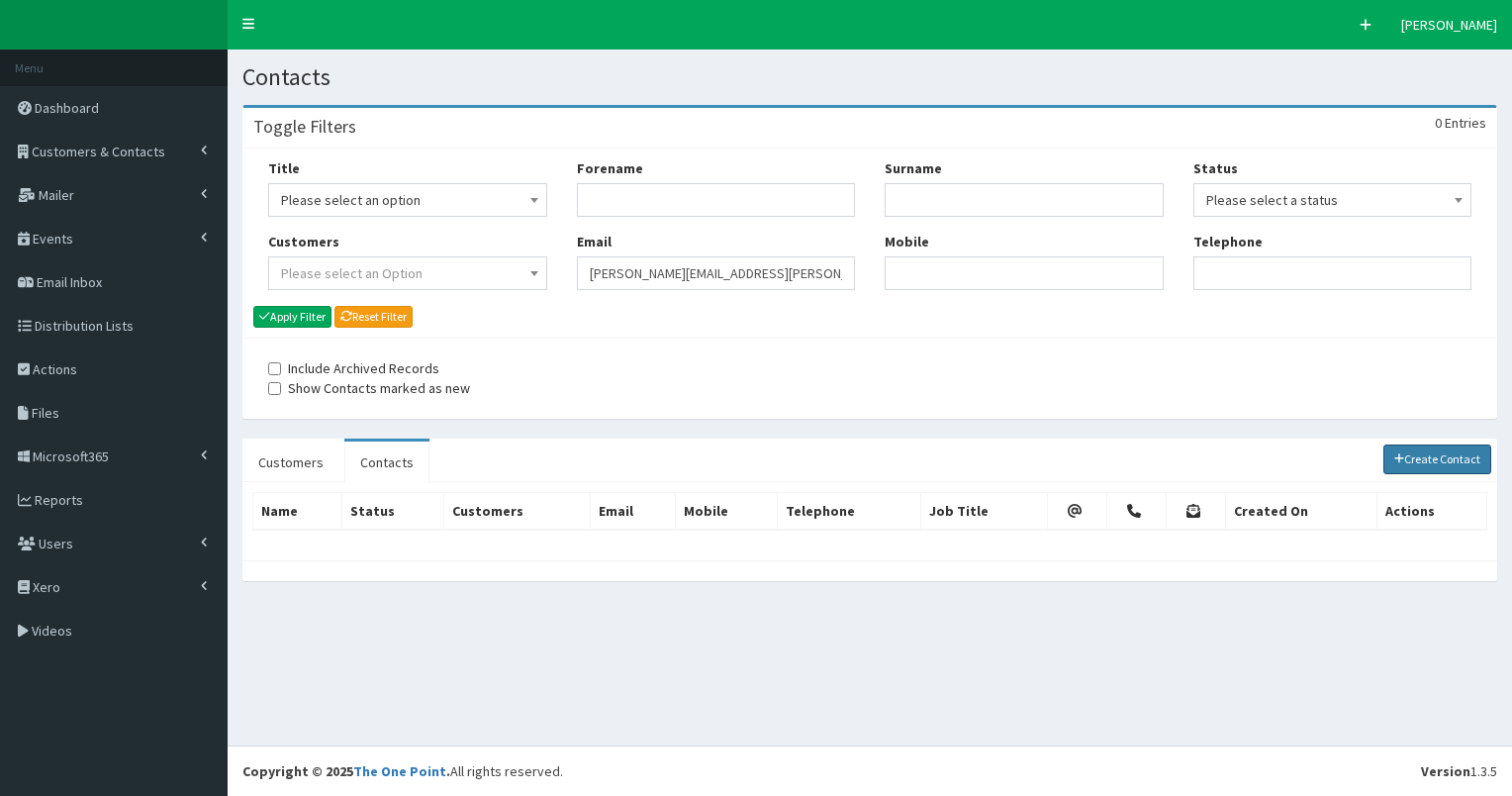 click on "Create Contact" at bounding box center [1438, 459] 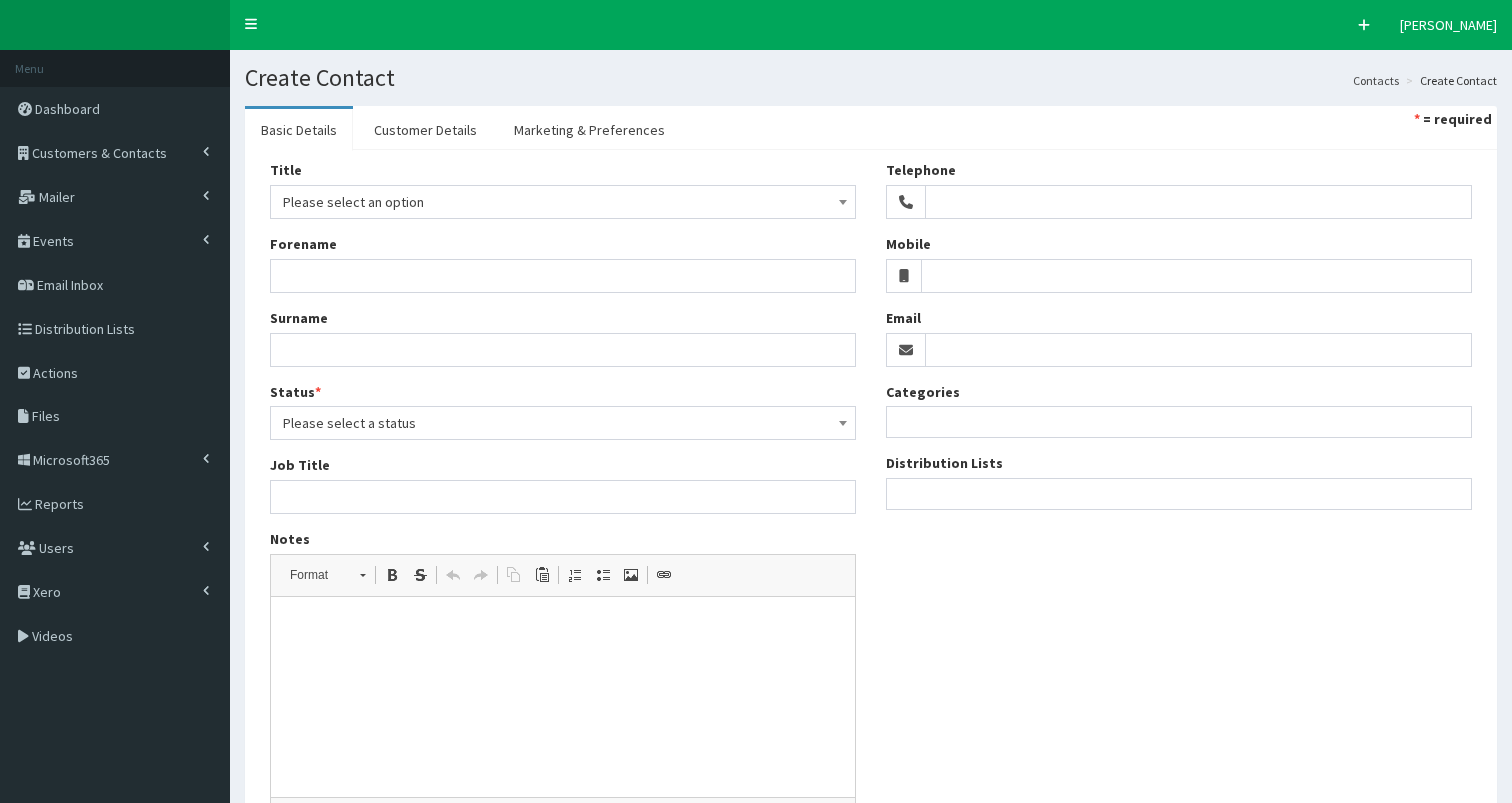 select 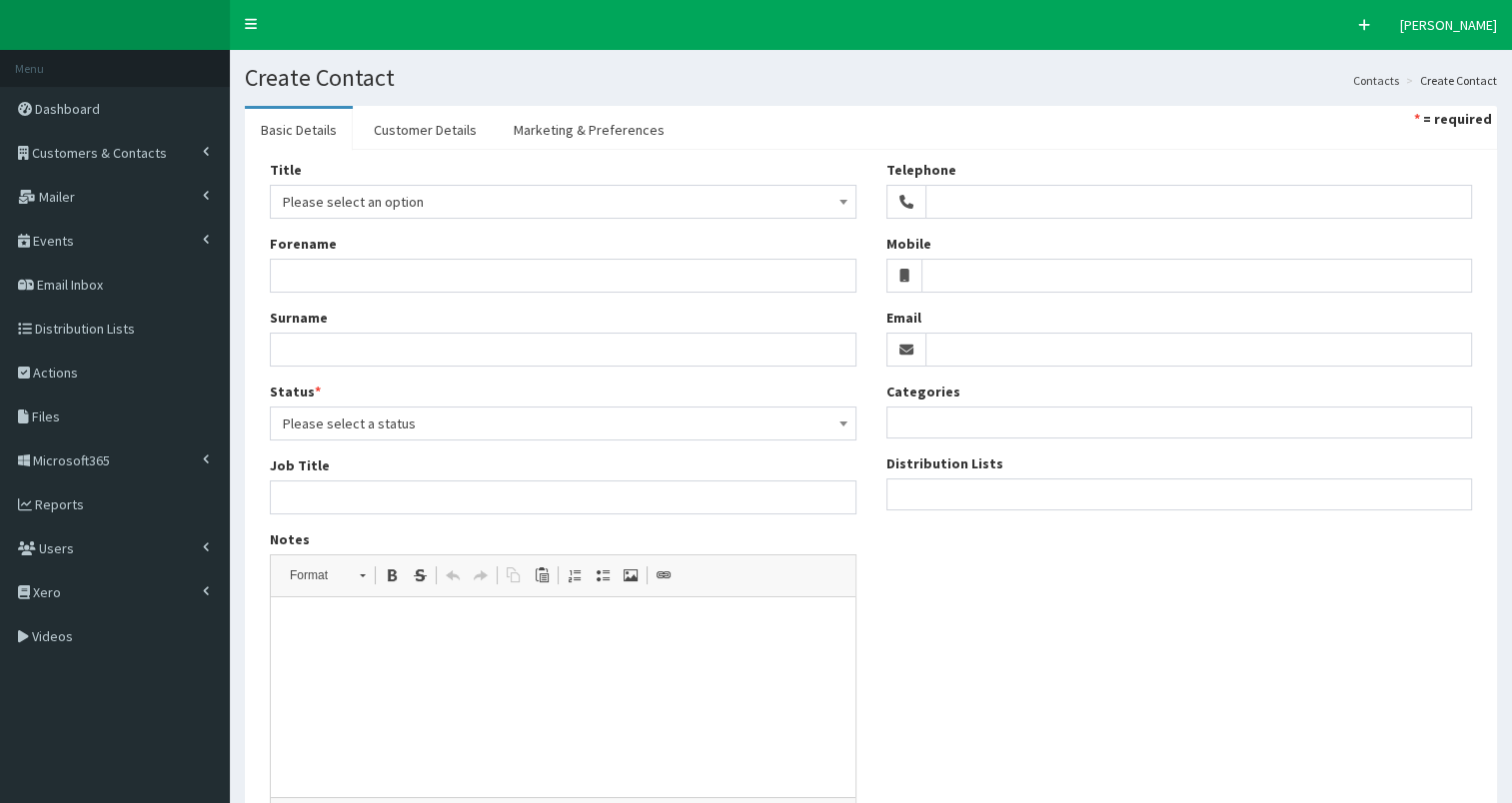 scroll, scrollTop: 0, scrollLeft: 0, axis: both 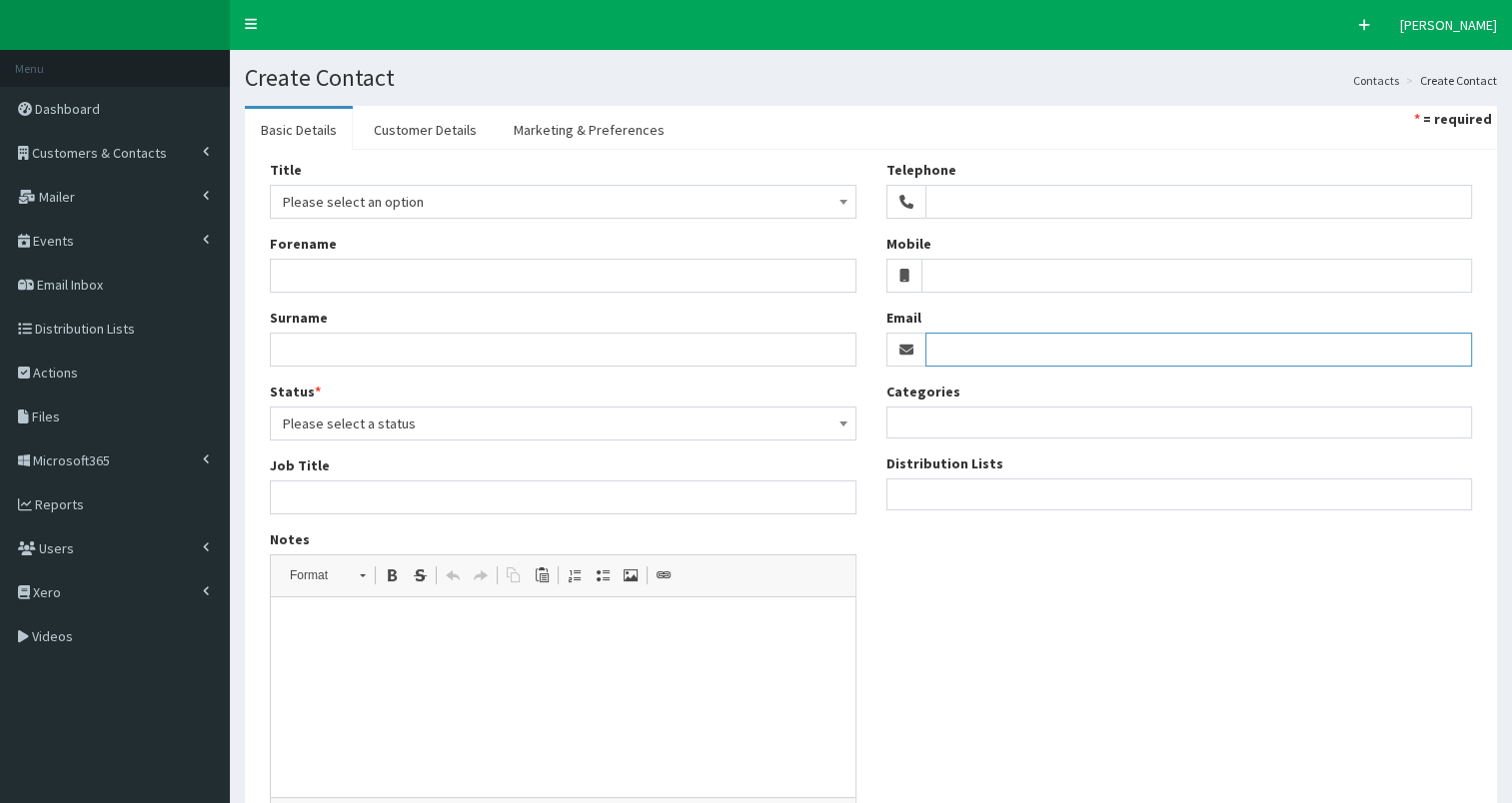 click on "Email" at bounding box center [1199, 350] 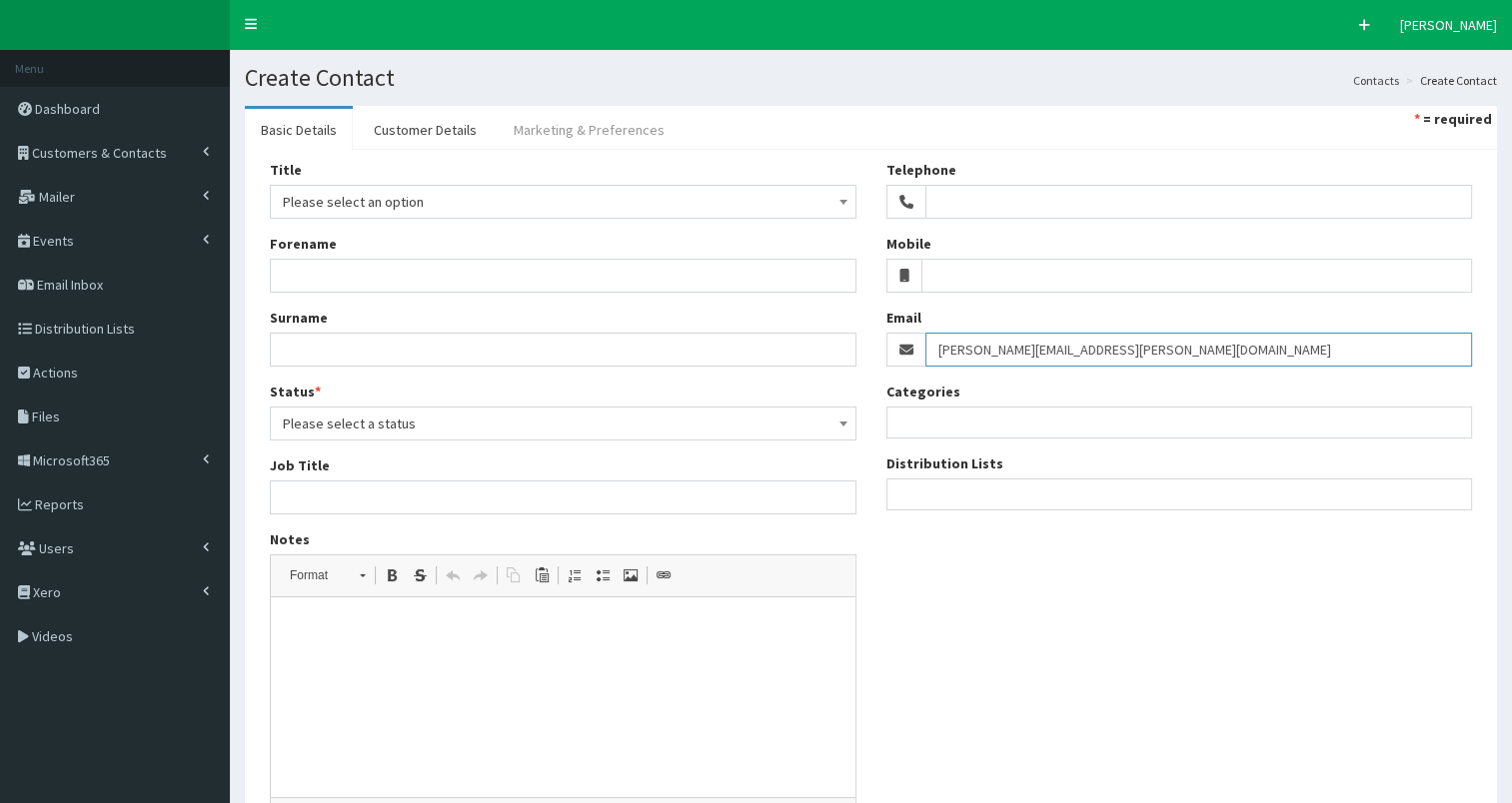 type on "natalie.bartlett@wcrlaw.co.uk" 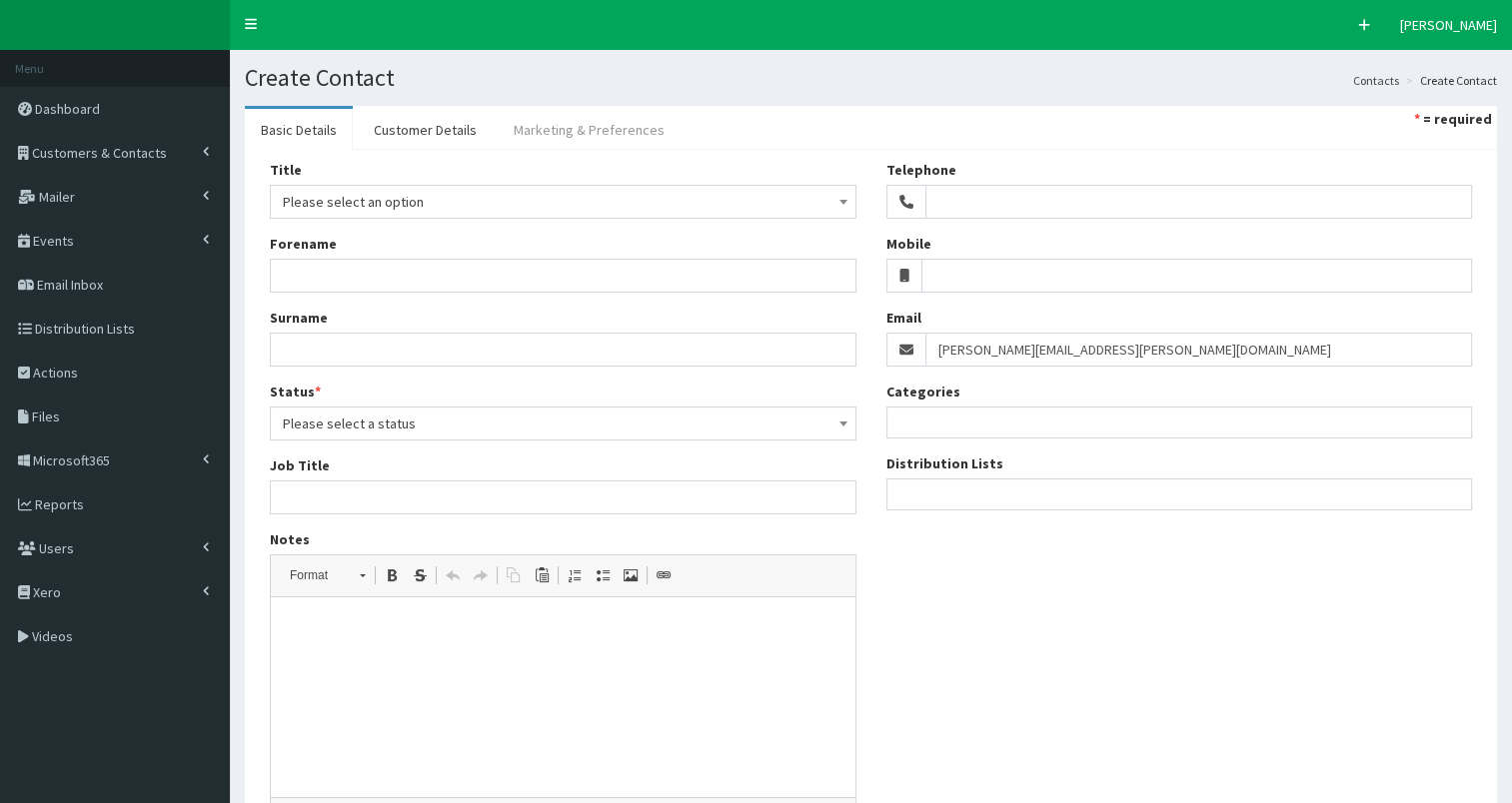 click on "Marketing & Preferences" at bounding box center (589, 130) 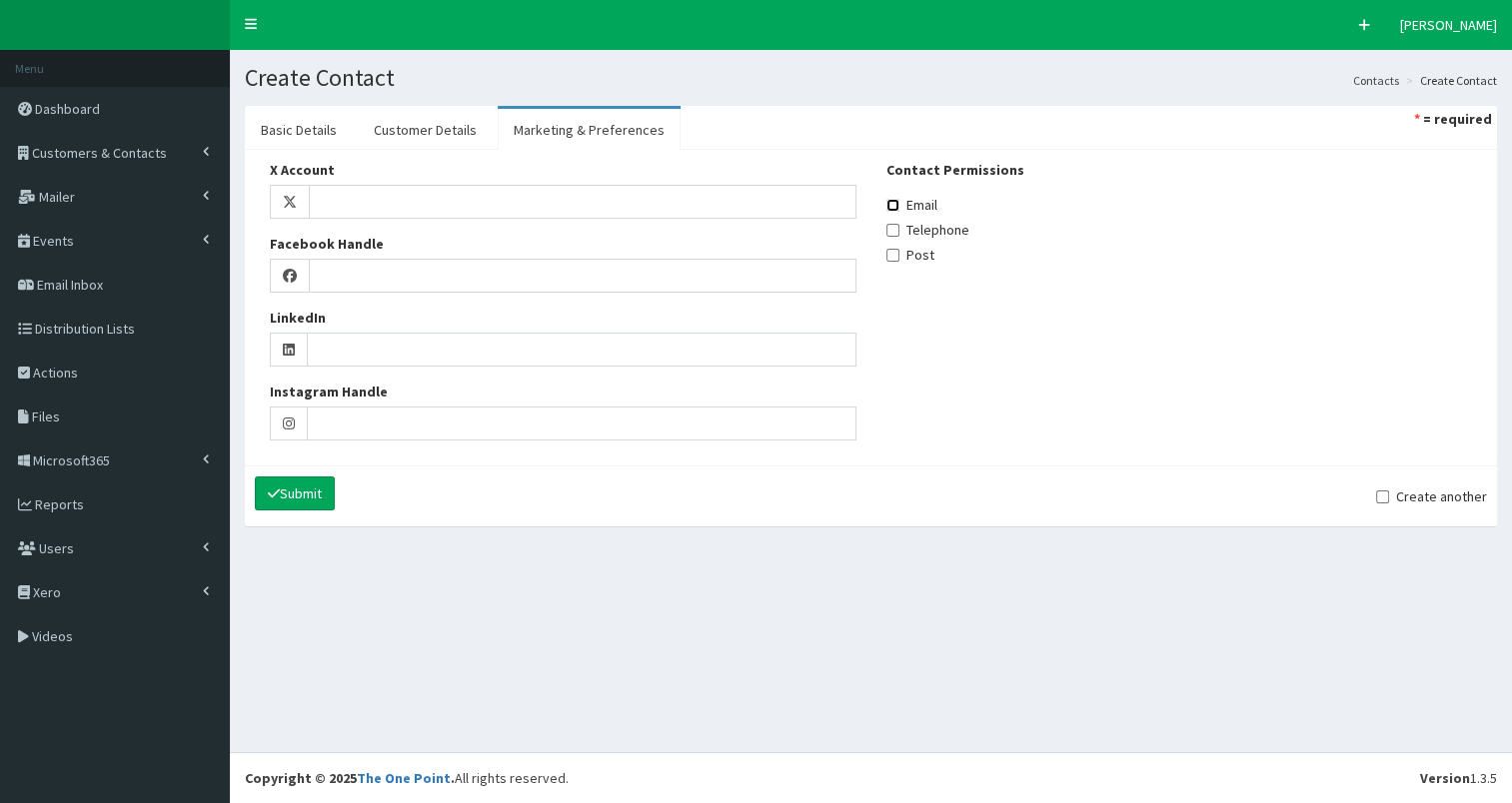click on "Email" at bounding box center [892, 205] 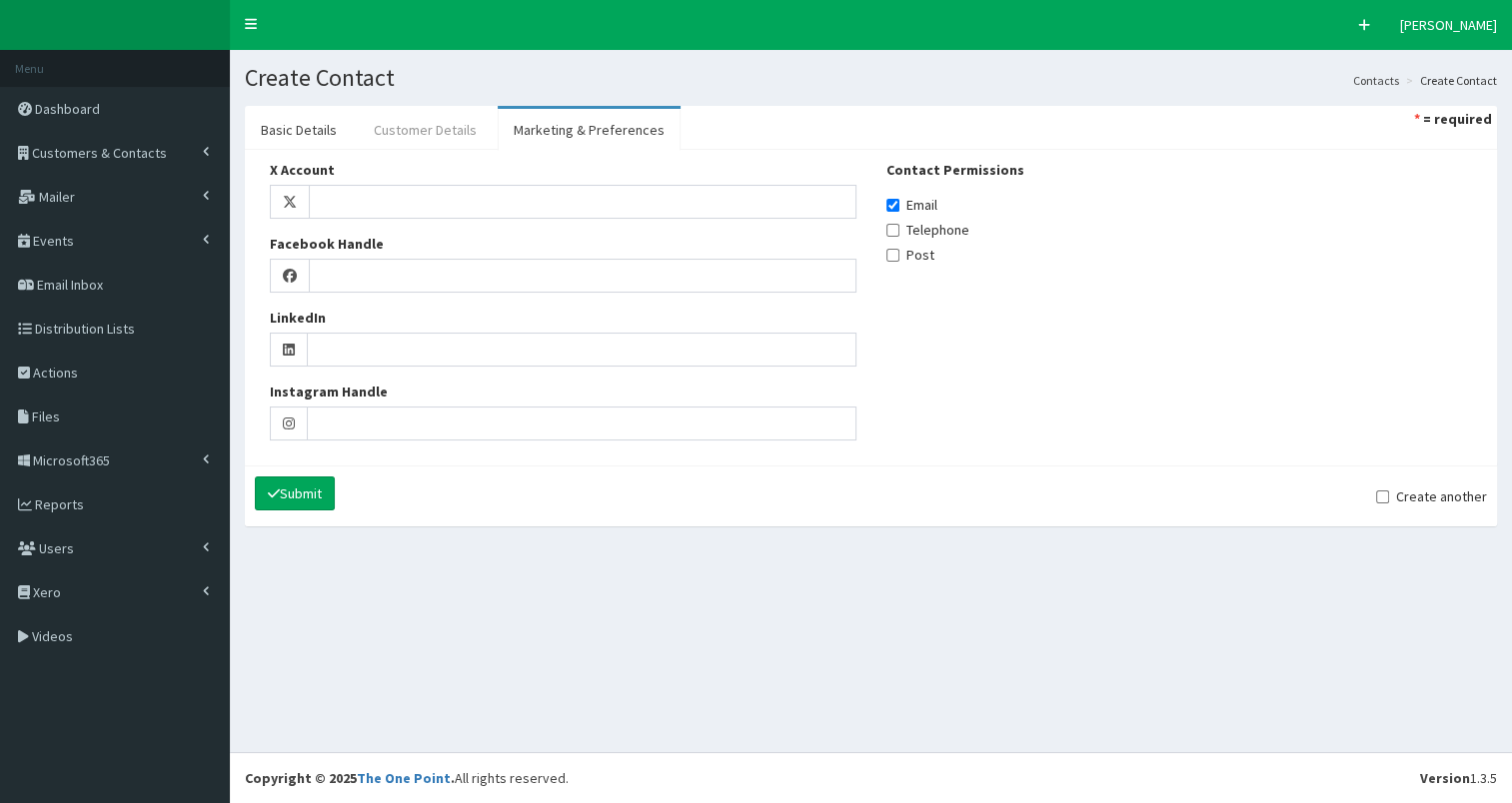 click on "Customer Details" at bounding box center [425, 130] 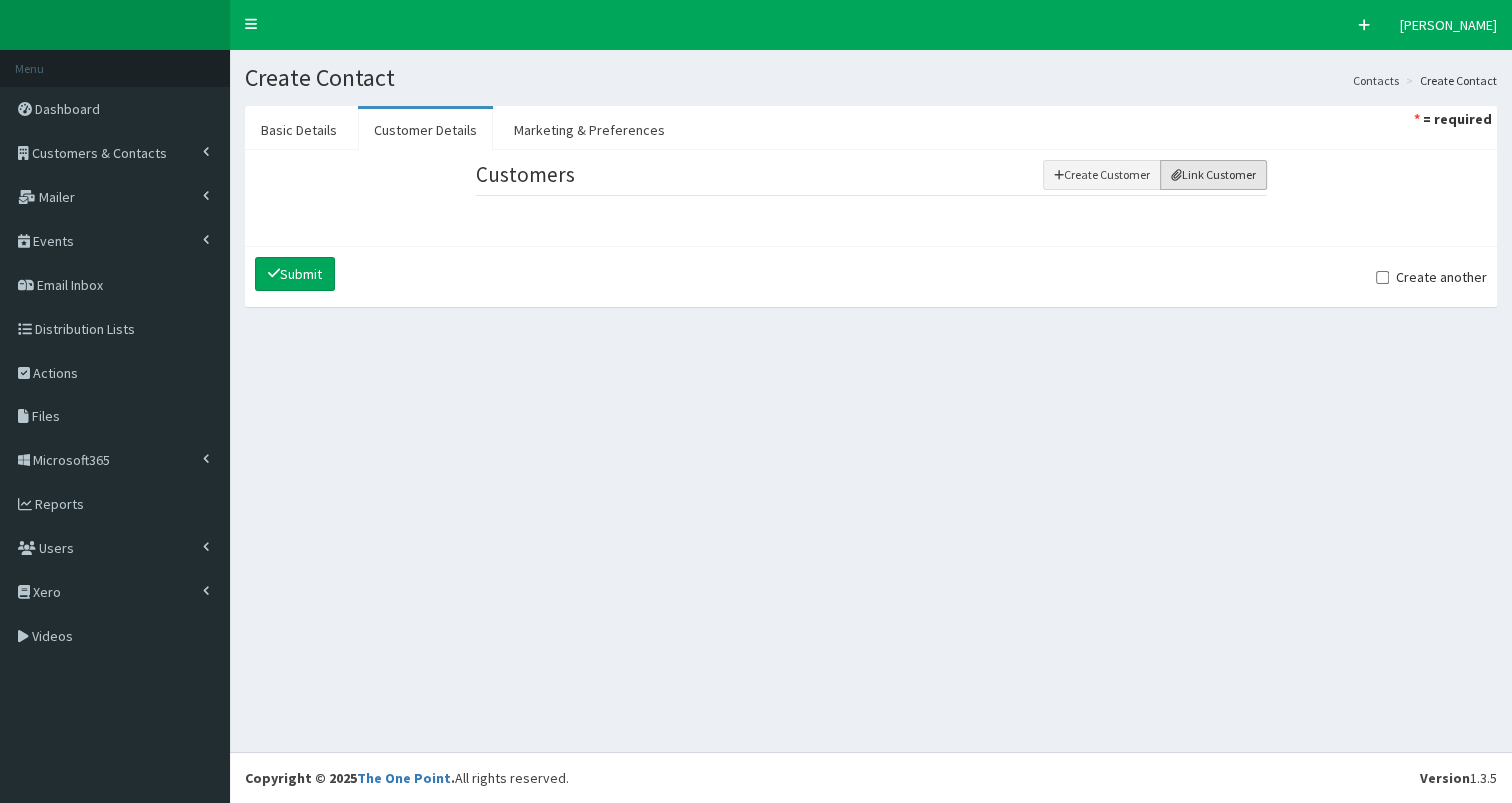 click on "Link Customer" at bounding box center (1213, 175) 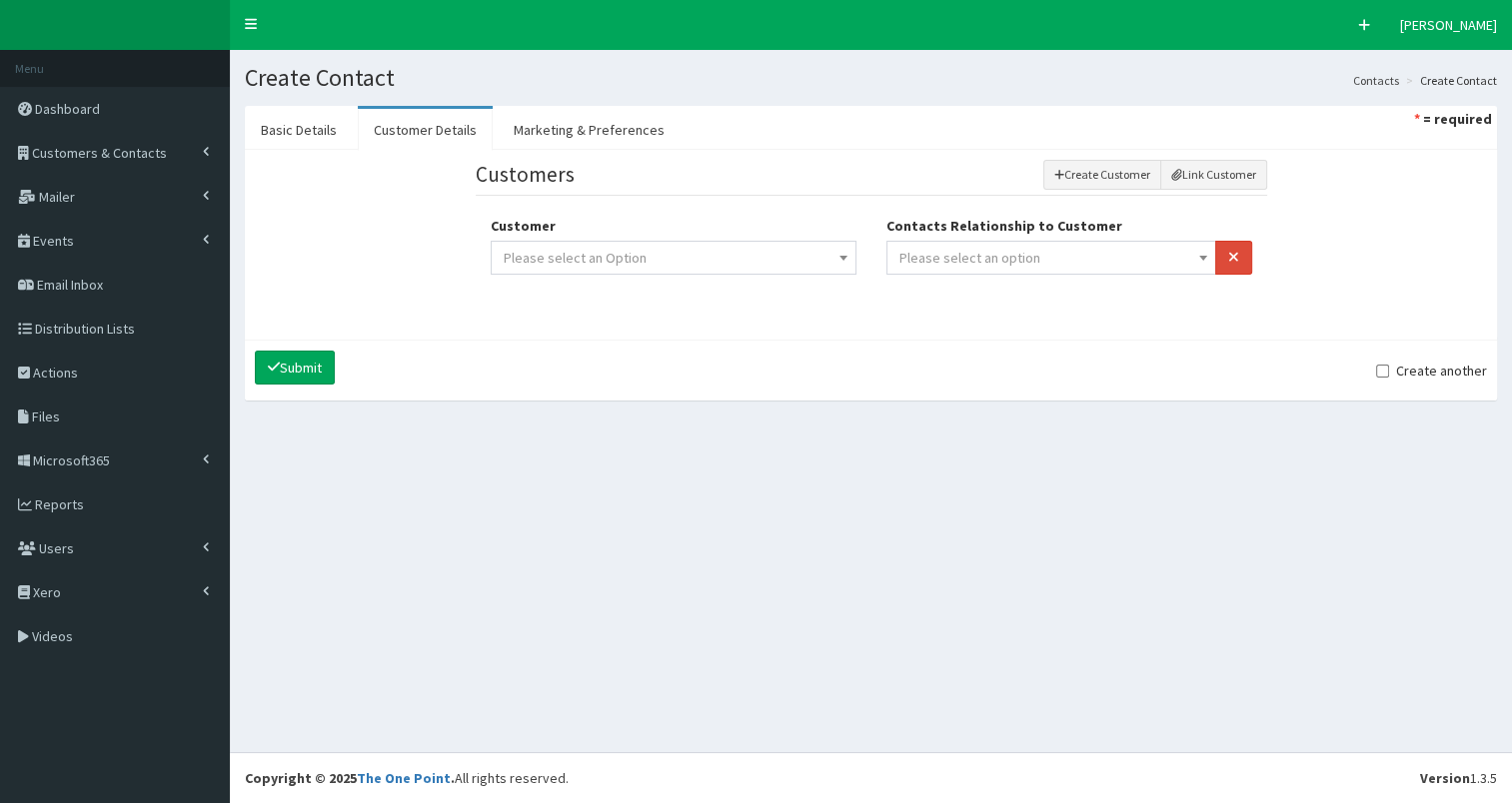 click on "Please select an option" at bounding box center [1051, 258] 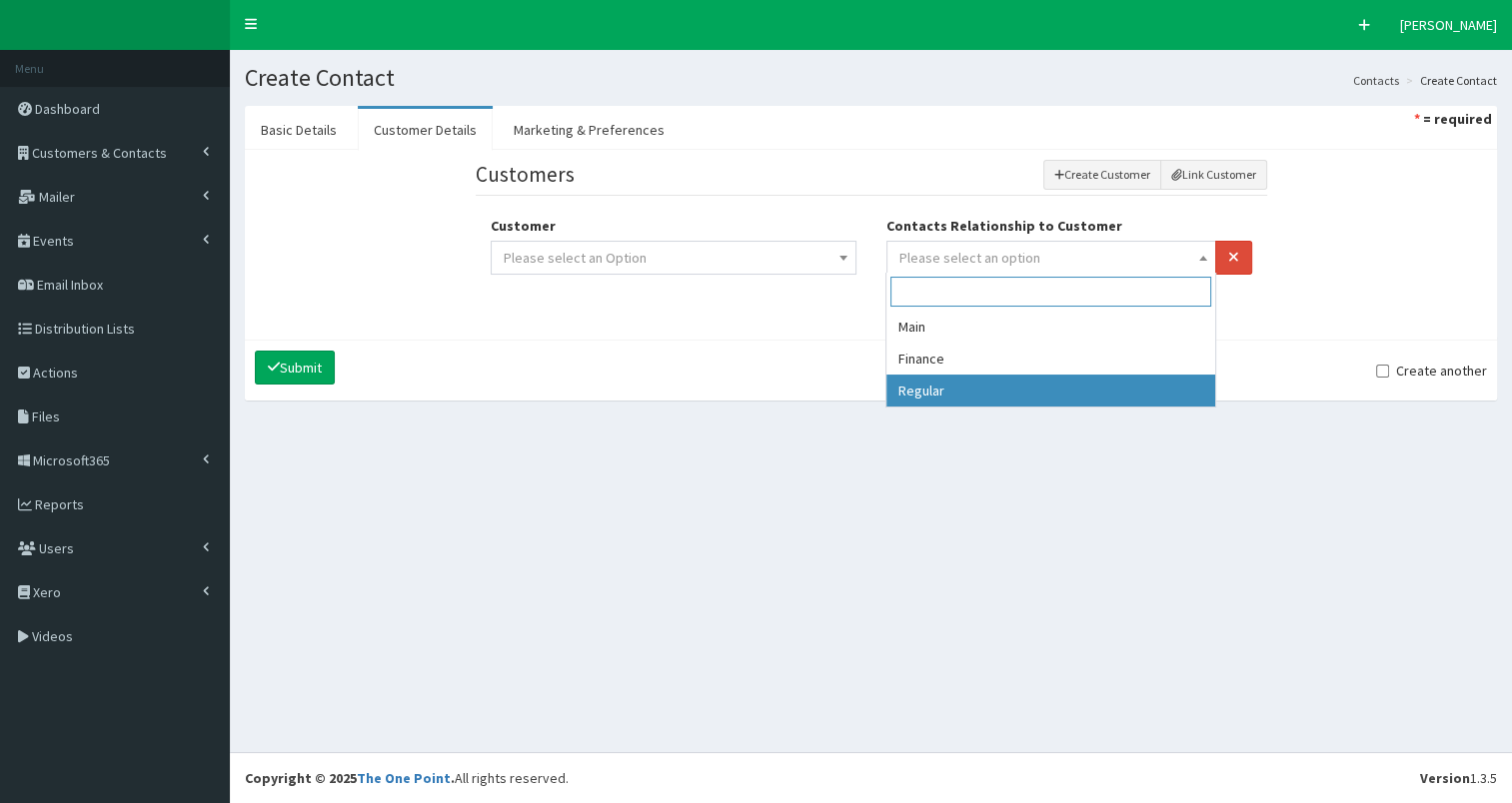 select on "3" 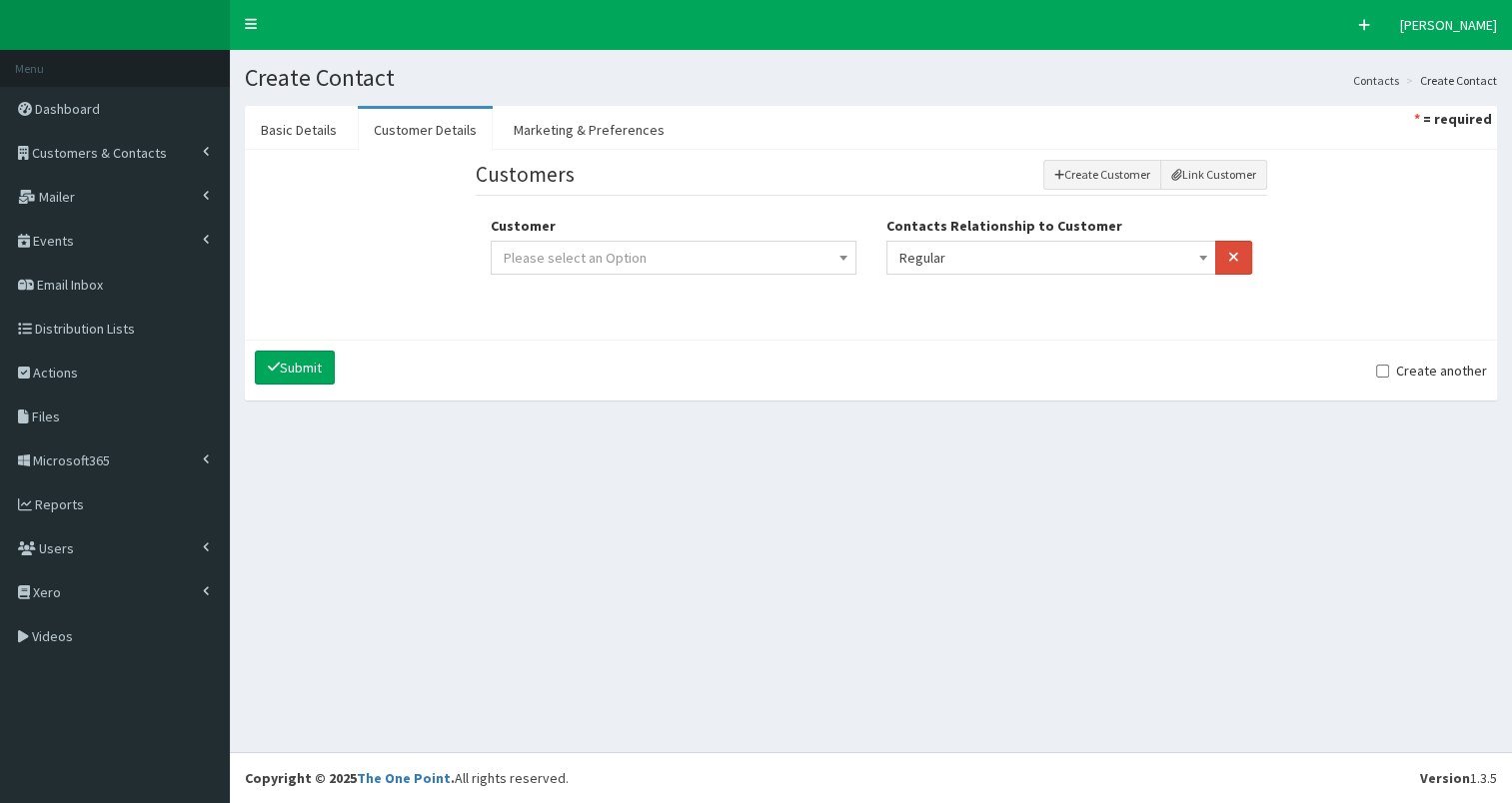 click on "Please select an Option" at bounding box center (674, 258) 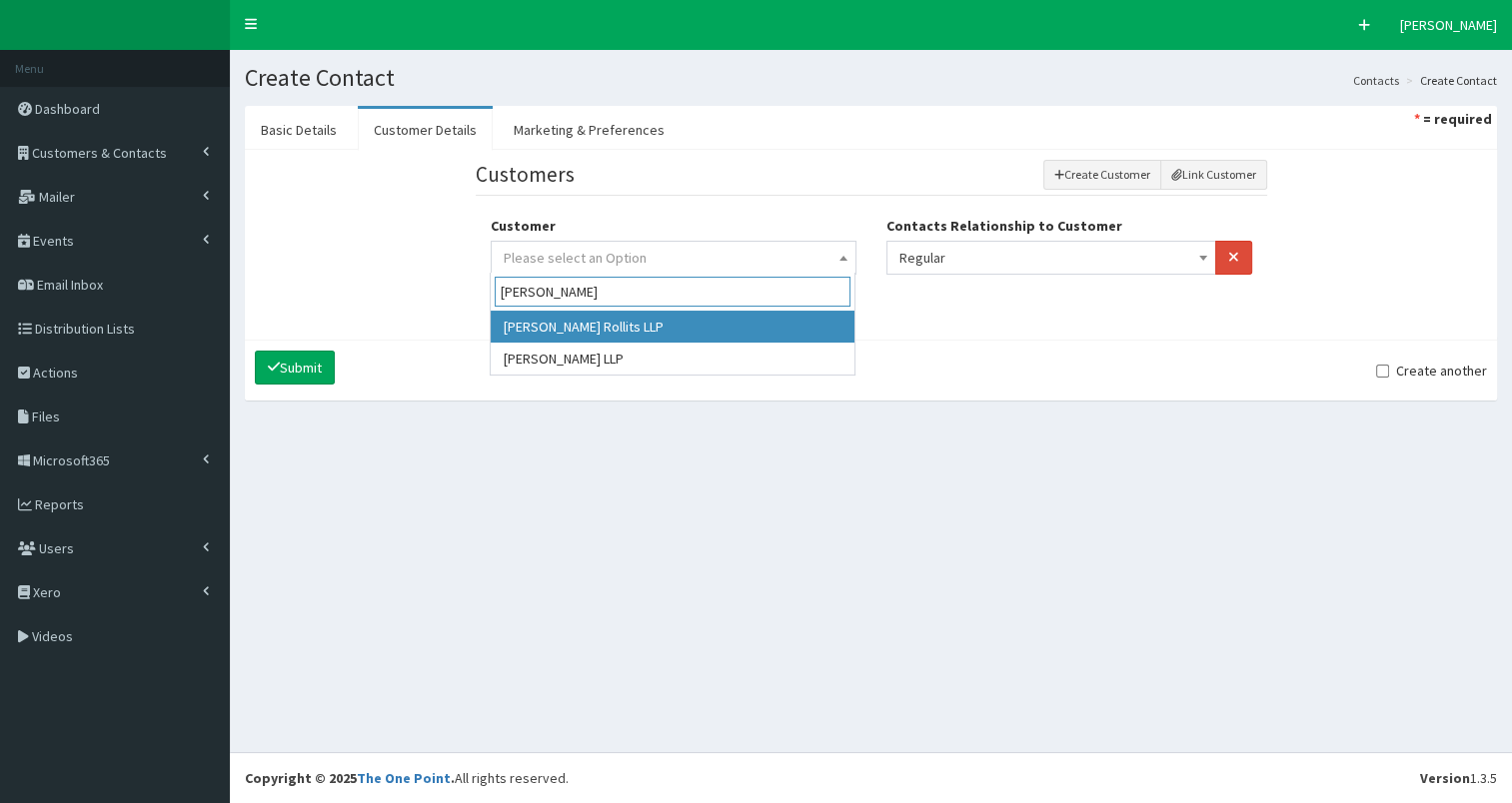 type on "Wilkin Cha" 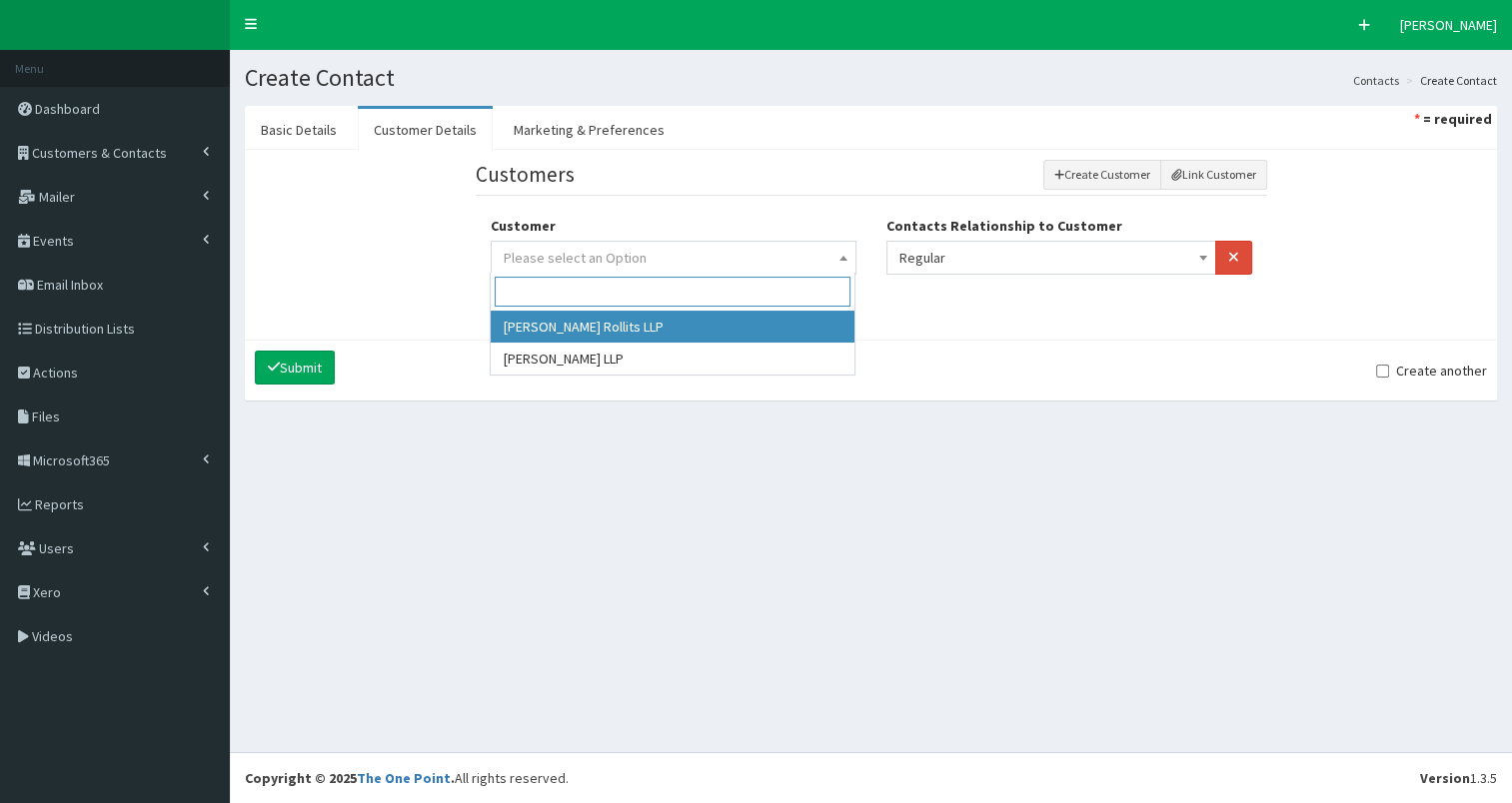 select on "393" 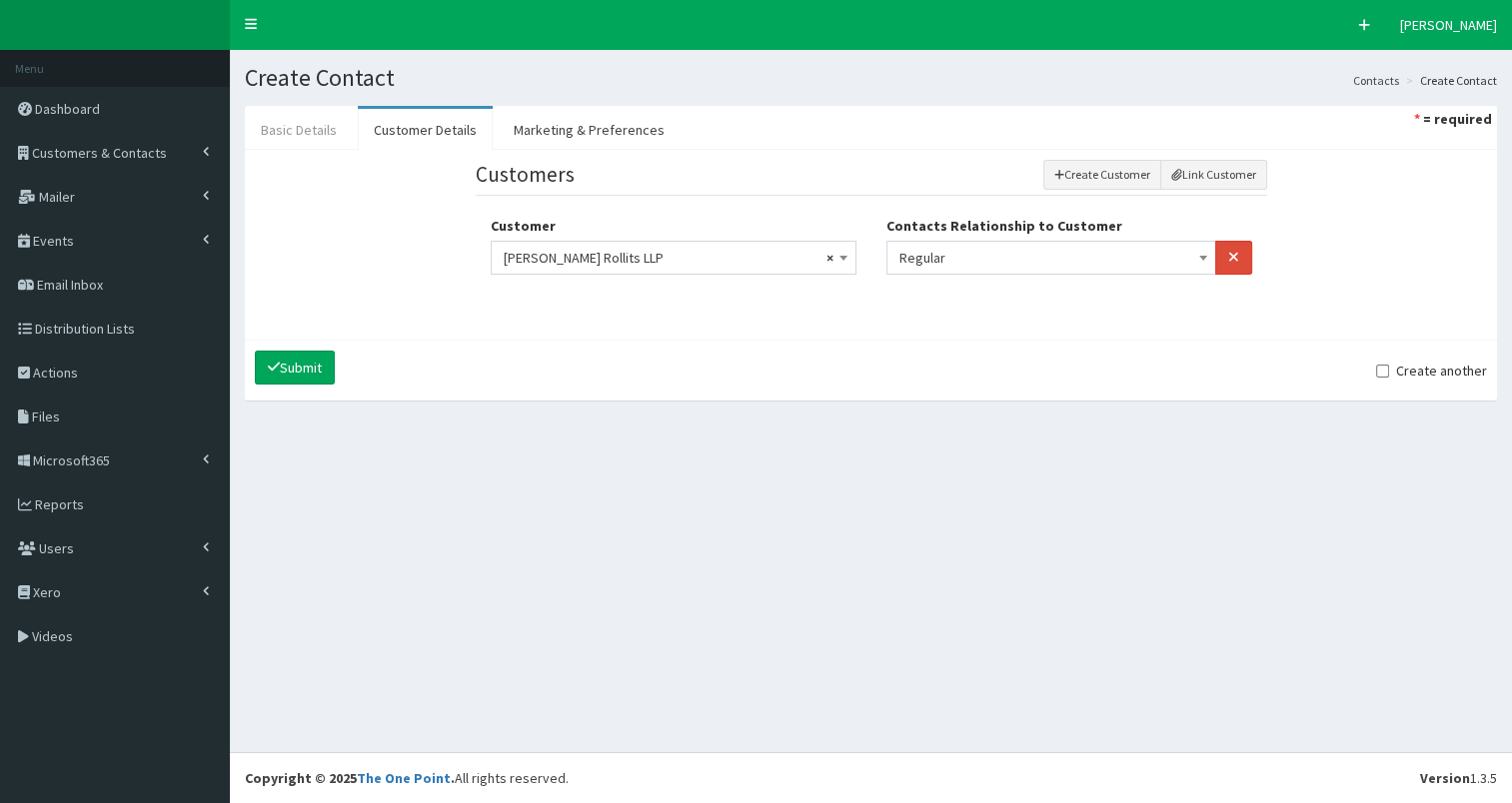 click on "Basic Details" at bounding box center [299, 130] 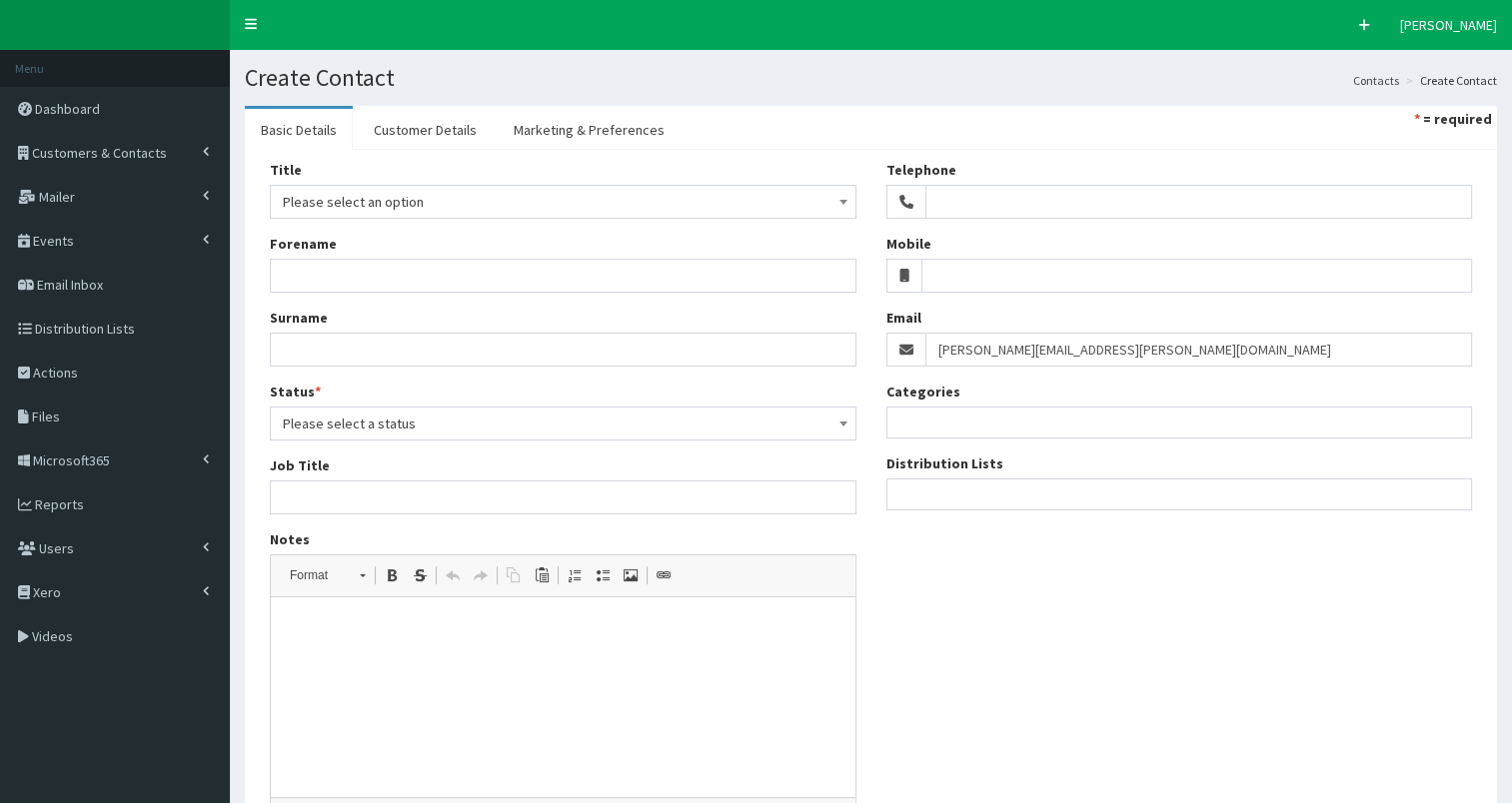 click on "Please select an option" at bounding box center (563, 202) 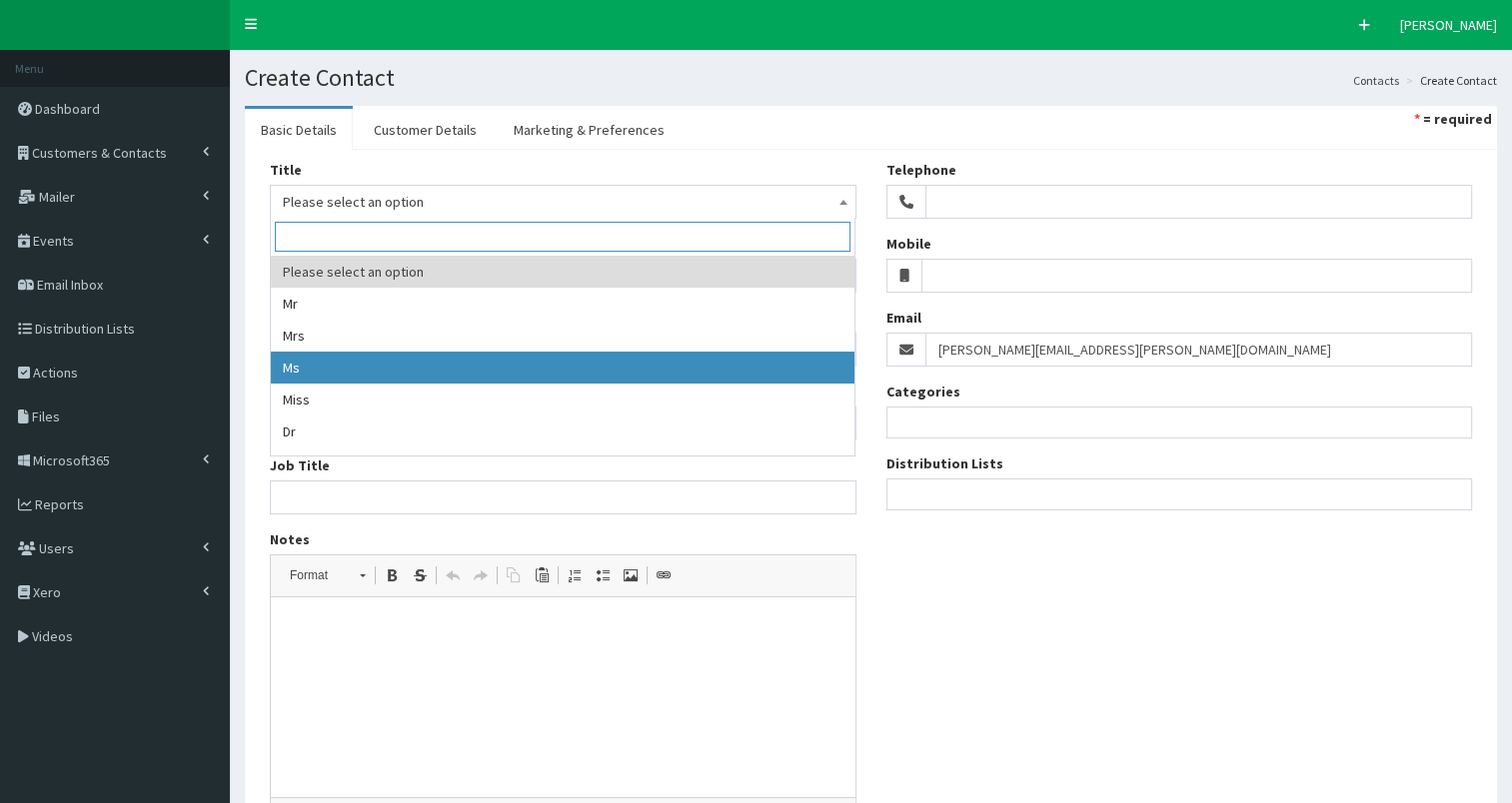 select on "3" 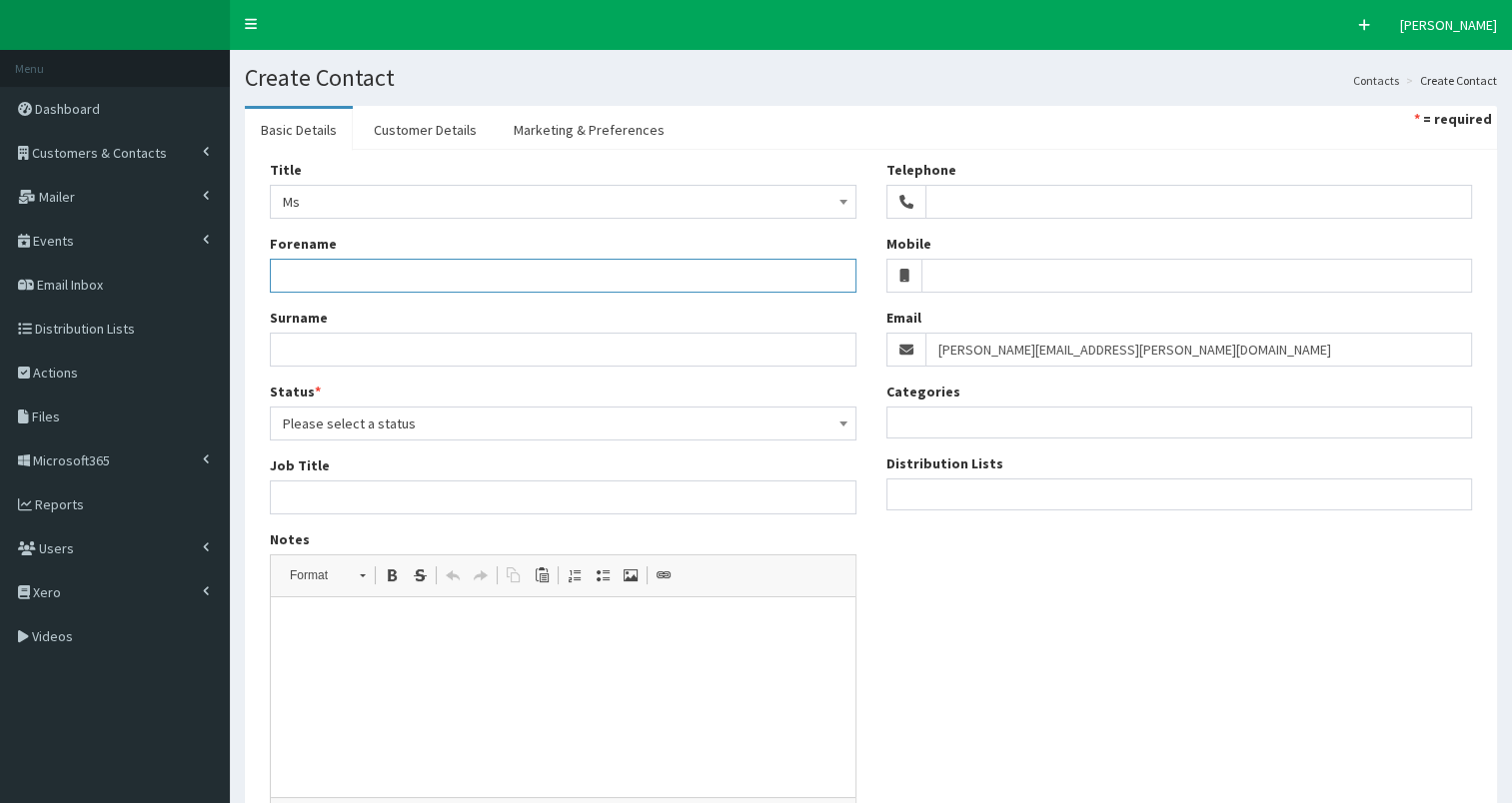 click on "Forename" at bounding box center [563, 276] 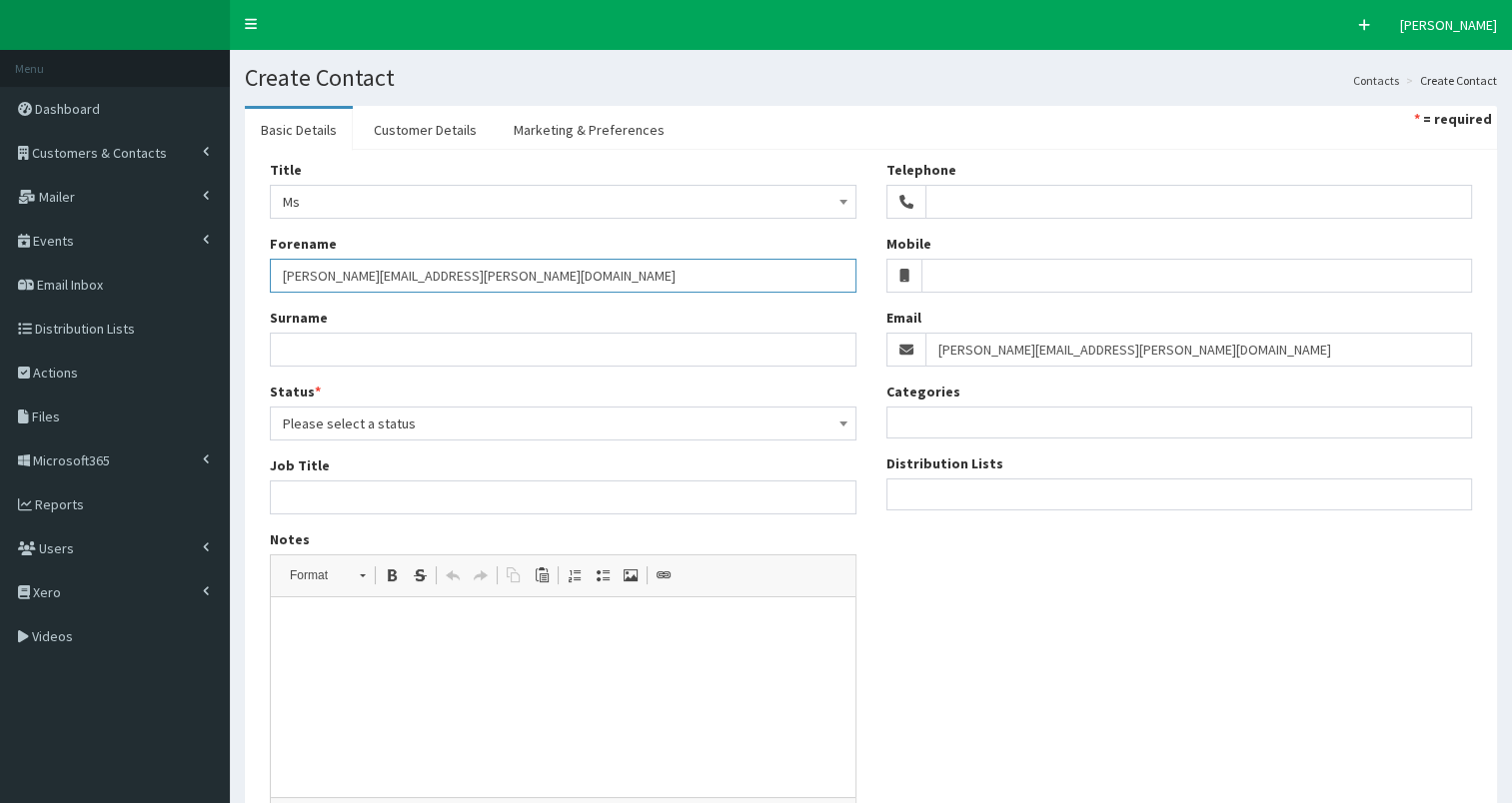 type on "natalie.bartlett@wcrlaw.co.uk" 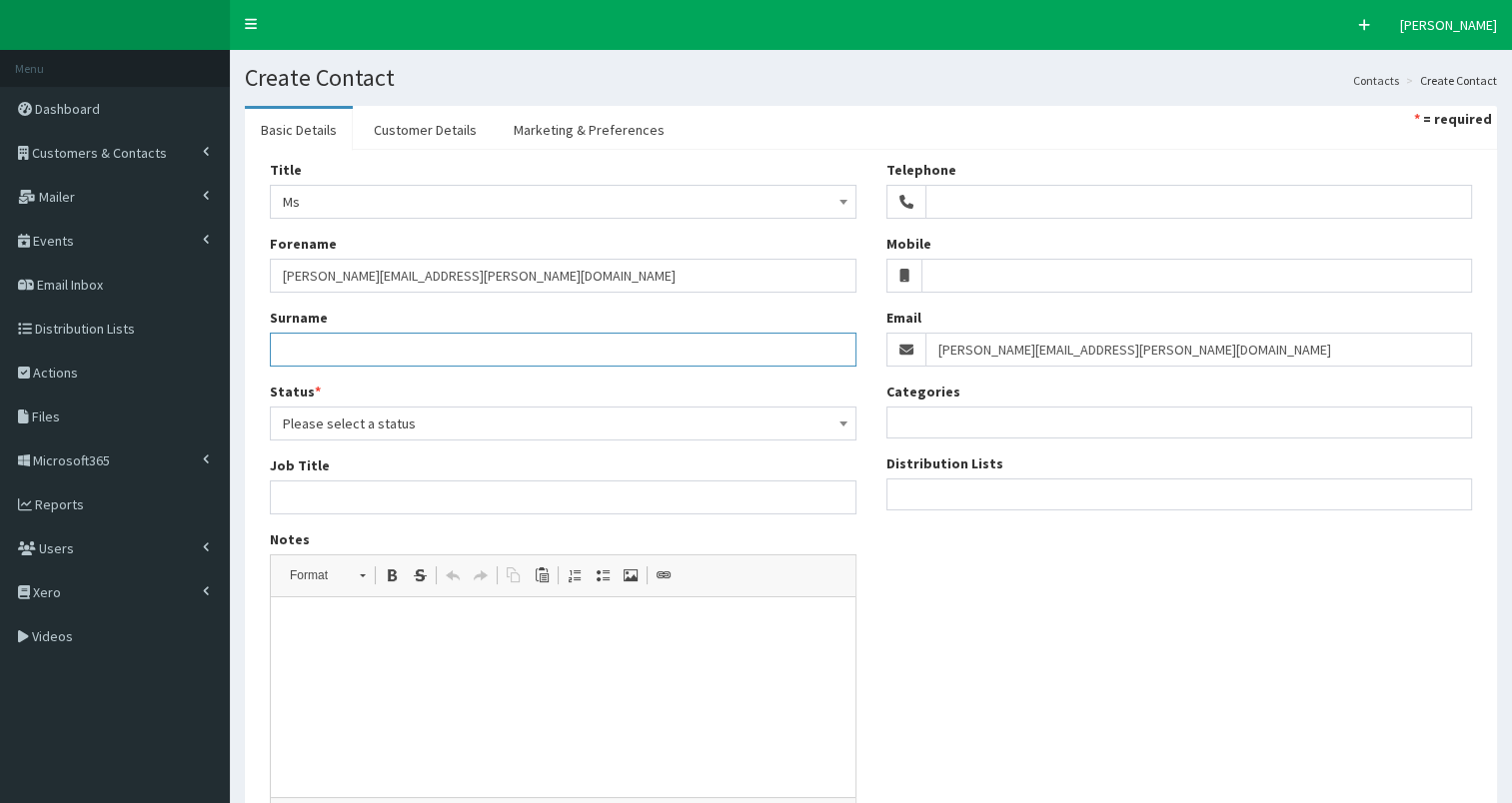 click on "Surname" at bounding box center (563, 350) 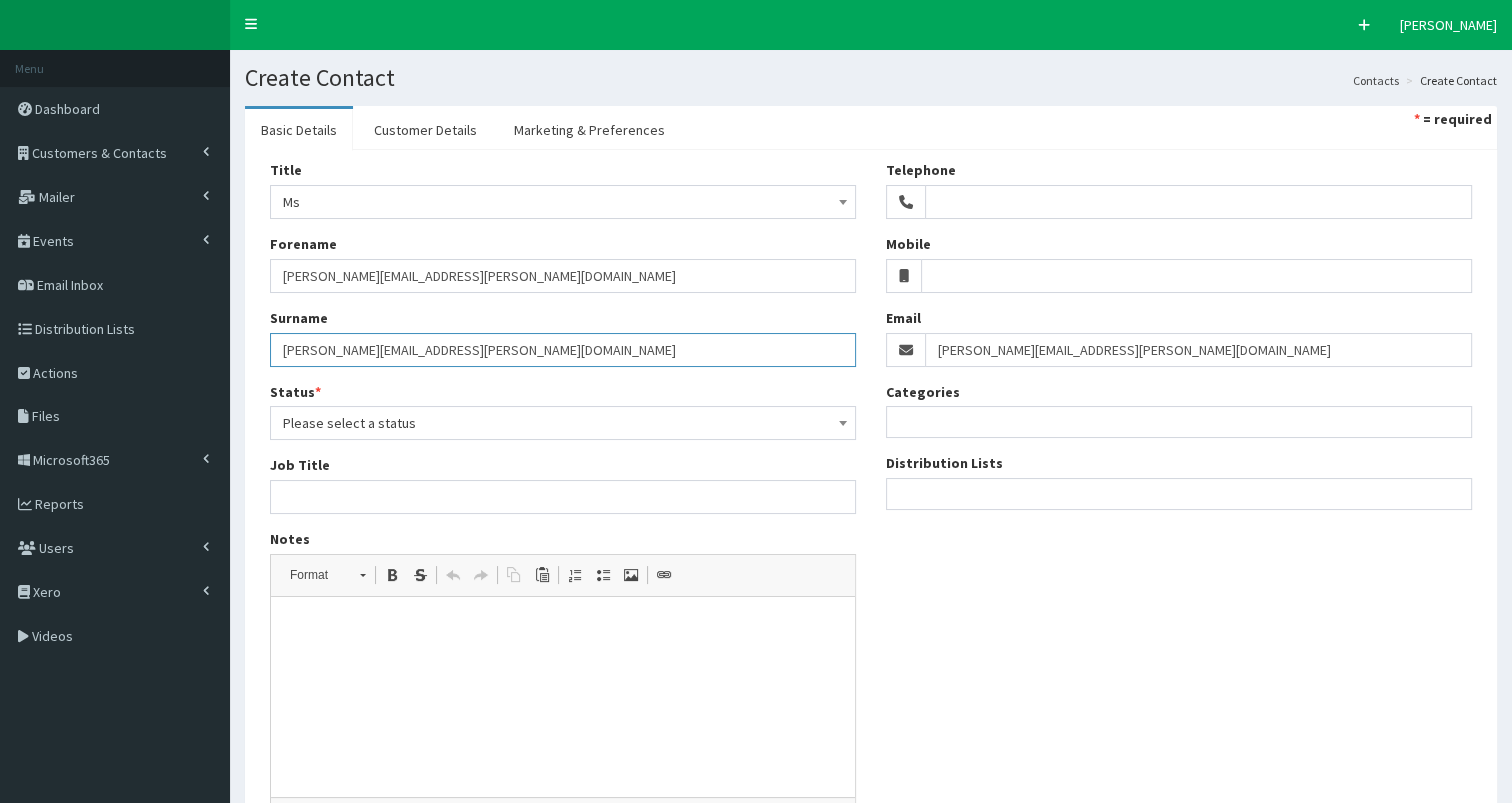 type on "natalie.bartlett@wcrlaw.co.uk" 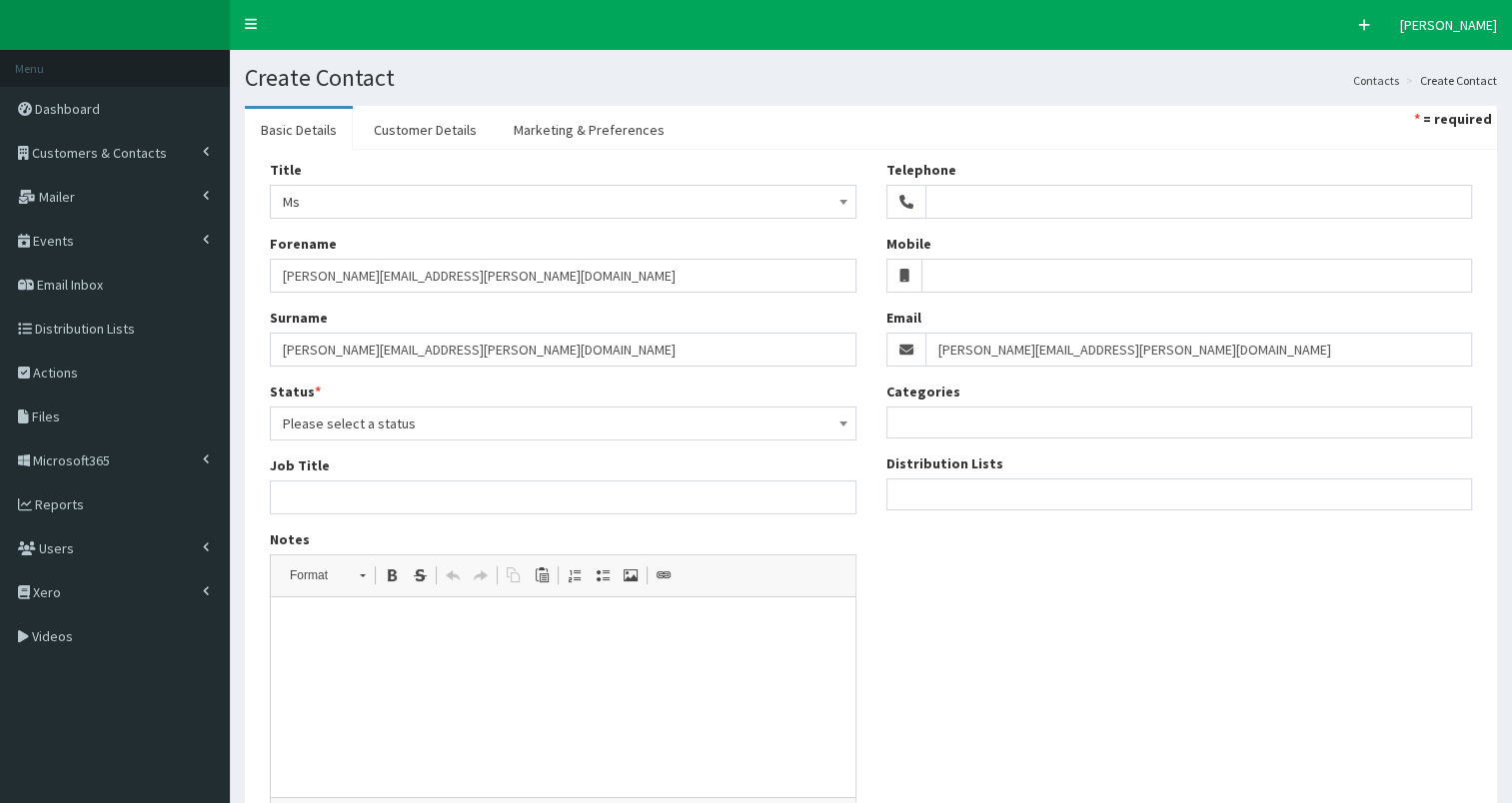 click on "Please select a status" at bounding box center (563, 423) 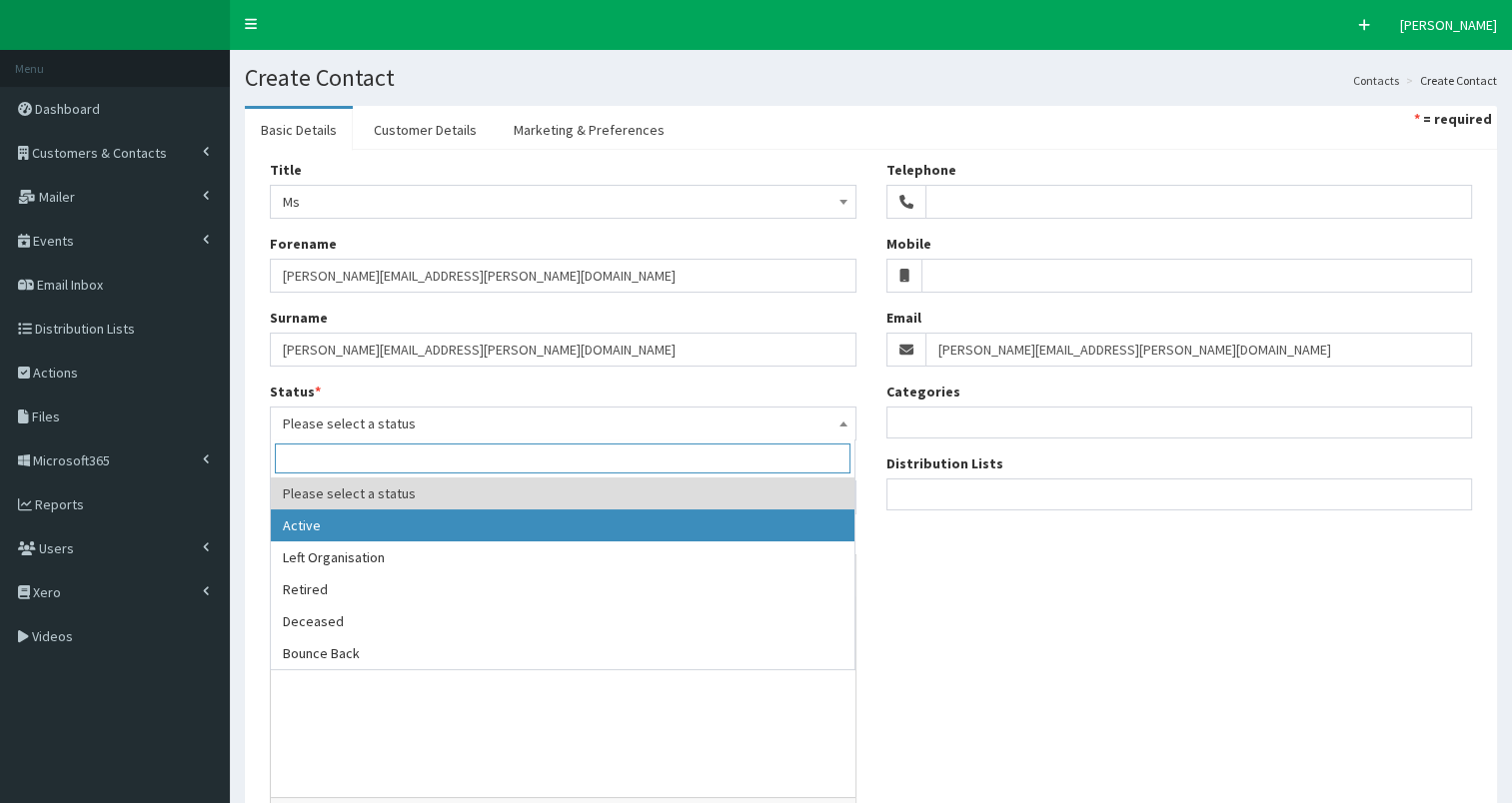 select on "1" 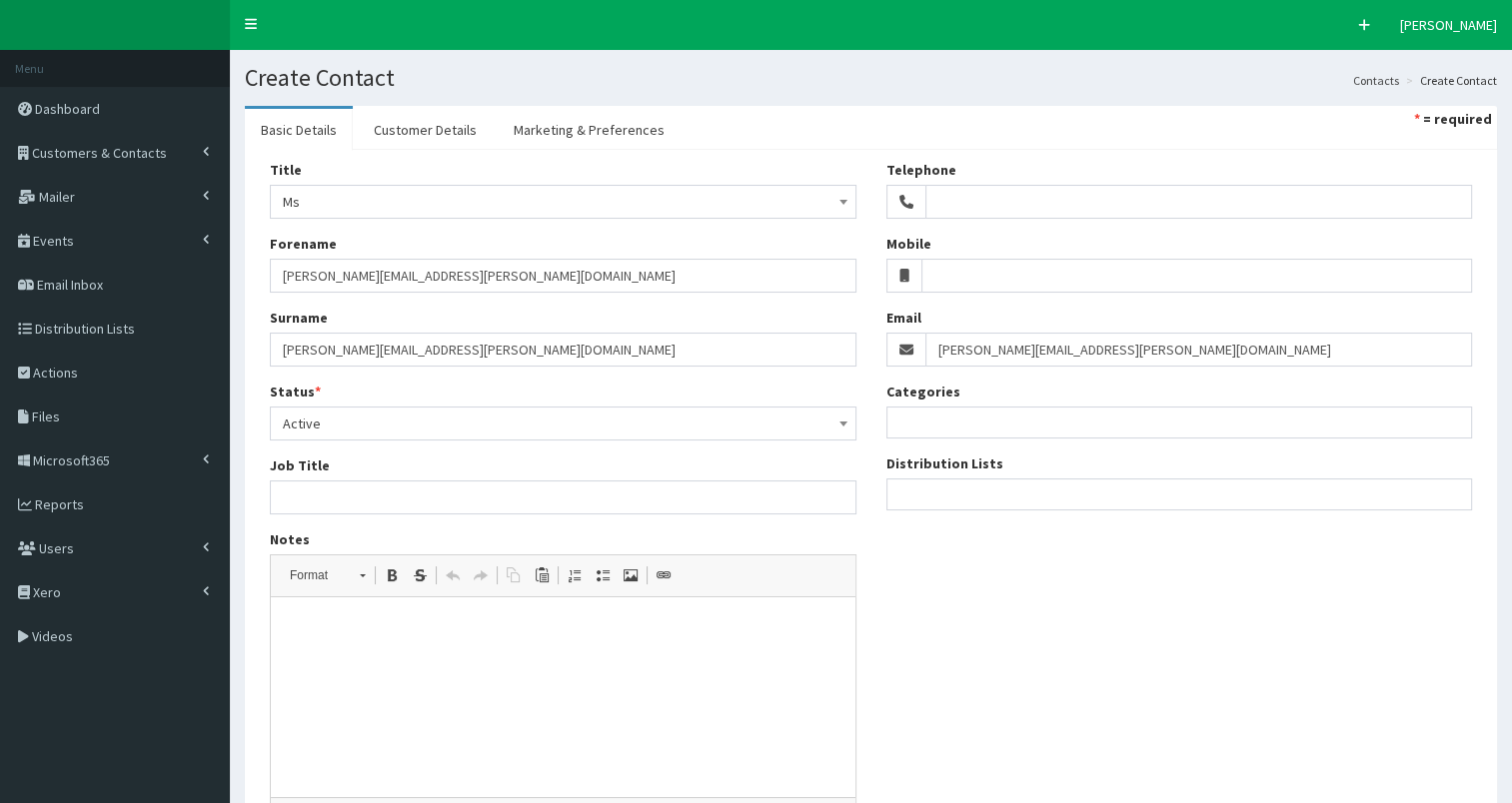 click at bounding box center [1179, 491] 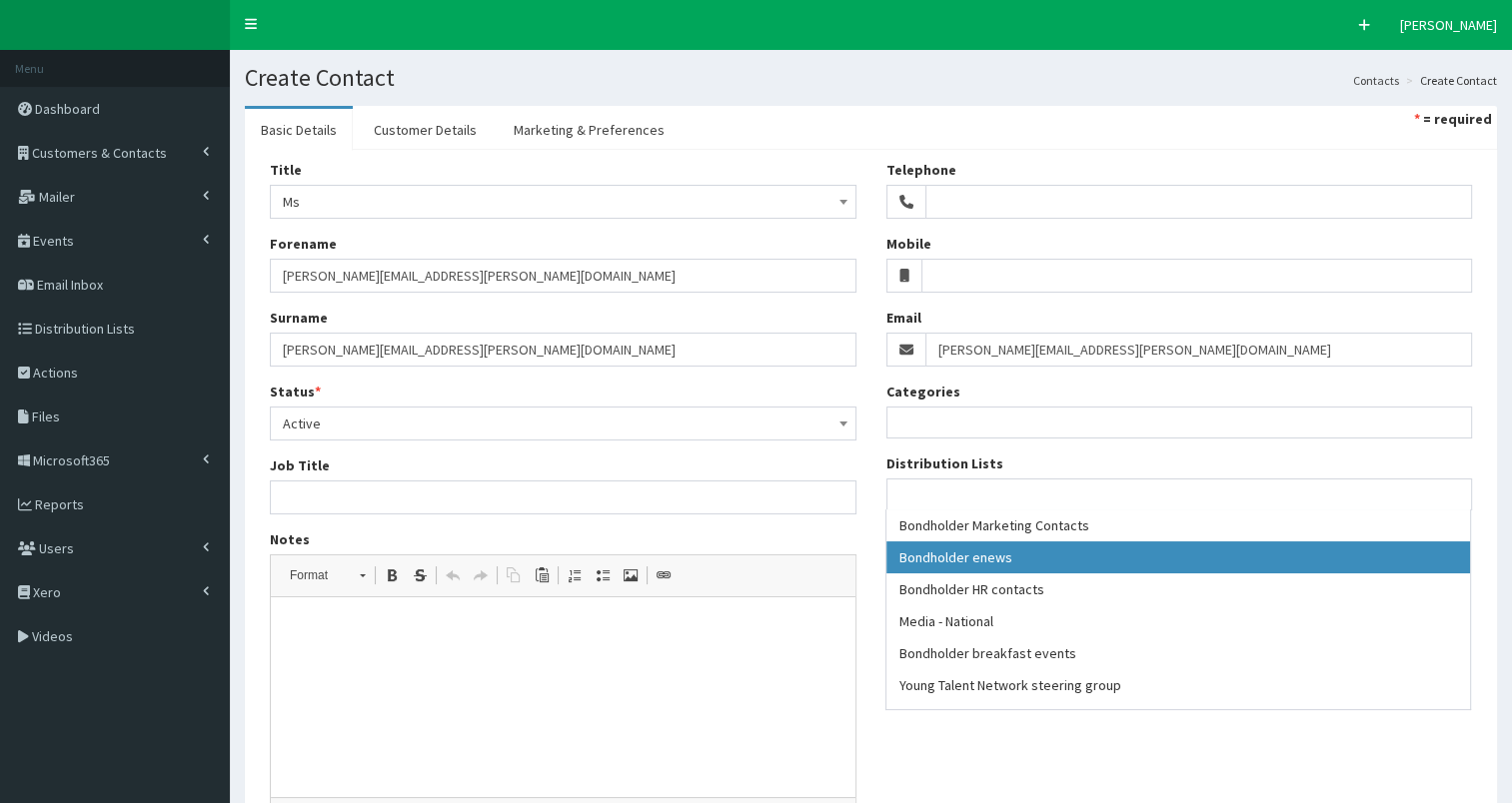 select on "79" 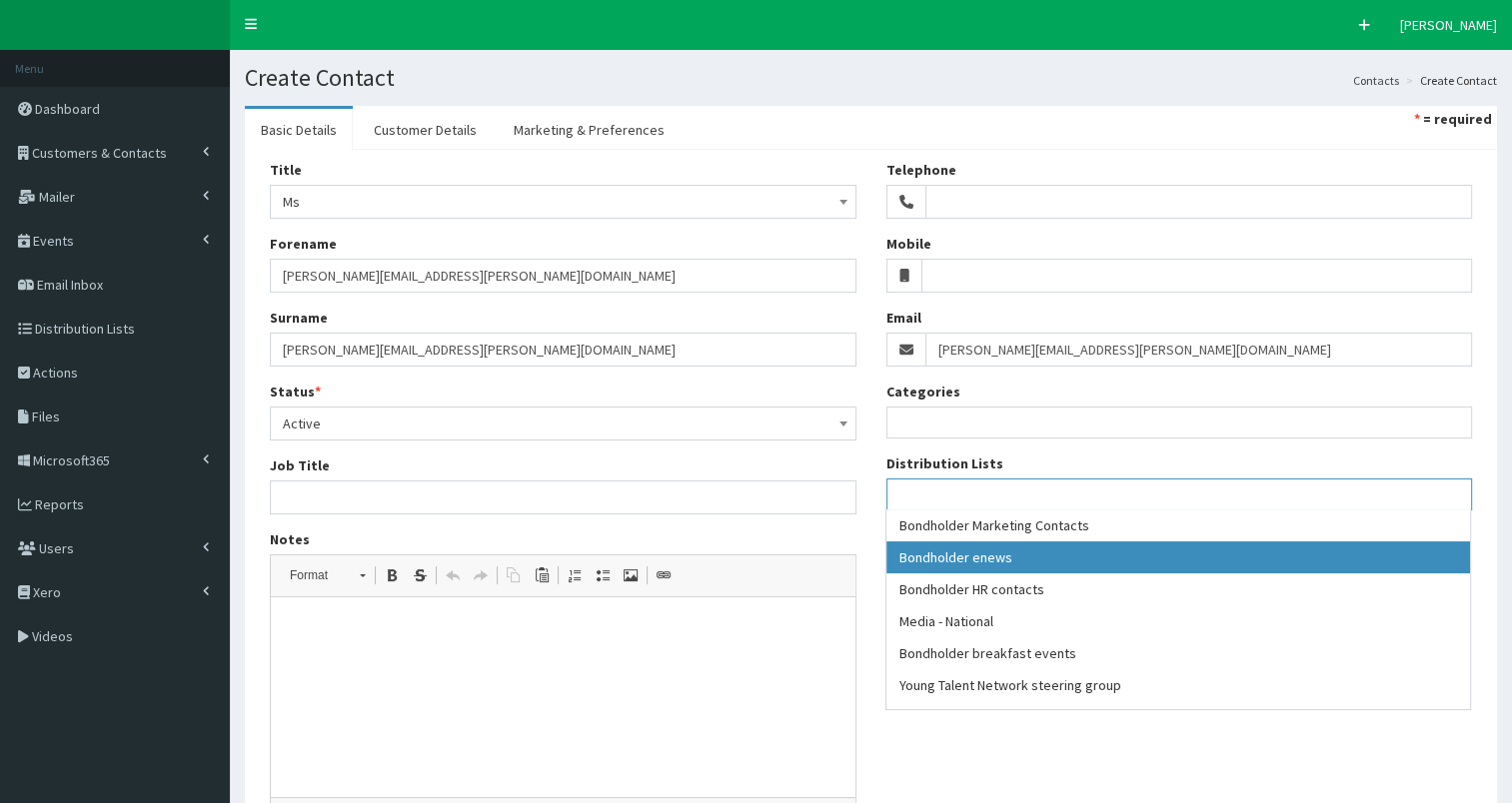 scroll, scrollTop: 18, scrollLeft: 0, axis: vertical 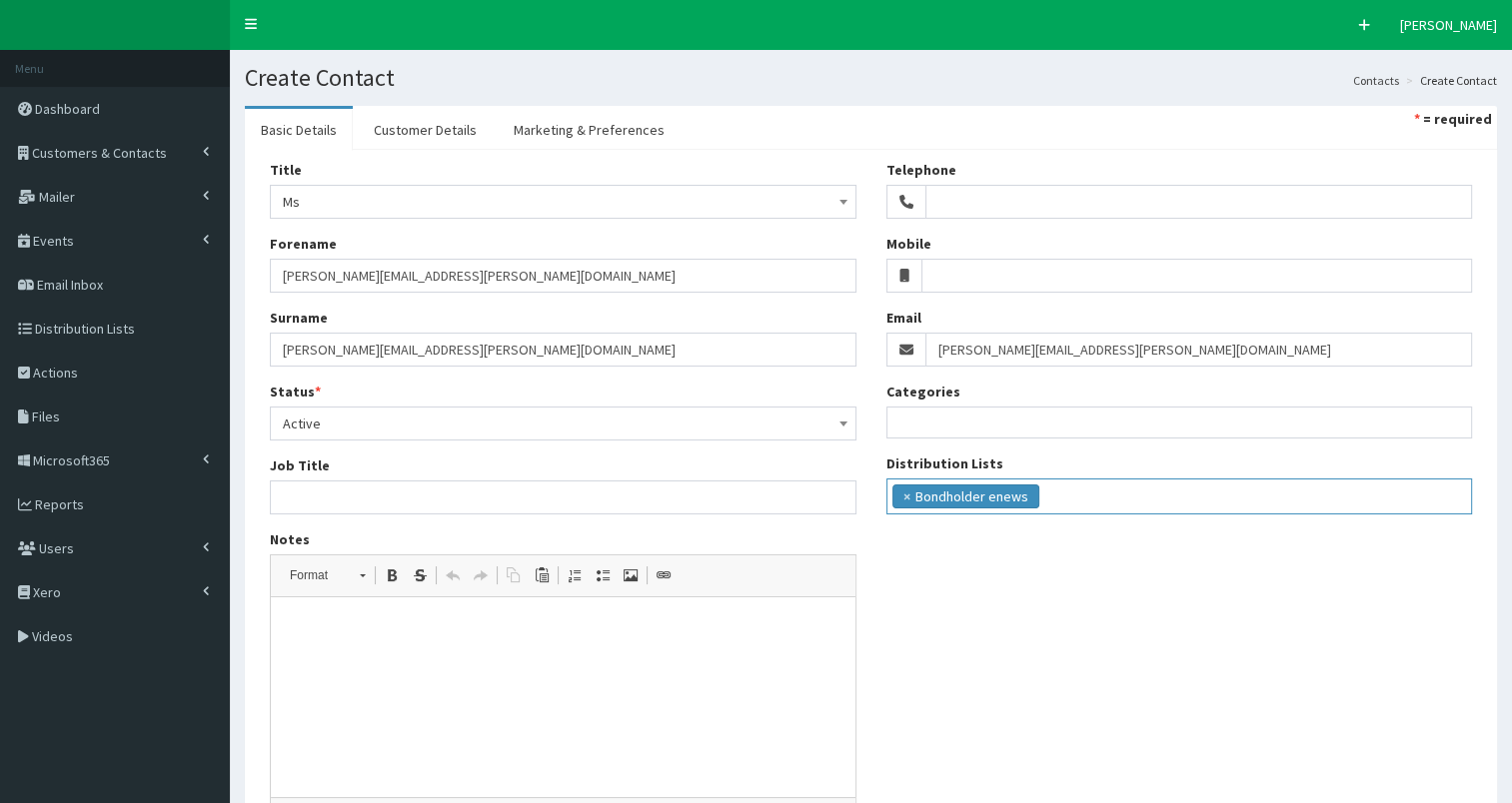 click on "× Bondholder enews" at bounding box center (1179, 493) 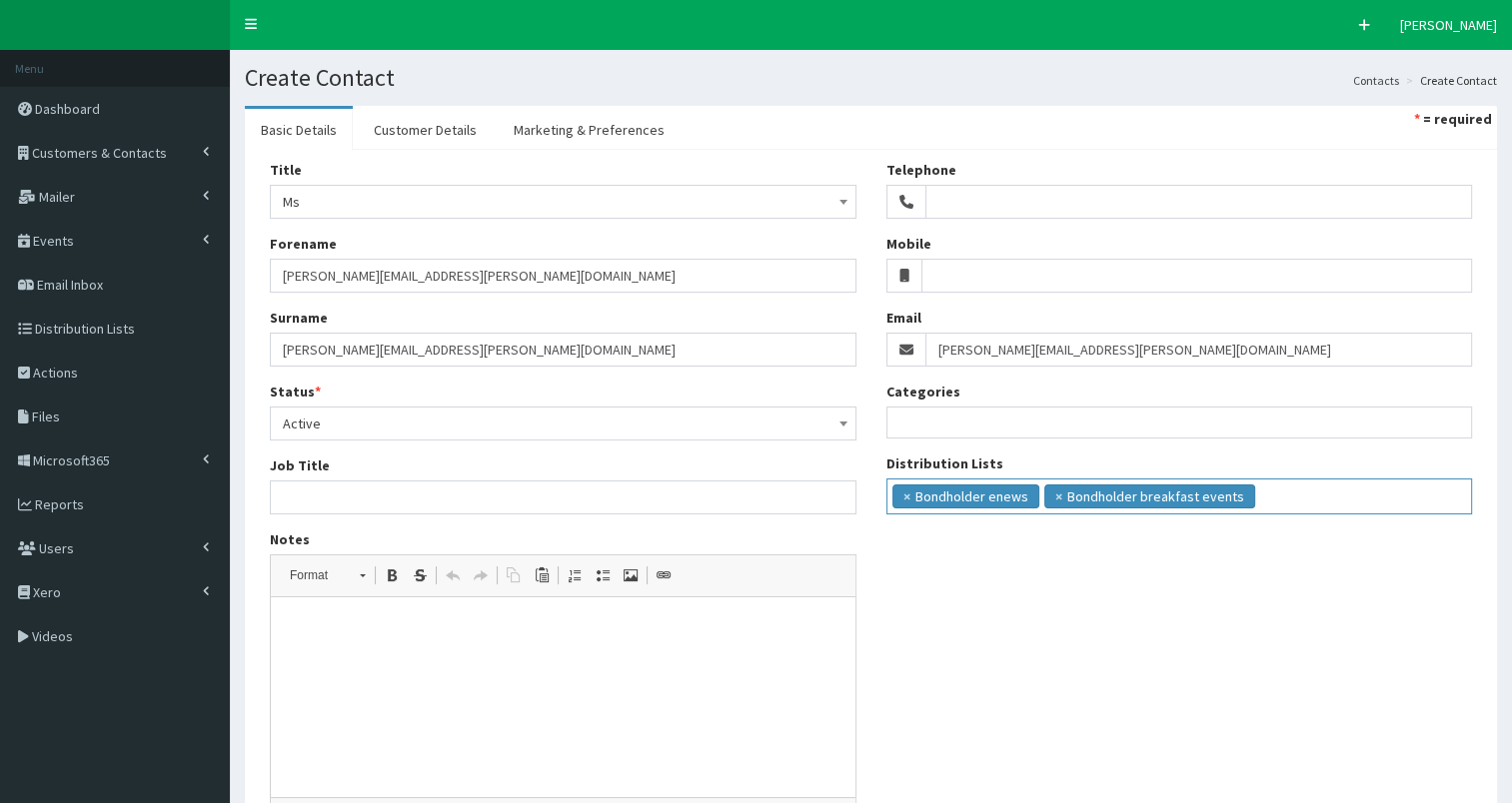 click at bounding box center (1265, 494) 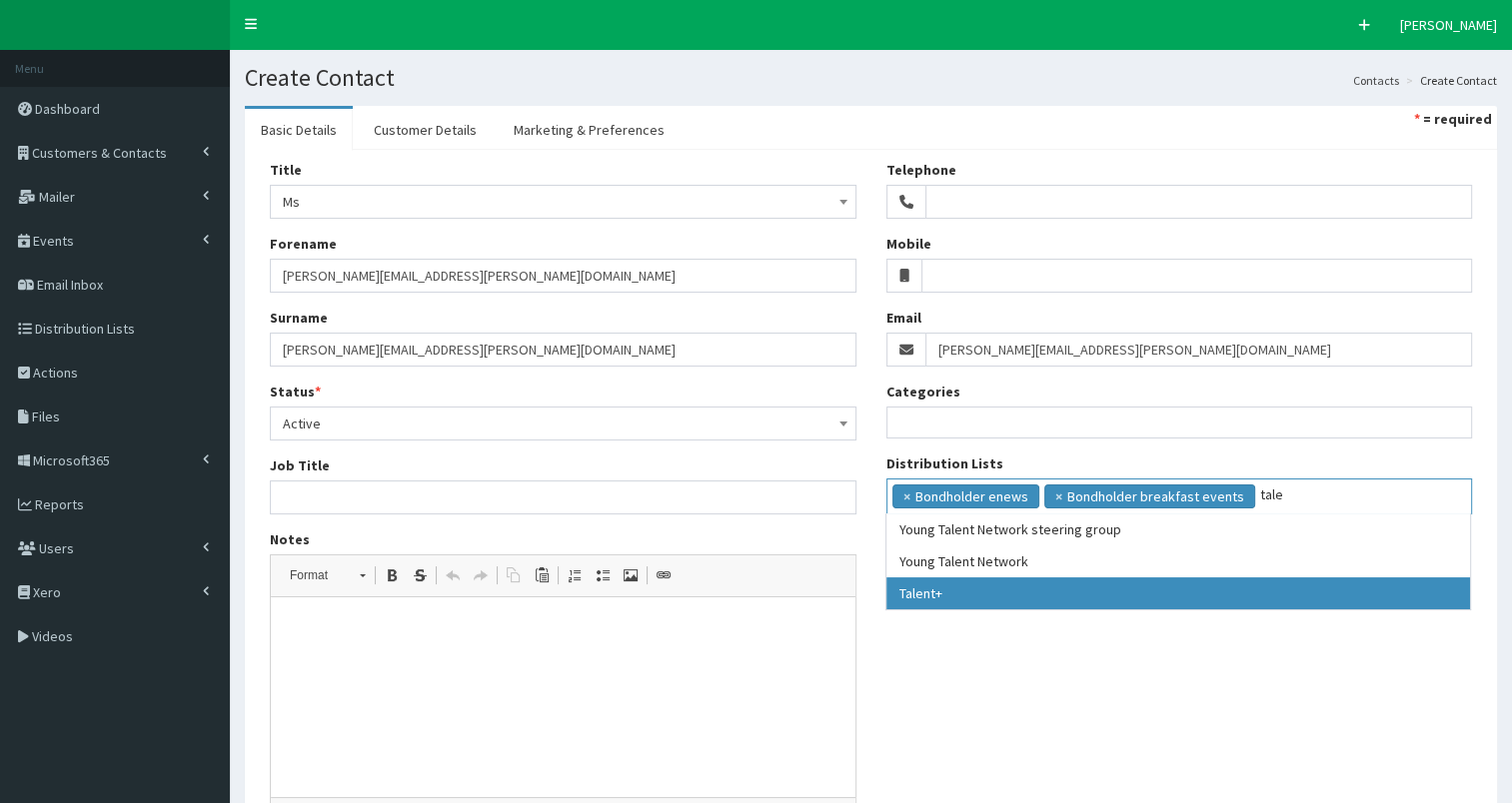 type on "tale" 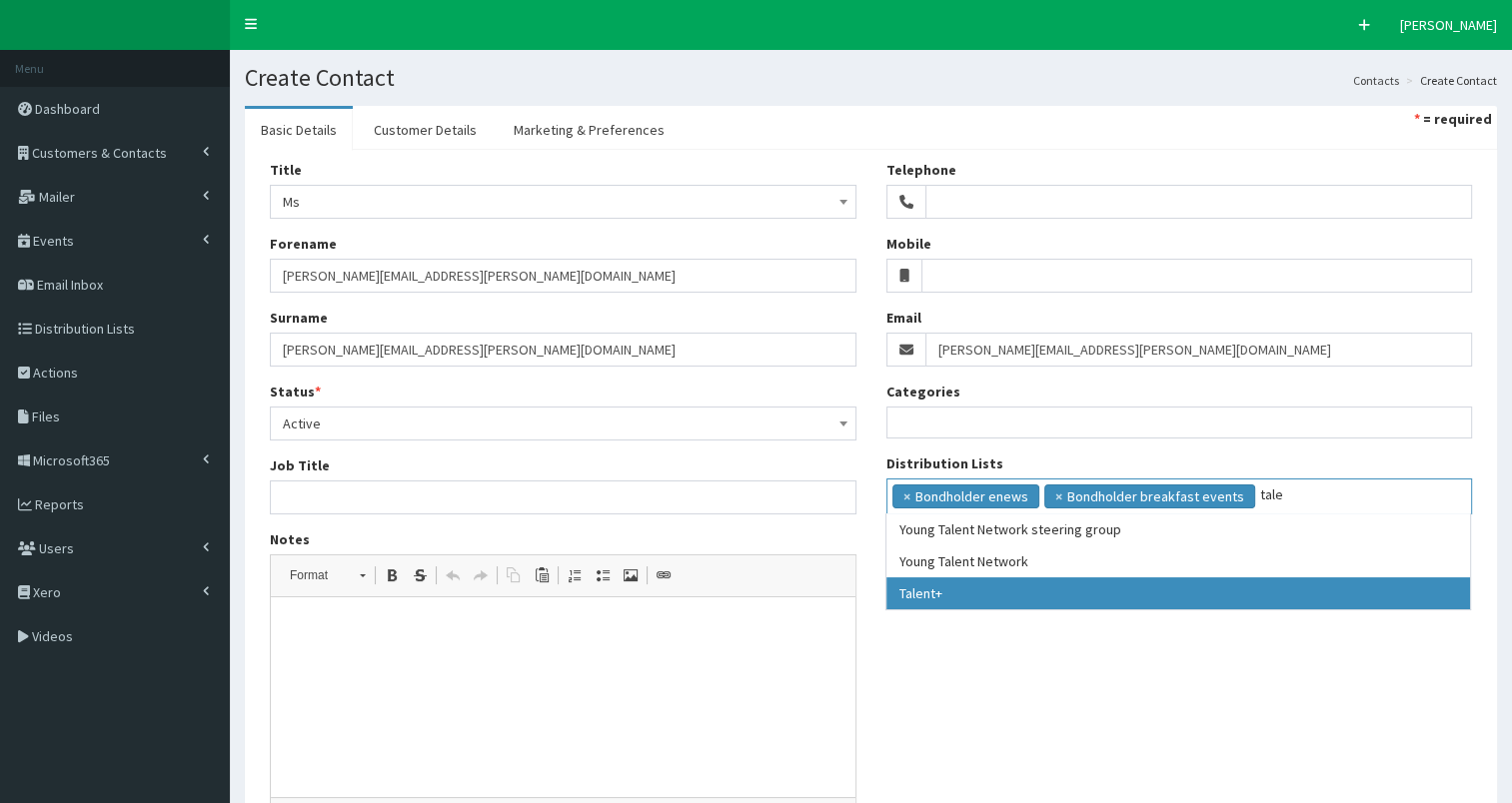 type 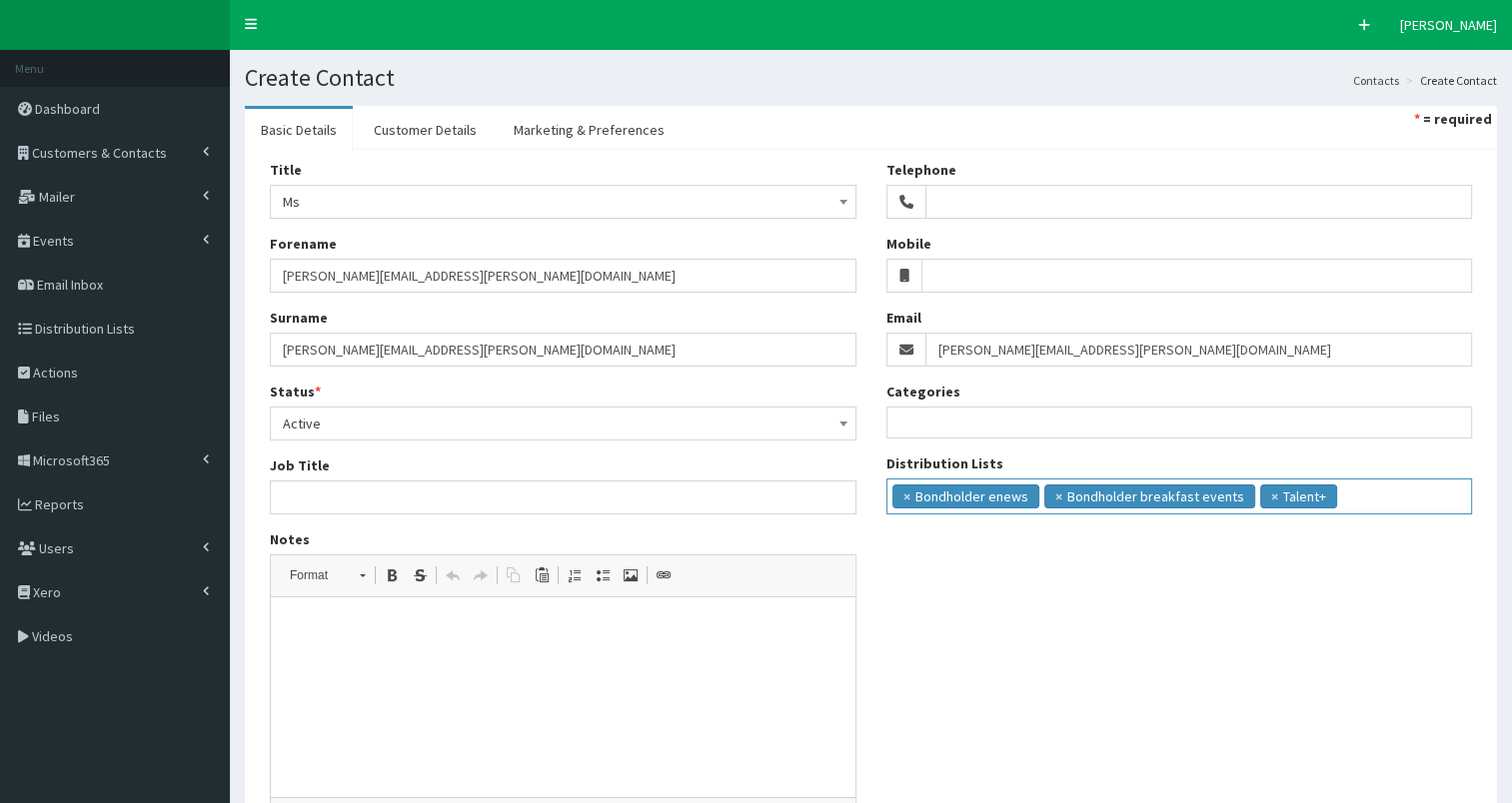click at bounding box center (1368, 494) 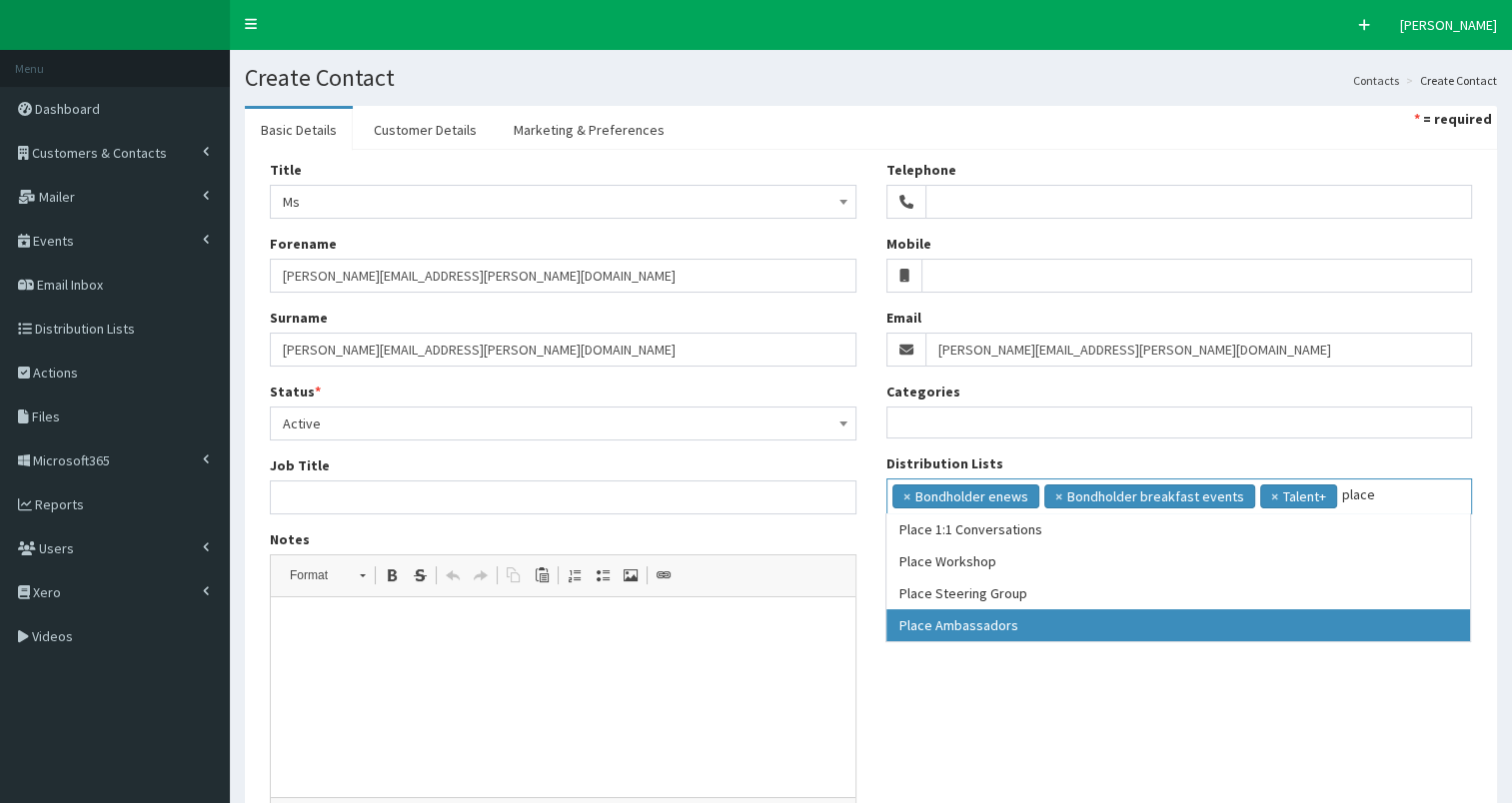 type on "place" 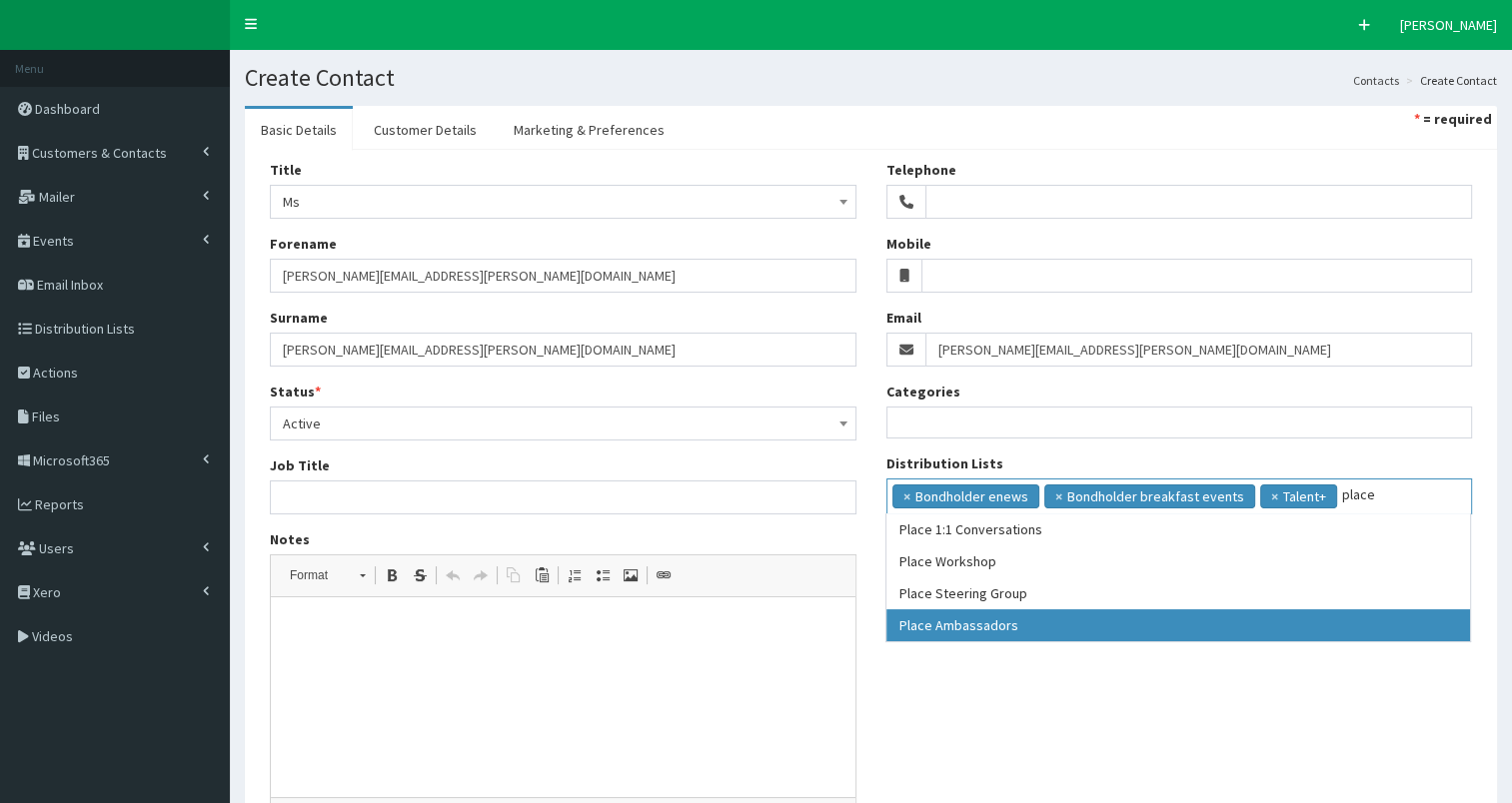type 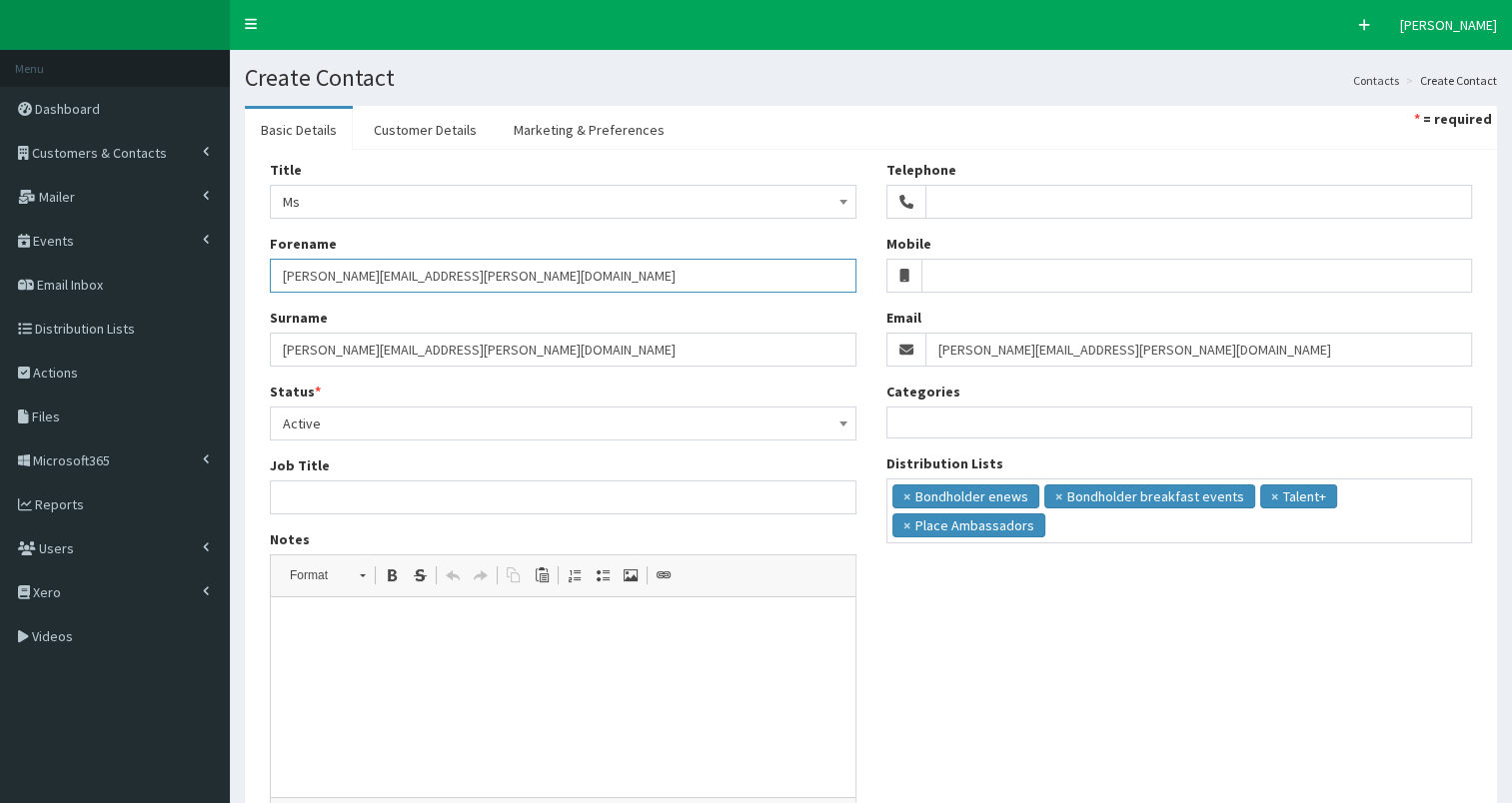 click on "natalie.bartlett@wcrlaw.co.uk" at bounding box center (563, 276) 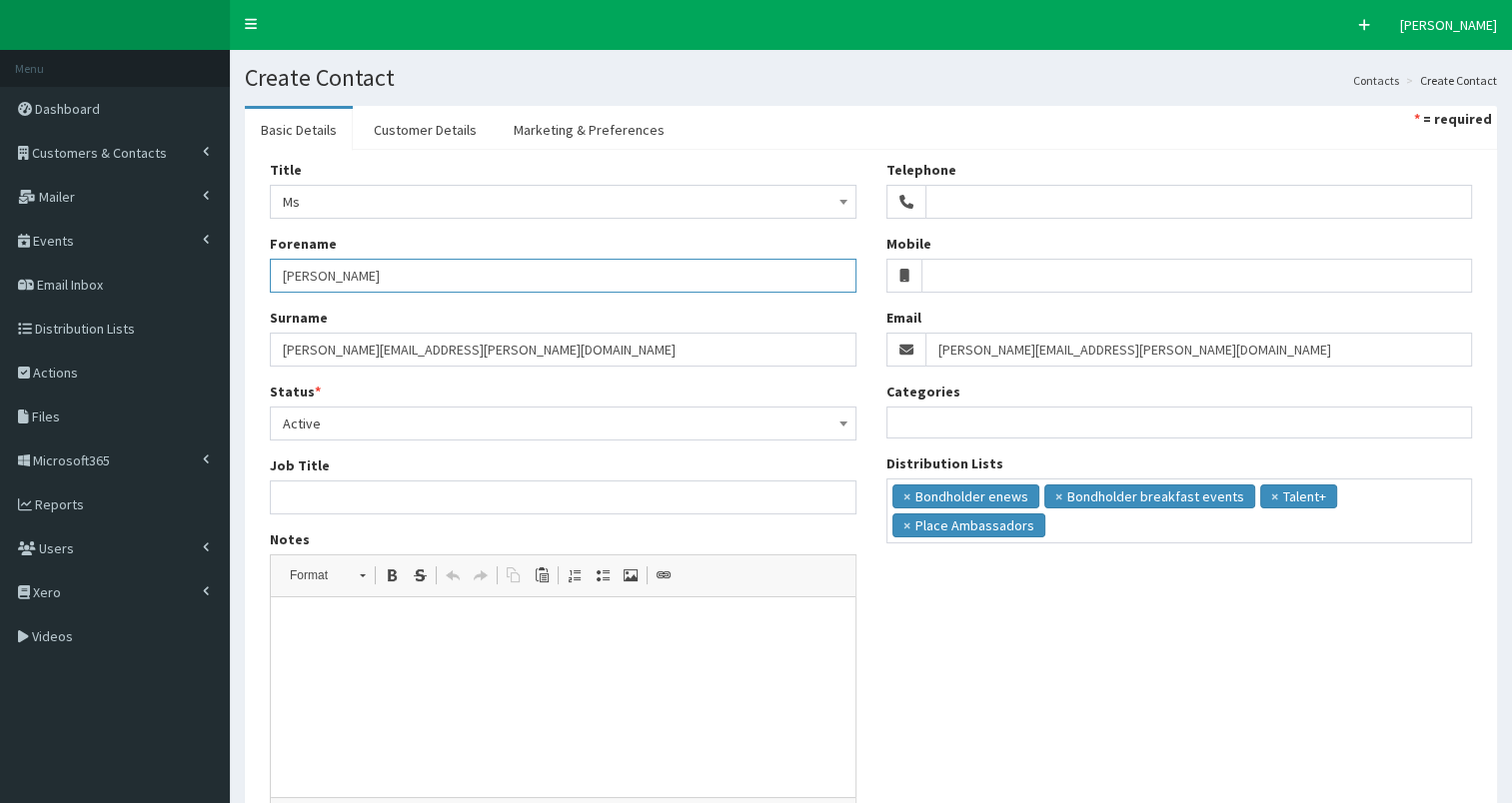 type on "Natalie" 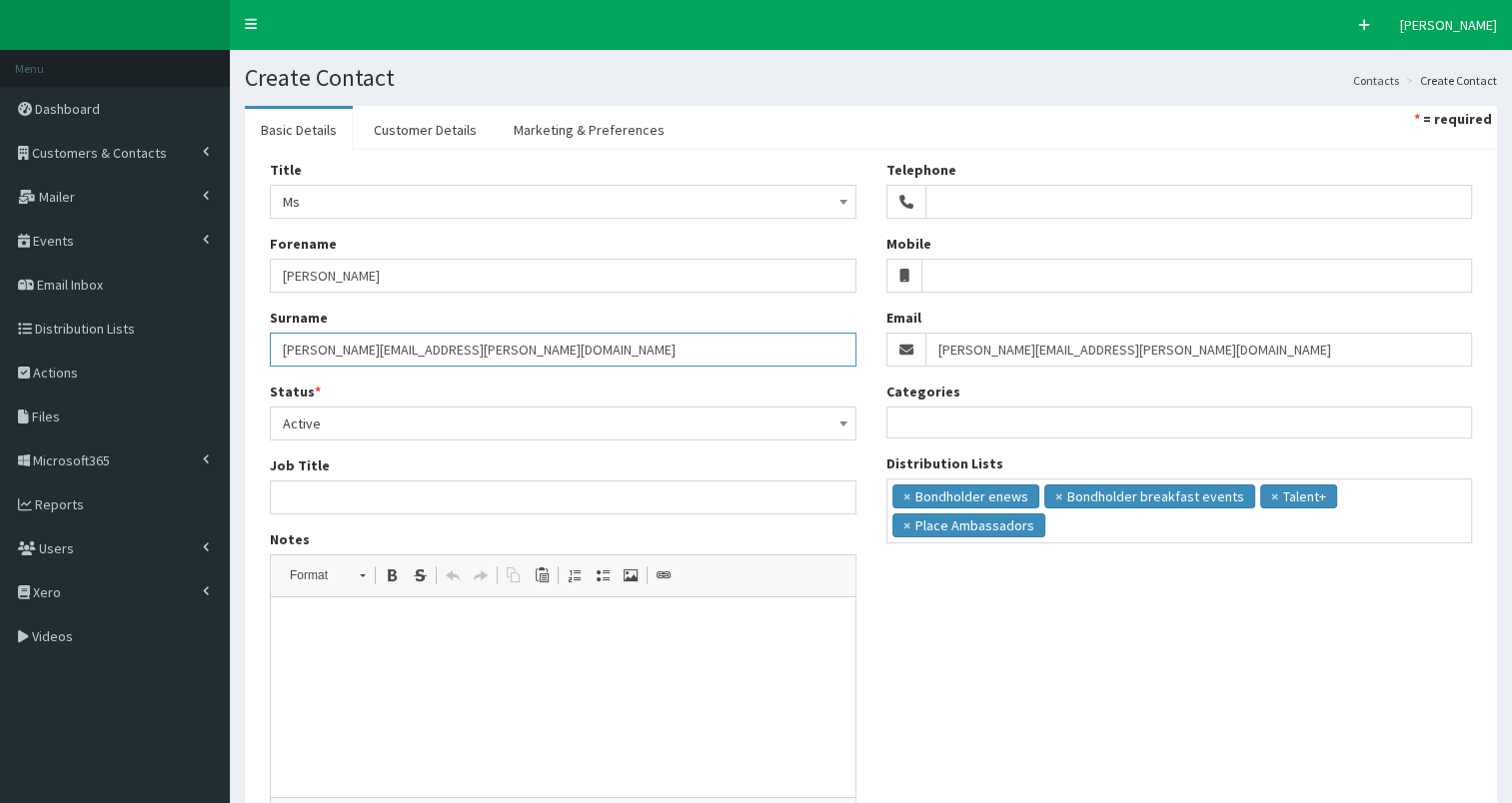 click on "natalie.bartlett@wcrlaw.co.uk" at bounding box center [563, 350] 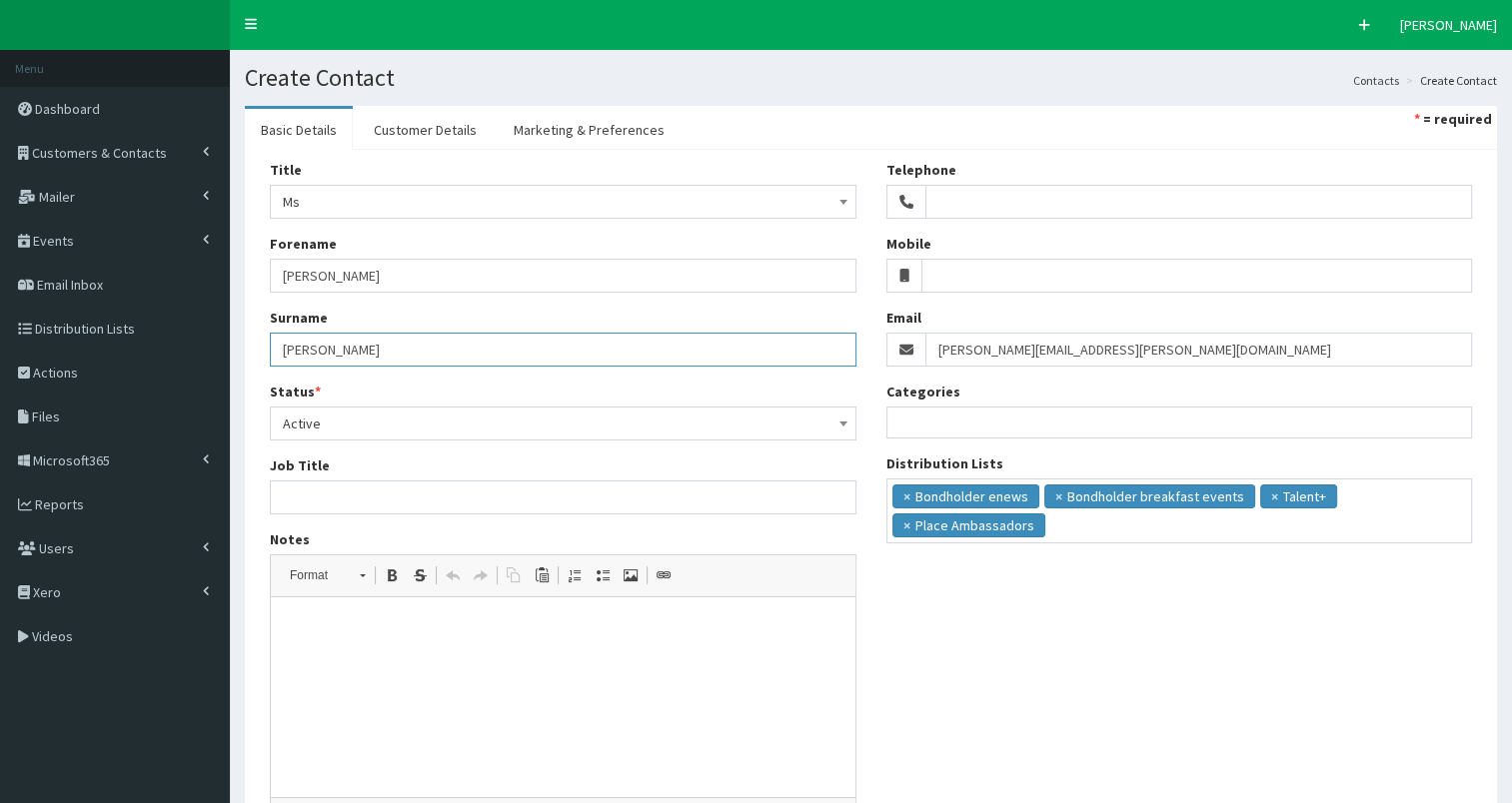 drag, startPoint x: 281, startPoint y: 347, endPoint x: 409, endPoint y: 360, distance: 128.65846 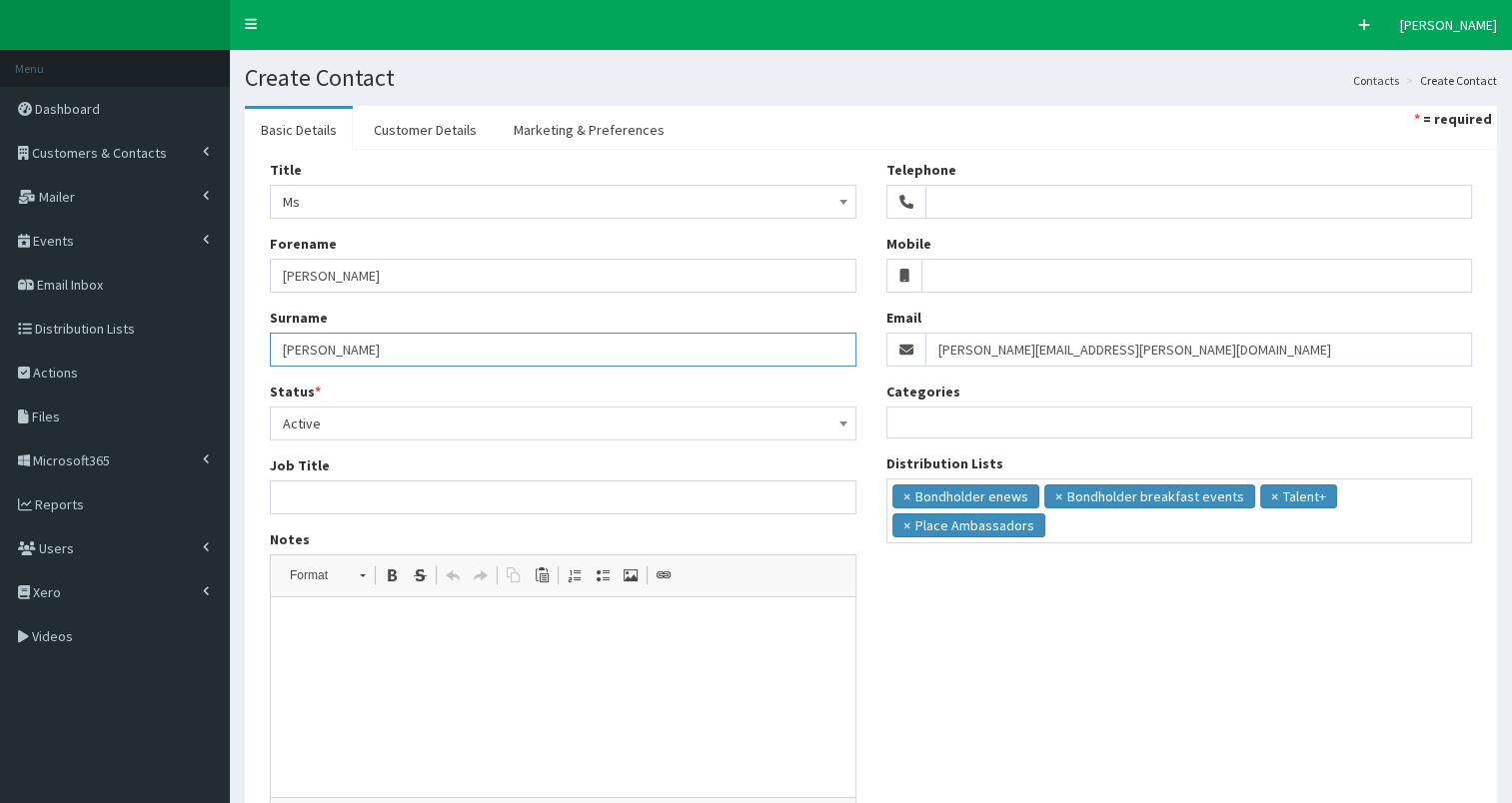 click on "Bartlett" at bounding box center [563, 350] 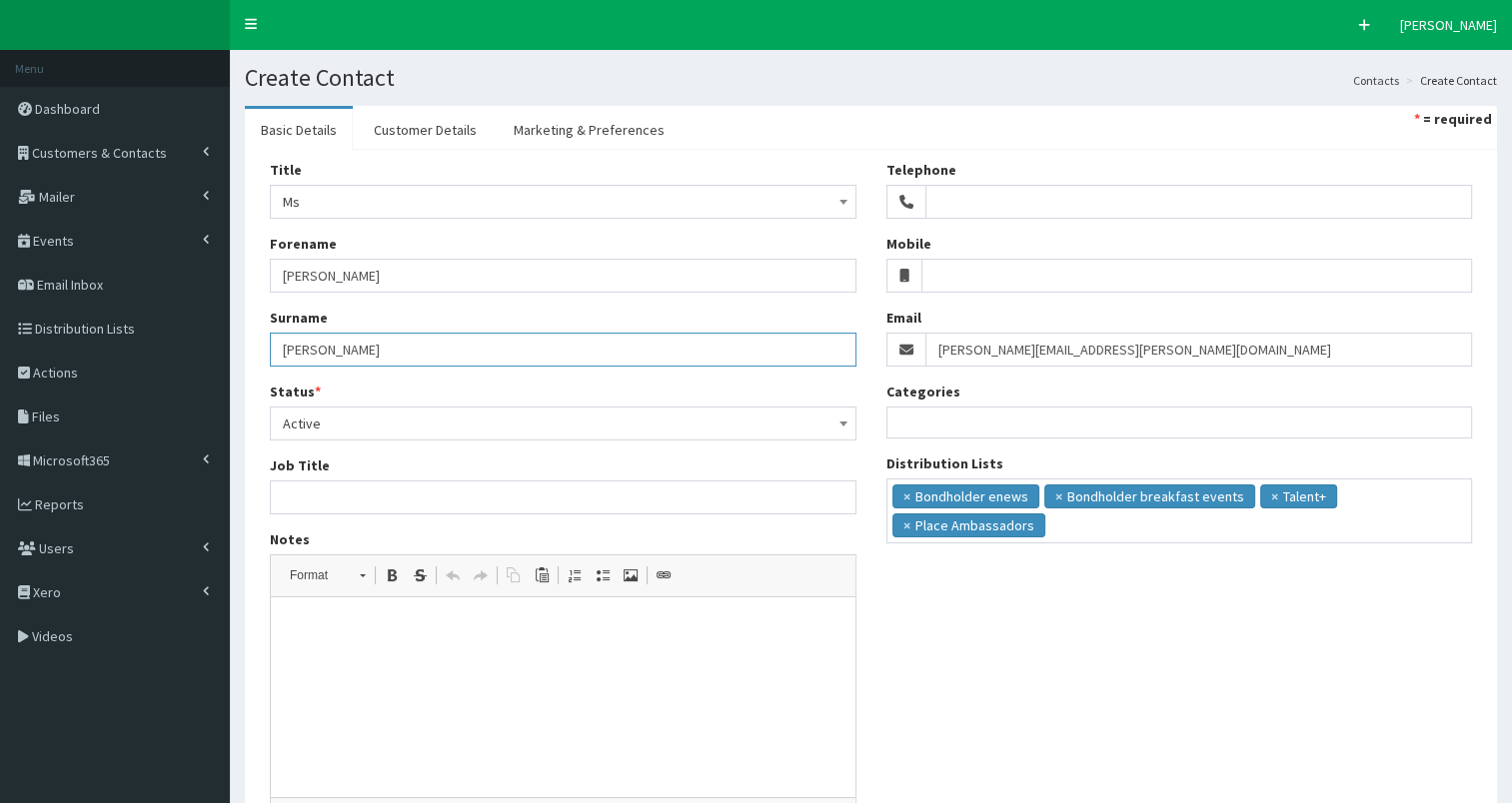 type on "Bartlett" 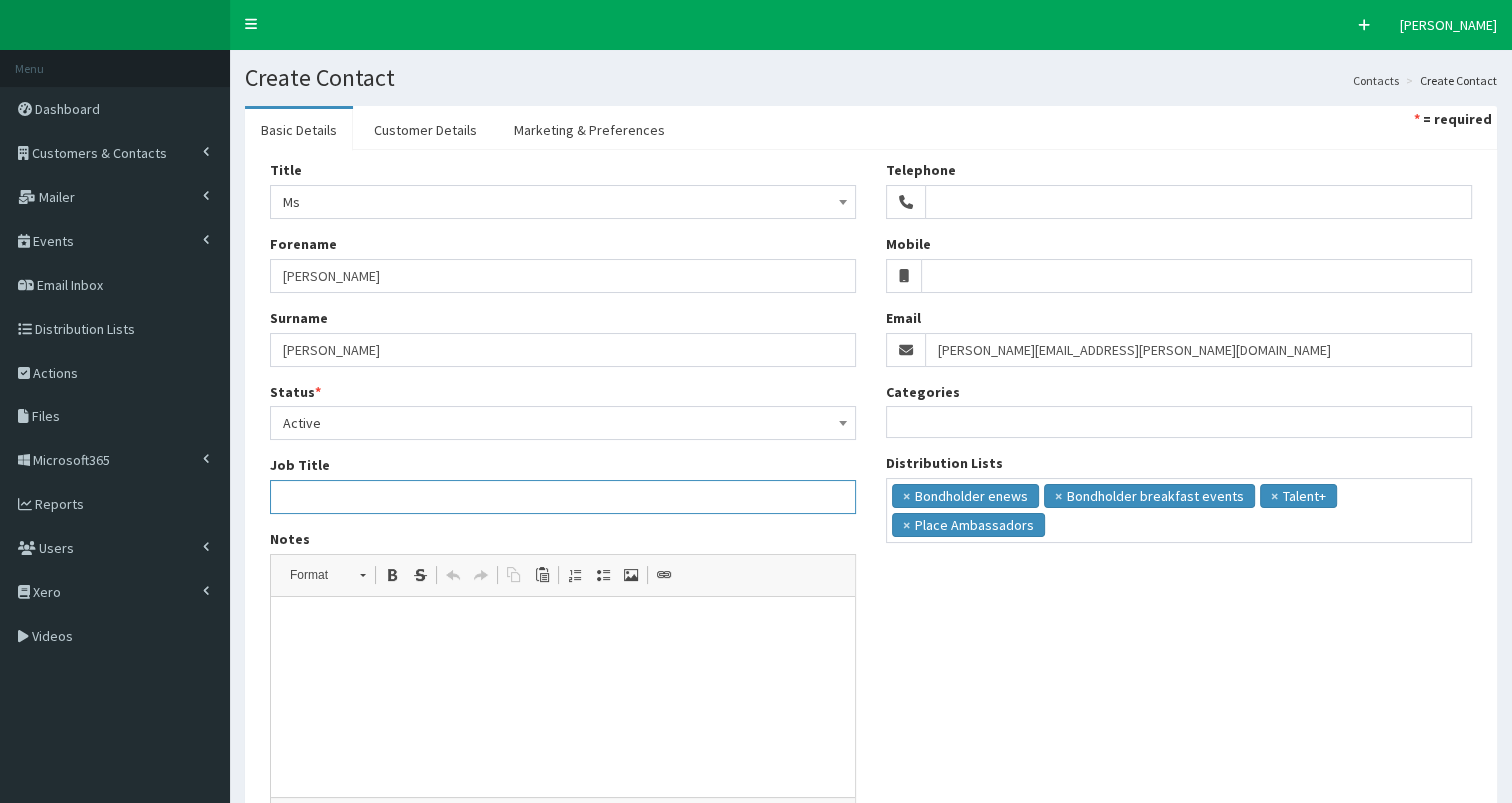 click on "Job Title" at bounding box center (563, 497) 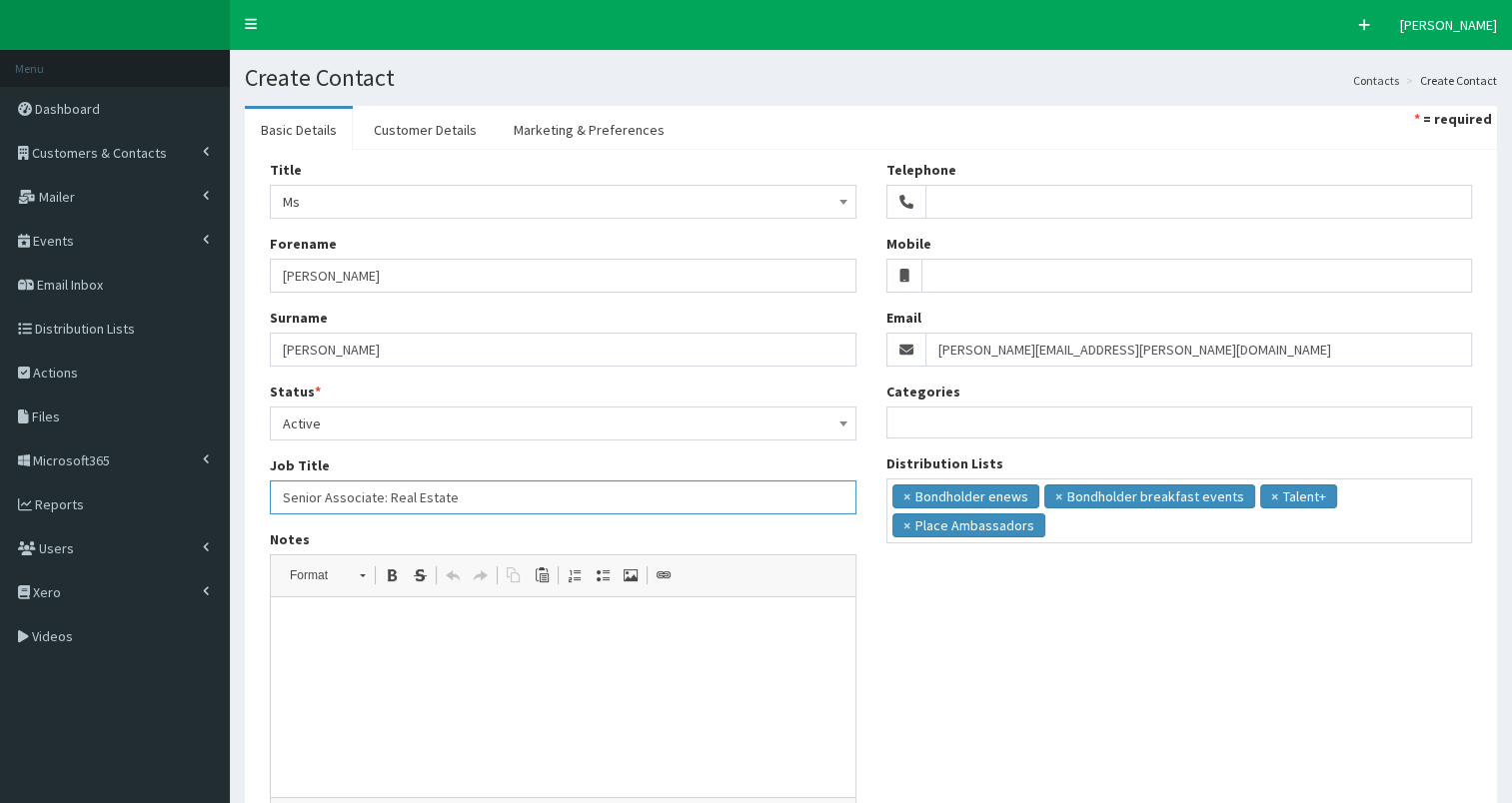 click on "Senior Associate: Real Estate" at bounding box center (563, 497) 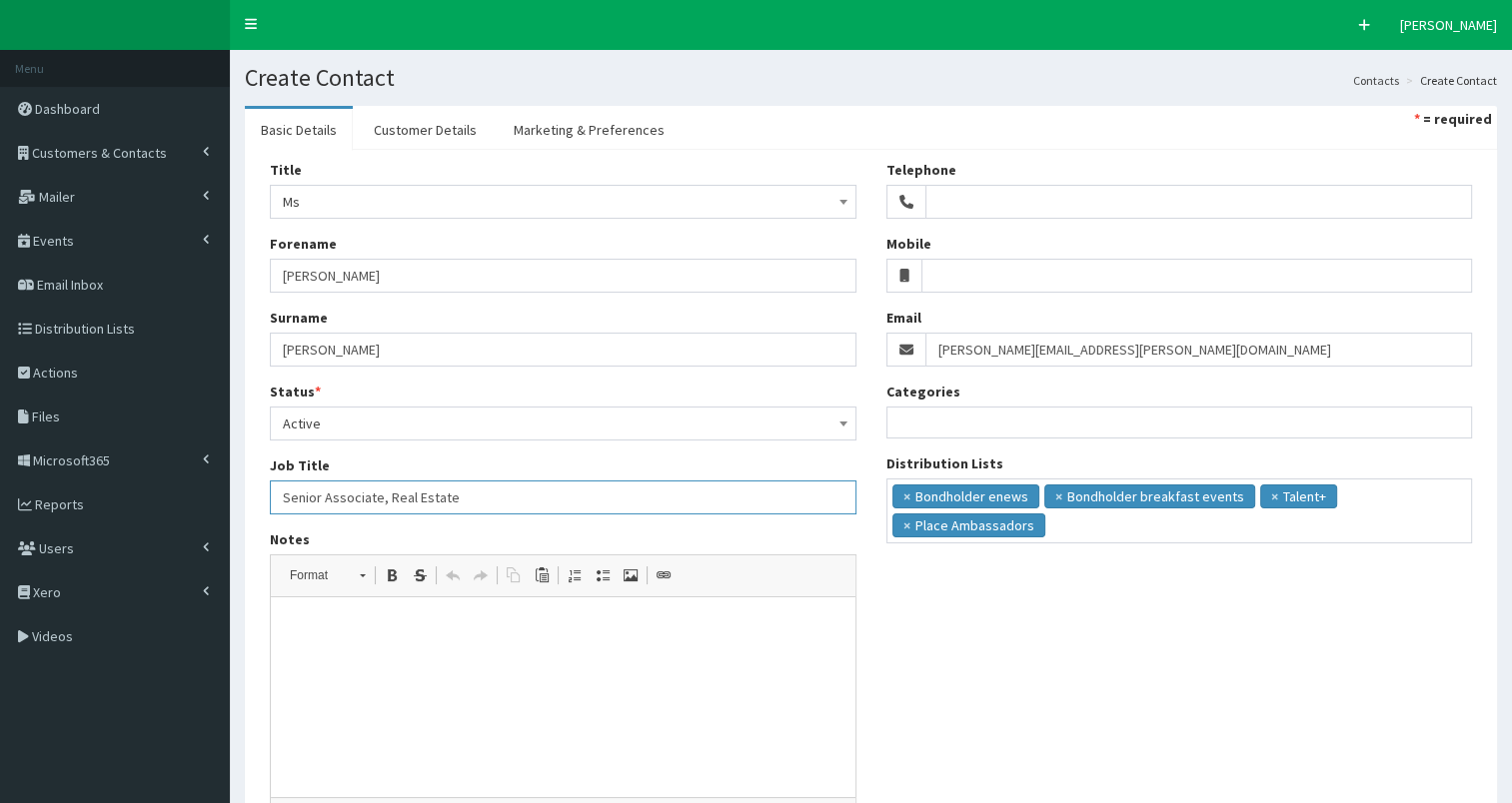 scroll, scrollTop: 192, scrollLeft: 0, axis: vertical 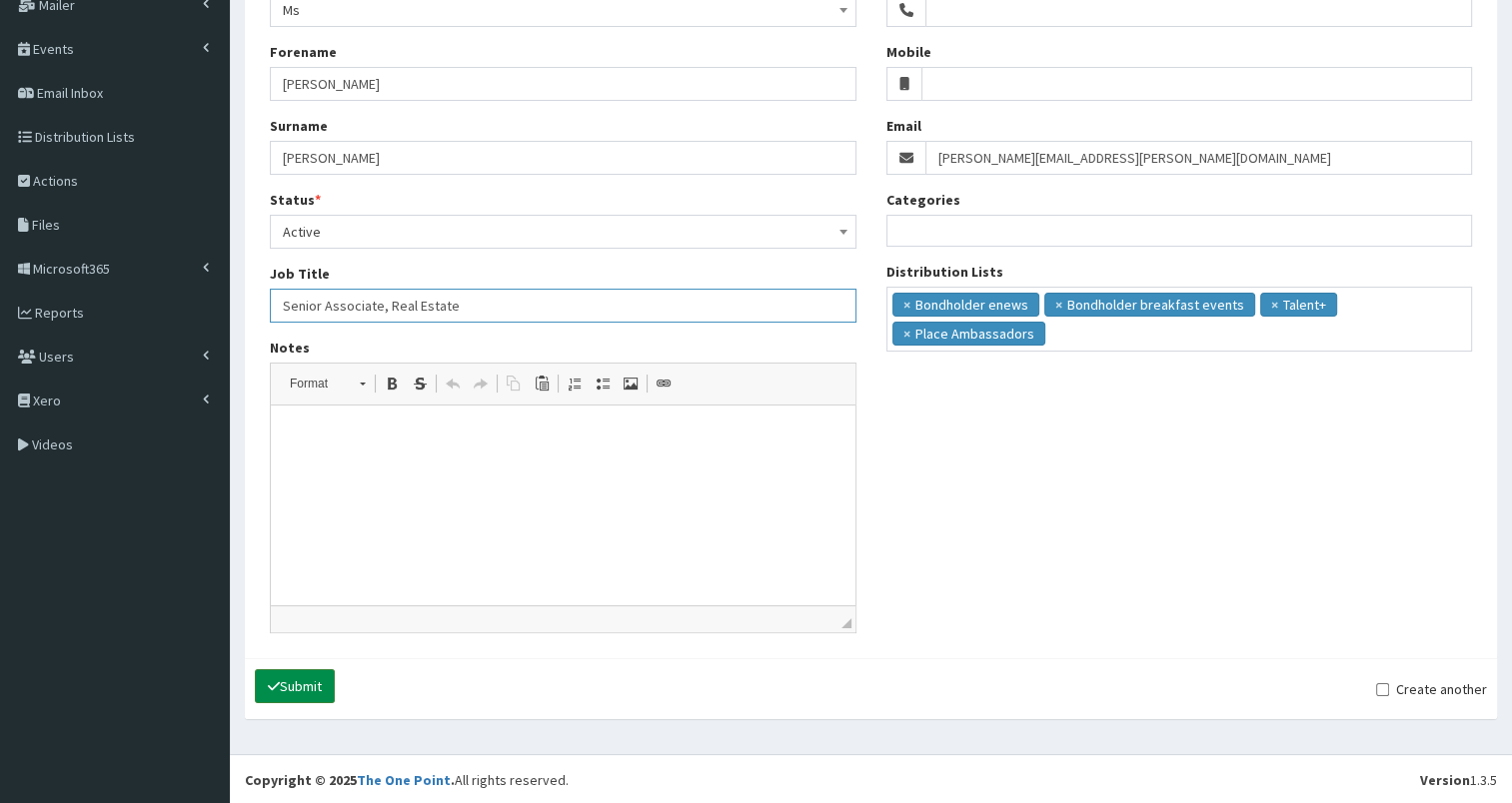 type on "Senior Associate, Real Estate" 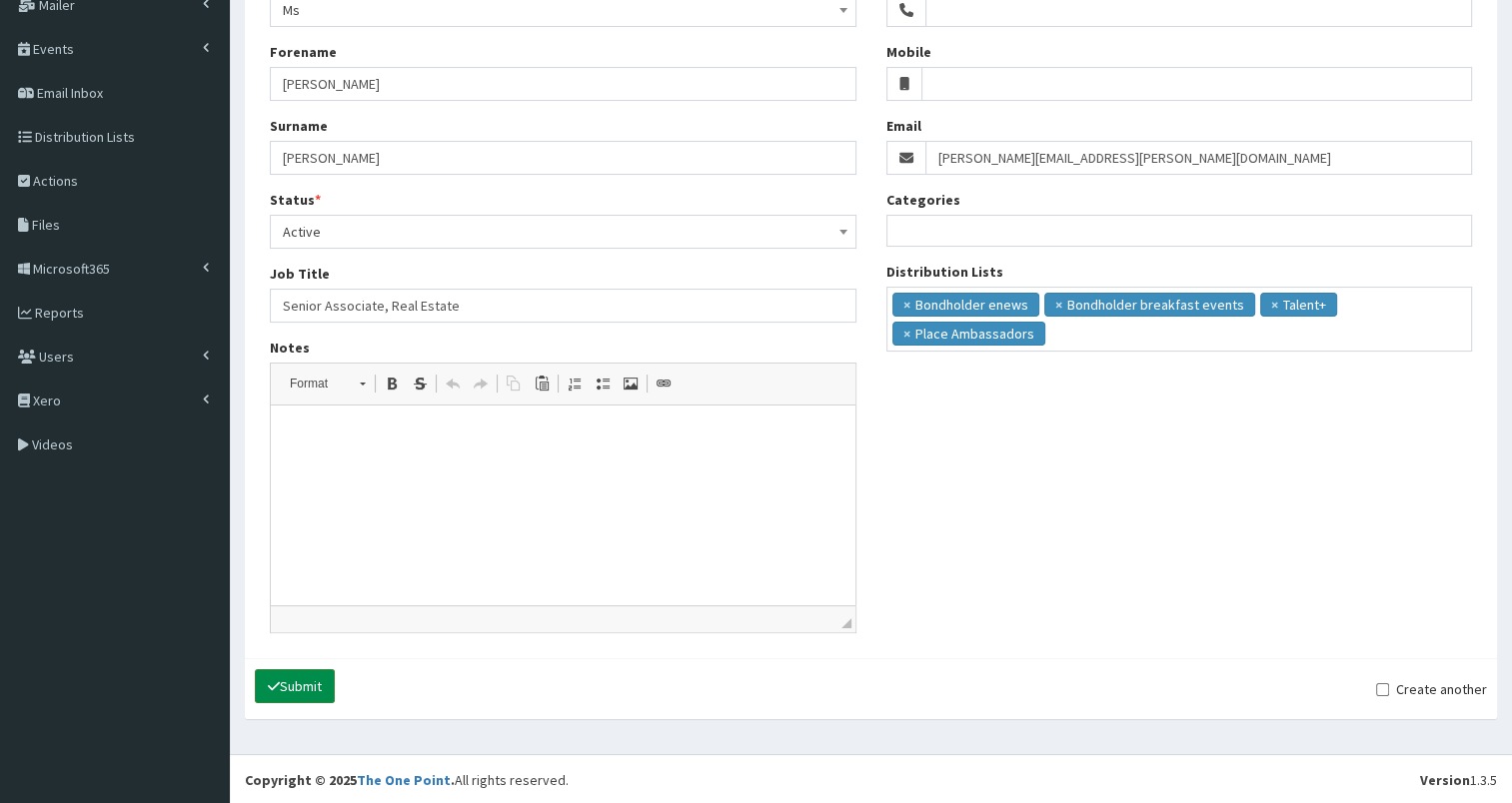 click on "Submit" at bounding box center [295, 686] 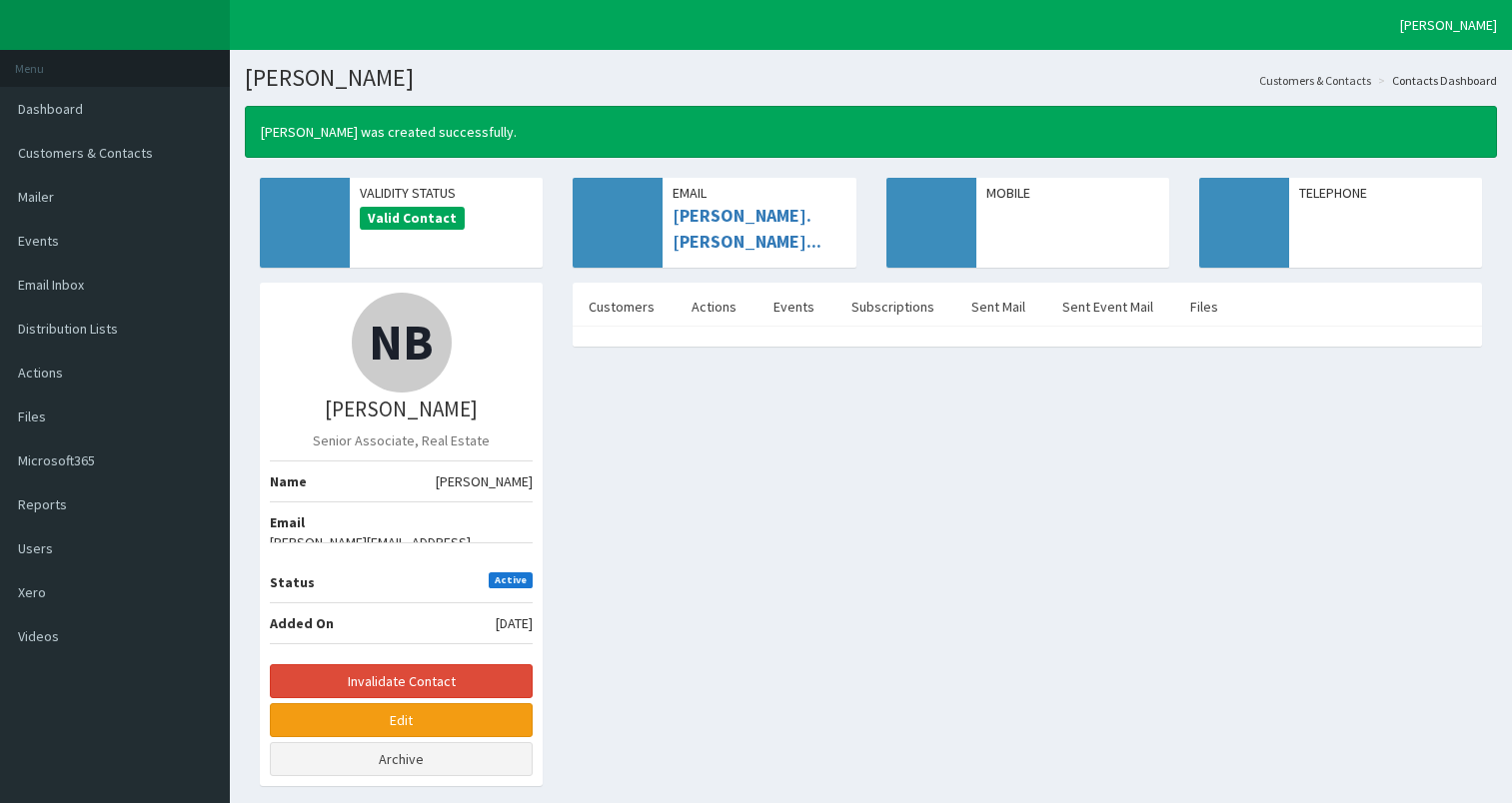 scroll, scrollTop: 0, scrollLeft: 0, axis: both 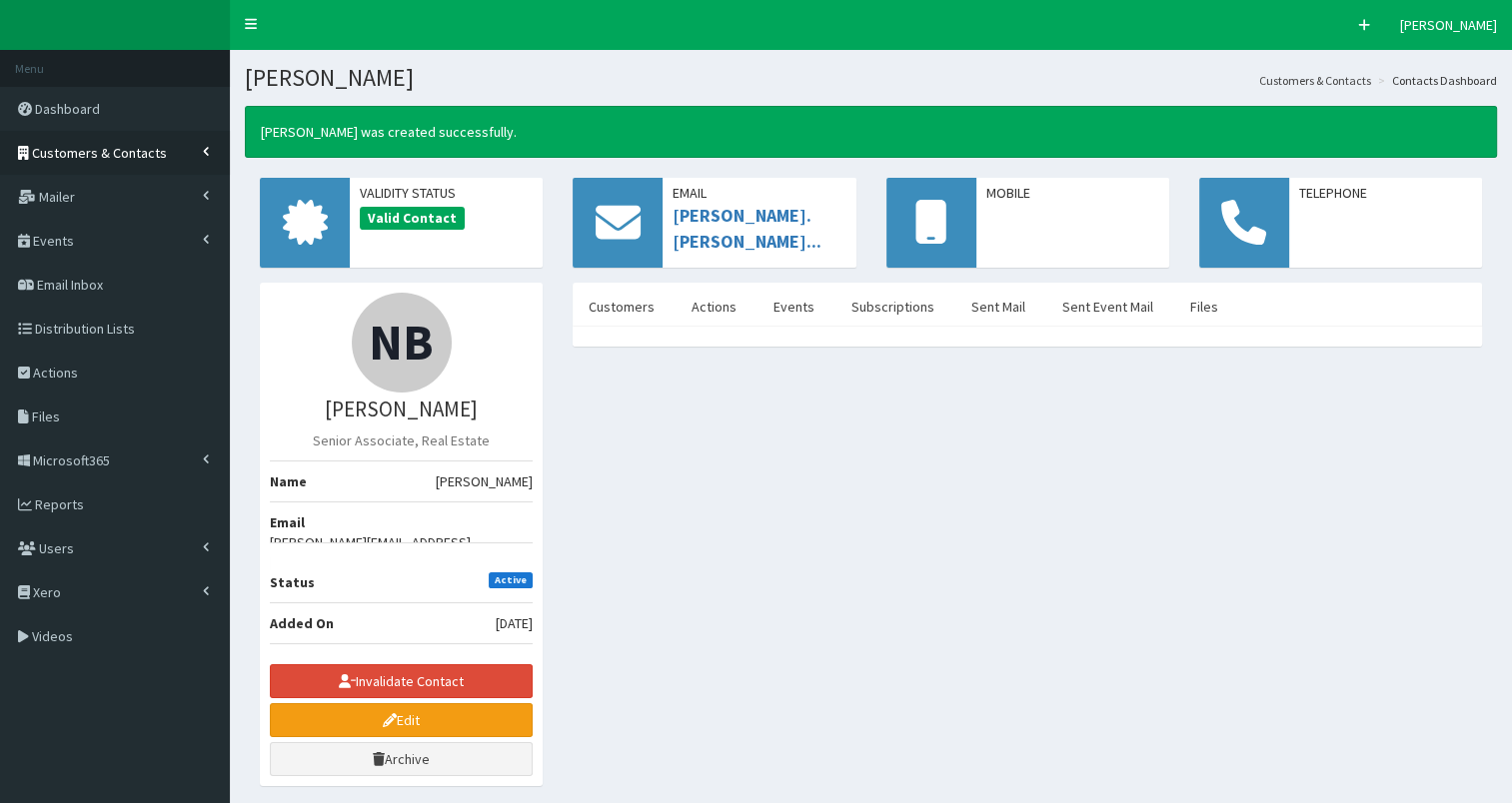 click on "Customers & Contacts" at bounding box center (115, 153) 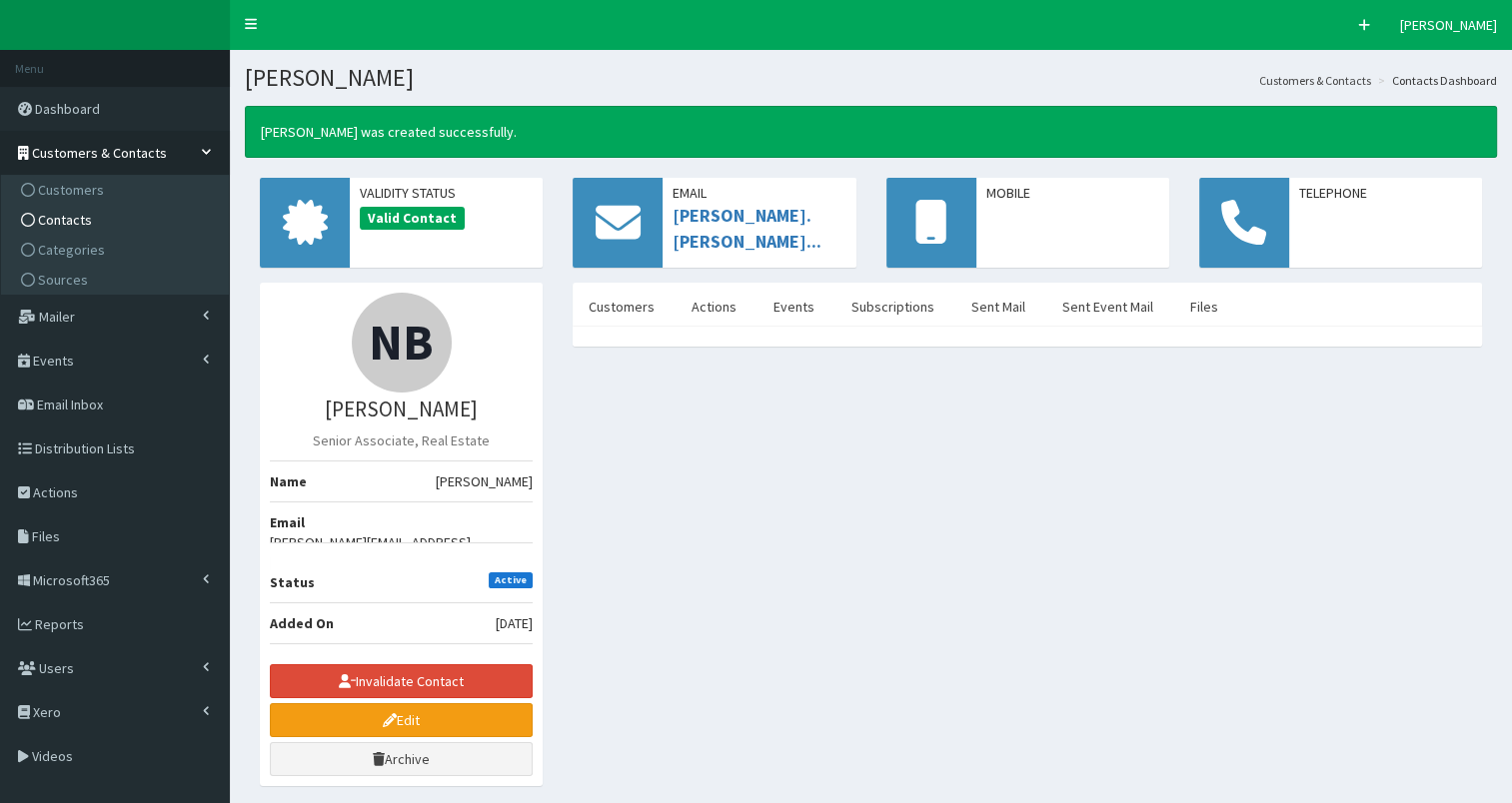 click on "Contacts" at bounding box center [117, 220] 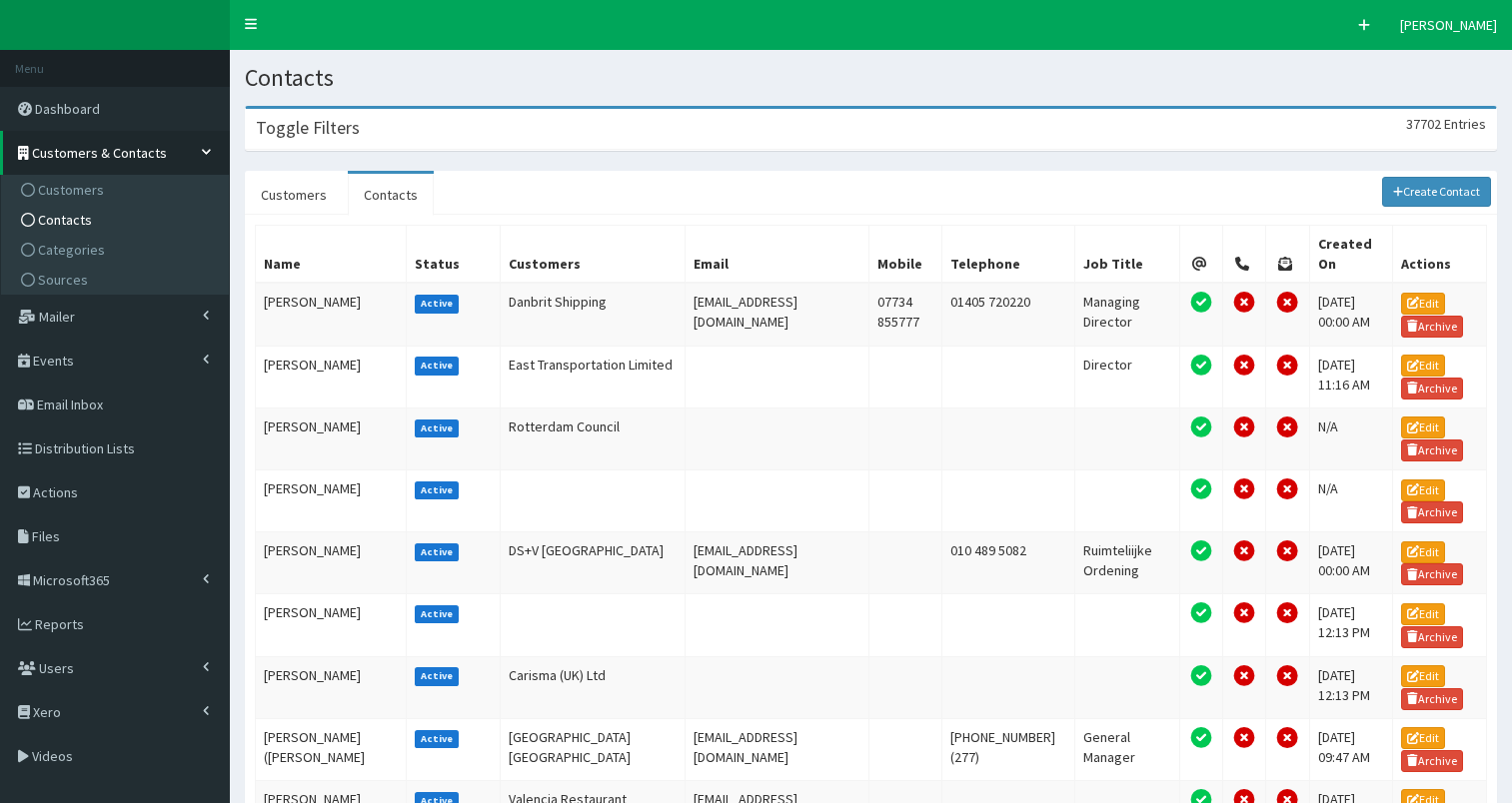 scroll, scrollTop: 0, scrollLeft: 0, axis: both 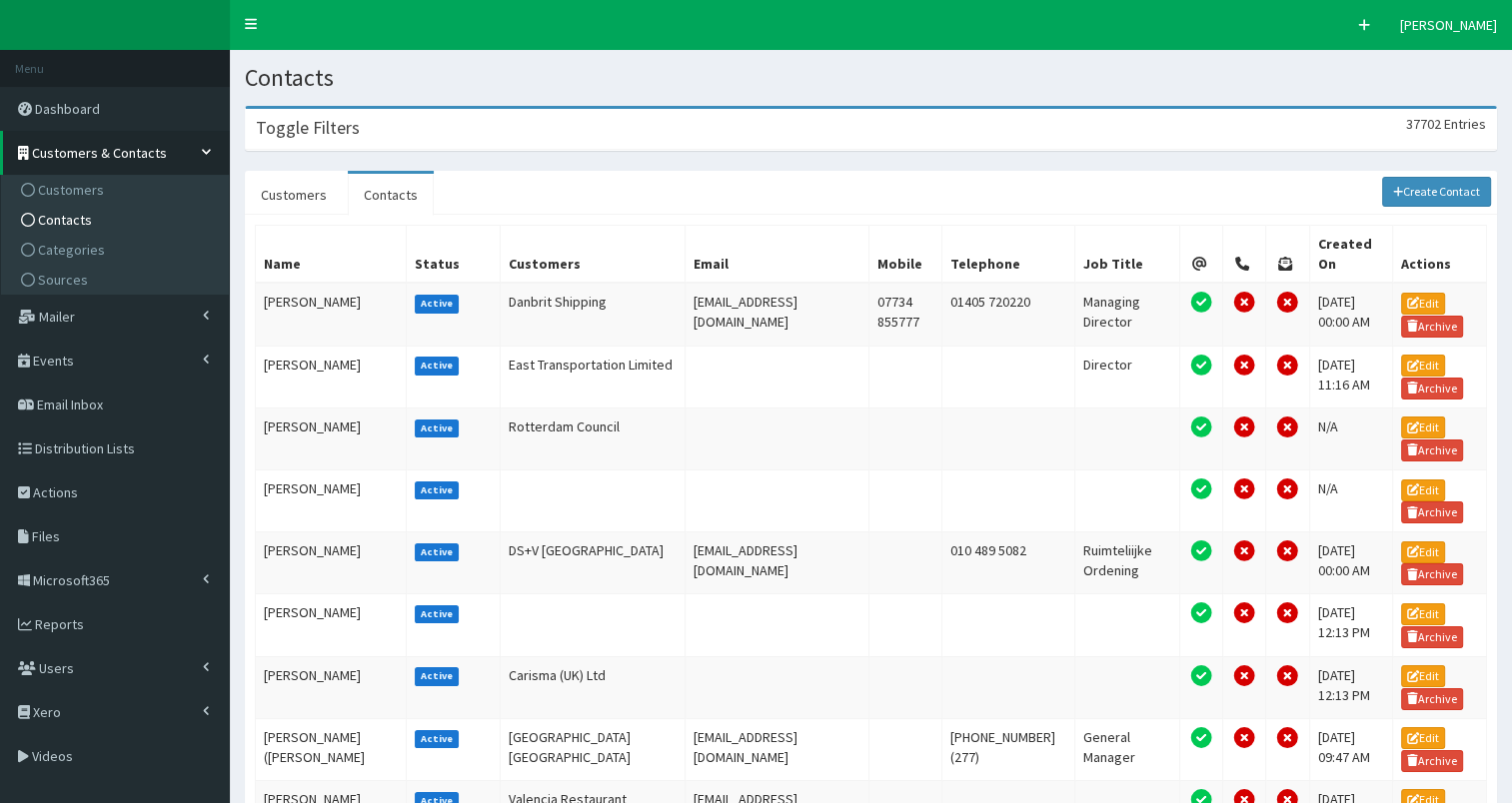 click on "Toggle Filters
37702   Entries" at bounding box center (870, 129) 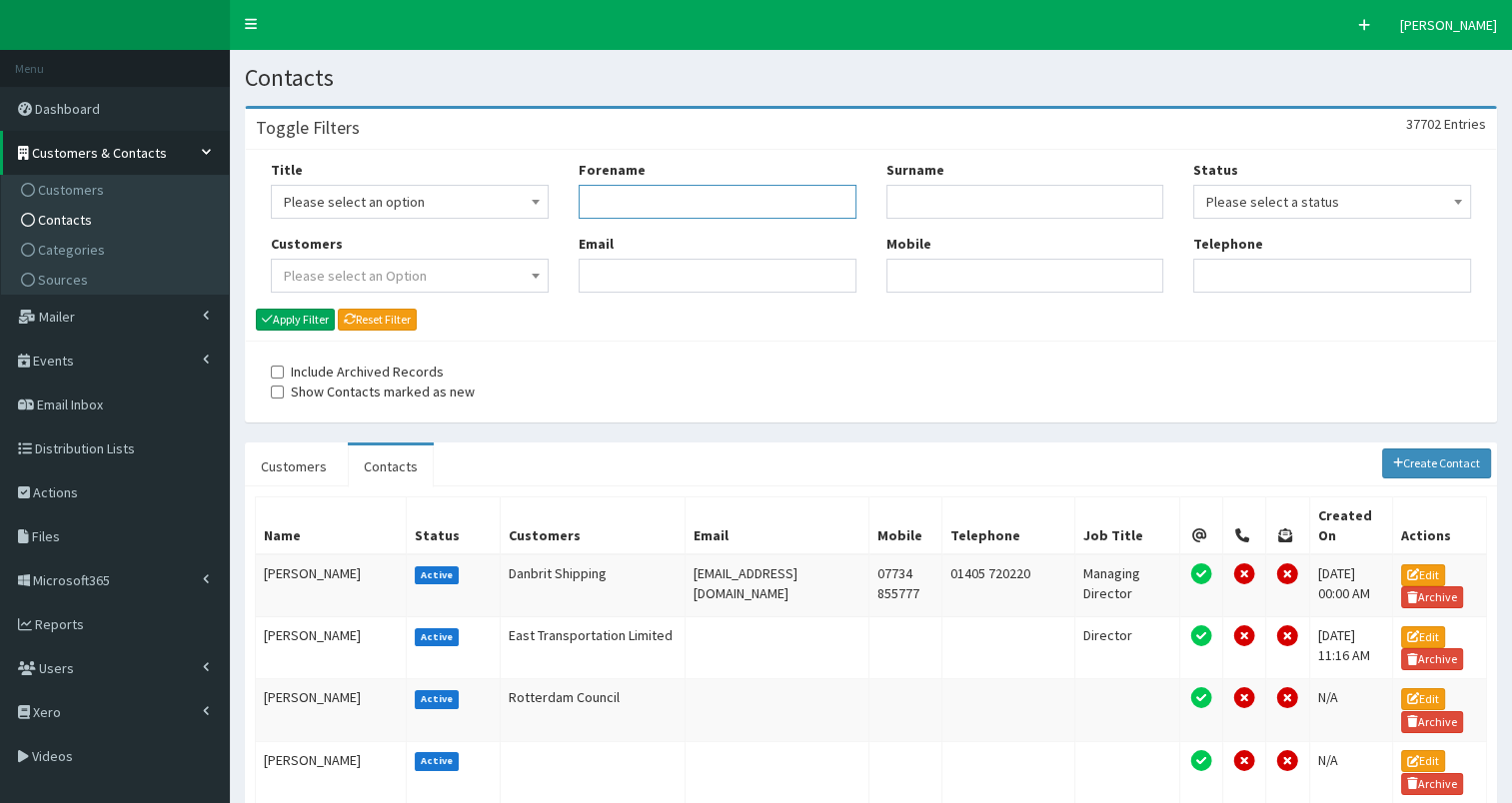 click on "Forename" at bounding box center (718, 202) 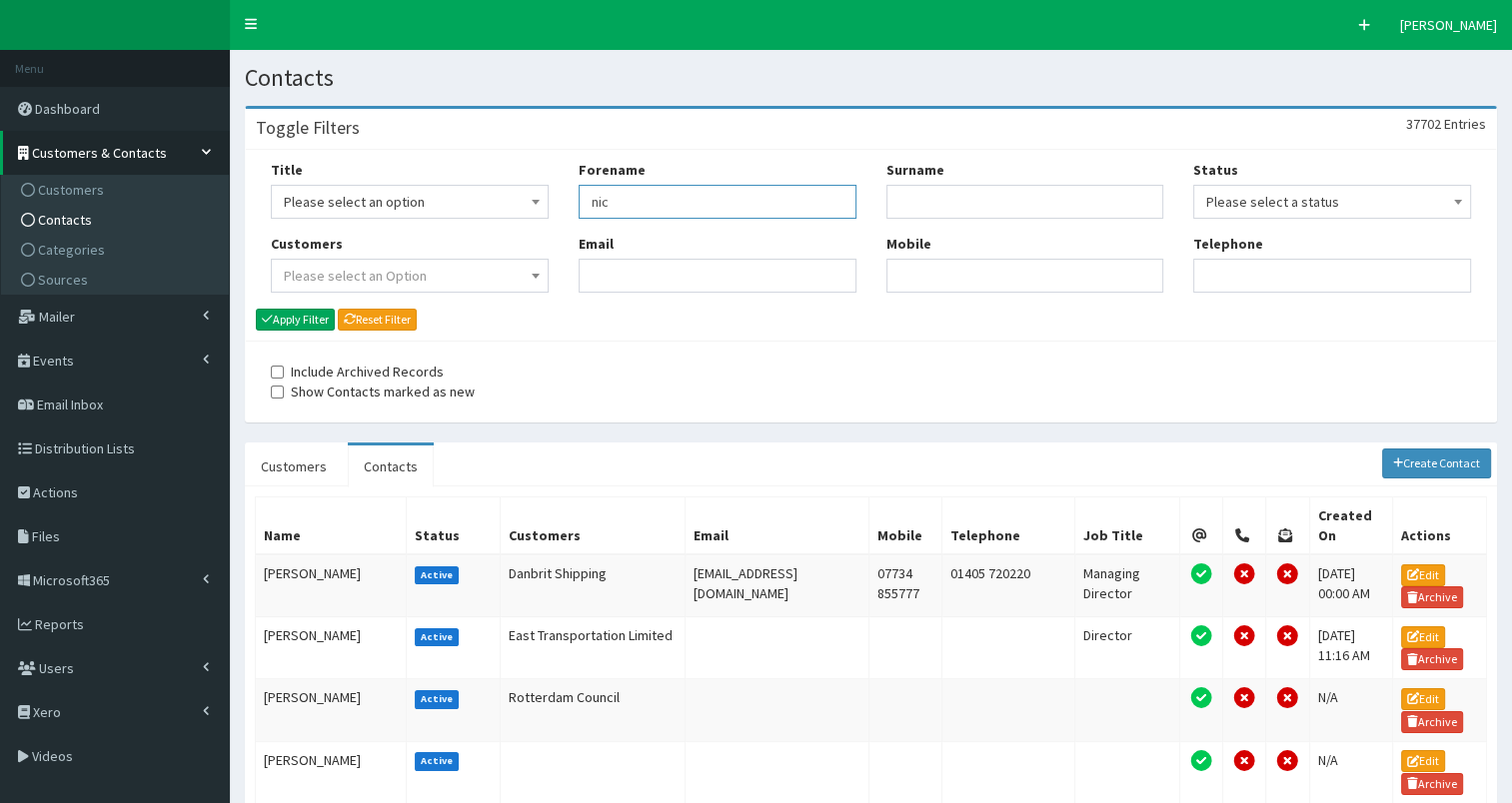 type on "nic" 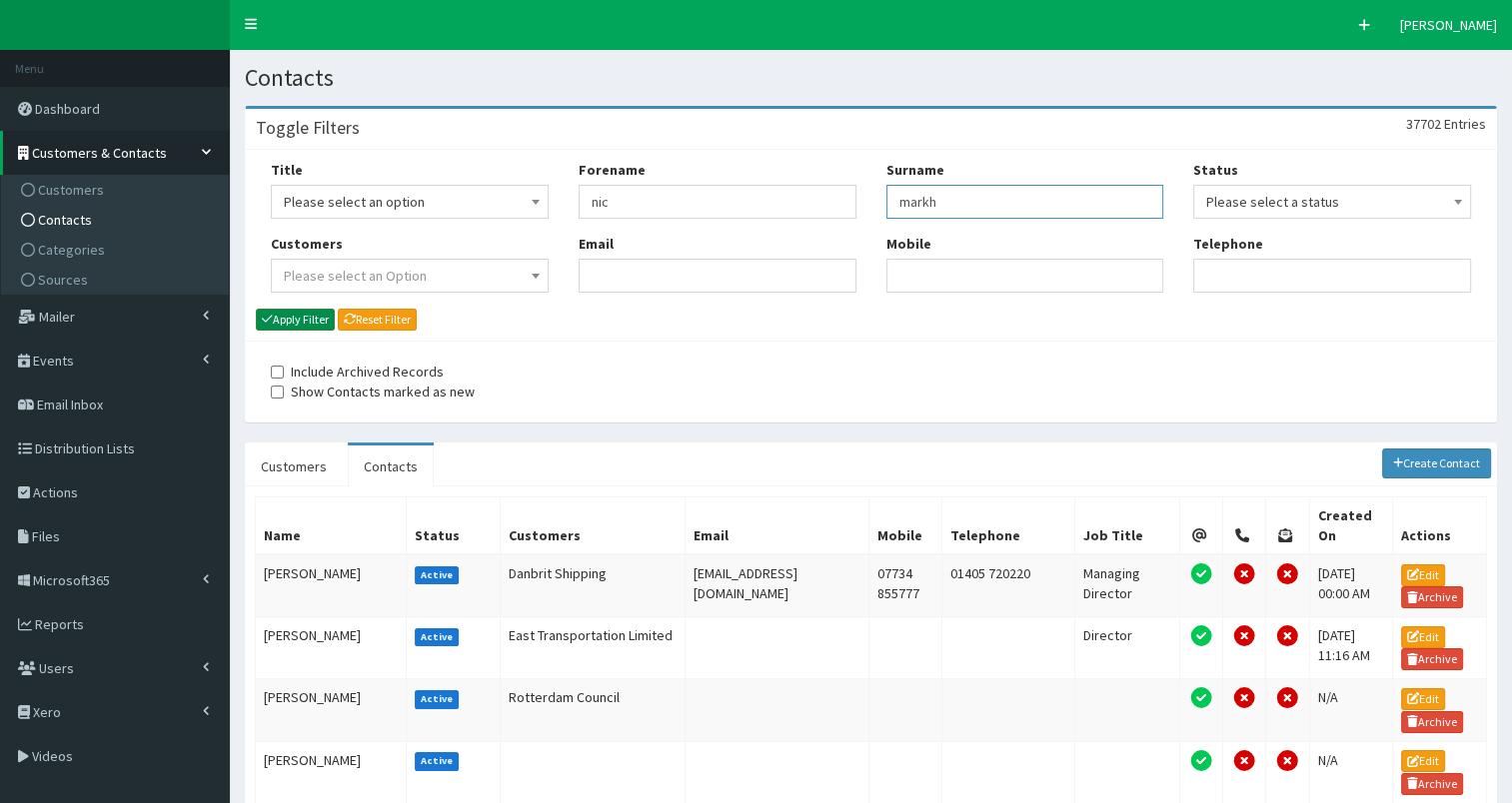 type on "markh" 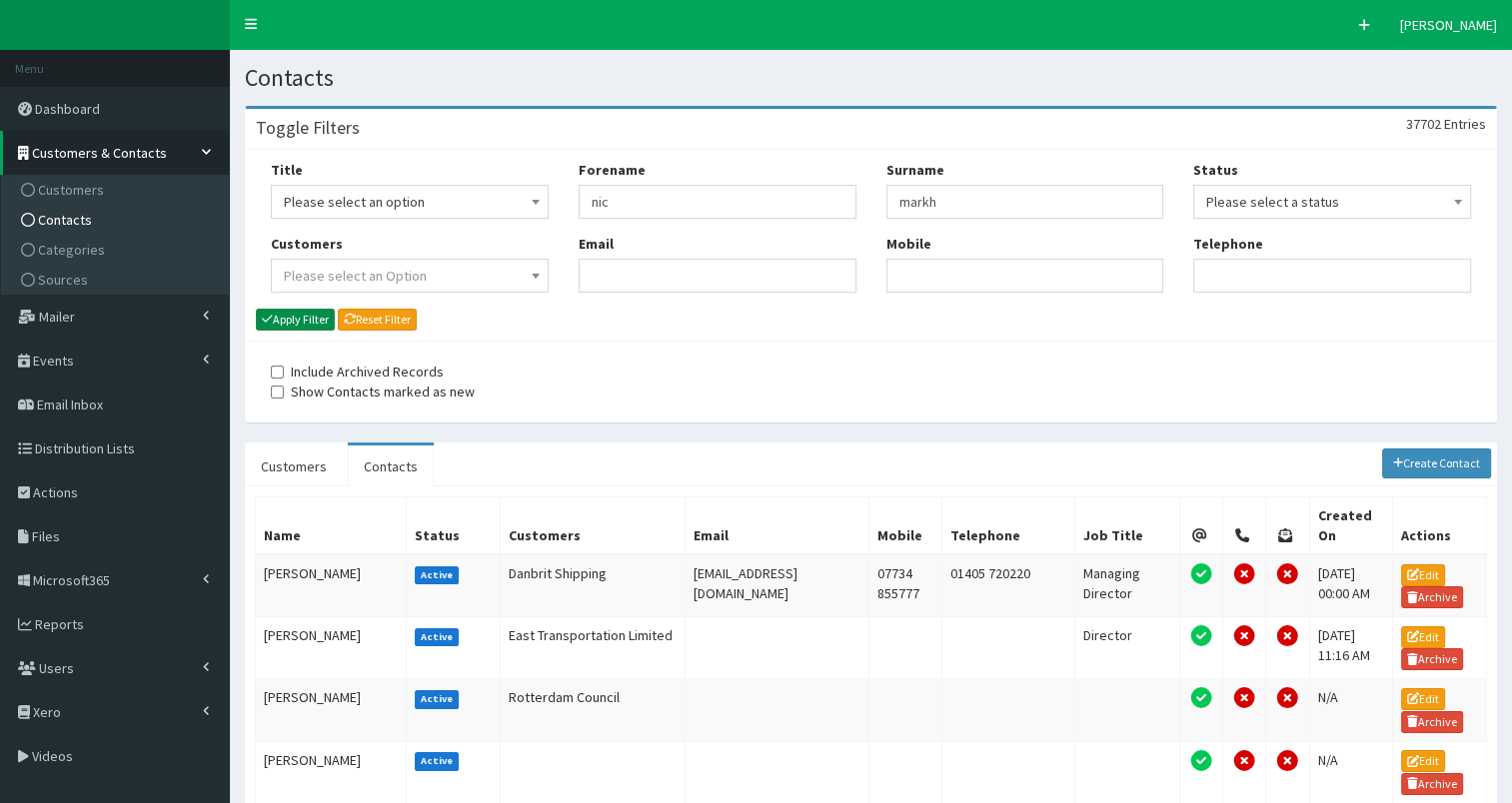 click on "Apply Filter" at bounding box center [295, 320] 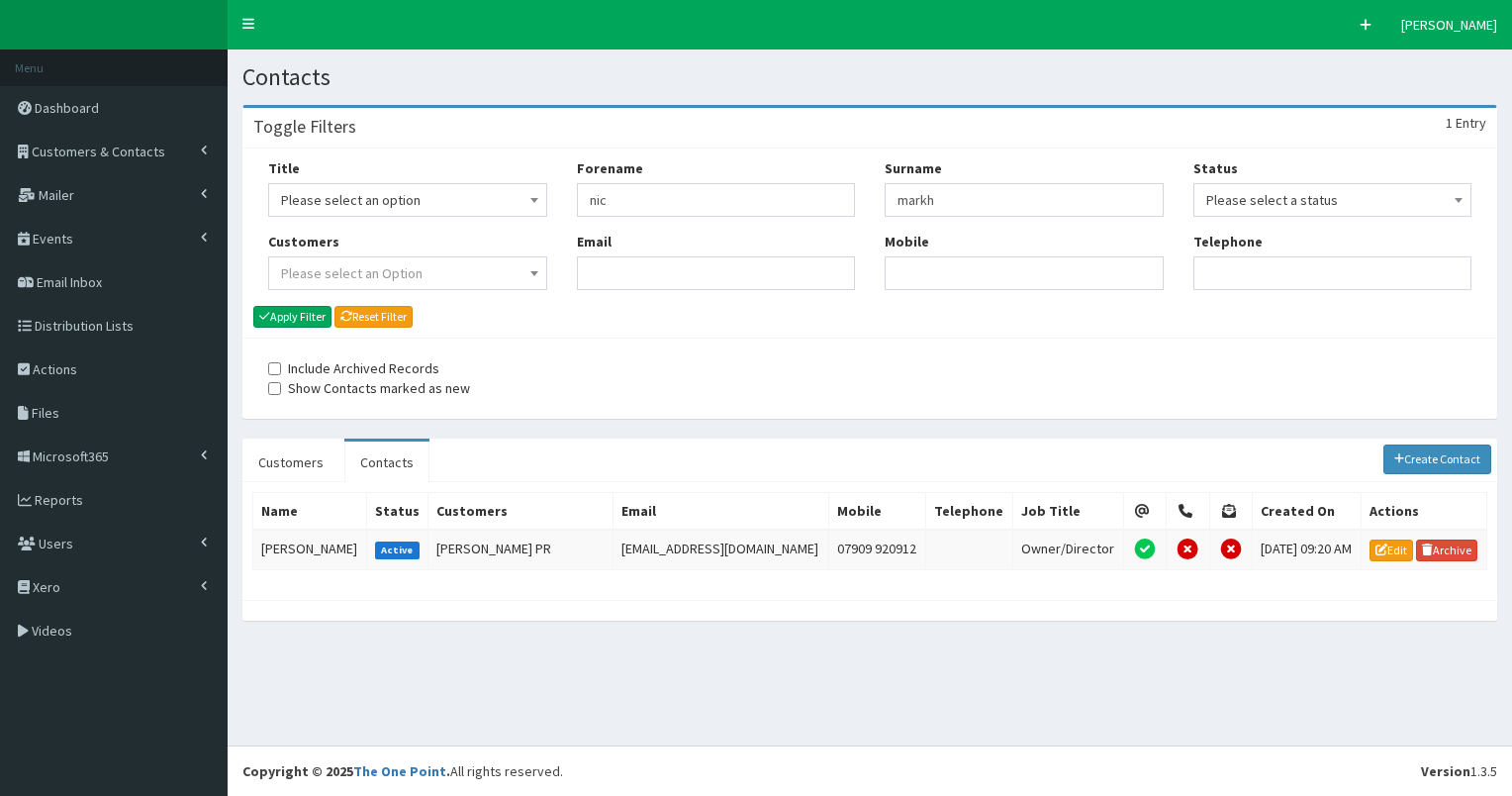 scroll, scrollTop: 0, scrollLeft: 0, axis: both 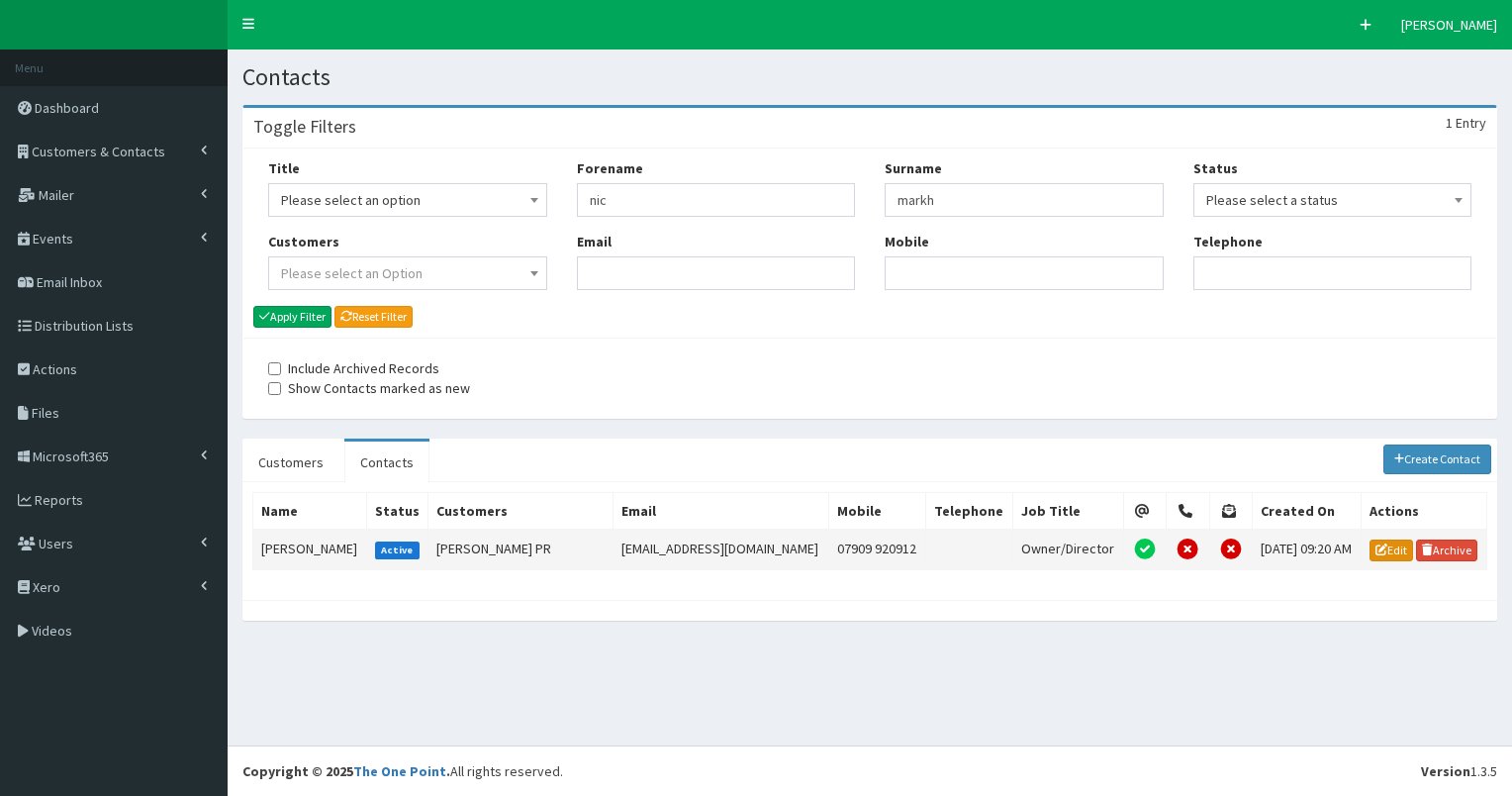click on "Edit" at bounding box center (1391, 550) 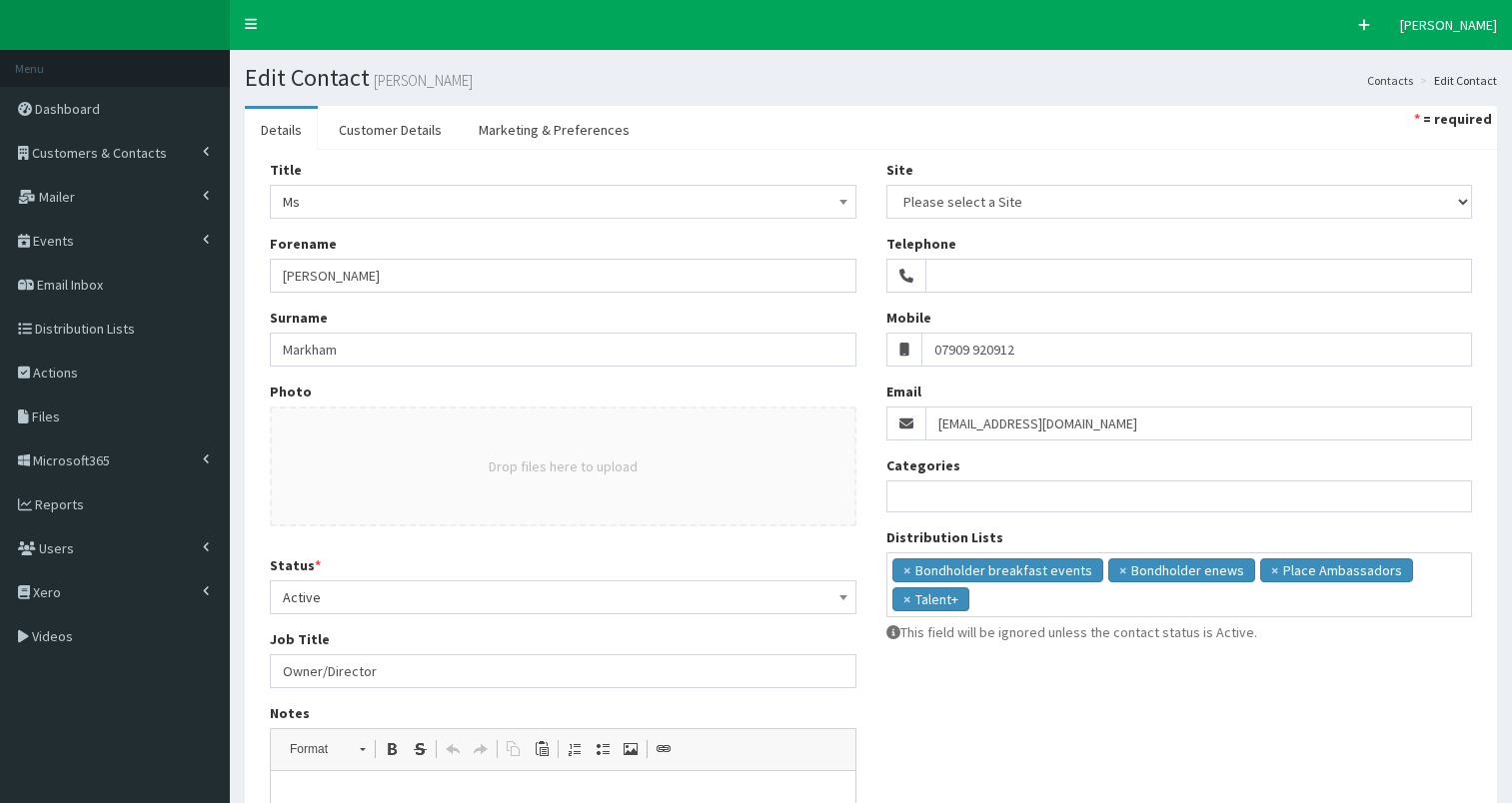 select 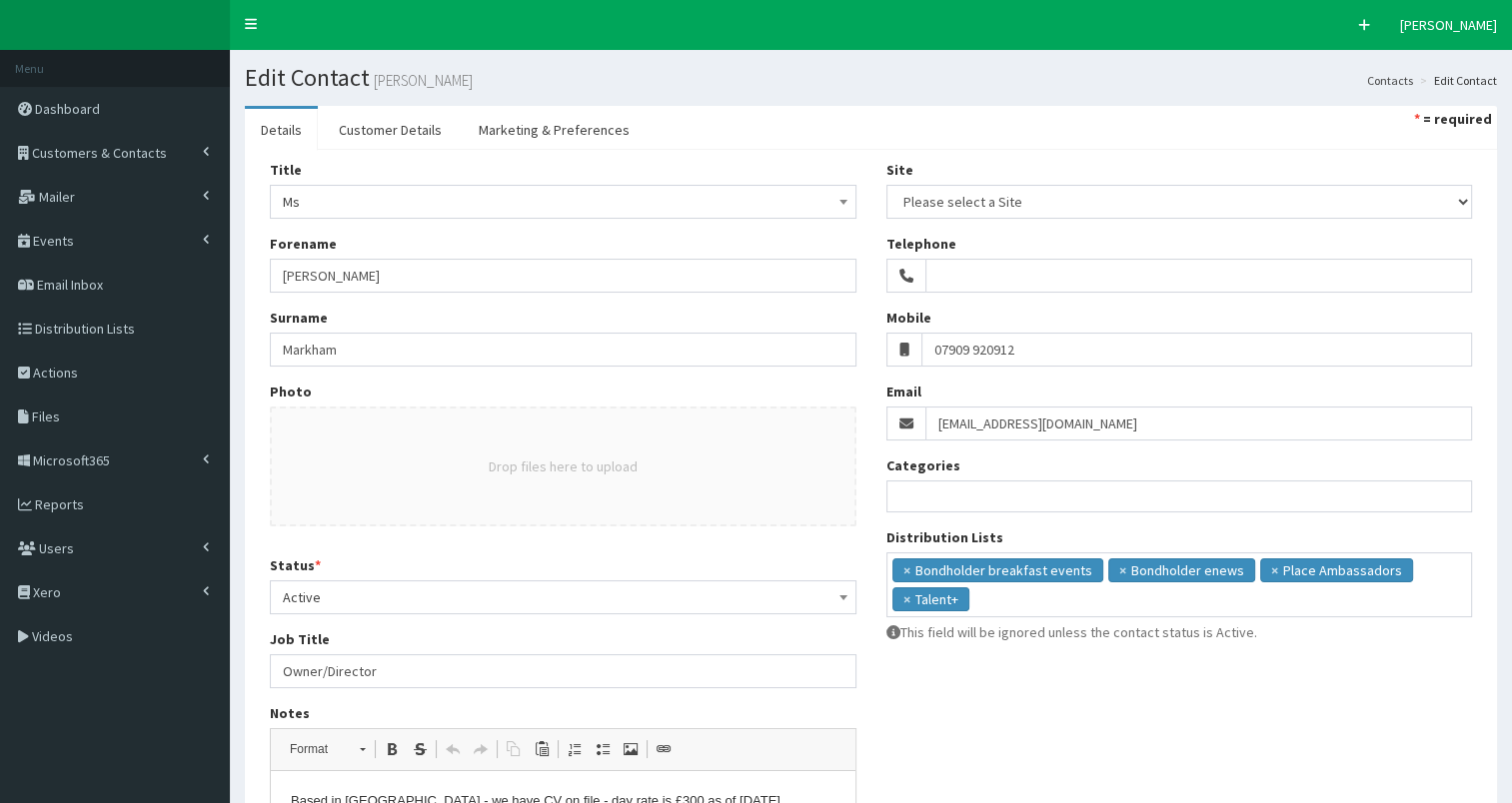 scroll, scrollTop: 0, scrollLeft: 0, axis: both 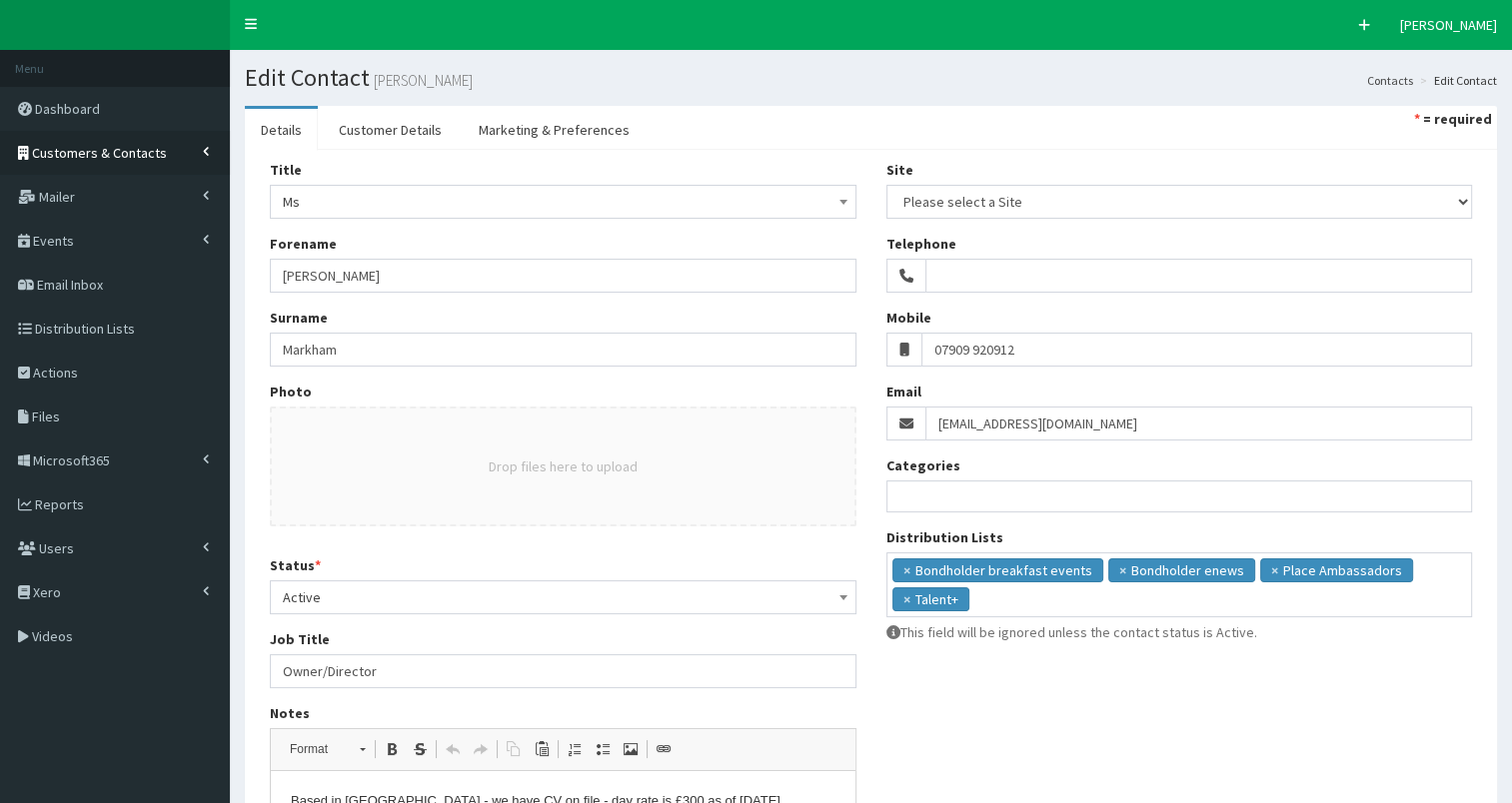 click on "Customers & Contacts" at bounding box center (99, 153) 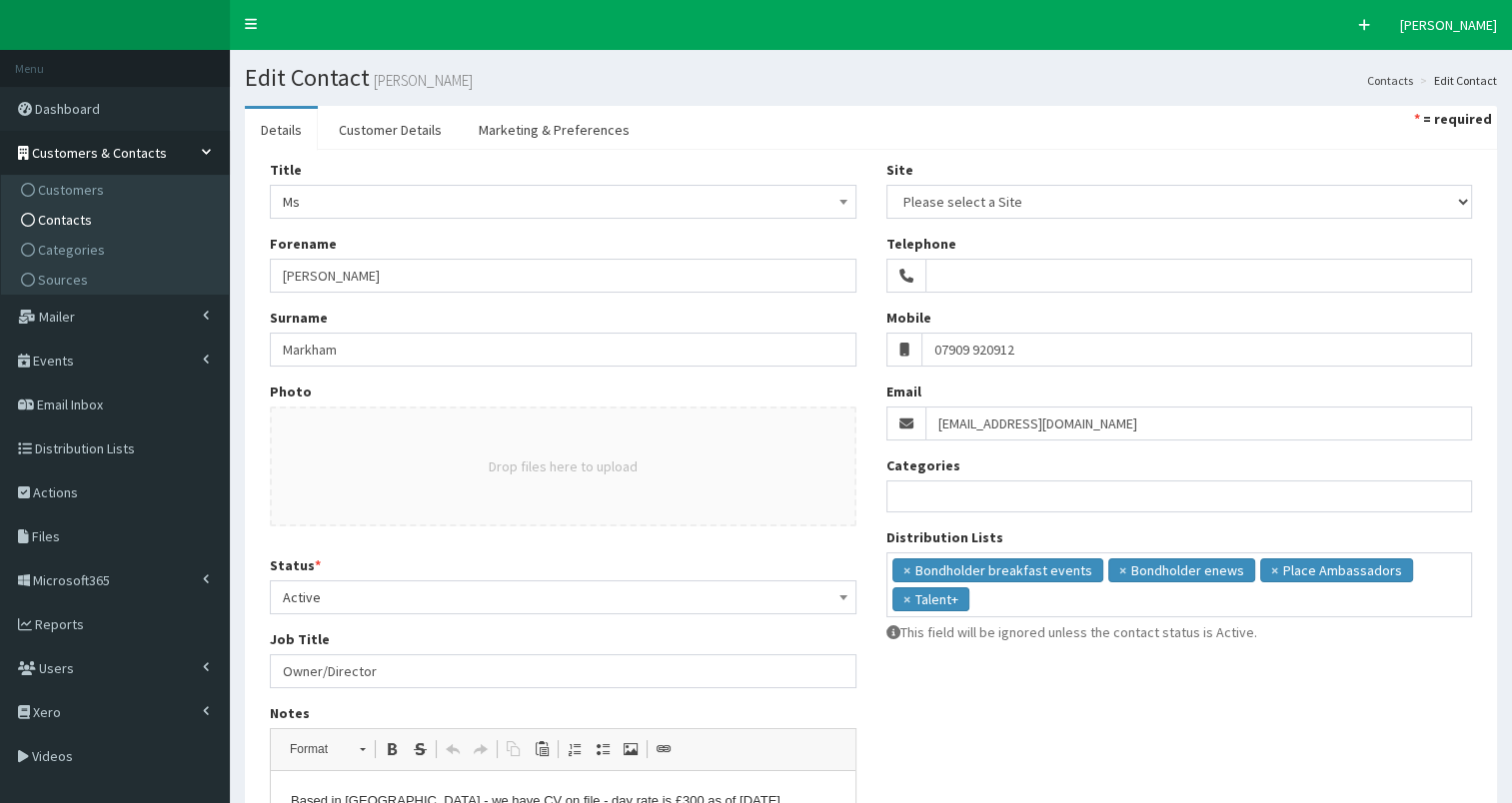 click on "Contacts" at bounding box center [117, 220] 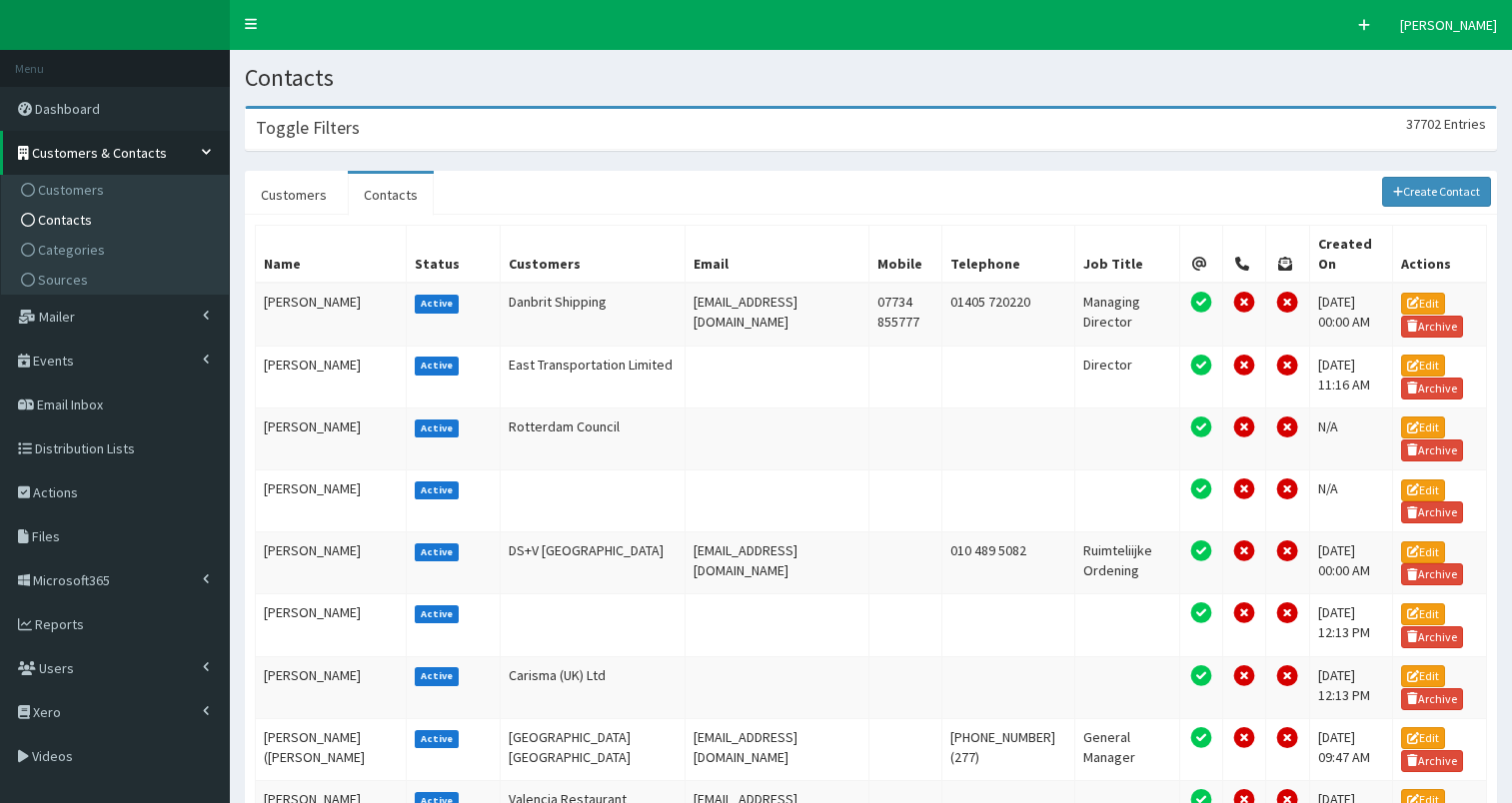 scroll, scrollTop: 0, scrollLeft: 0, axis: both 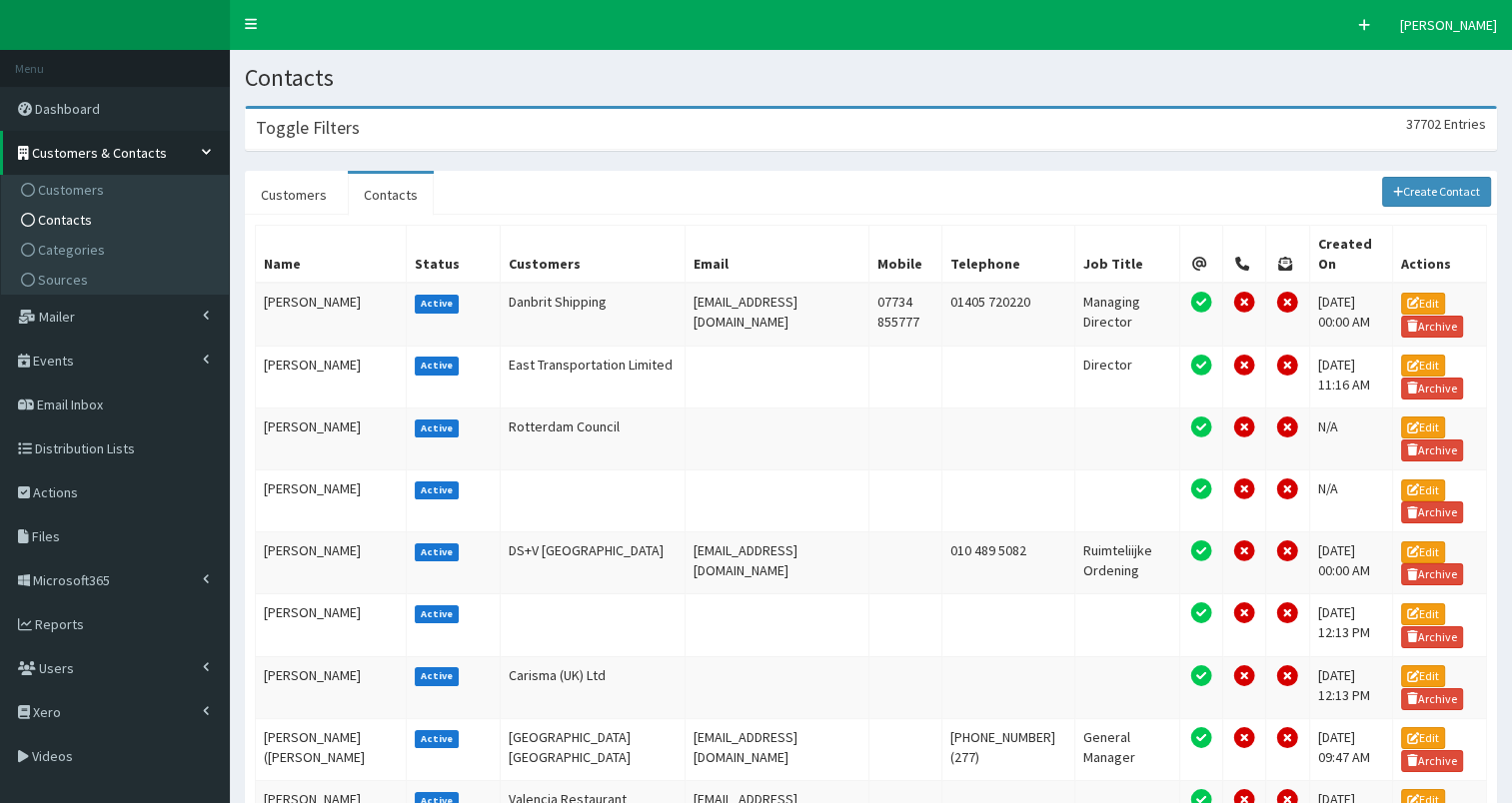 click on "Toggle Filters
37702   Entries" at bounding box center (870, 129) 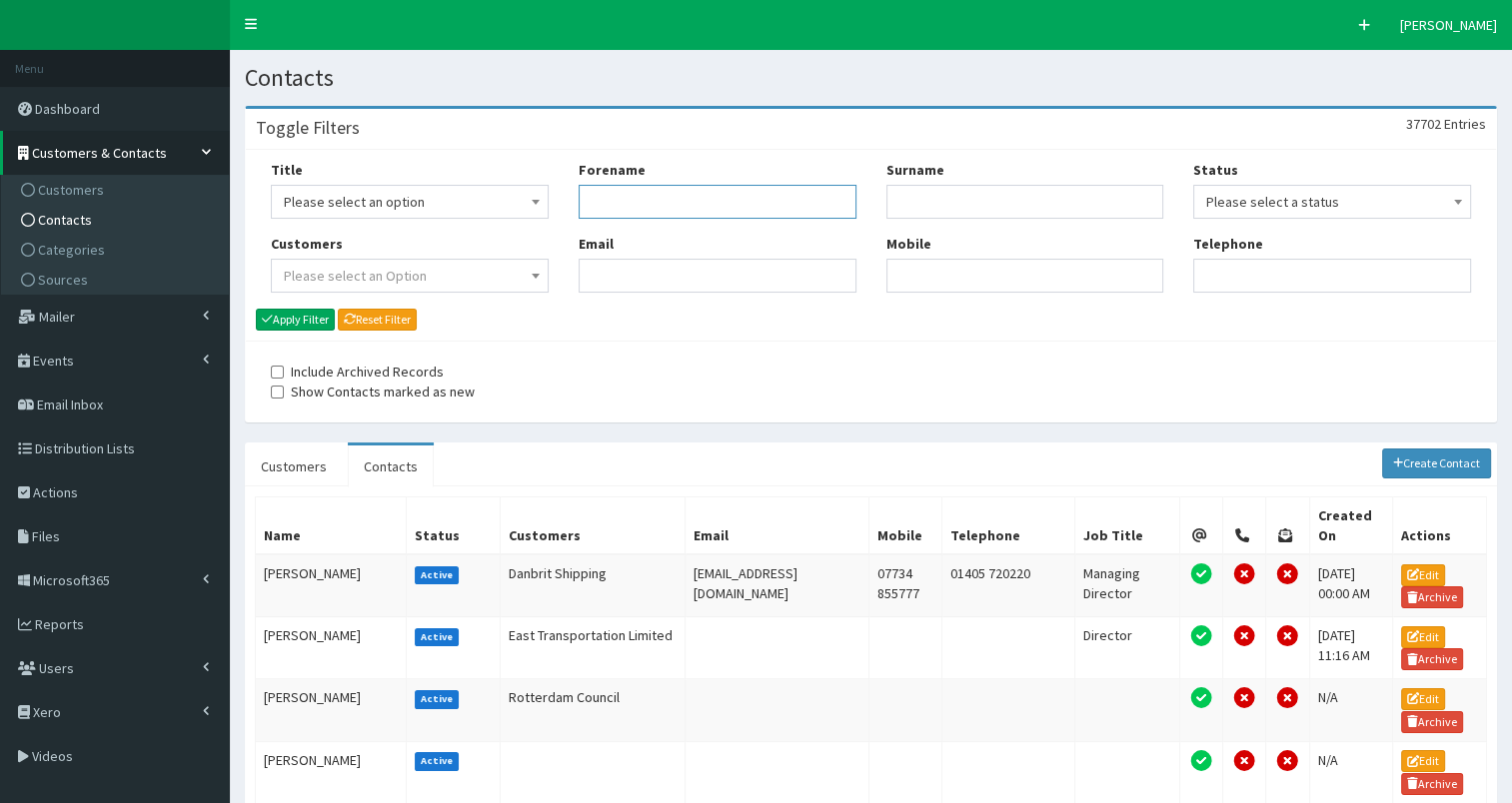 click on "Forename" at bounding box center (718, 202) 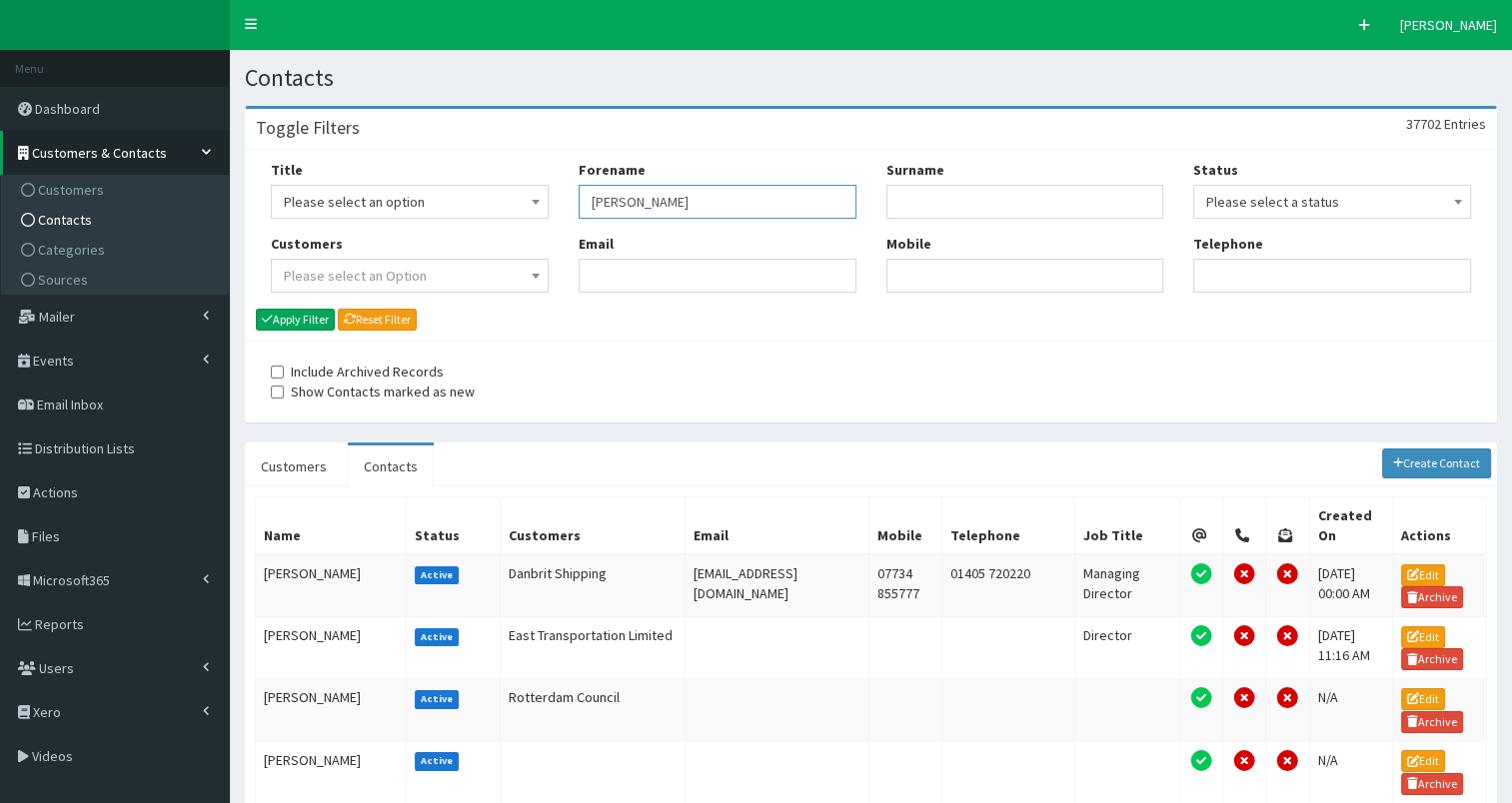 type on "roger" 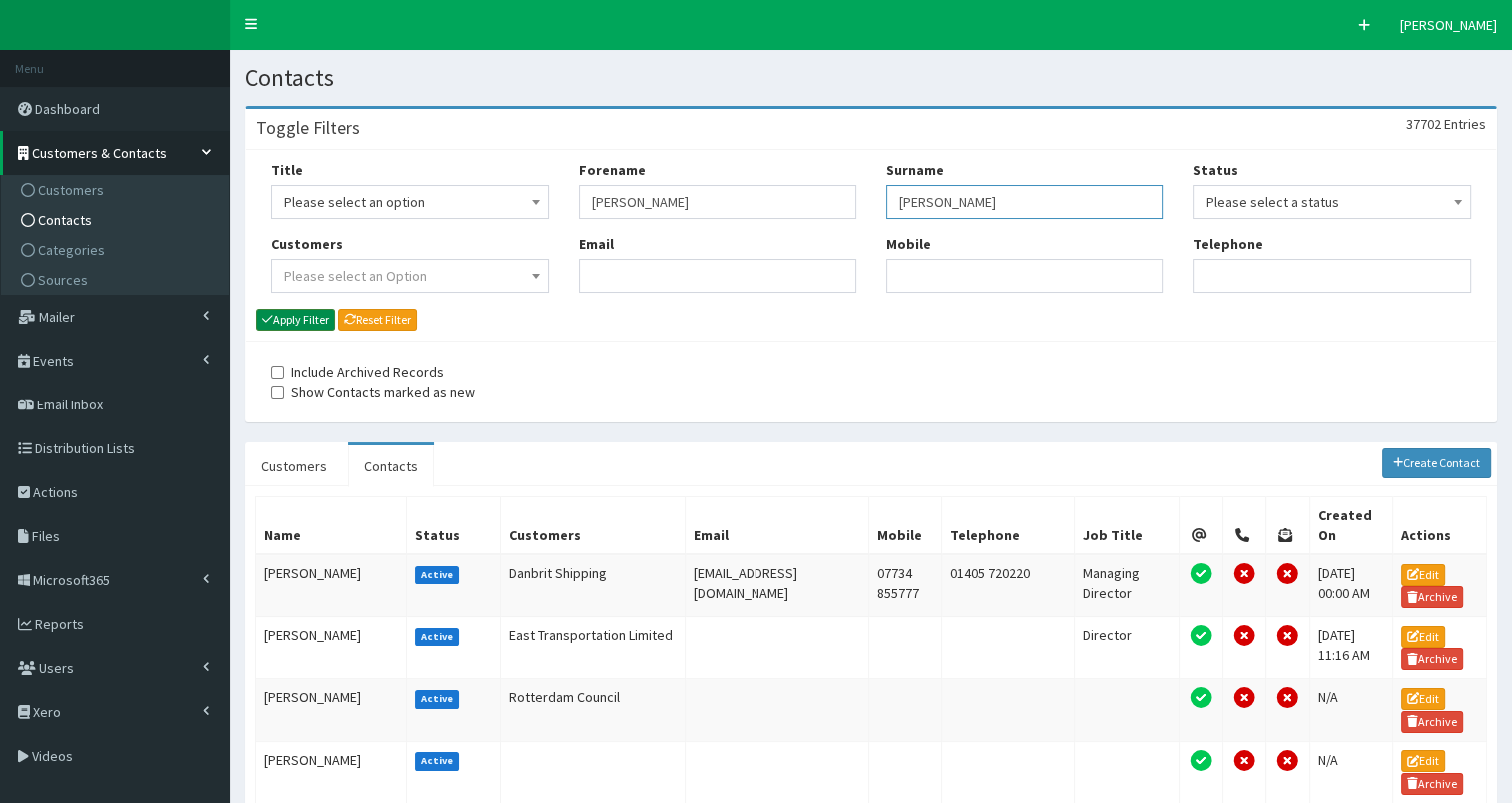 type on "hage" 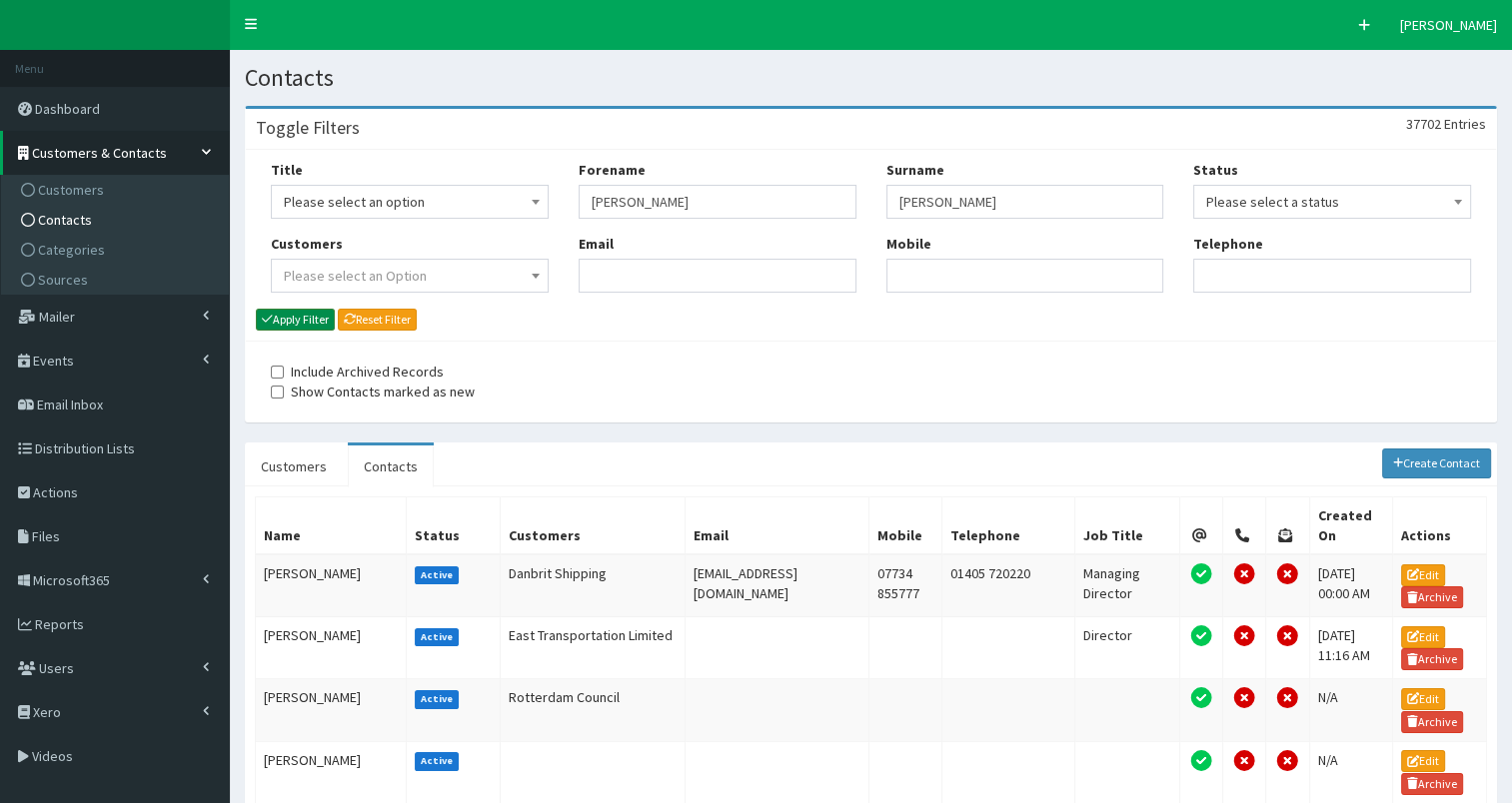 click on "Apply Filter" at bounding box center (295, 320) 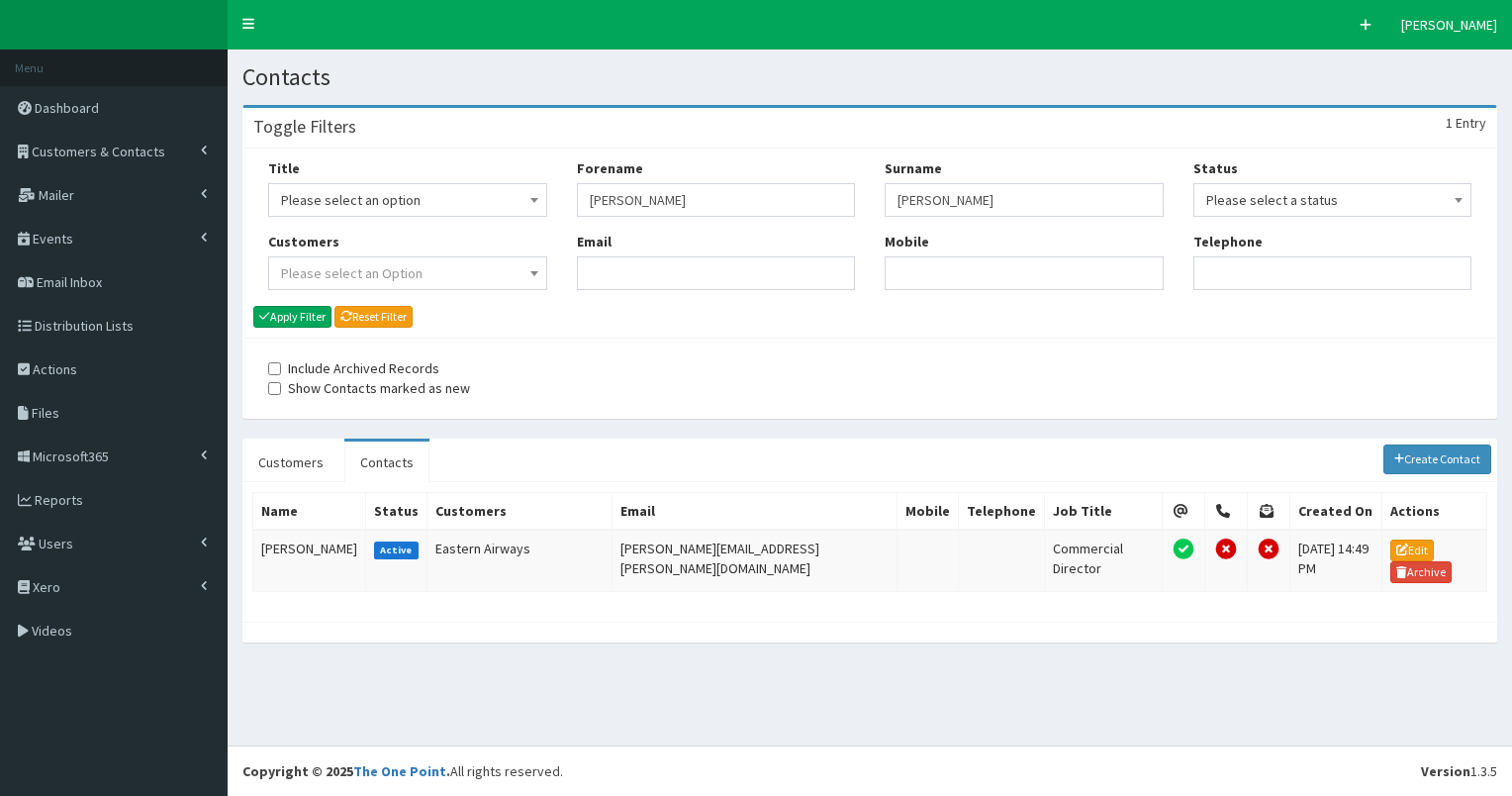 scroll, scrollTop: 0, scrollLeft: 0, axis: both 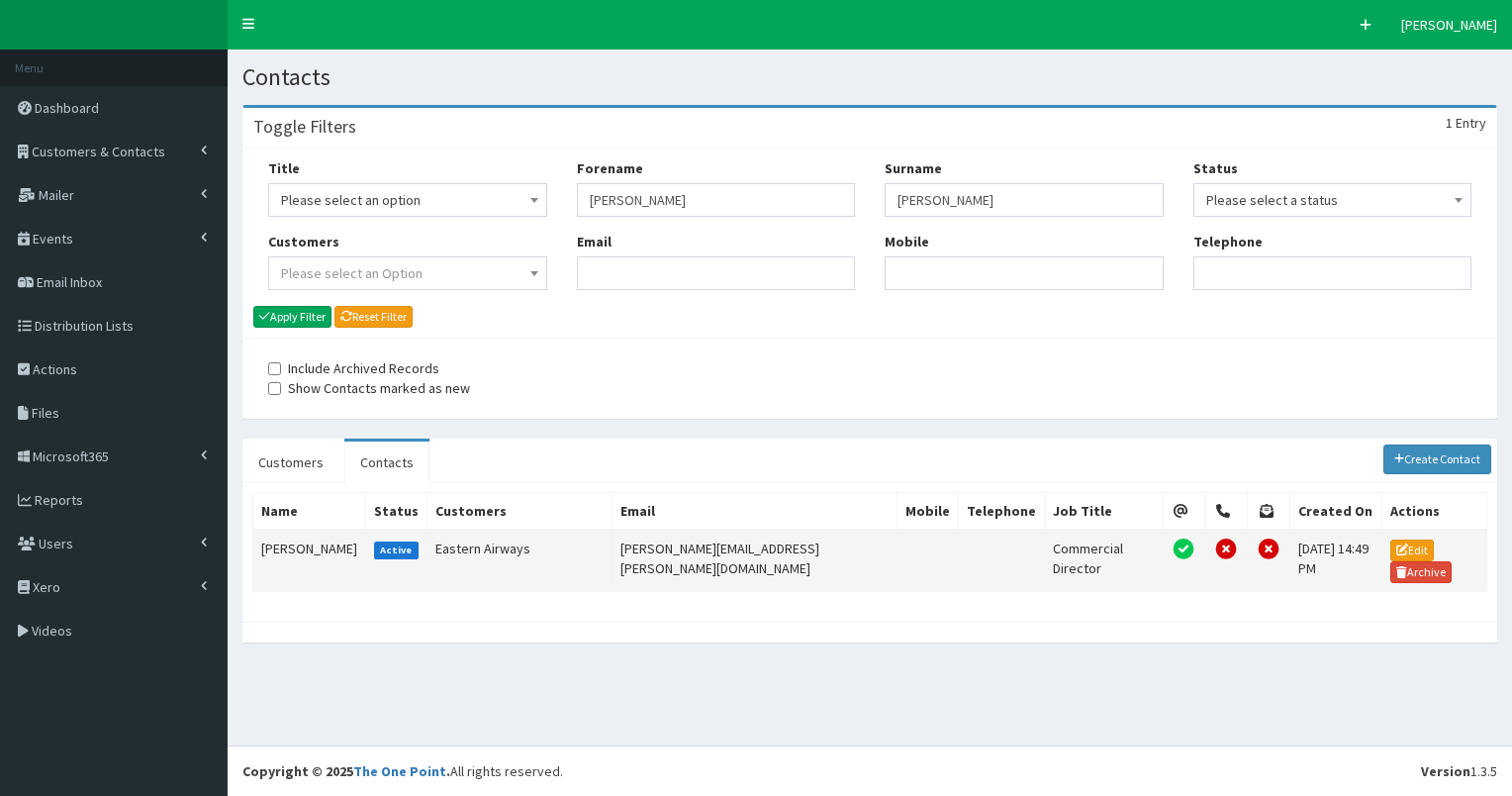 click on "Roger Hage" at bounding box center [310, 560] 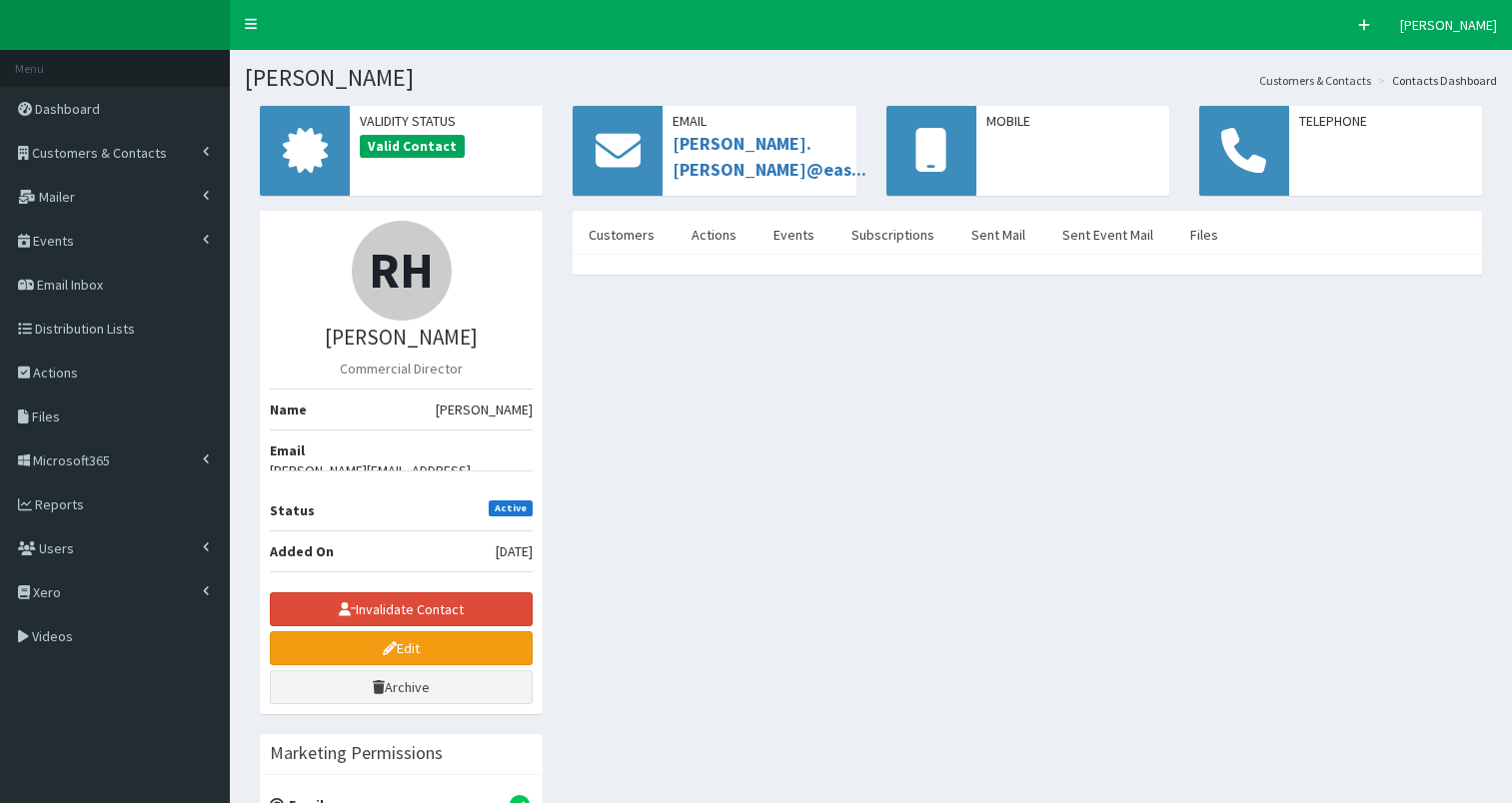 scroll, scrollTop: 0, scrollLeft: 0, axis: both 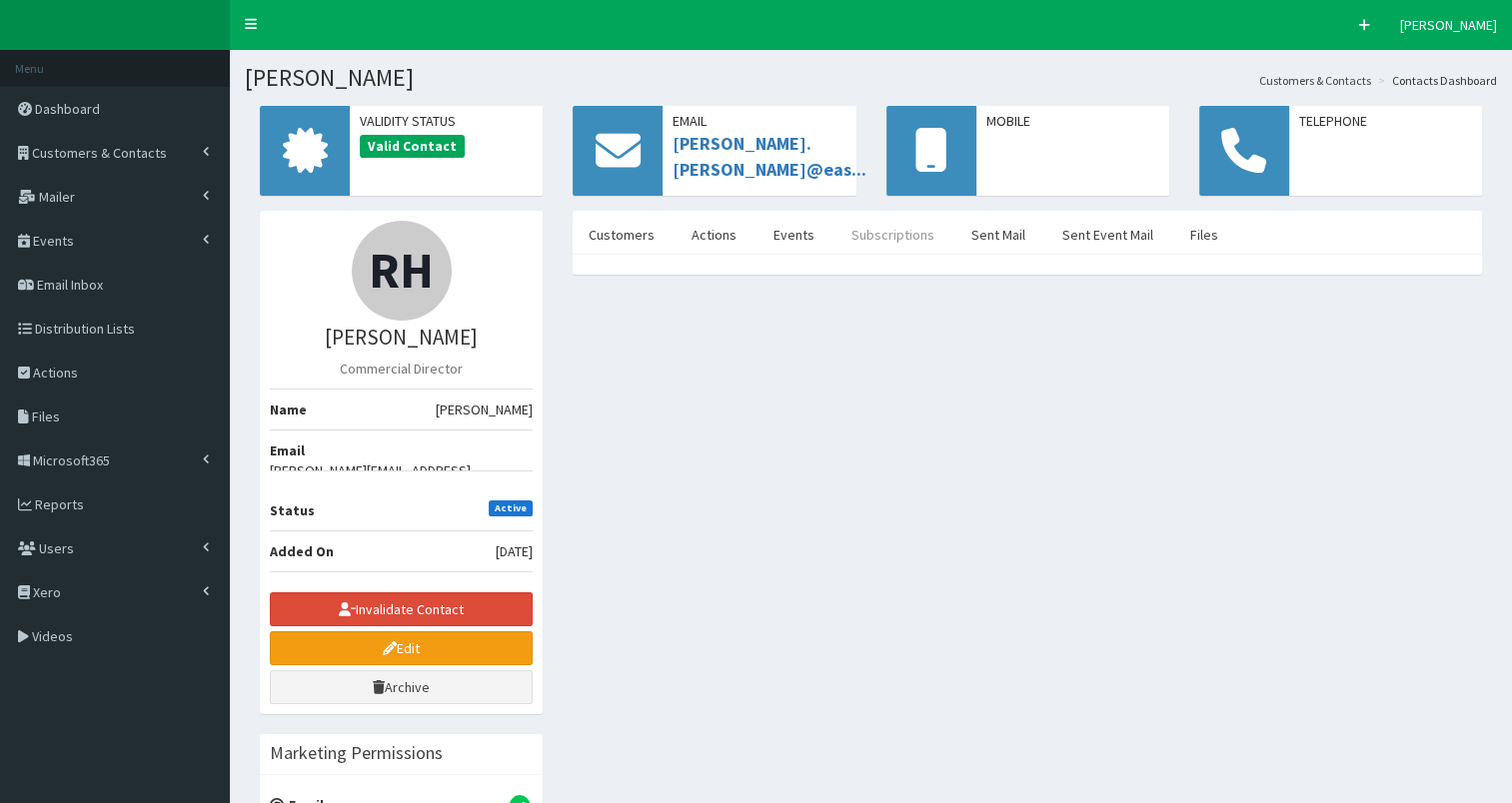 click on "Subscriptions" at bounding box center (892, 235) 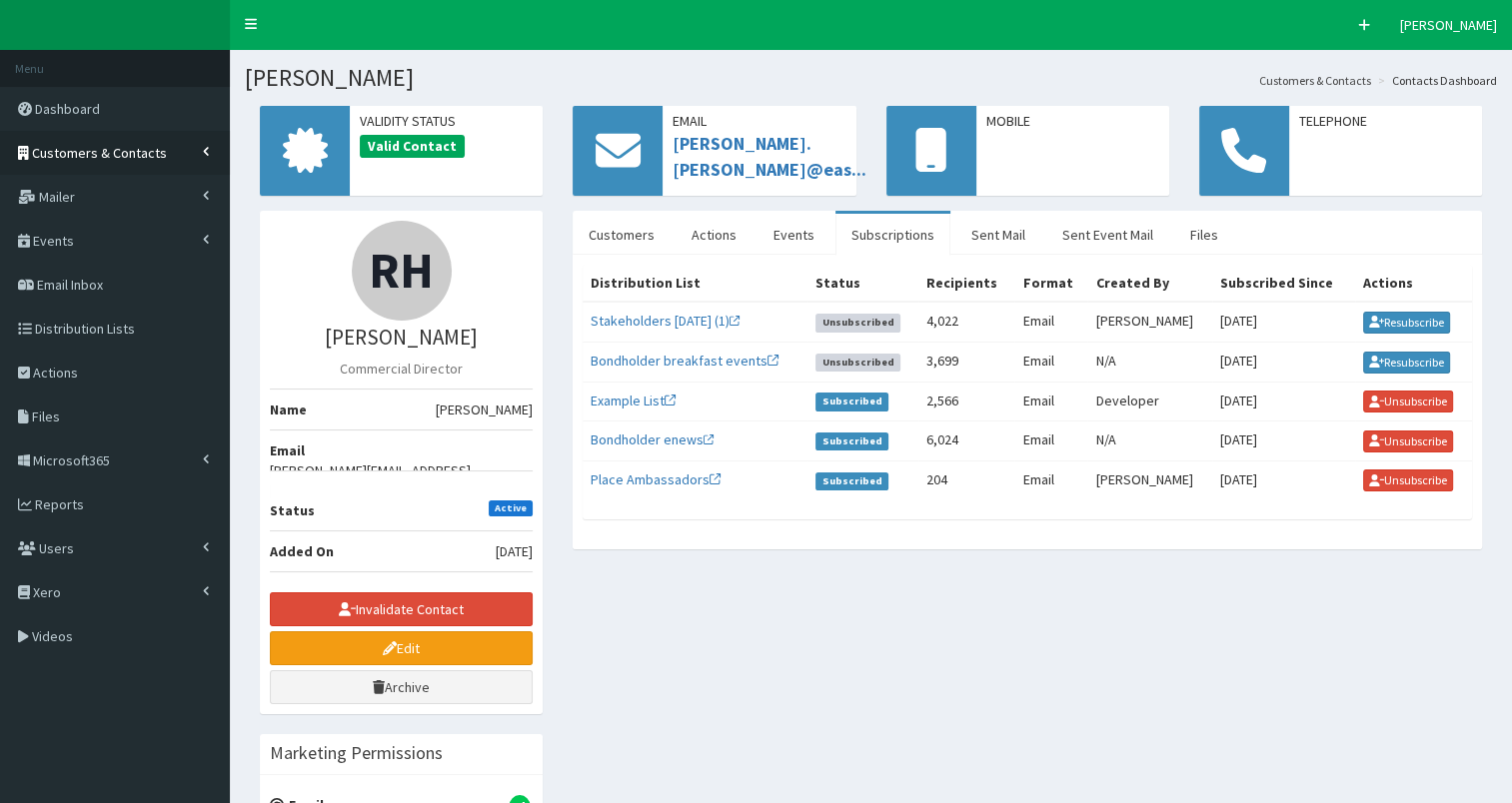 click on "Customers & Contacts" at bounding box center [115, 153] 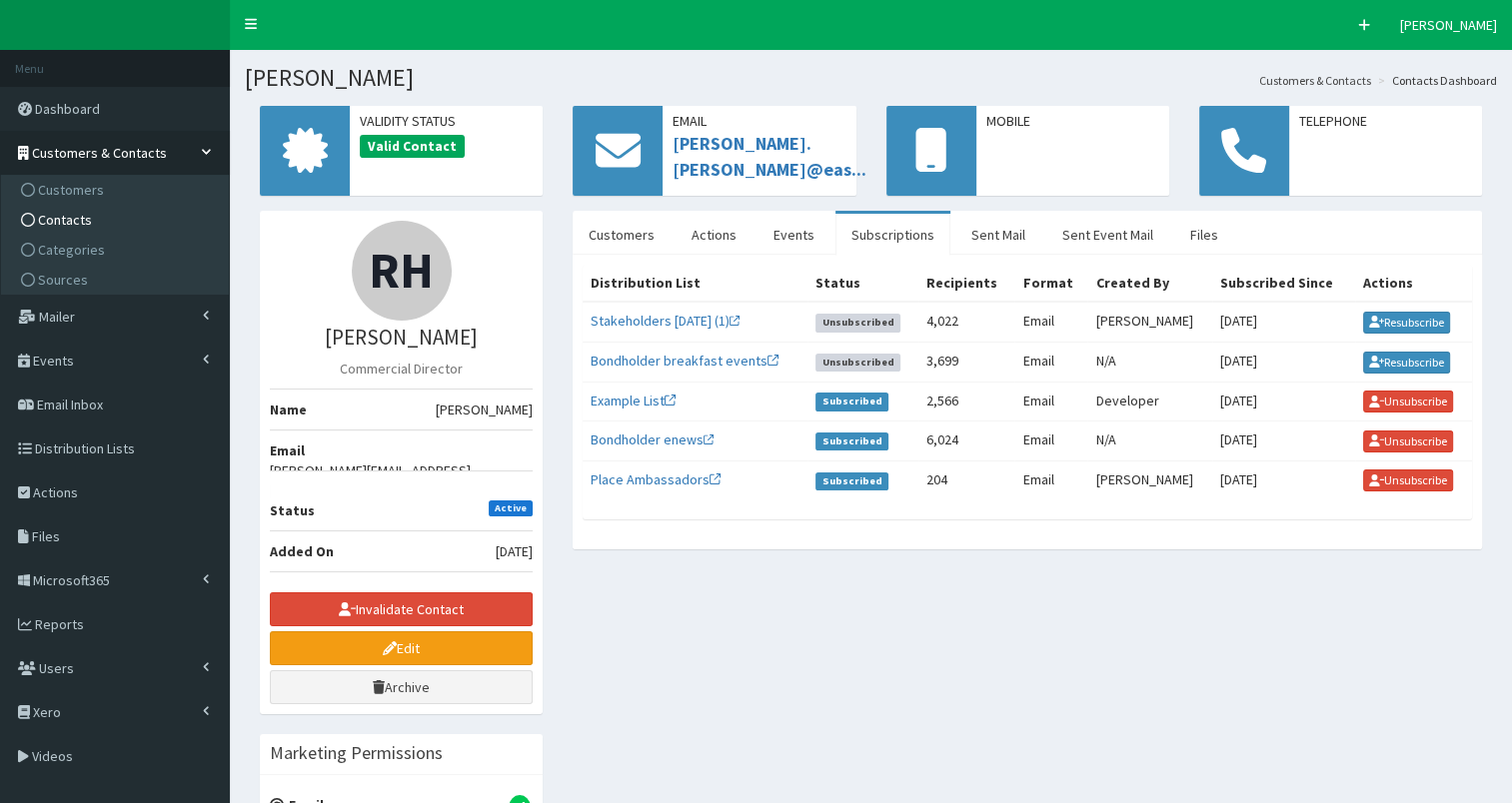 click on "Contacts" at bounding box center (117, 220) 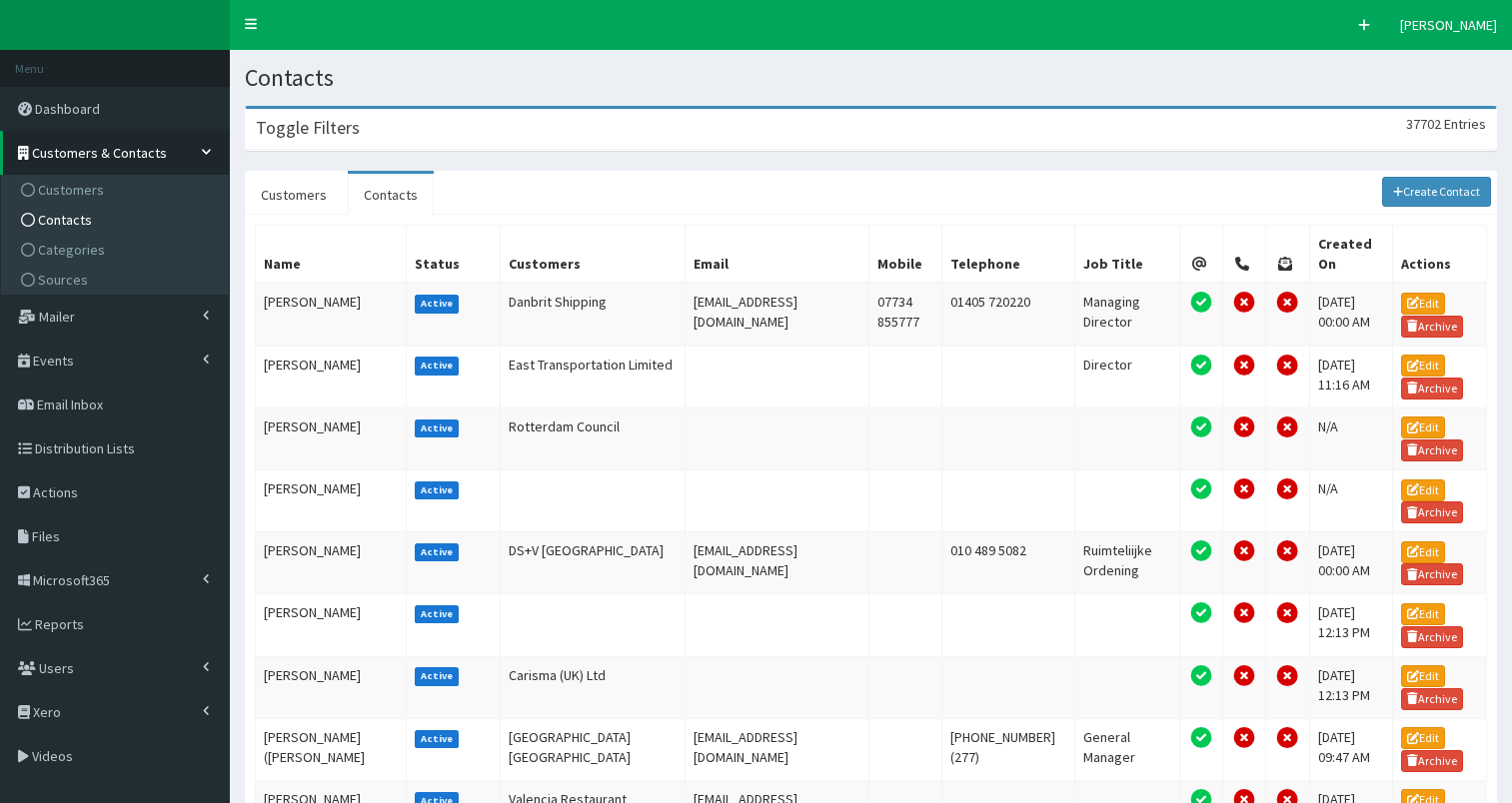 scroll, scrollTop: 0, scrollLeft: 0, axis: both 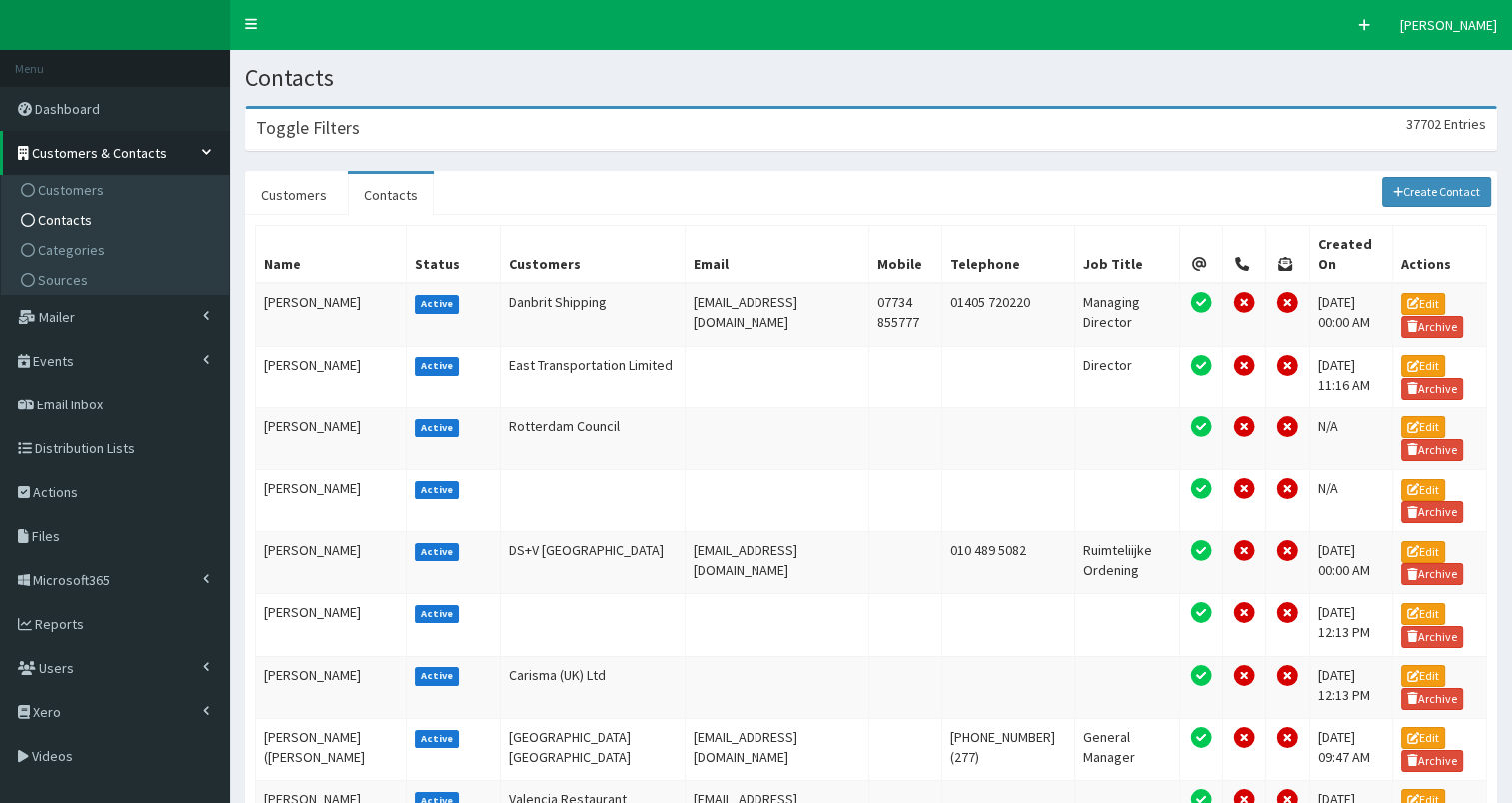 click on "Toggle Filters
37702   Entries" at bounding box center (870, 129) 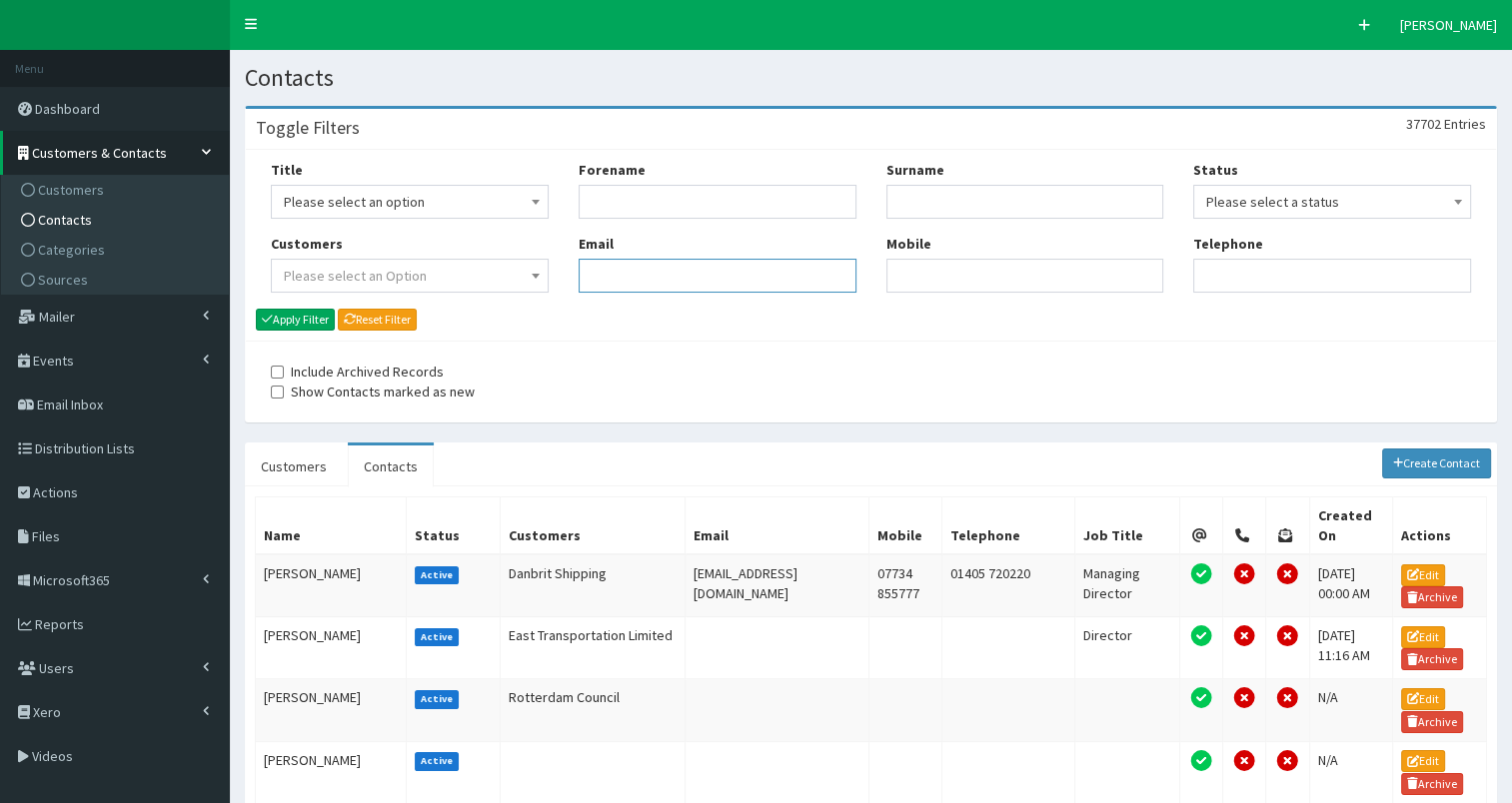 click on "Email" at bounding box center [718, 276] 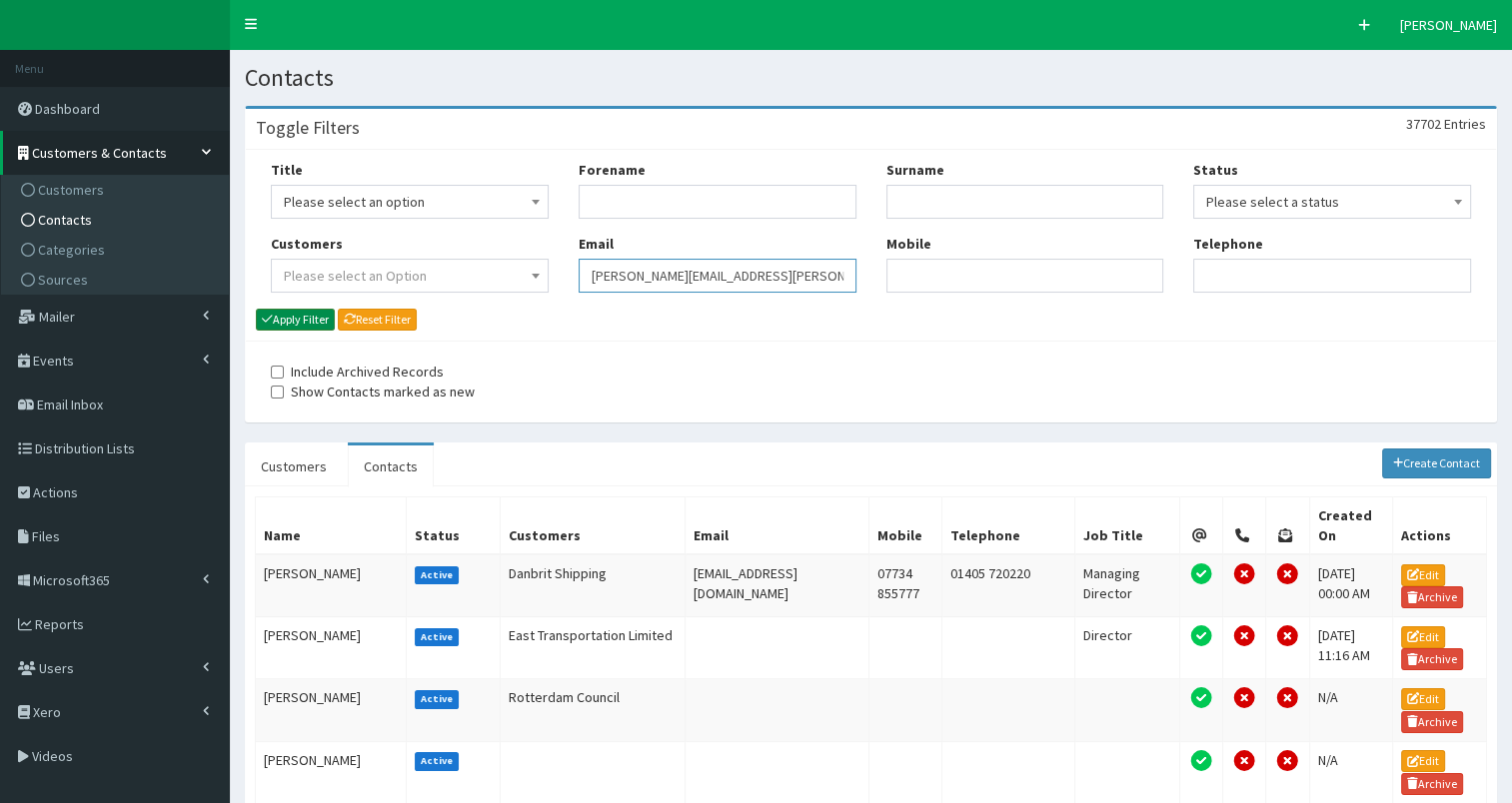 type on "rachel.madden@dyslexia-sparks.org.uk" 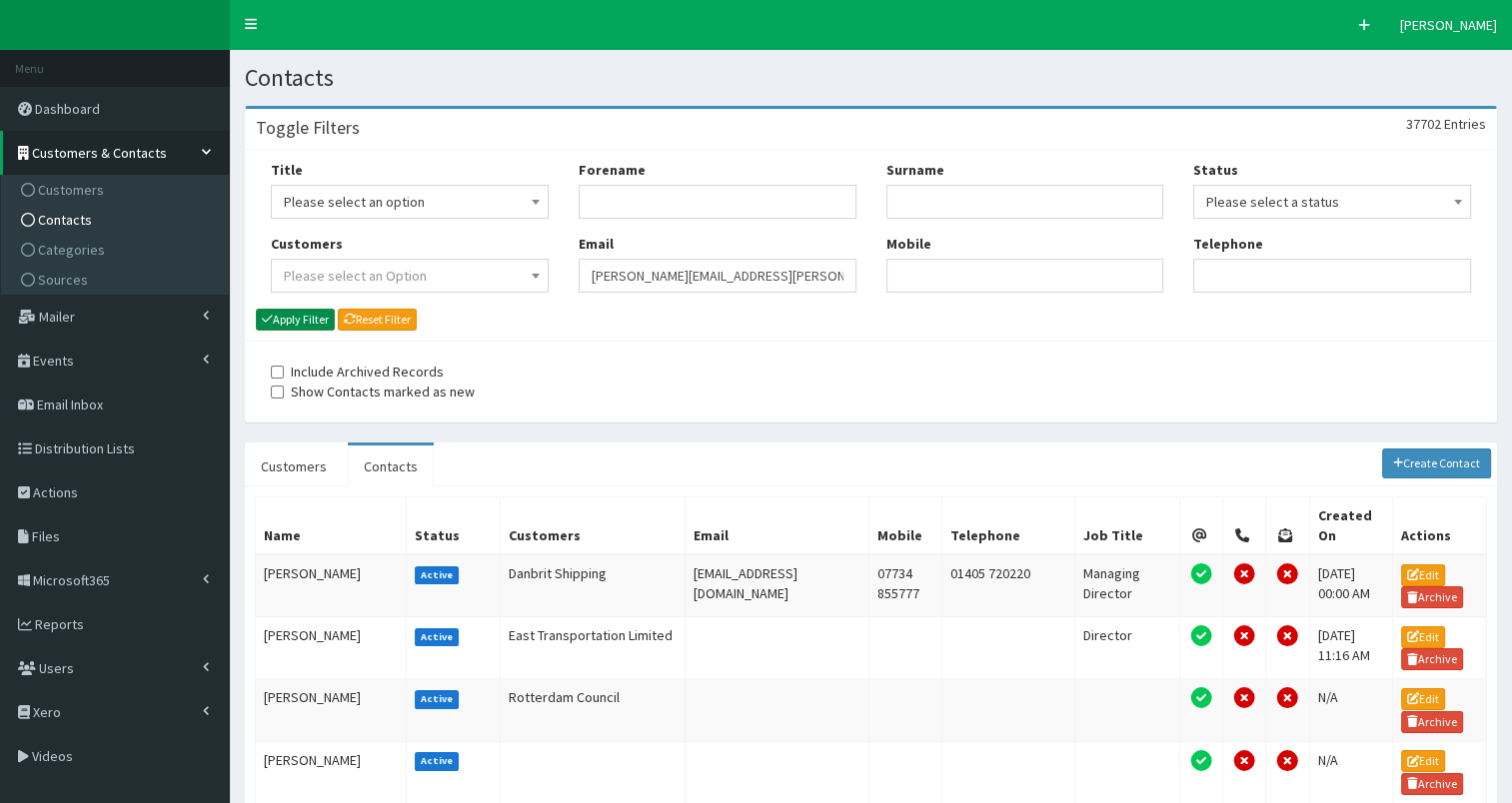 click on "Apply Filter" at bounding box center (295, 320) 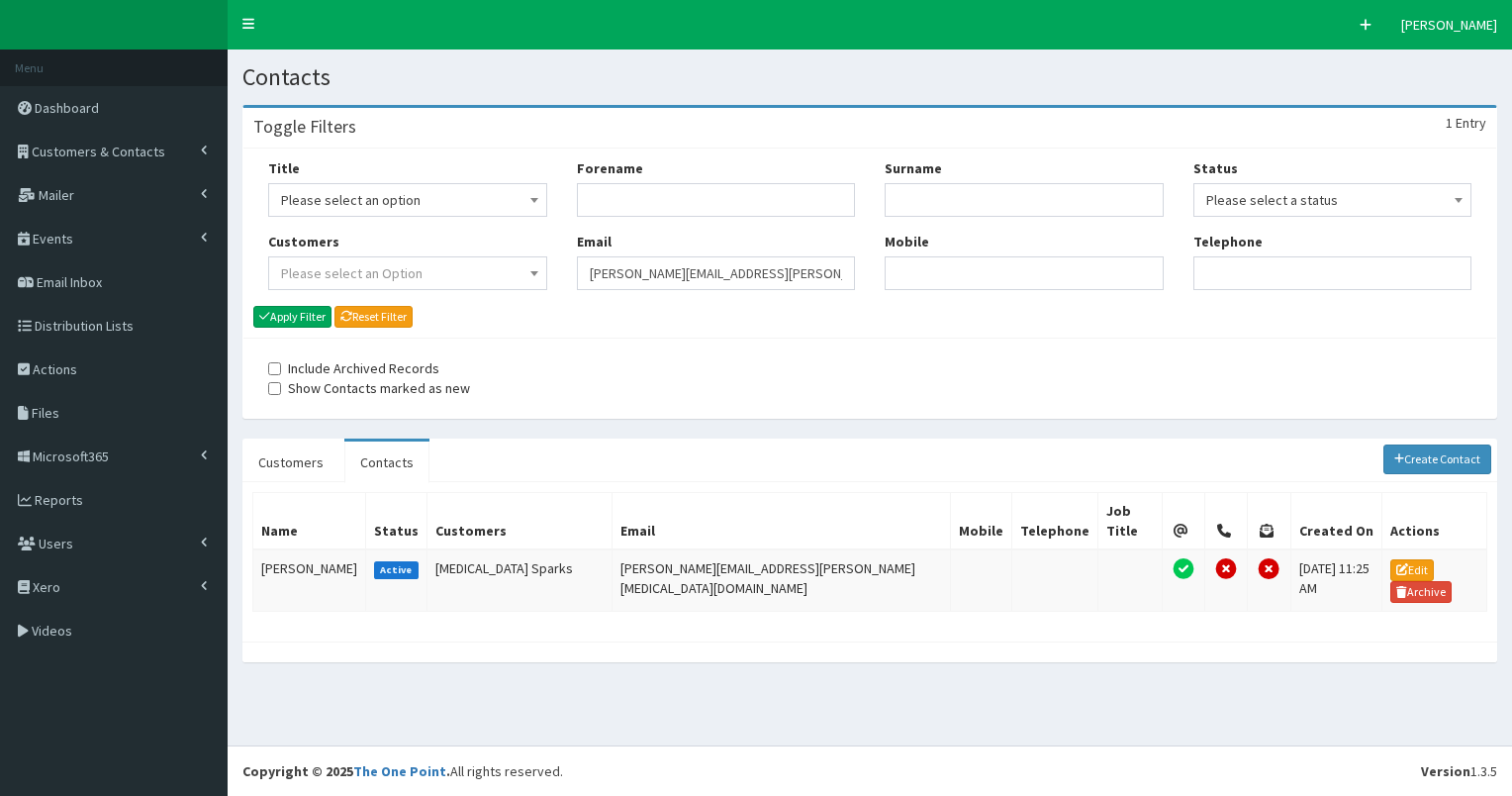 scroll, scrollTop: 0, scrollLeft: 0, axis: both 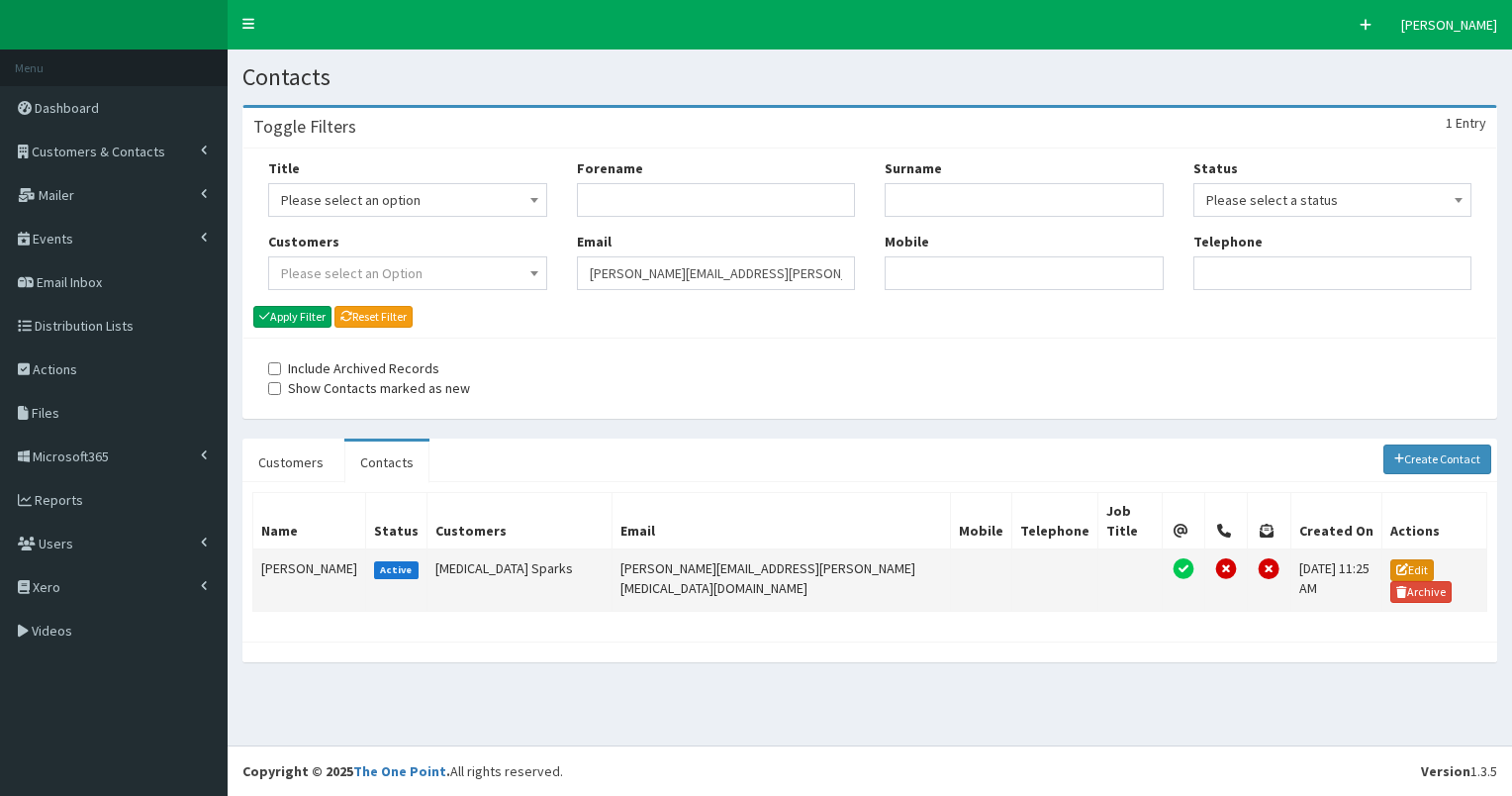 click on "Edit" at bounding box center [1412, 570] 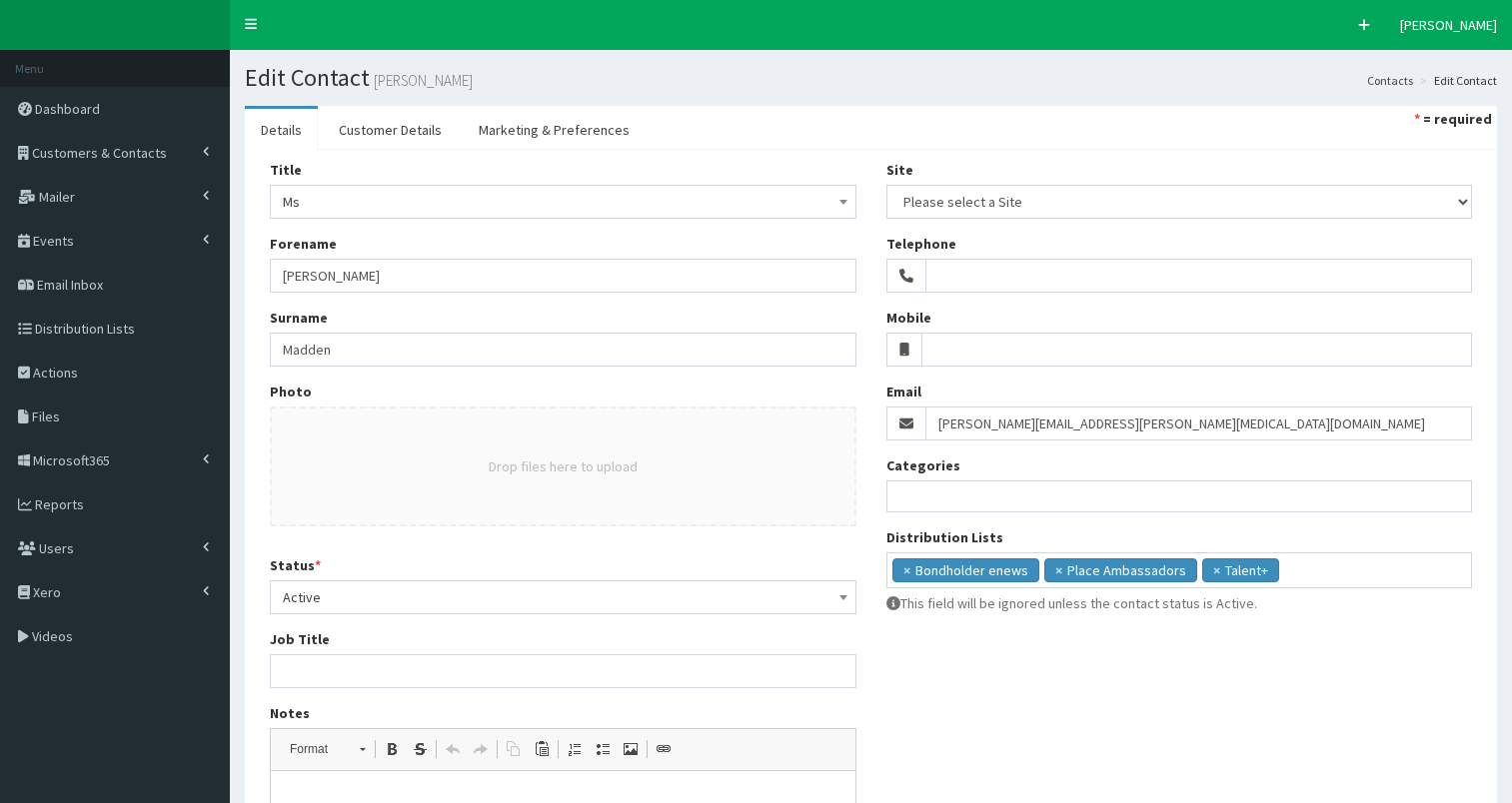 select 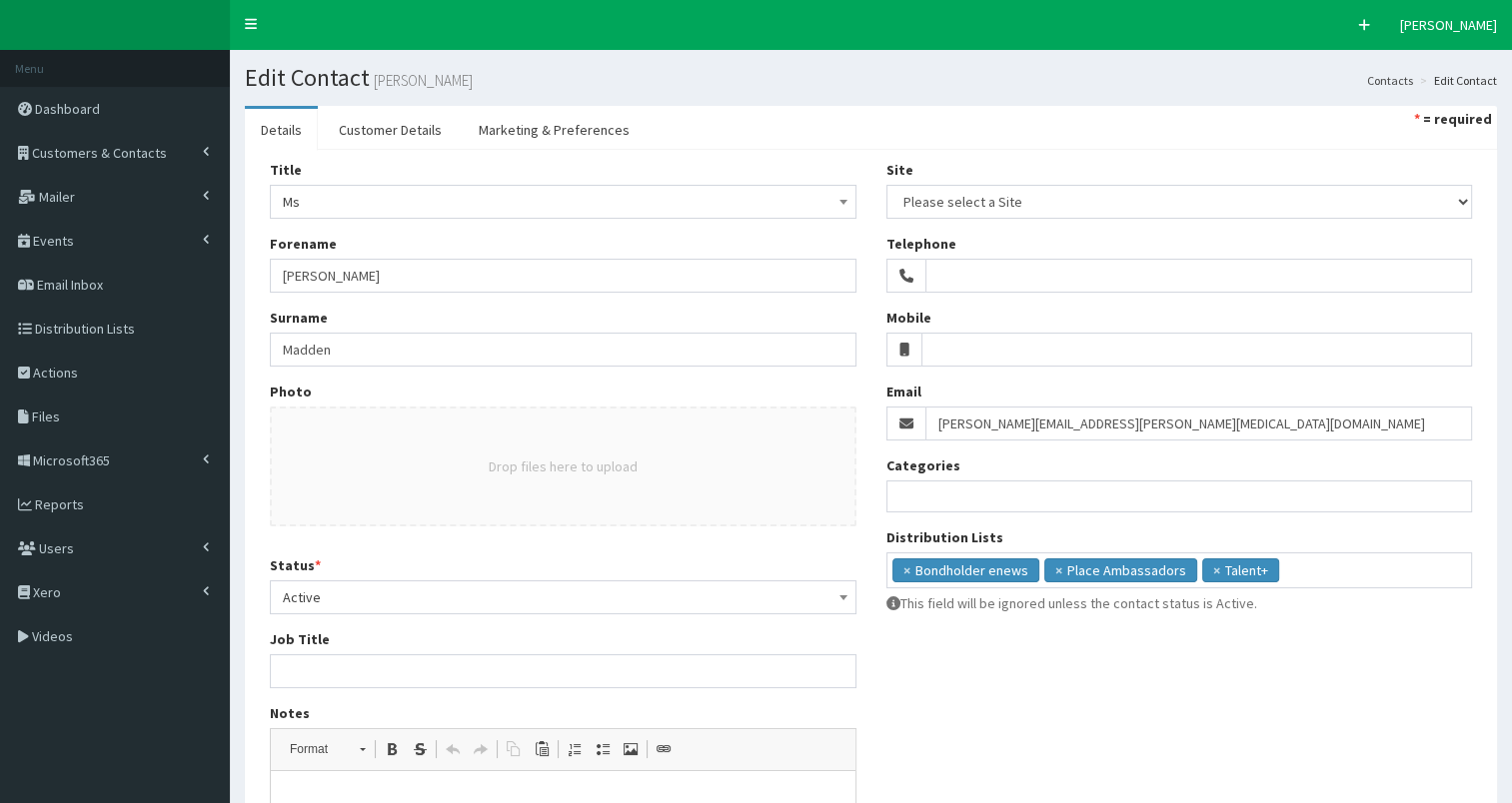 scroll, scrollTop: 0, scrollLeft: 0, axis: both 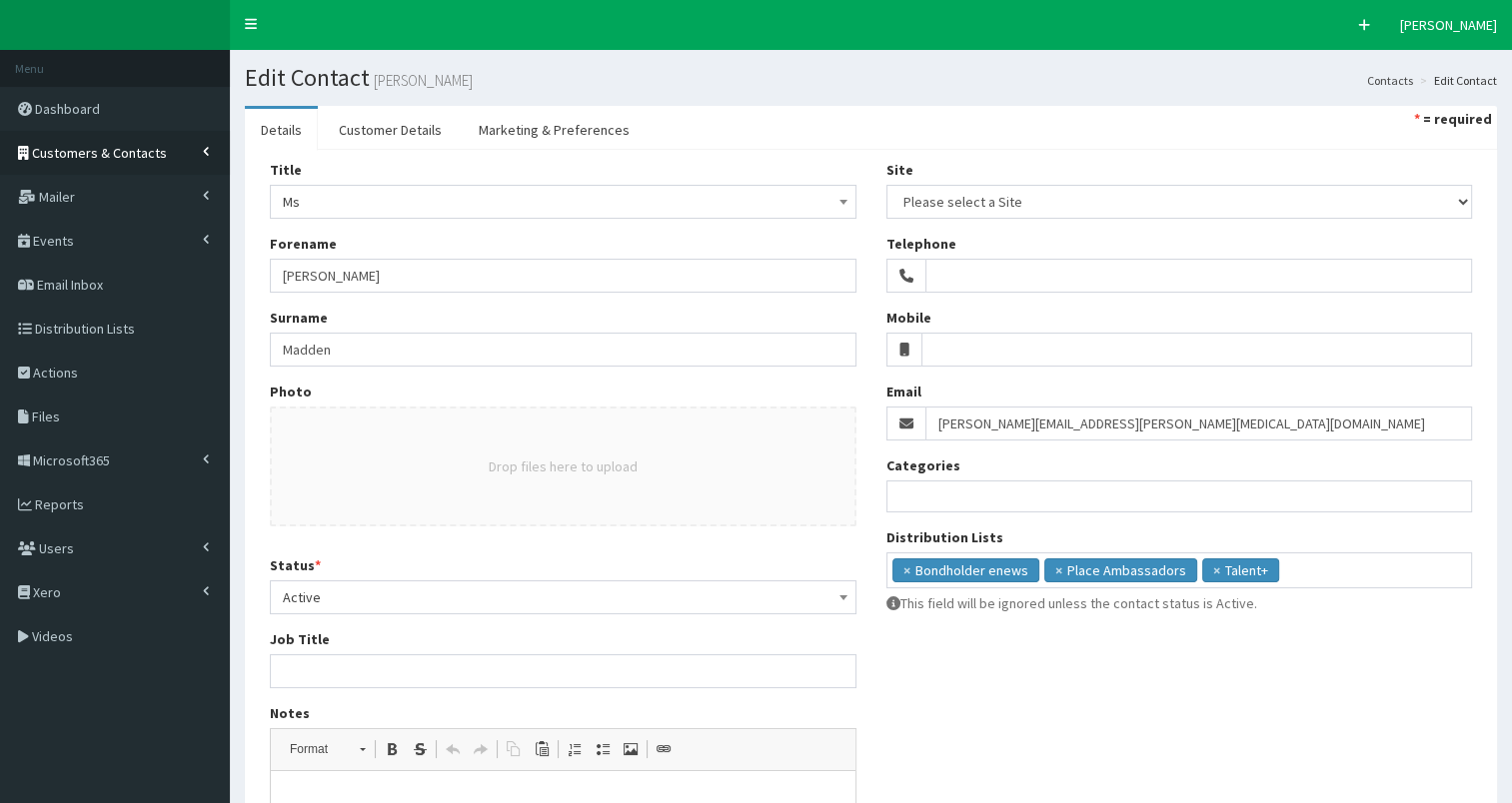click on "Customers & Contacts" at bounding box center (115, 153) 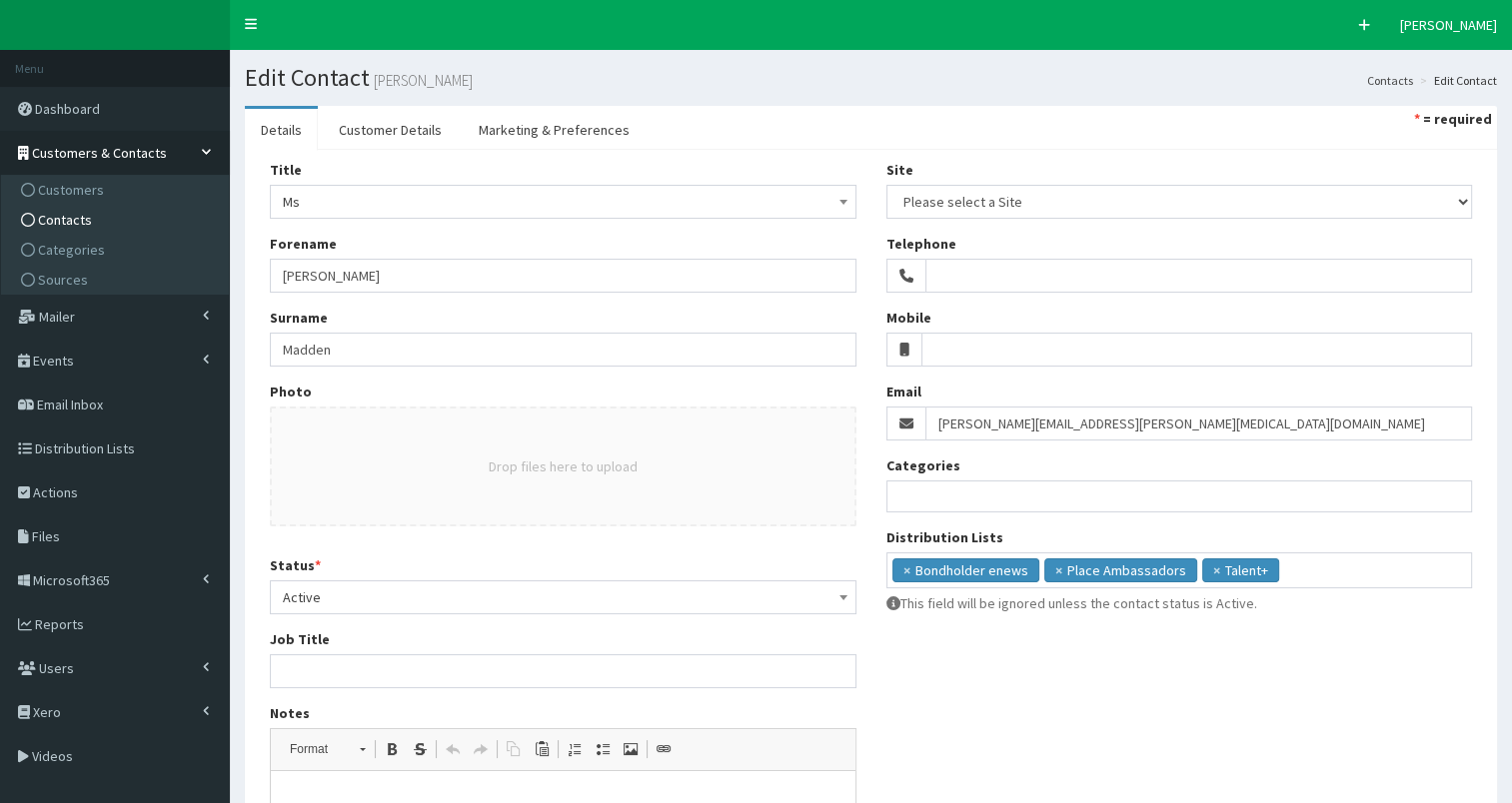 click on "Contacts" at bounding box center (117, 220) 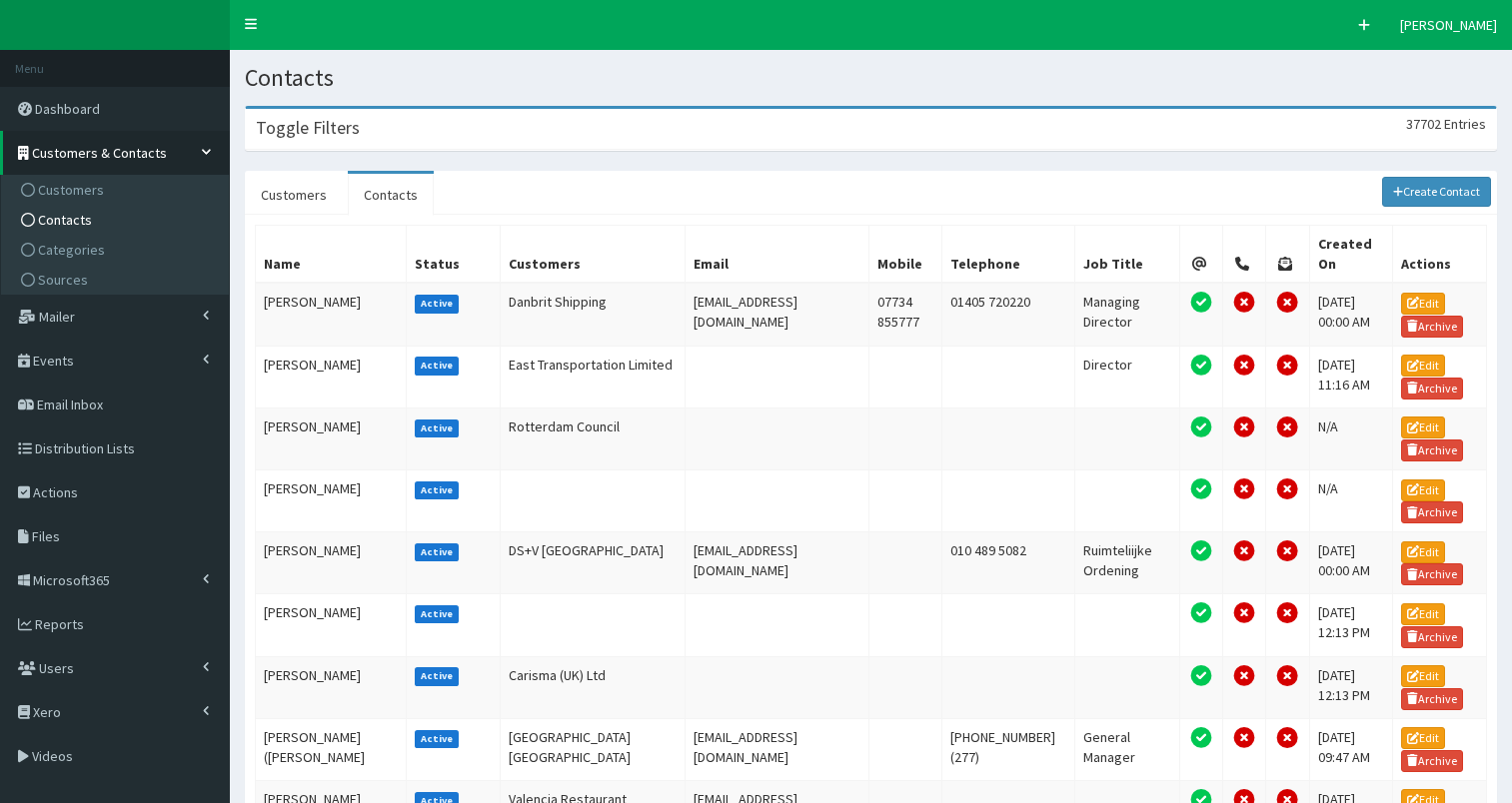 scroll, scrollTop: 0, scrollLeft: 0, axis: both 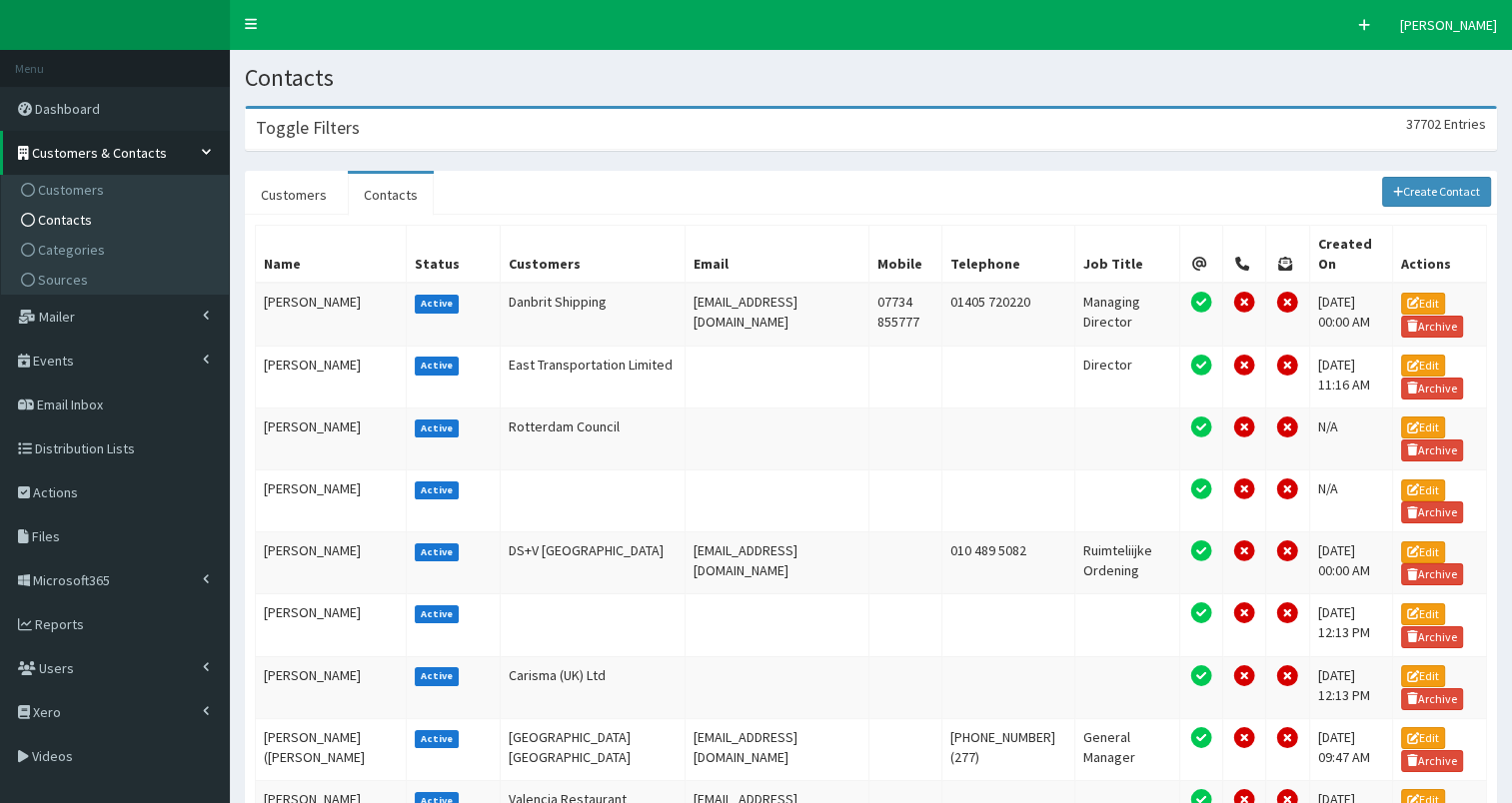 click on "Toggle Filters
37702   Entries" at bounding box center [870, 129] 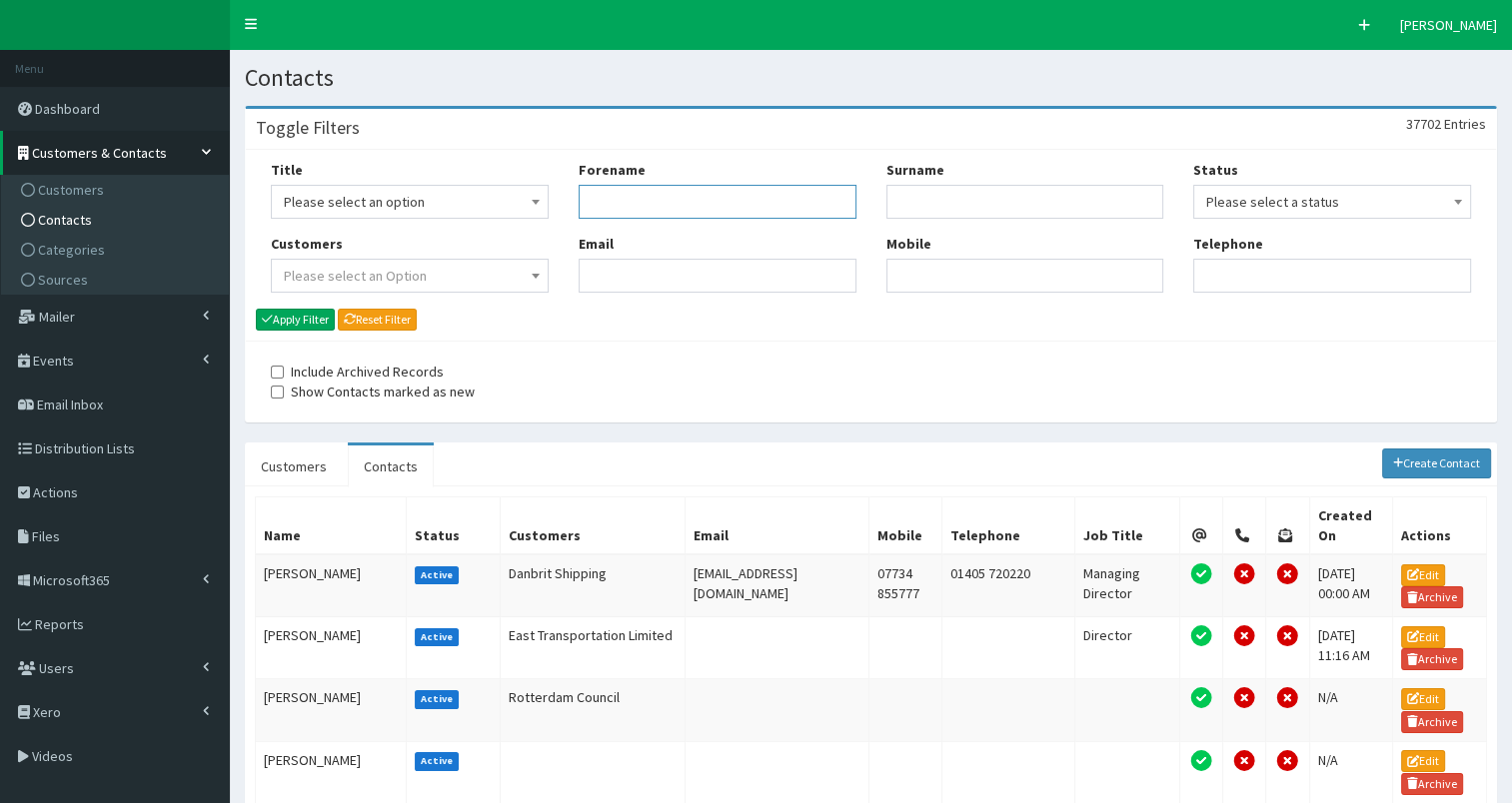 click on "Forename" at bounding box center [718, 202] 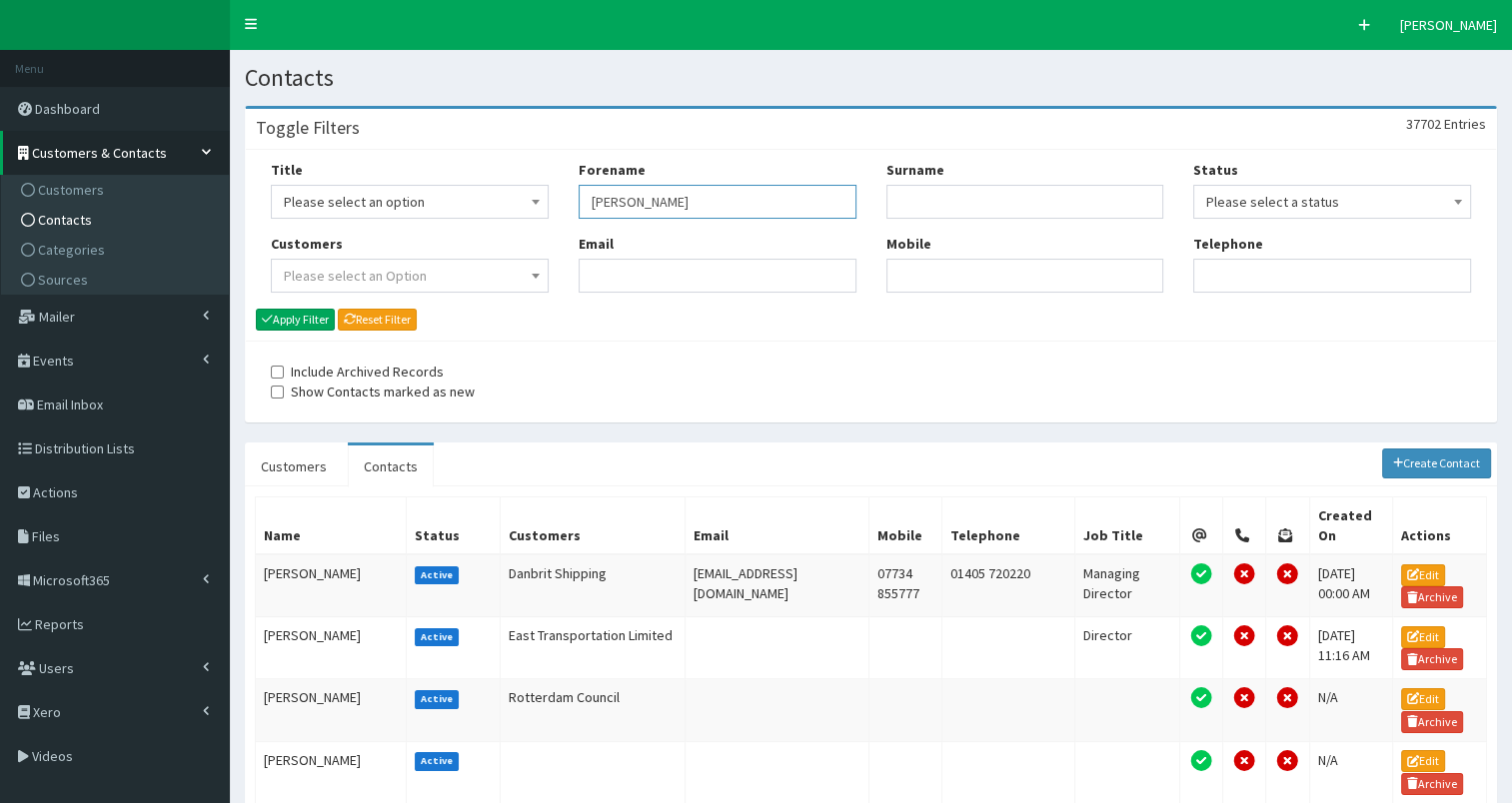 type on "[PERSON_NAME]" 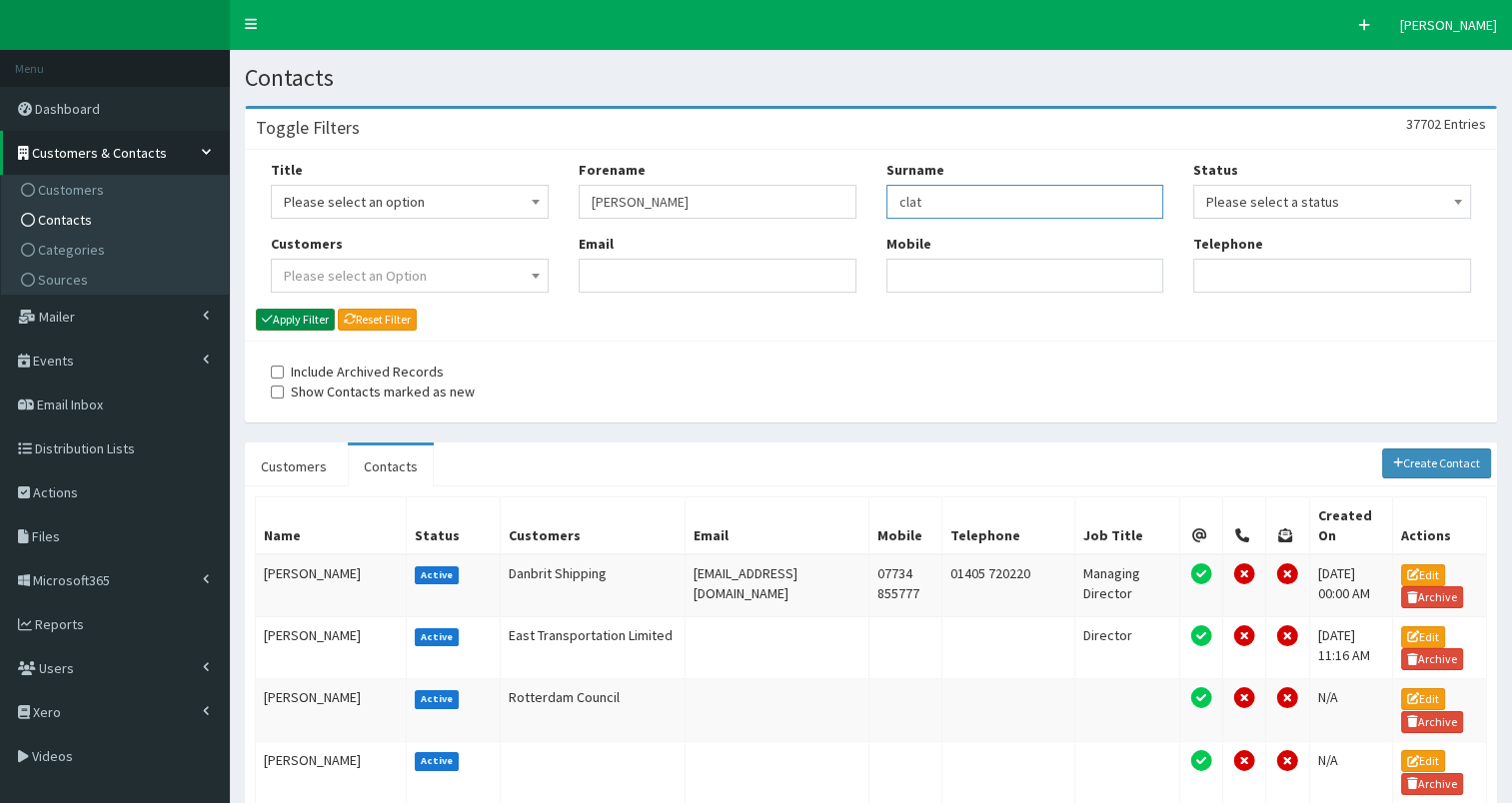 type on "clat" 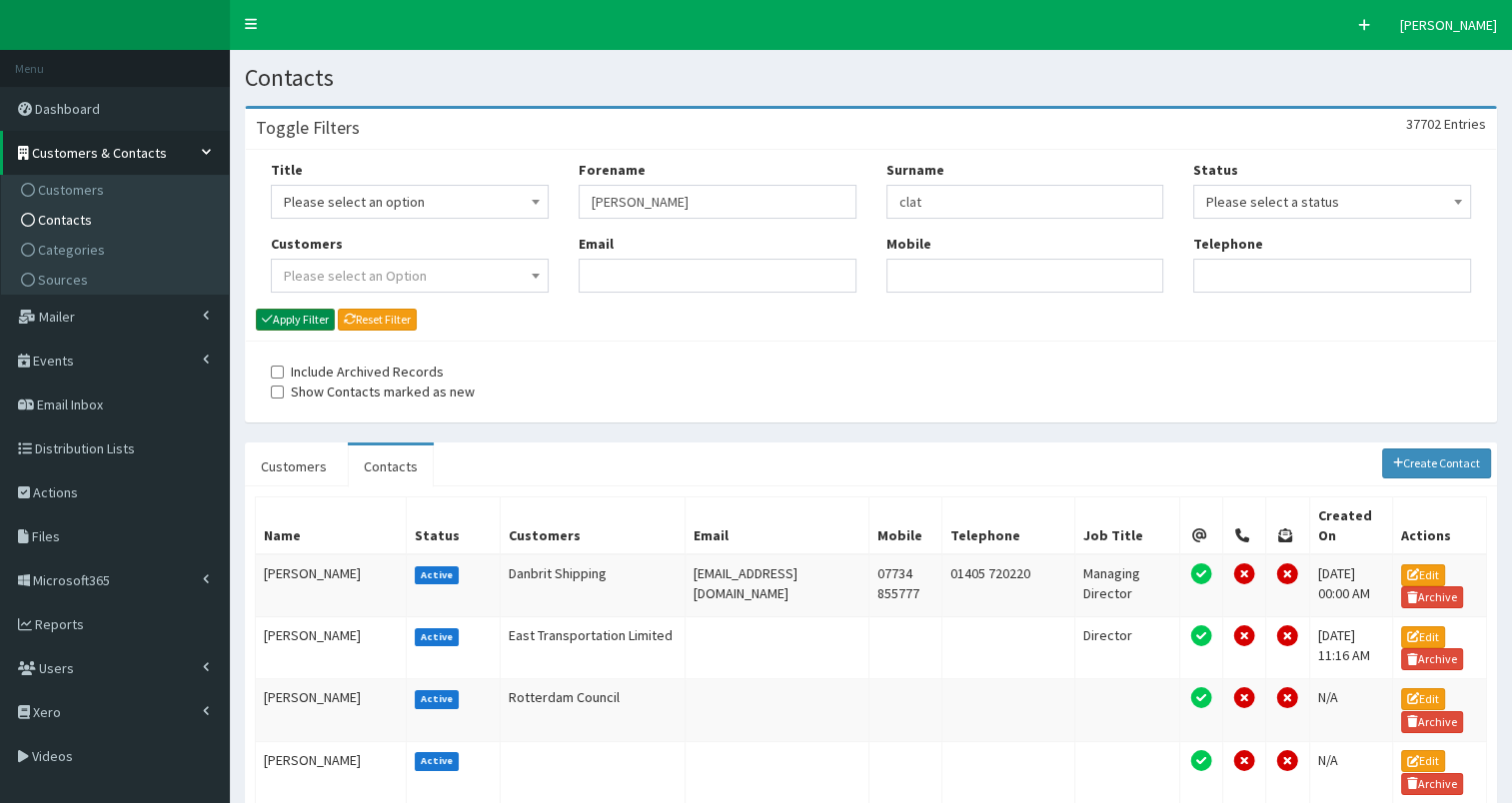 click on "Apply Filter" at bounding box center (295, 320) 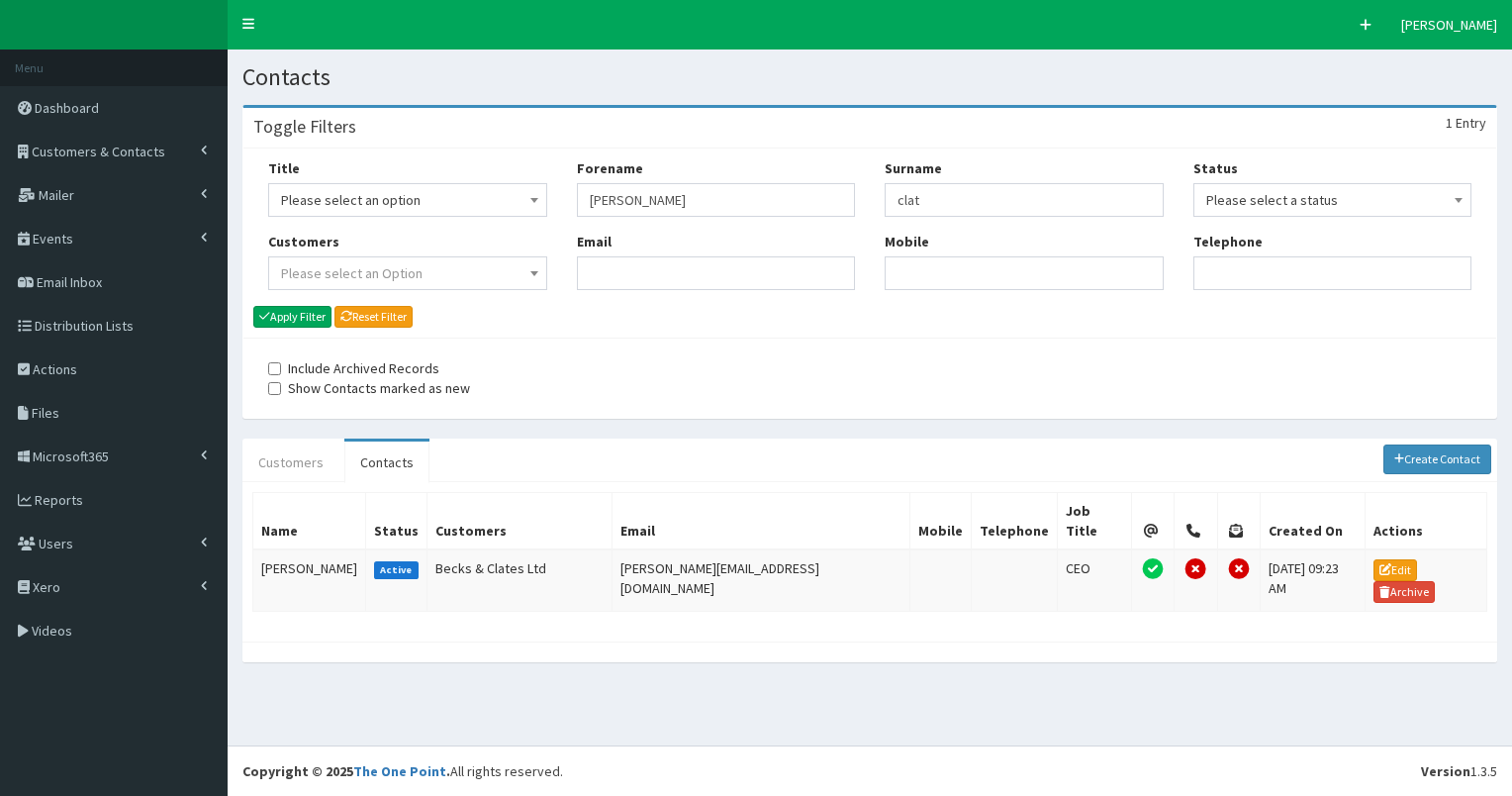 scroll, scrollTop: 0, scrollLeft: 0, axis: both 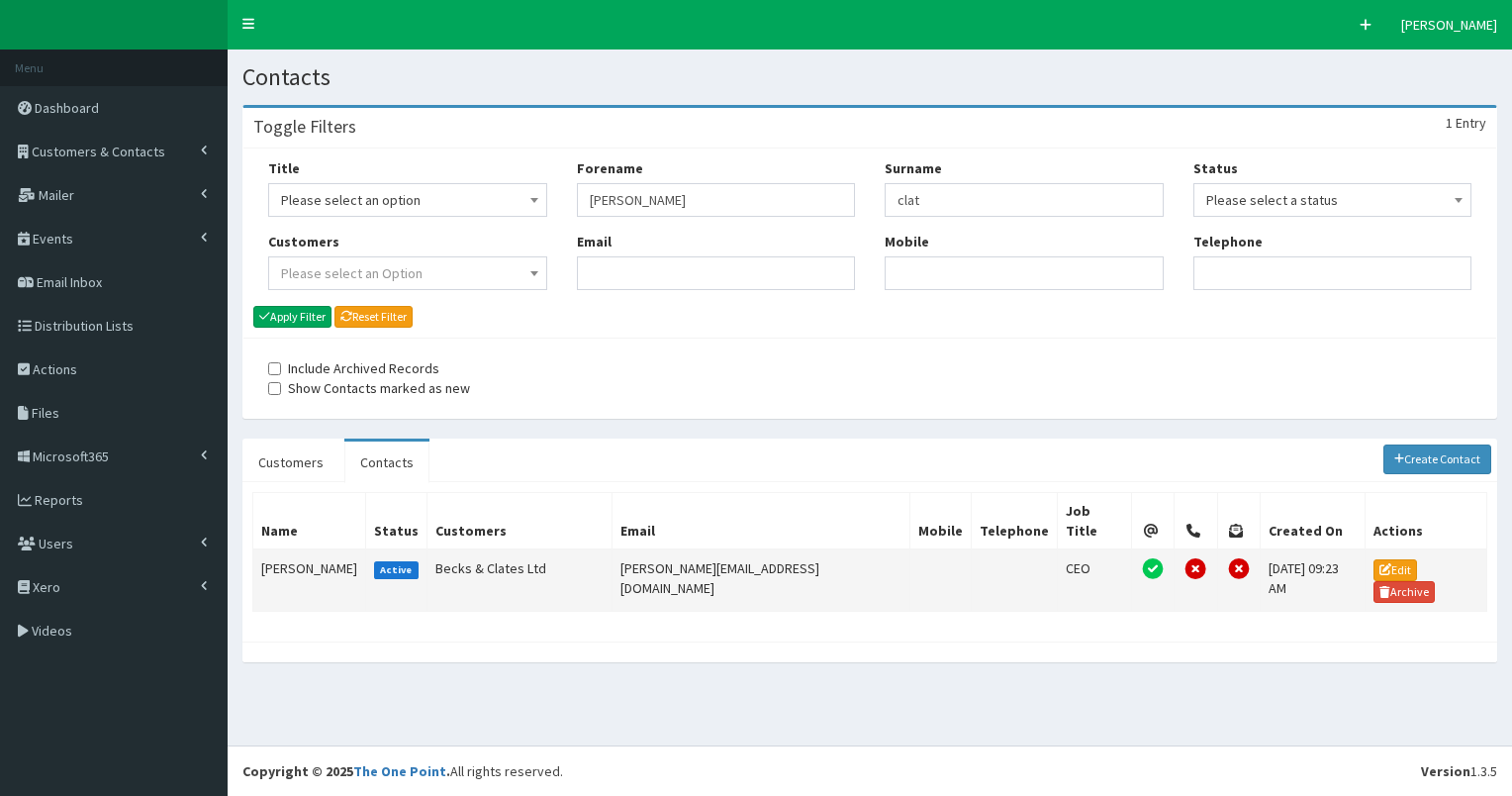click on "[PERSON_NAME]" at bounding box center [310, 580] 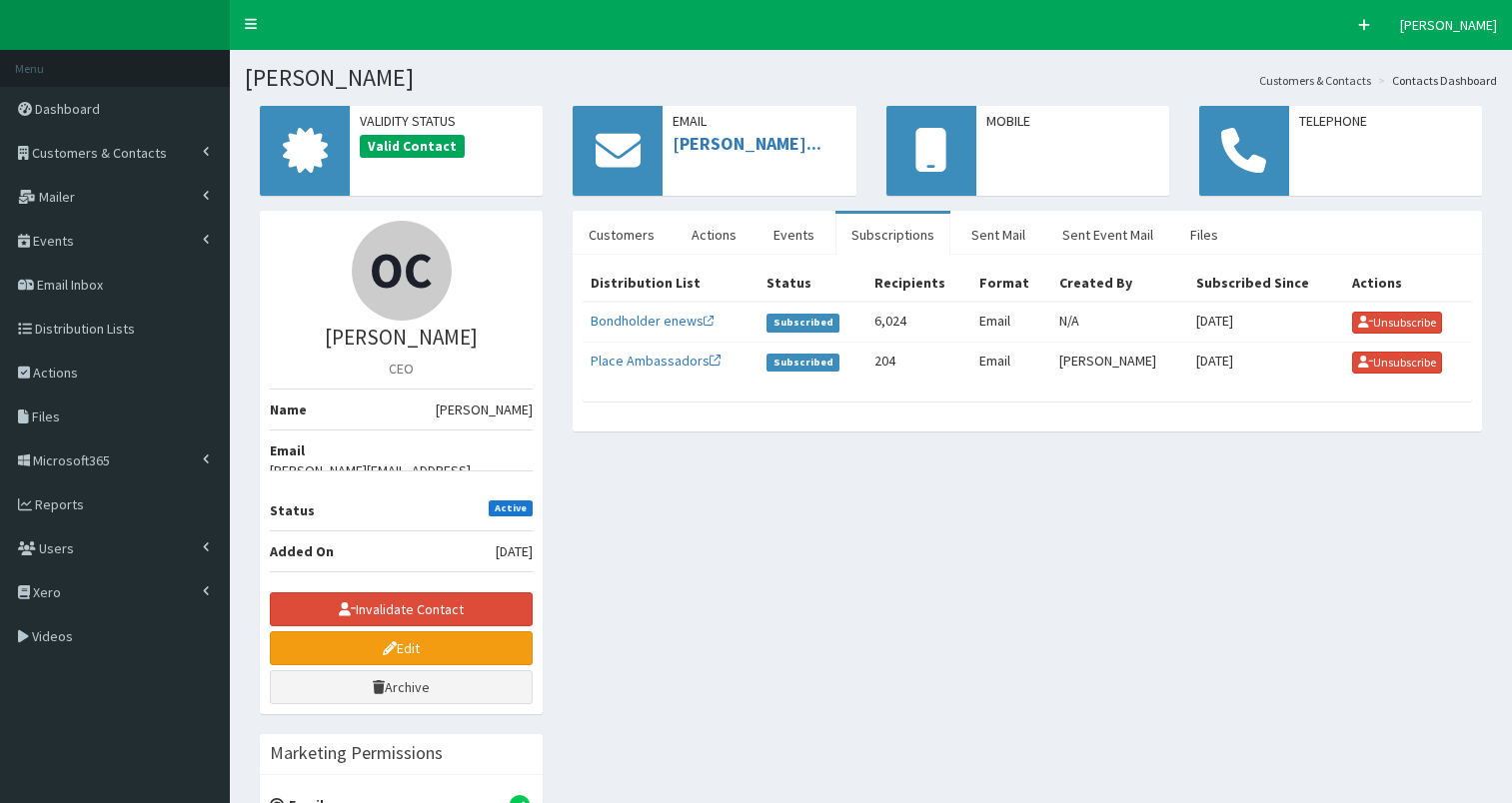 scroll, scrollTop: 0, scrollLeft: 0, axis: both 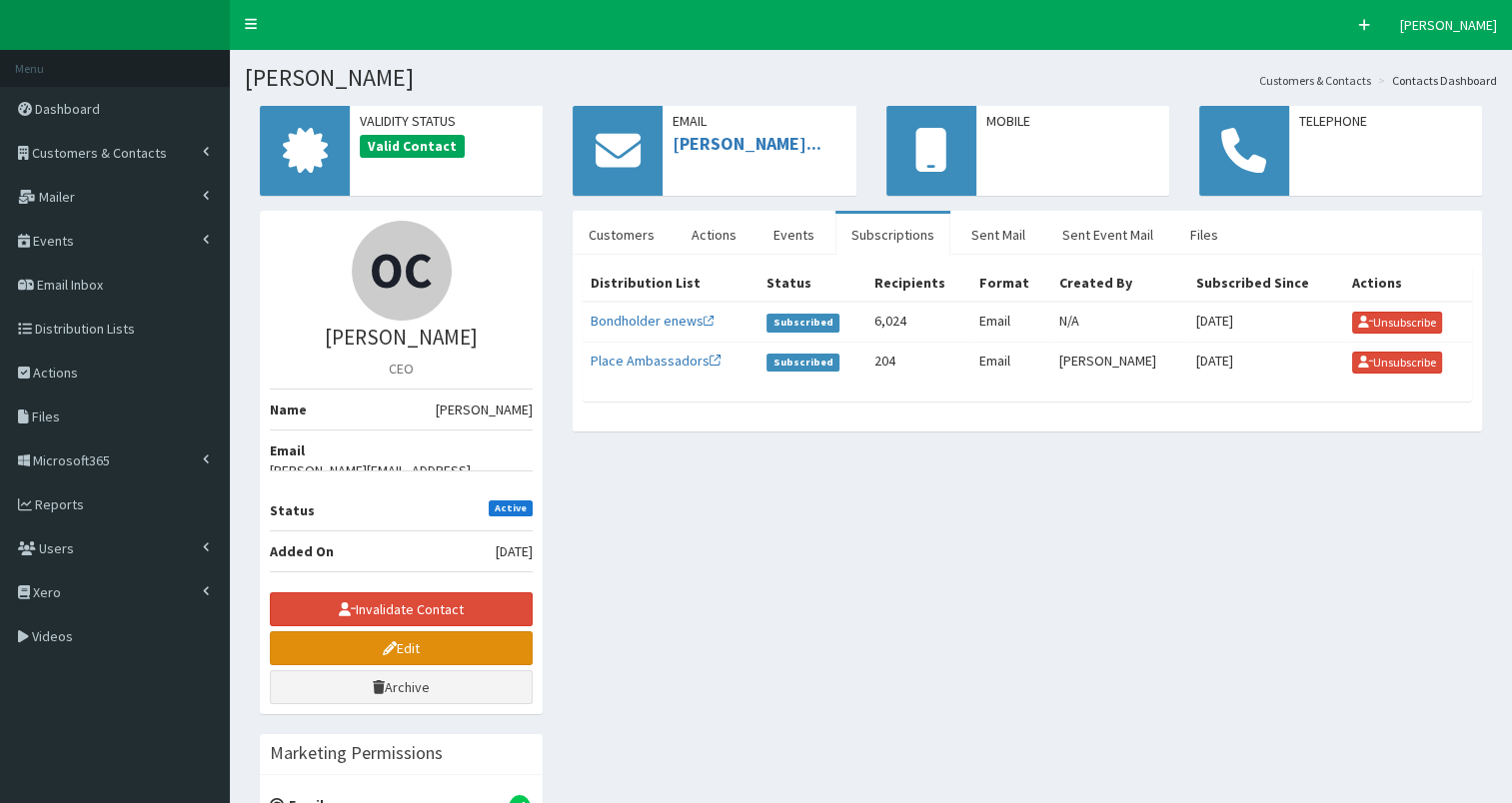 click on "Edit" at bounding box center [401, 648] 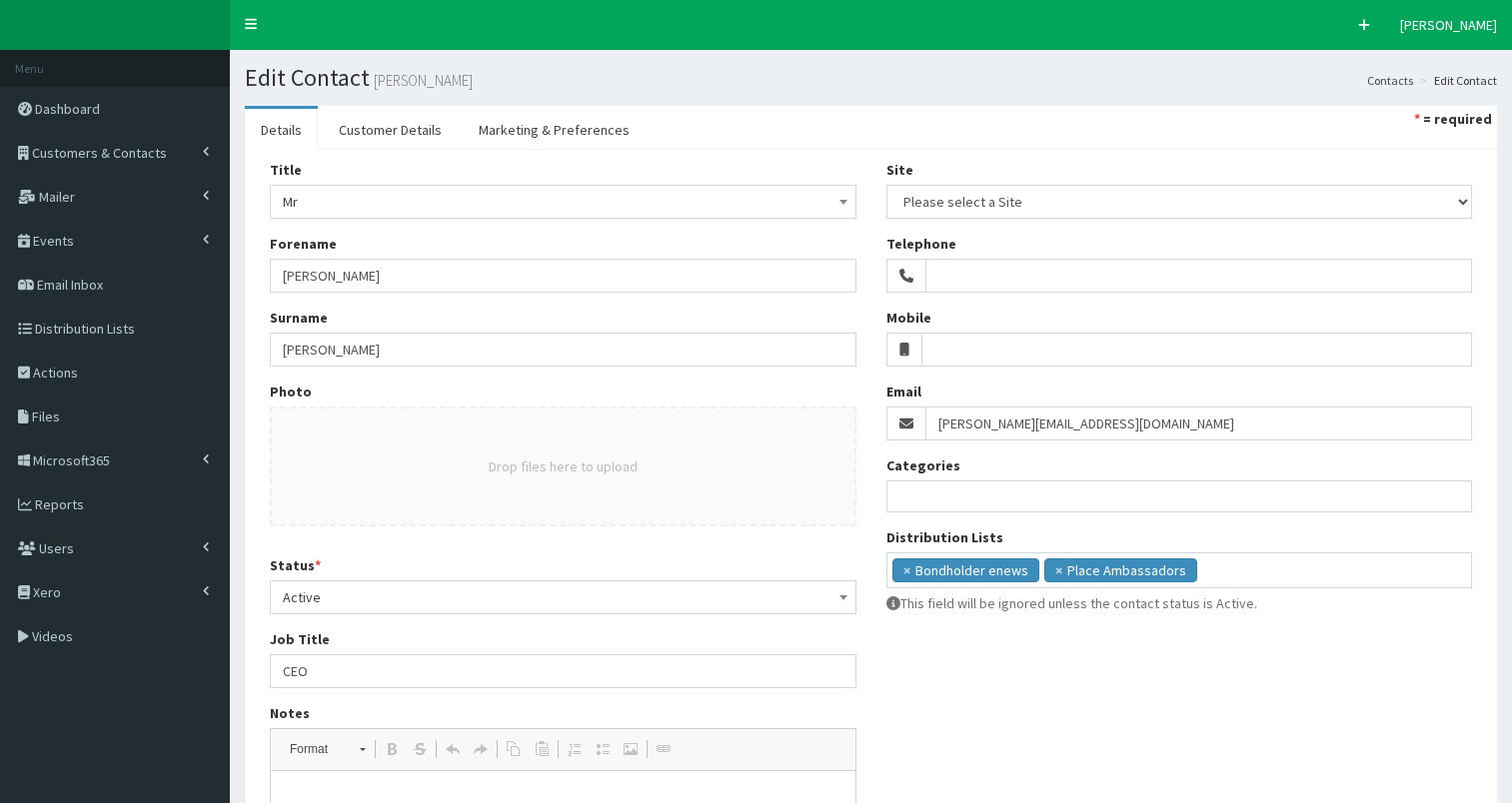 select 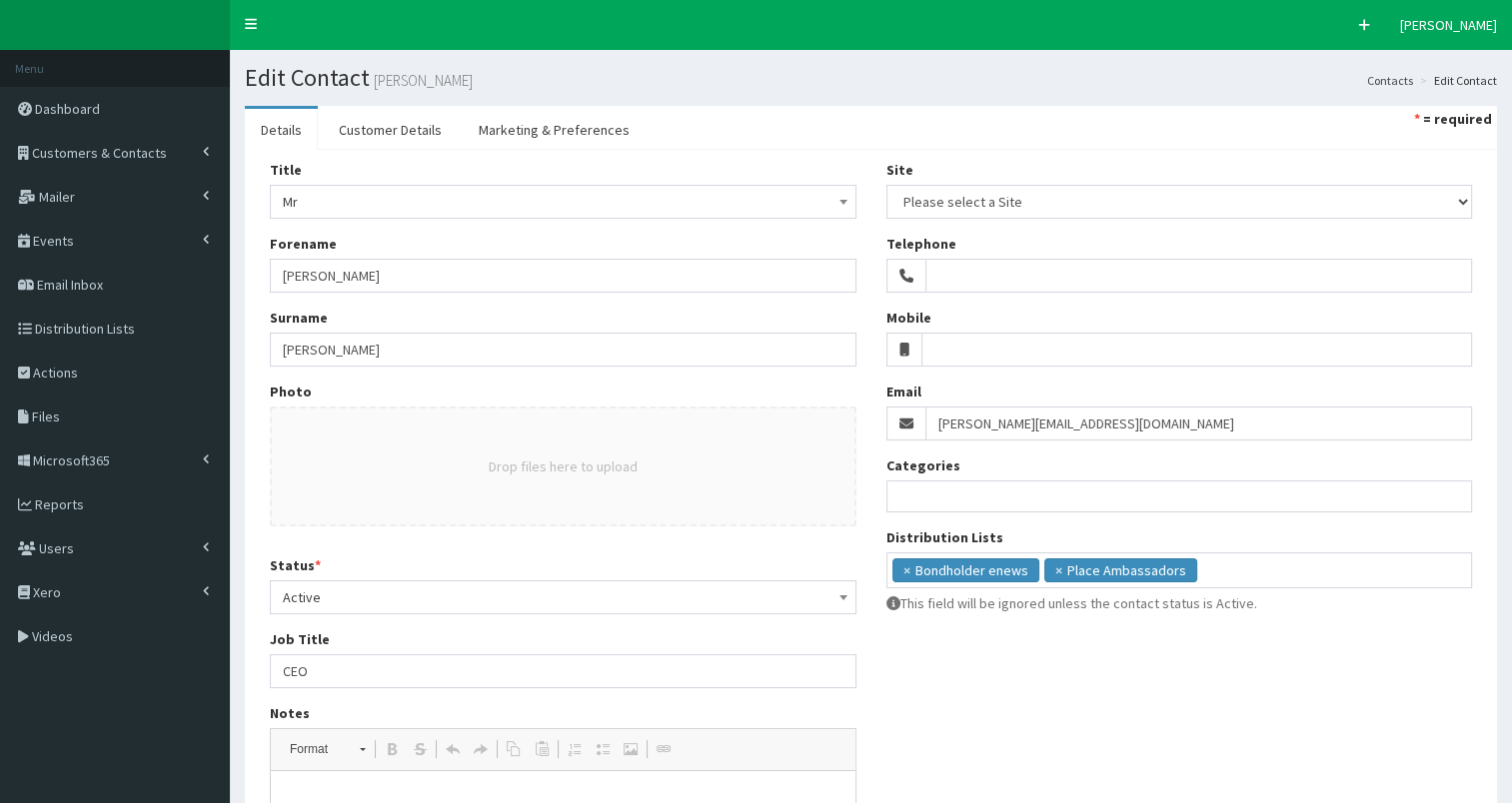 scroll, scrollTop: 0, scrollLeft: 0, axis: both 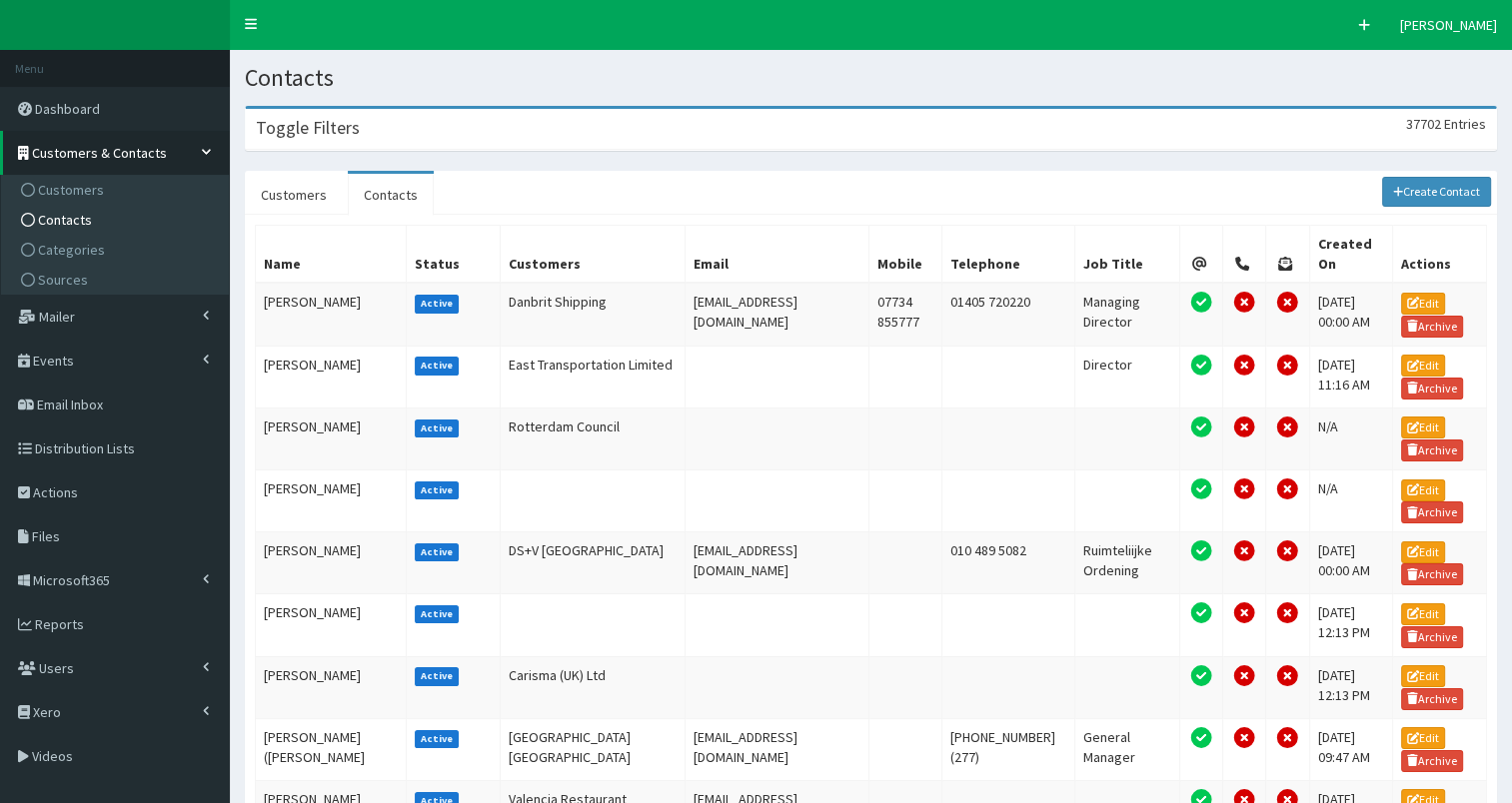 click on "Toggle Filters
37702   Entries" at bounding box center [870, 129] 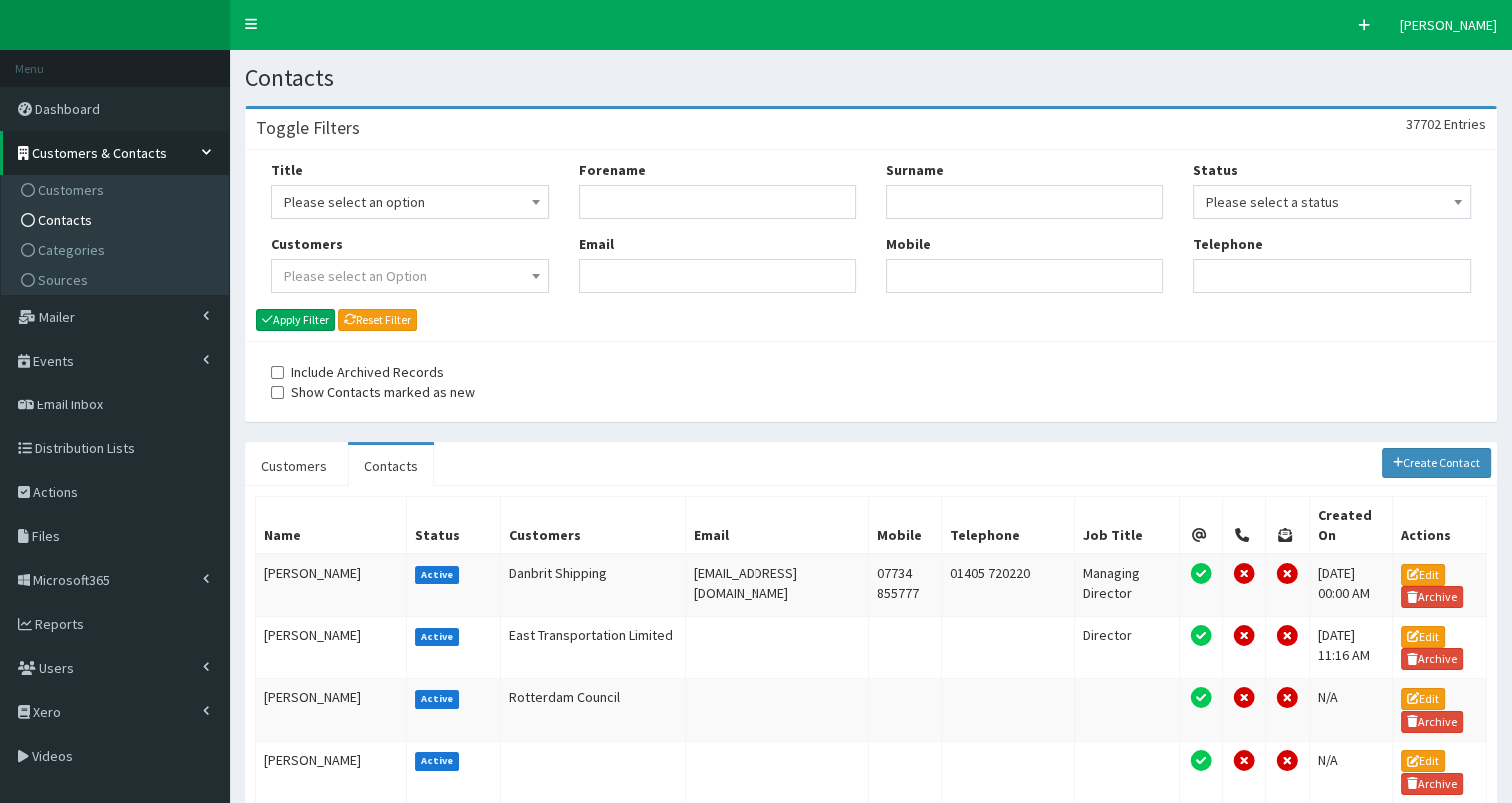 click on "Forename
Email" at bounding box center [718, 234] 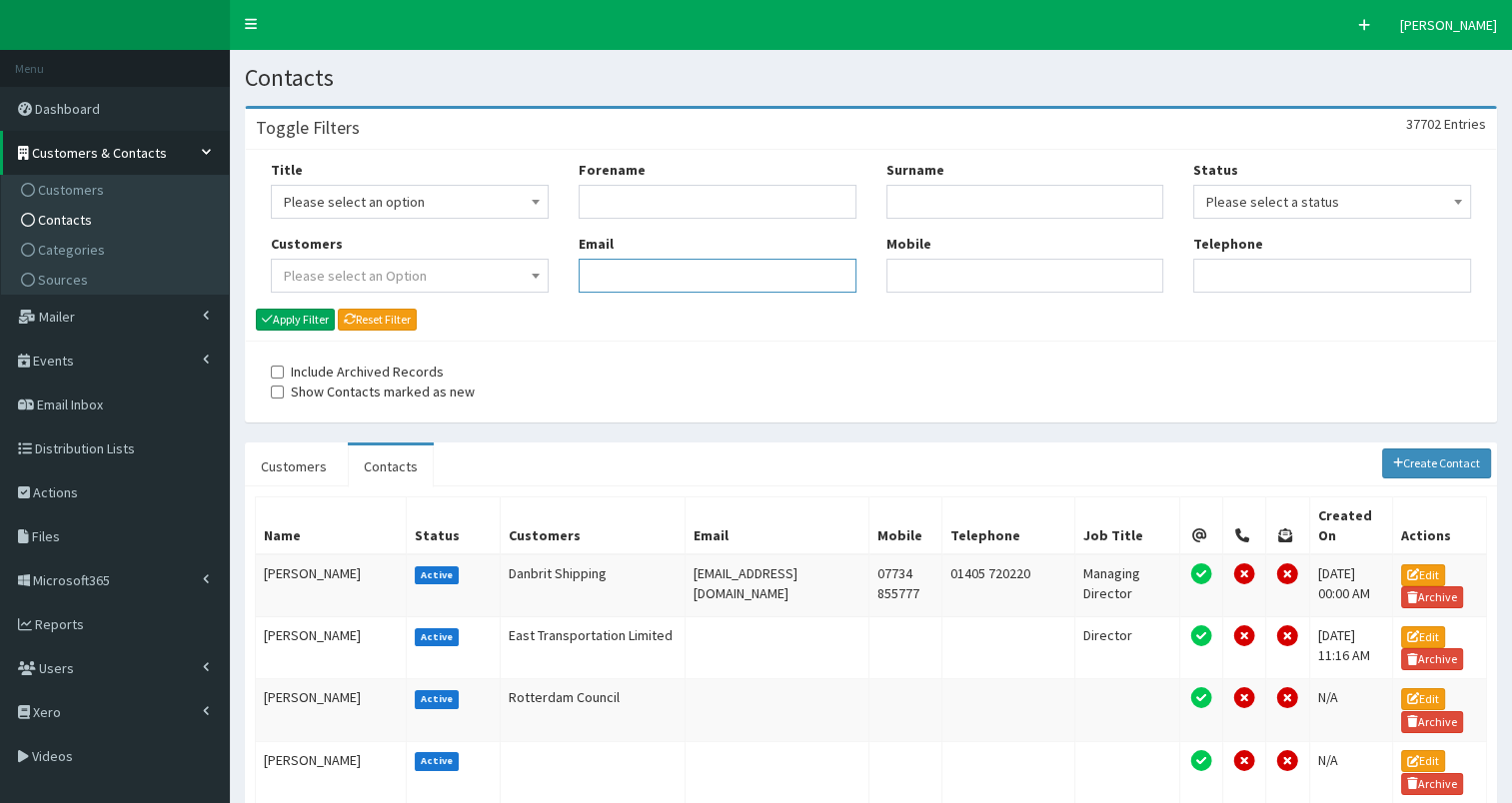click on "Email" at bounding box center [718, 276] 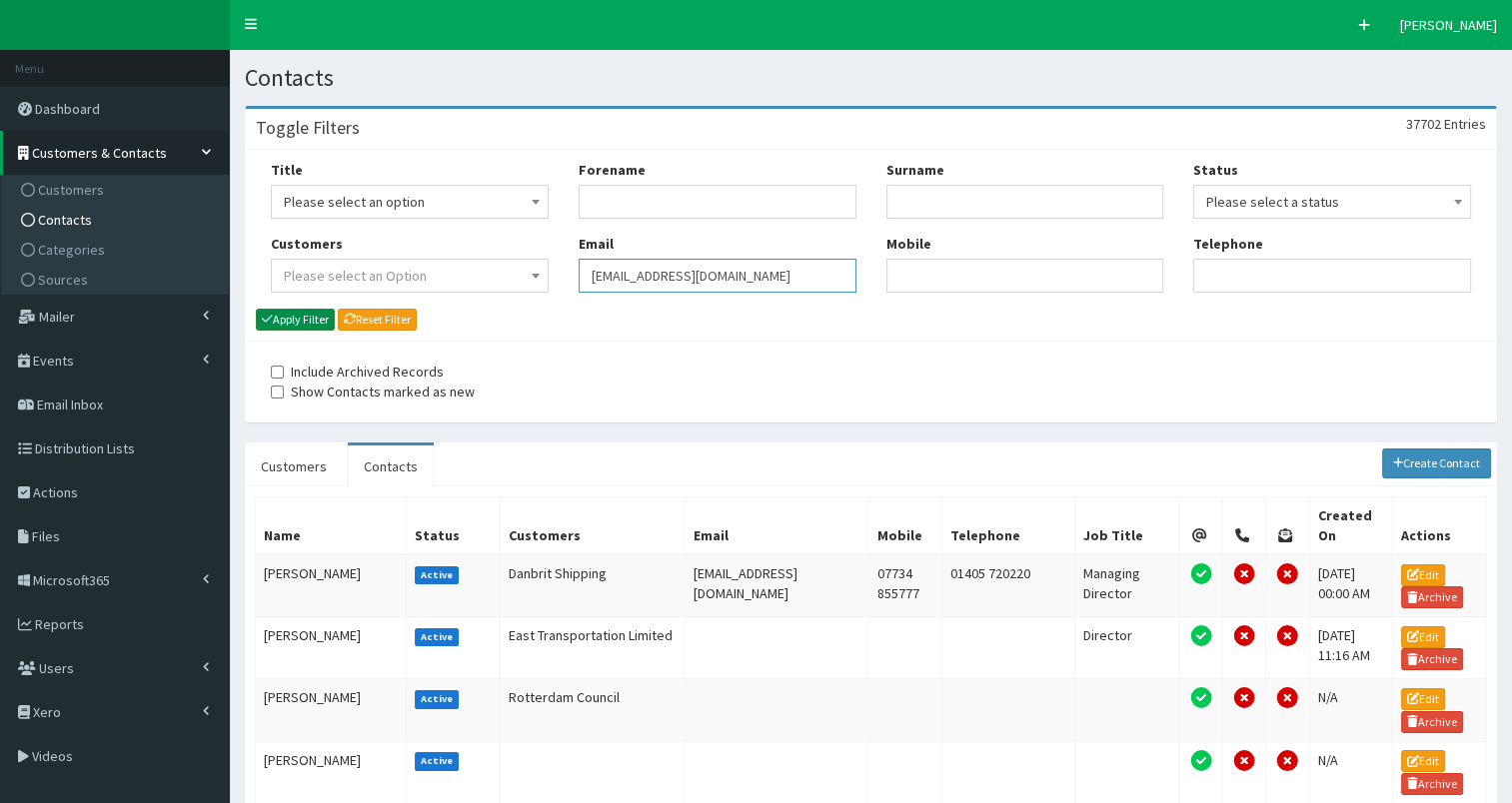 type on "RANYAMS@REGENEROS.ORG" 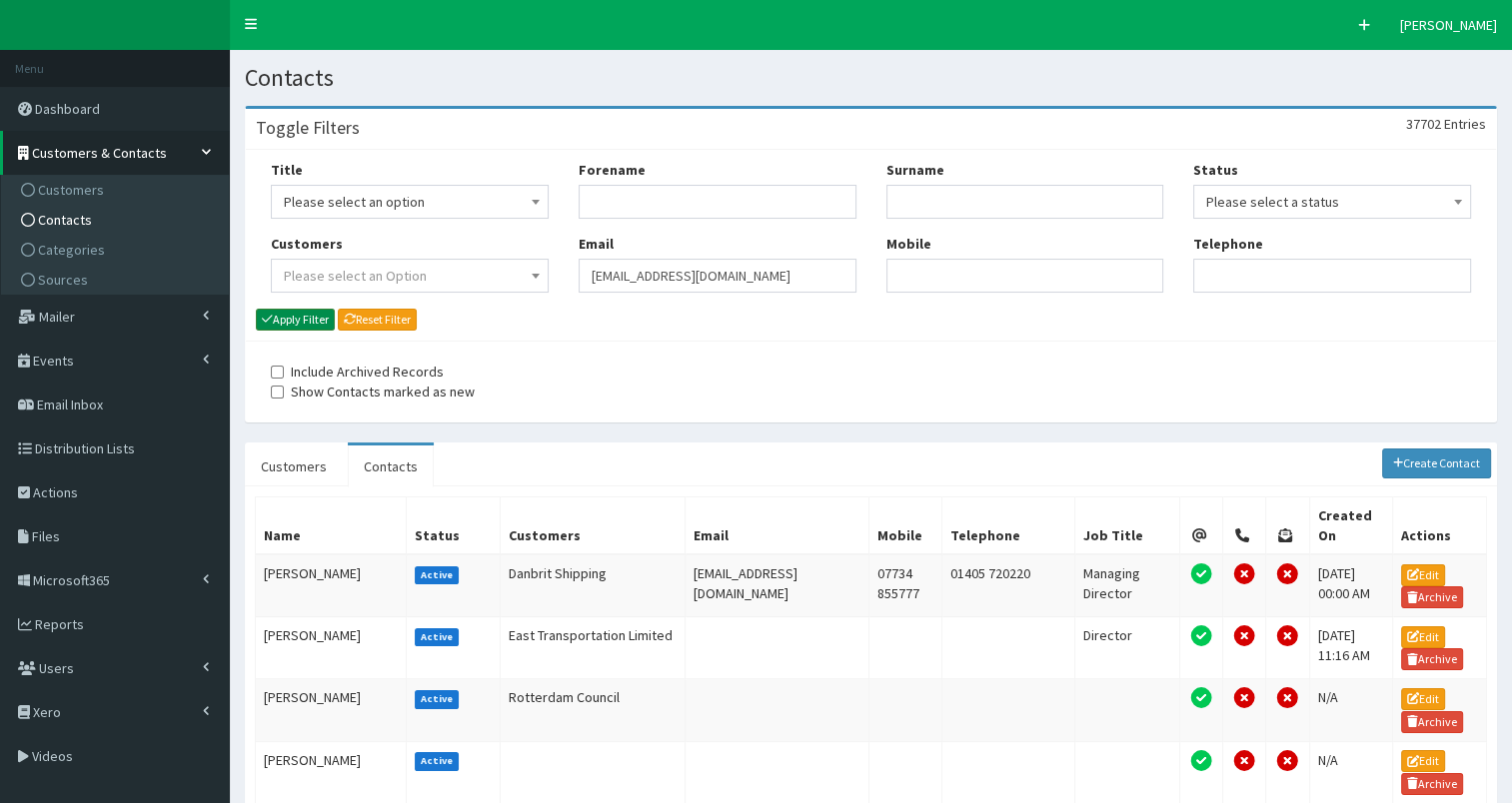 click on "Apply Filter" at bounding box center [295, 320] 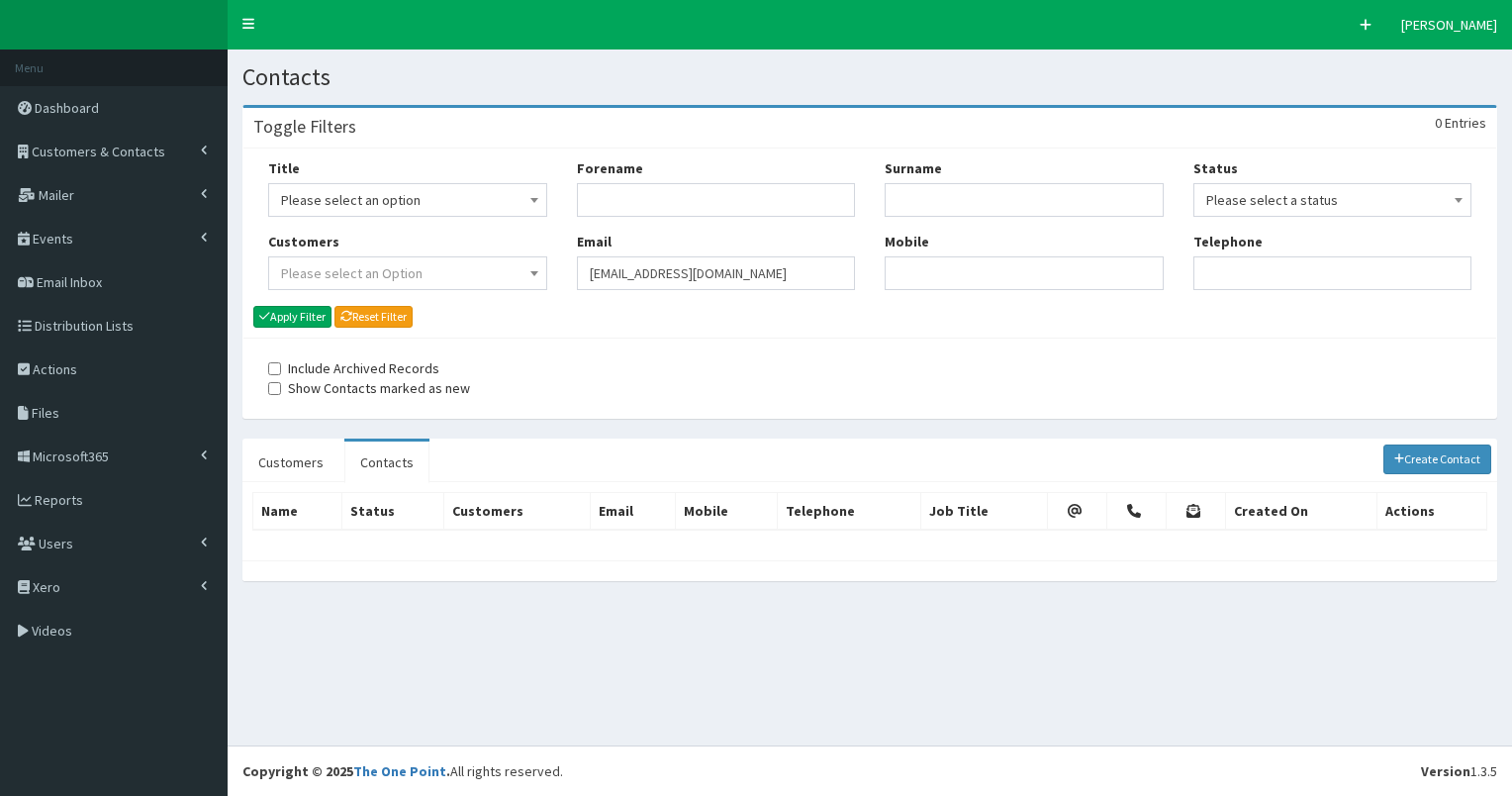 scroll, scrollTop: 0, scrollLeft: 0, axis: both 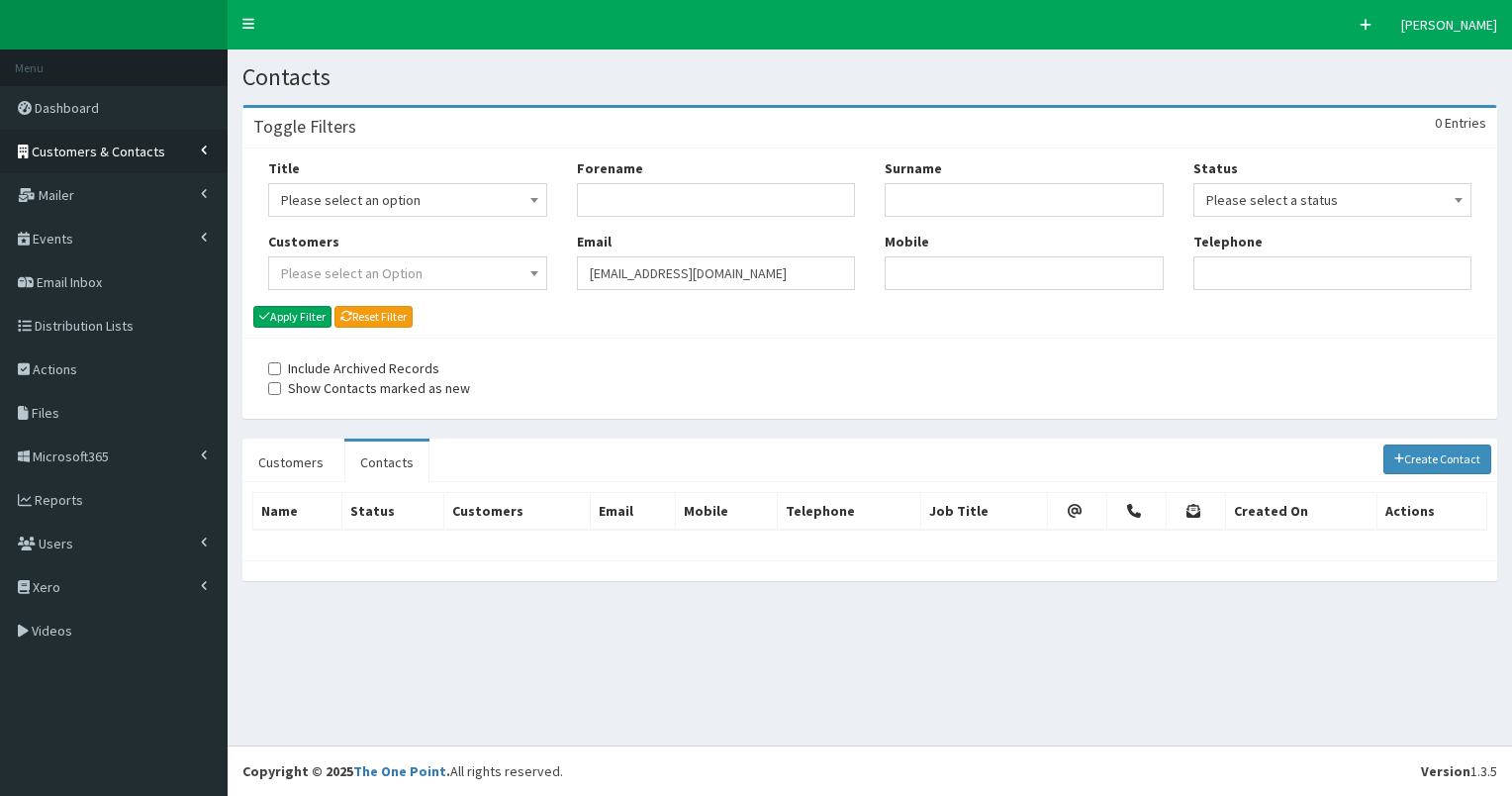 click on "Customers & Contacts" at bounding box center (98, 151) 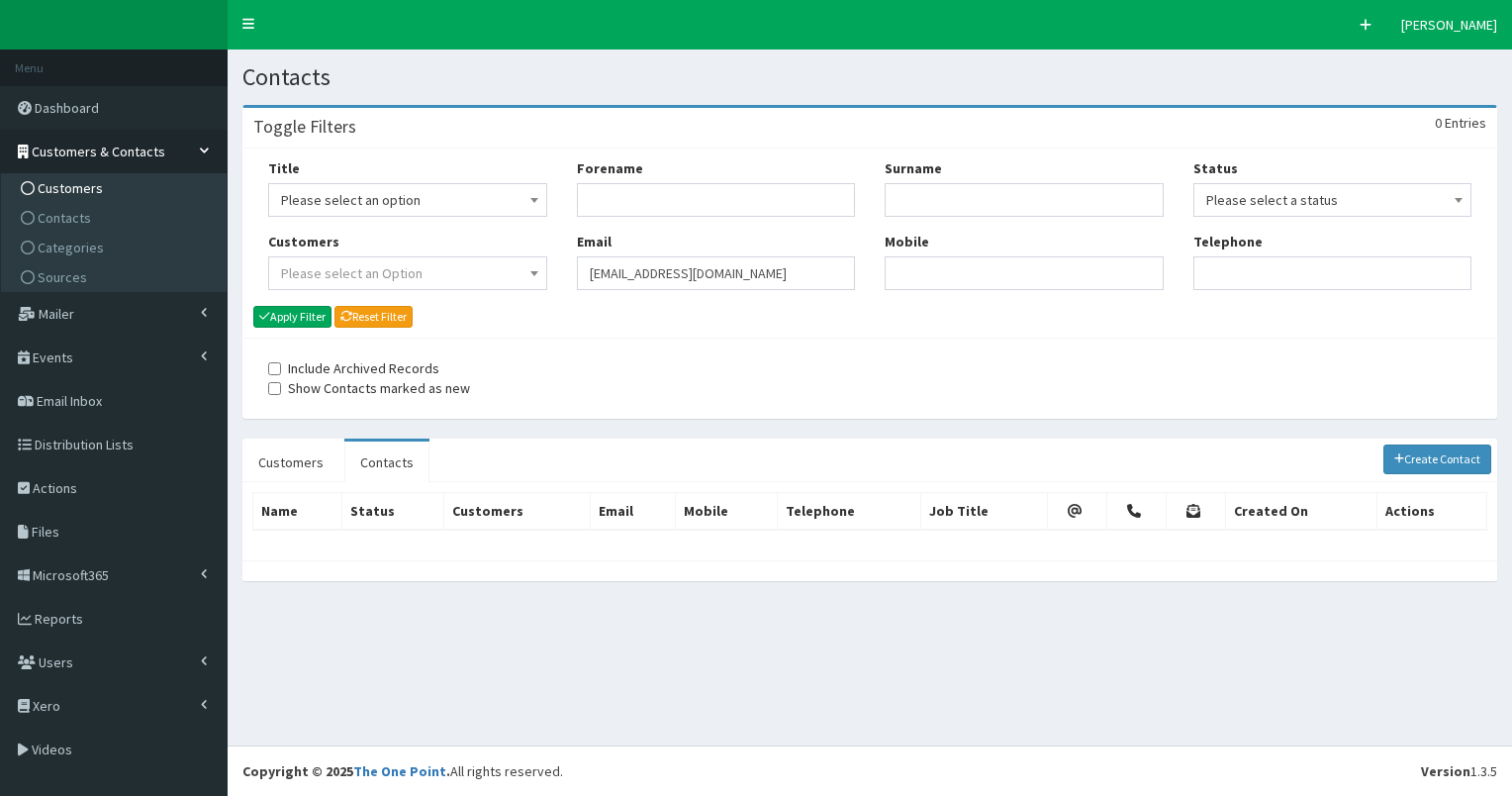 click on "Customers" at bounding box center [70, 188] 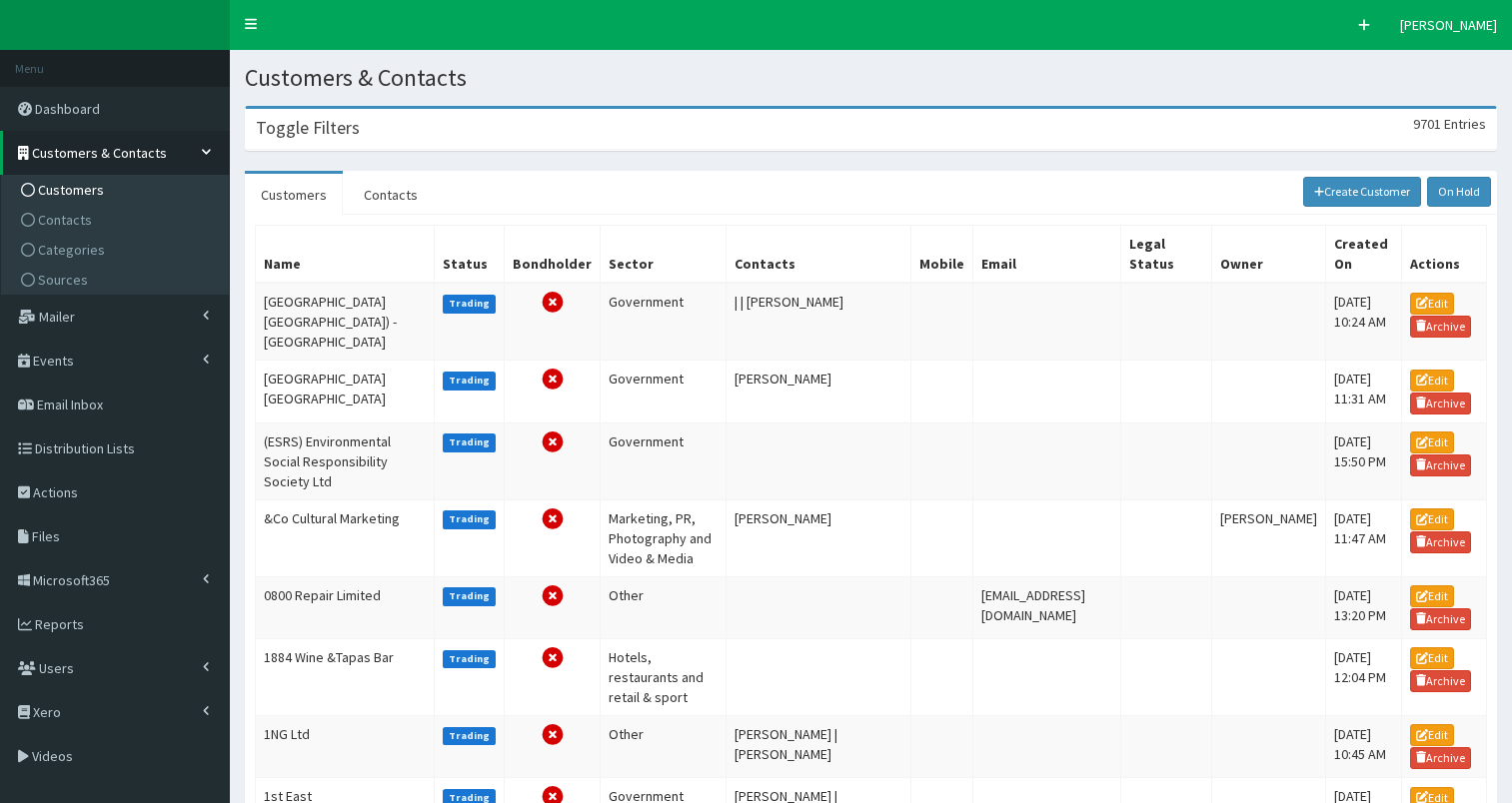 scroll, scrollTop: 0, scrollLeft: 0, axis: both 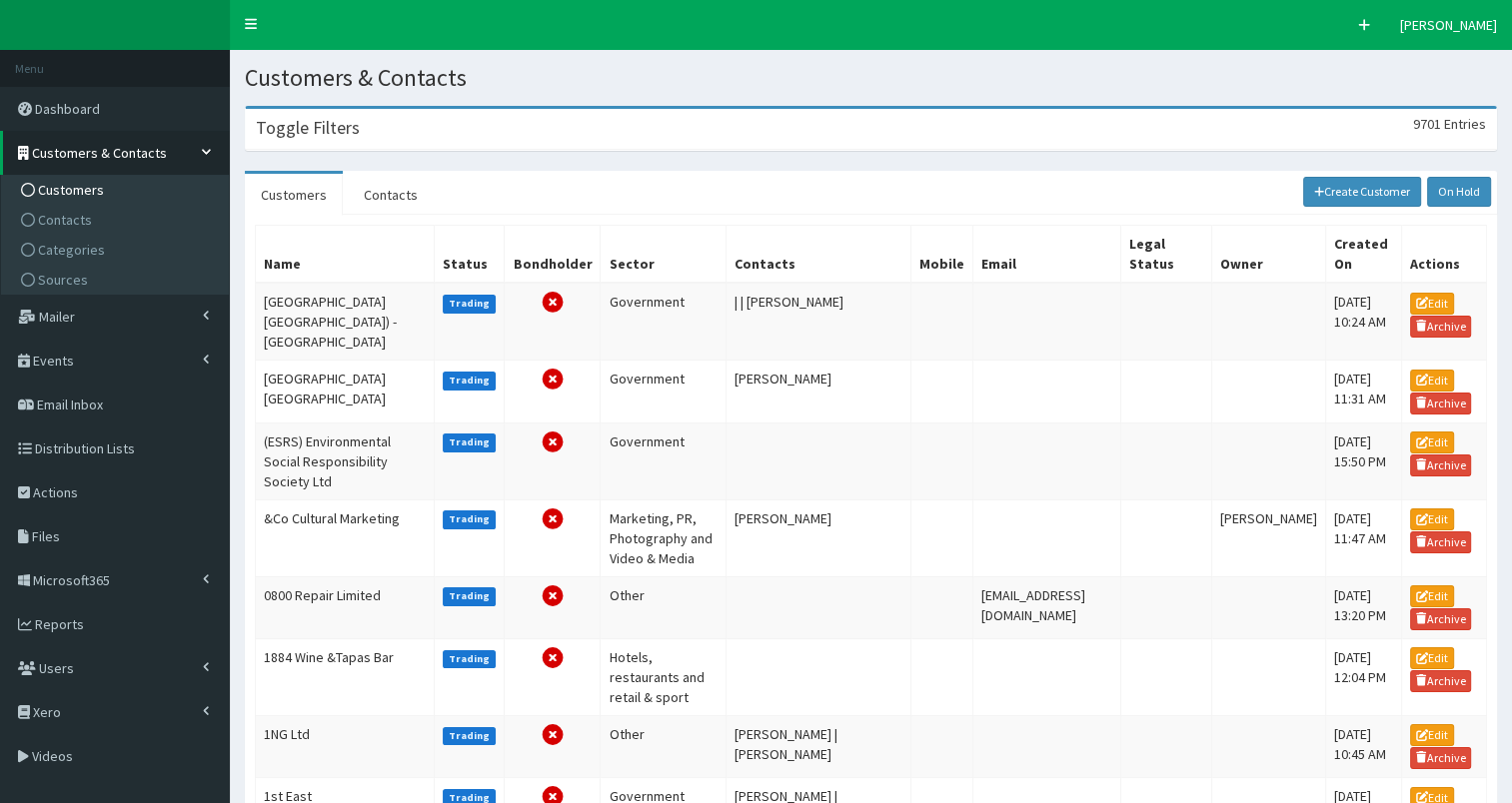 click on "Toggle Filters
9701   Entries" at bounding box center (870, 129) 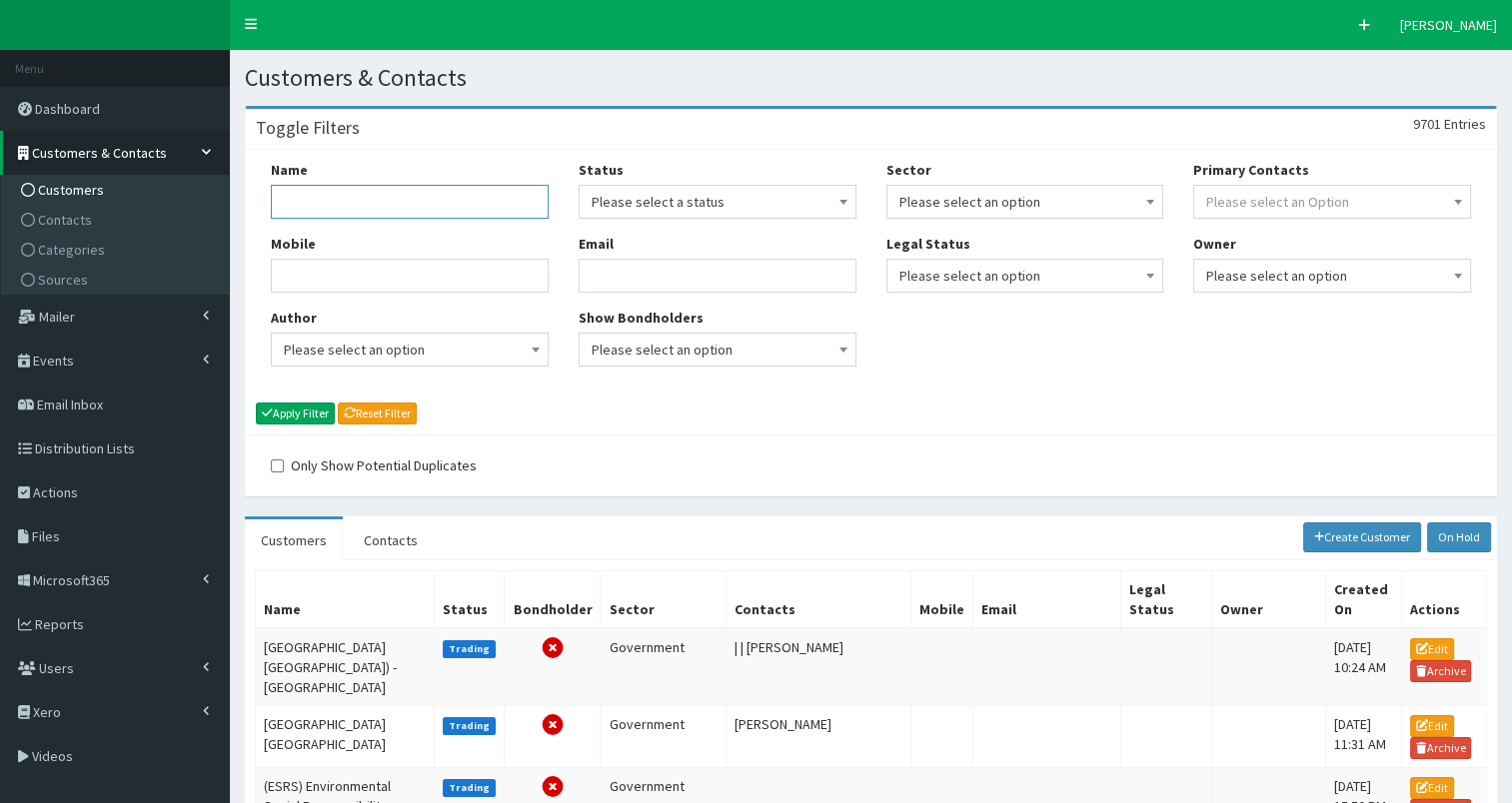 click on "Name" at bounding box center (410, 202) 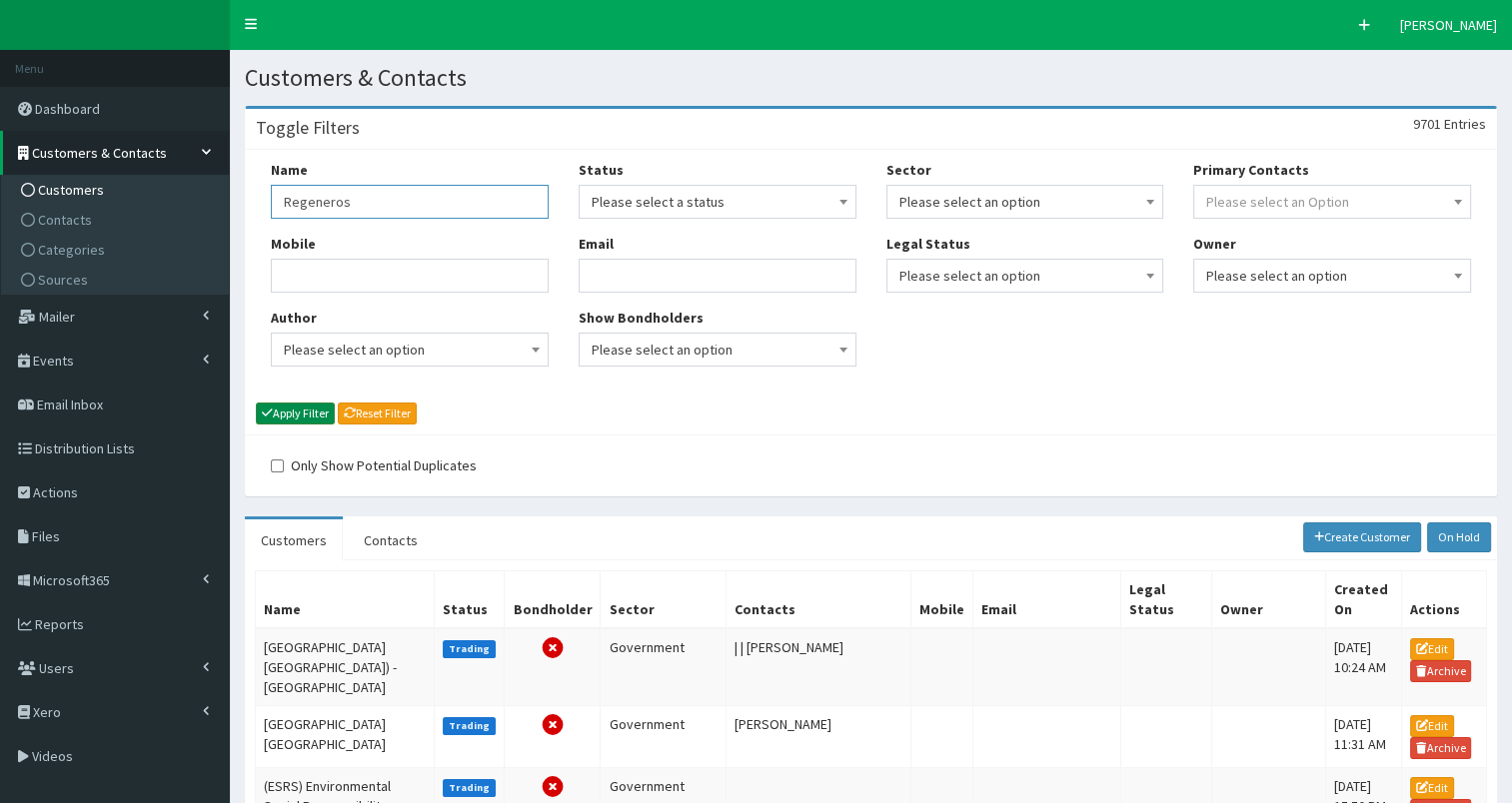 type on "Regeneros" 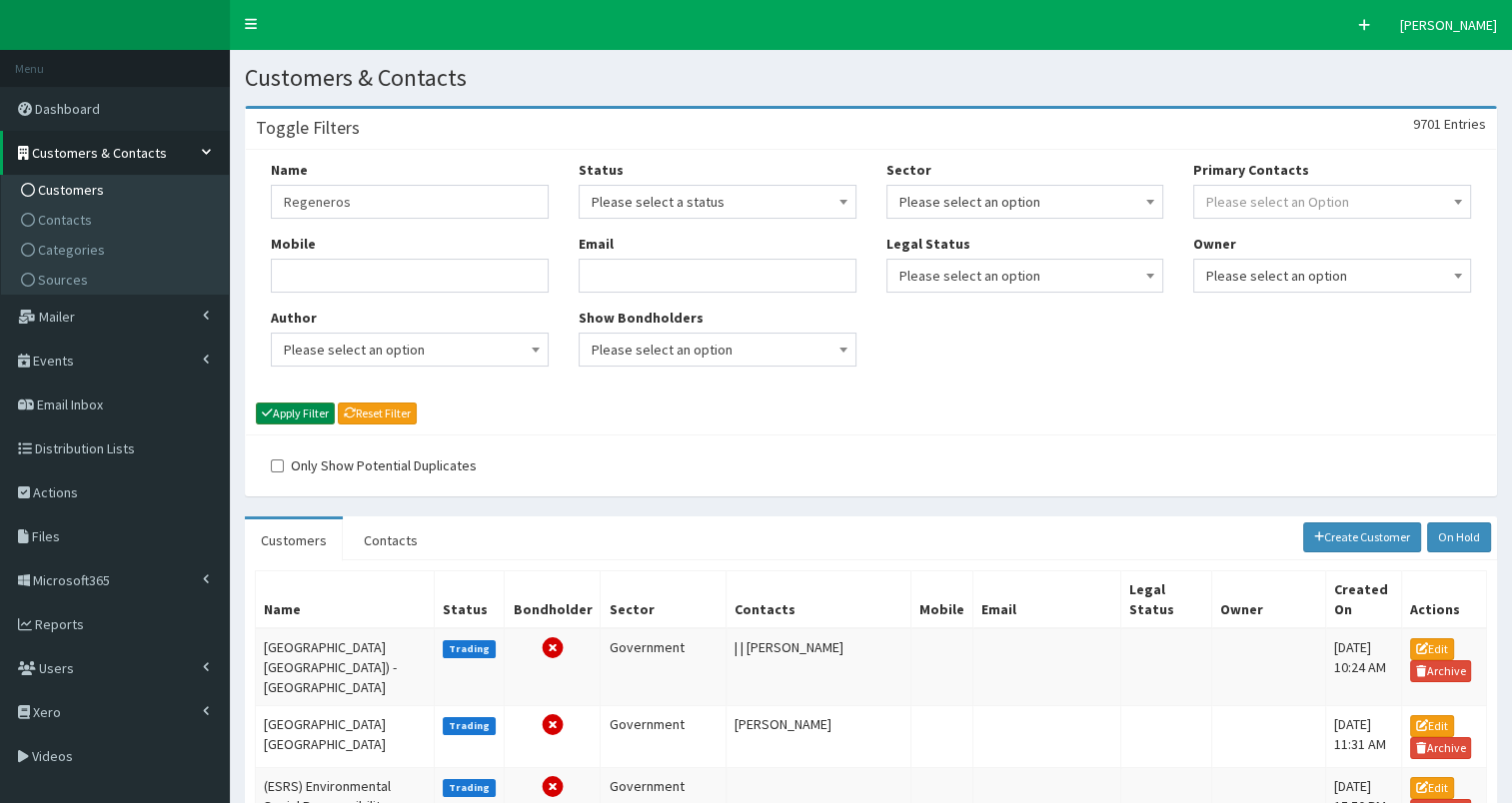 click on "Apply Filter" at bounding box center (295, 413) 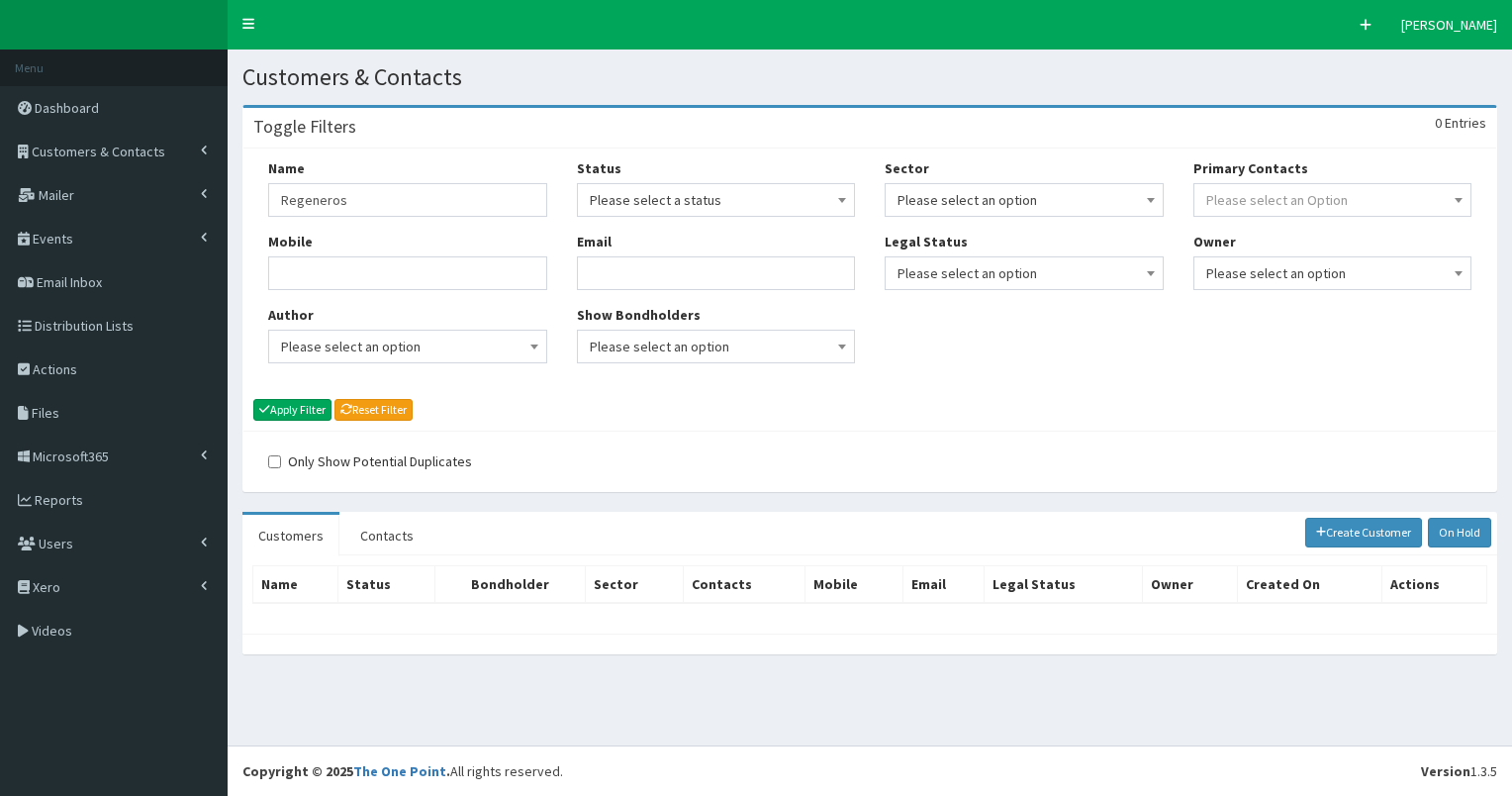 scroll, scrollTop: 0, scrollLeft: 0, axis: both 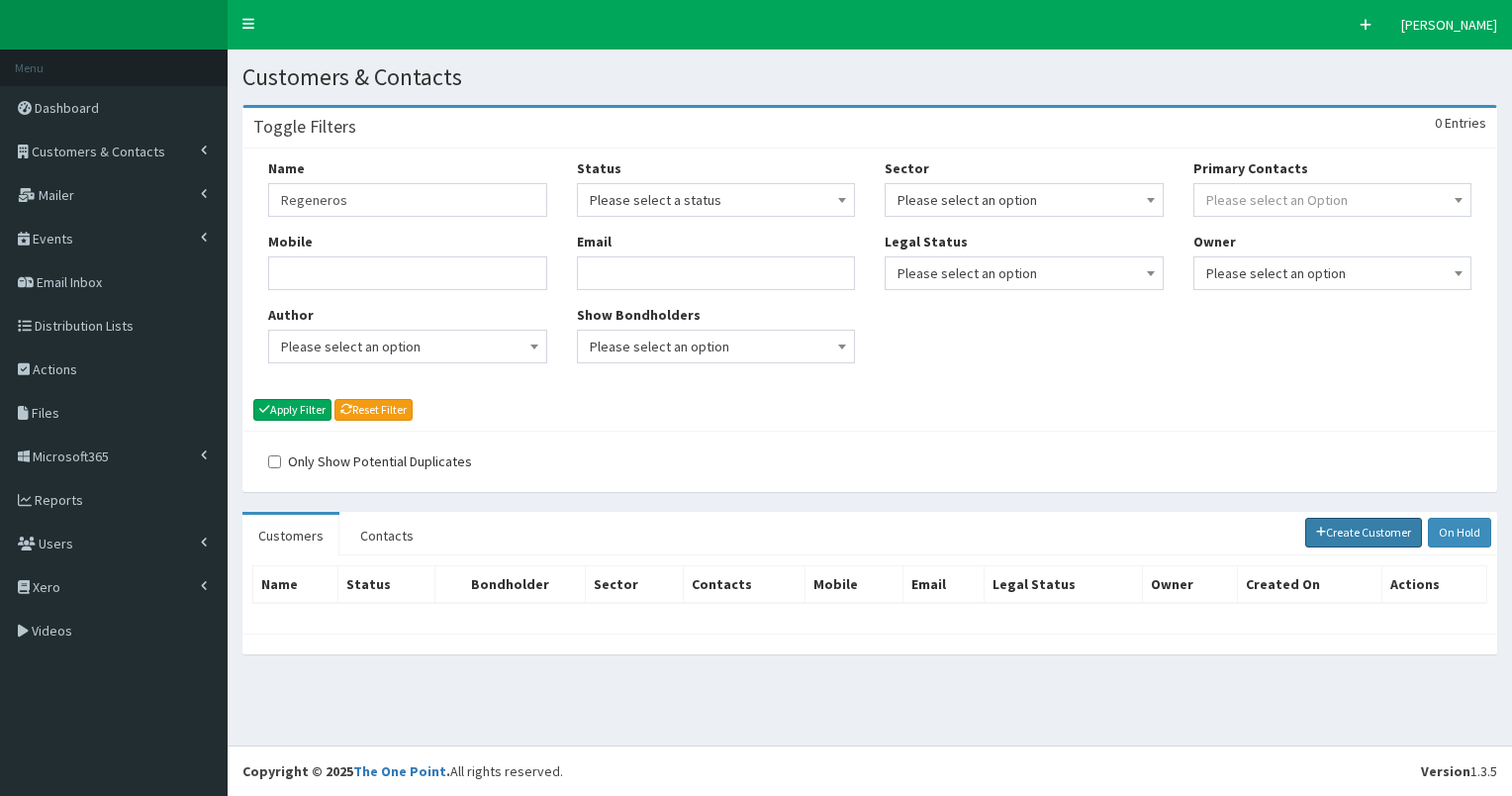 click on "Create Customer" at bounding box center (1364, 533) 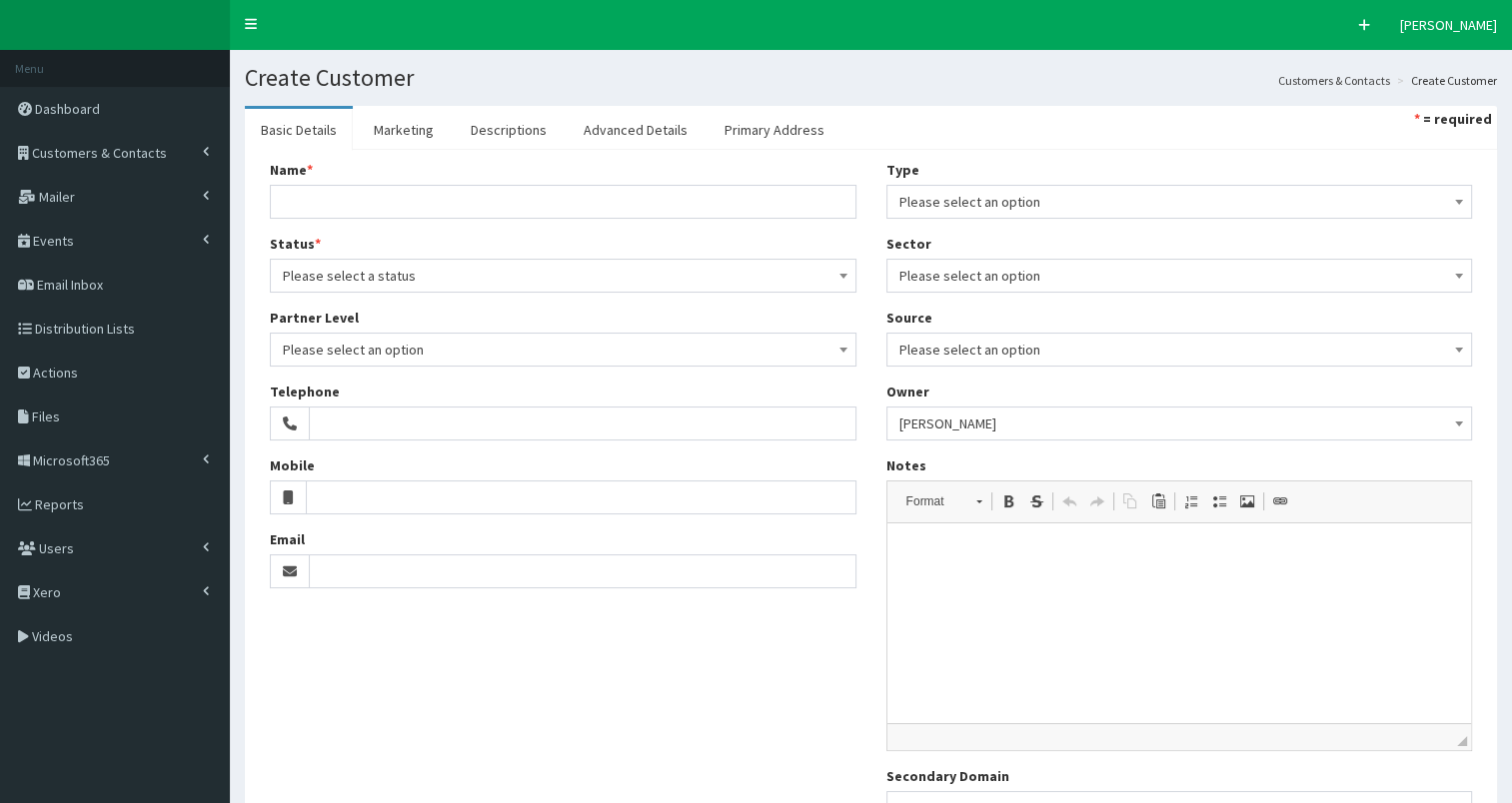scroll, scrollTop: 0, scrollLeft: 0, axis: both 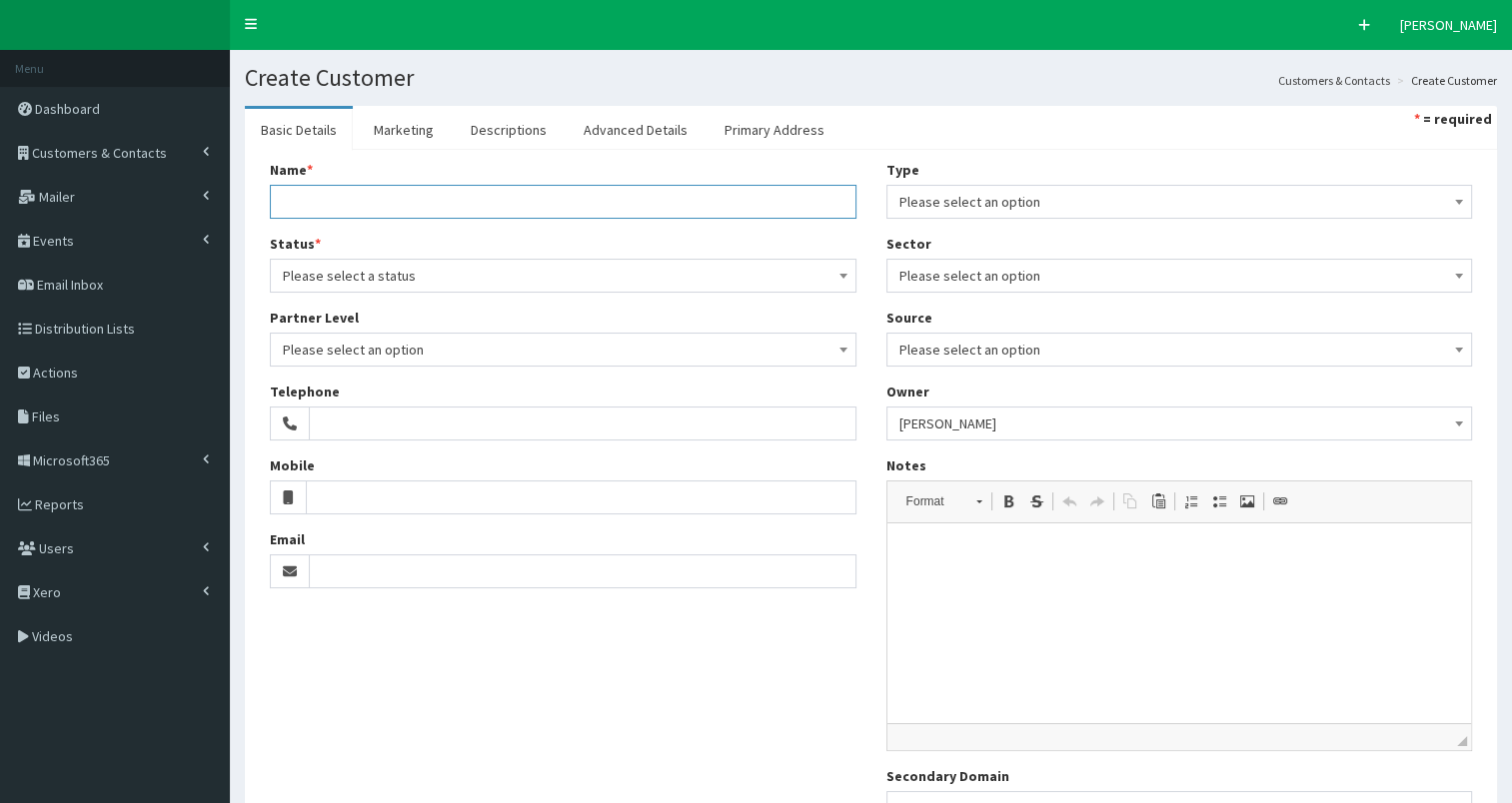 click on "Name  *" at bounding box center (563, 202) 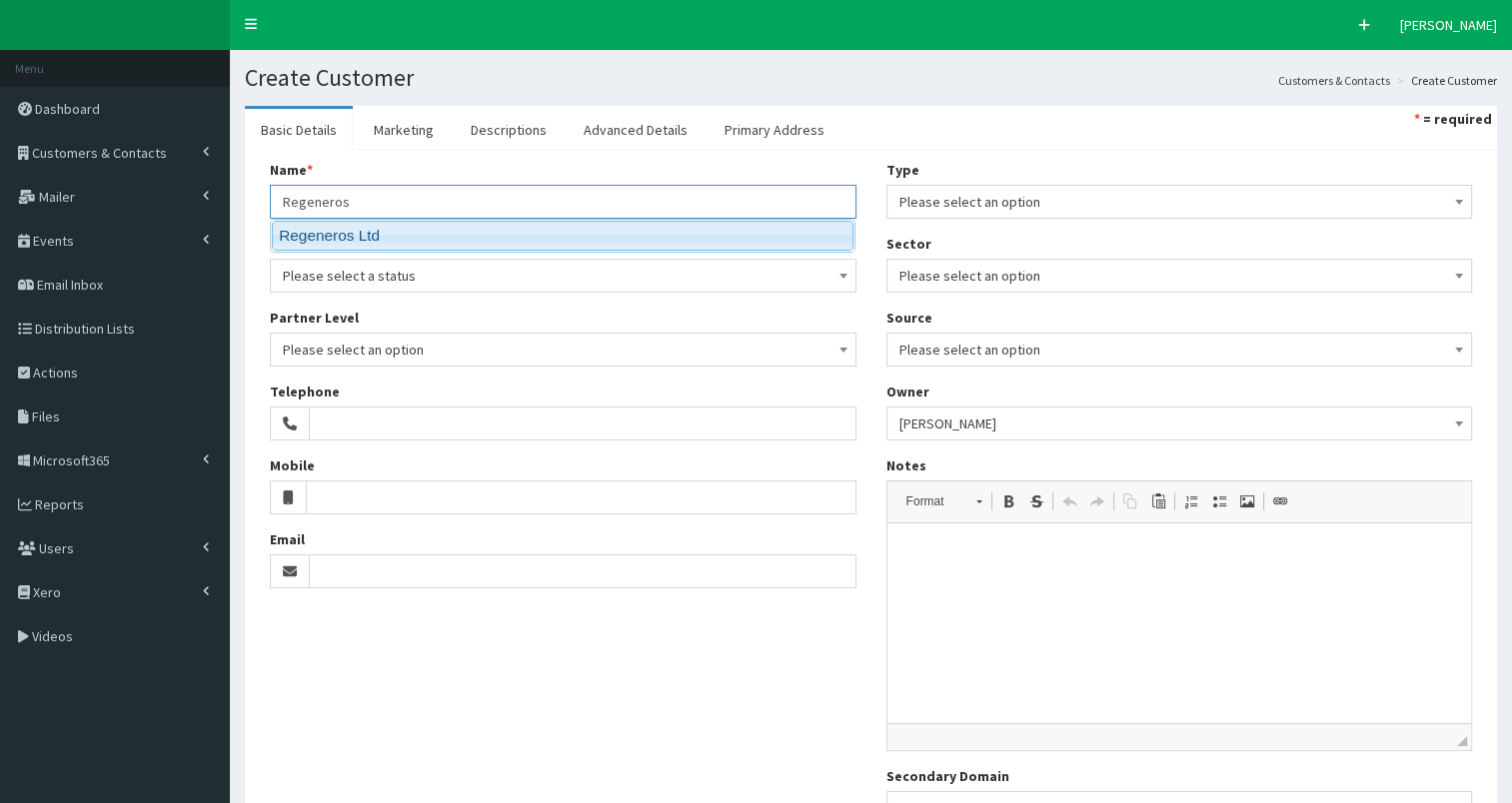 click on "Regeneros Ltd" at bounding box center (563, 235) 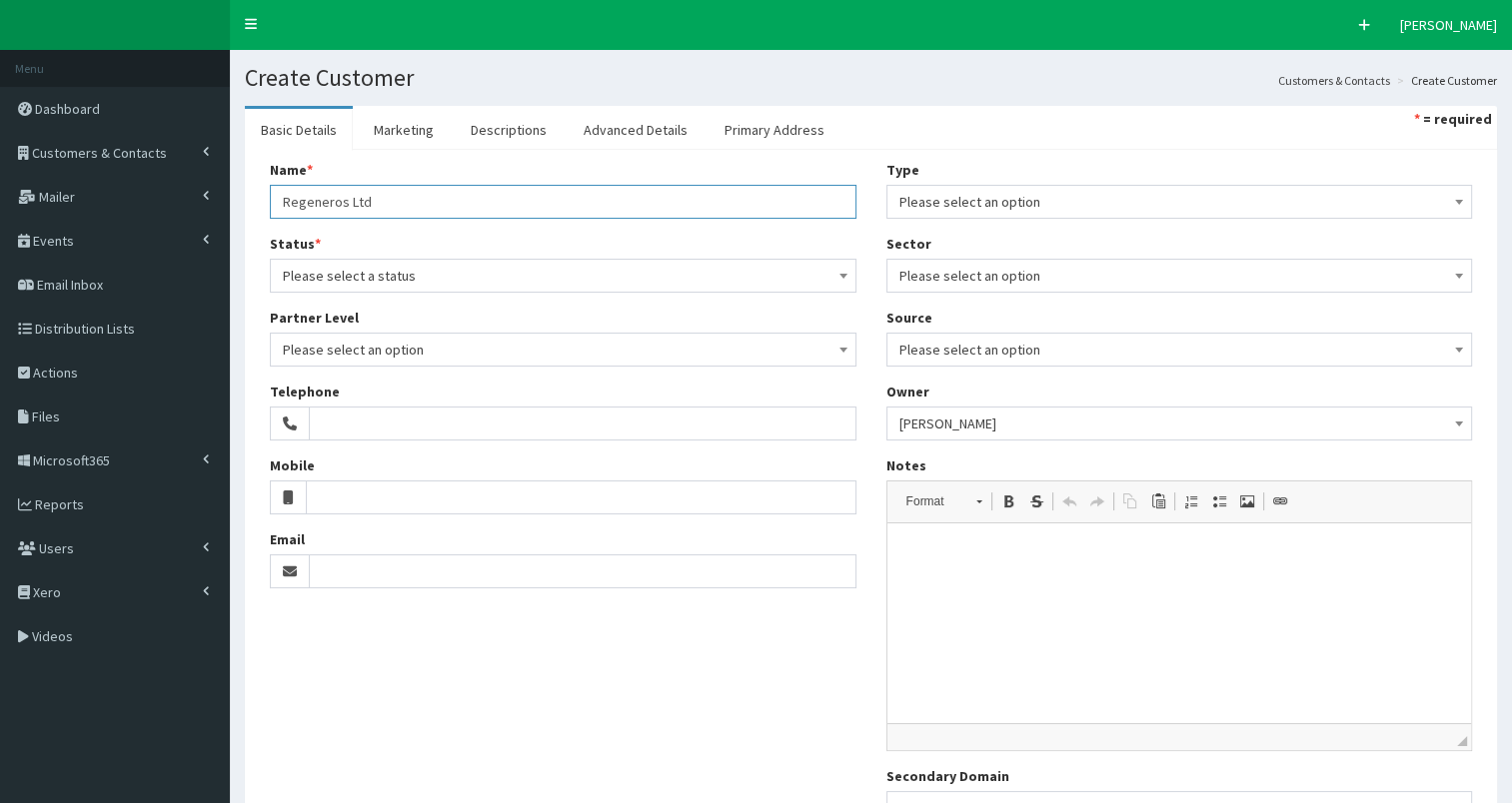 type on "Regeneros Ltd" 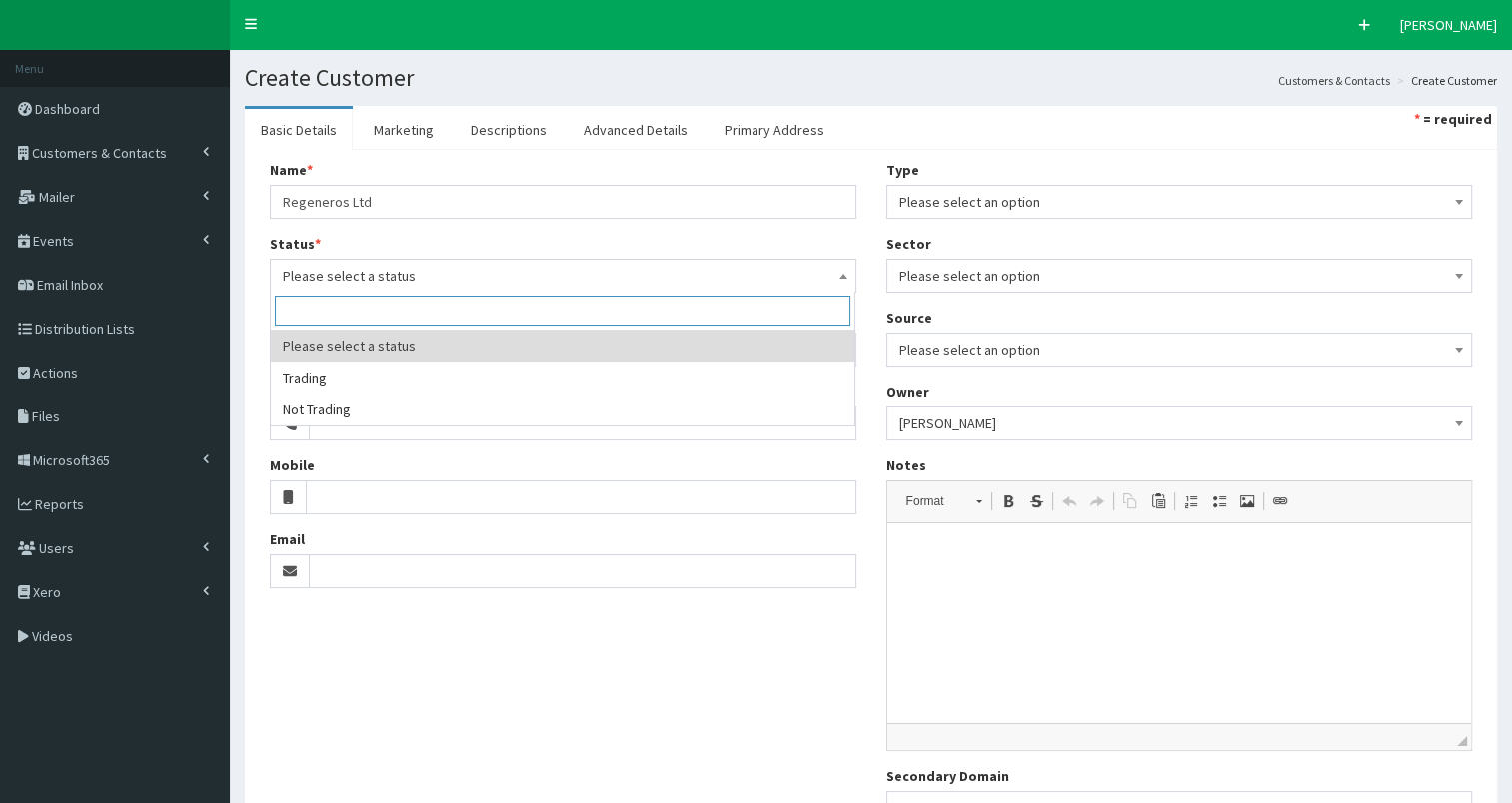 click on "Please select a status" at bounding box center (563, 276) 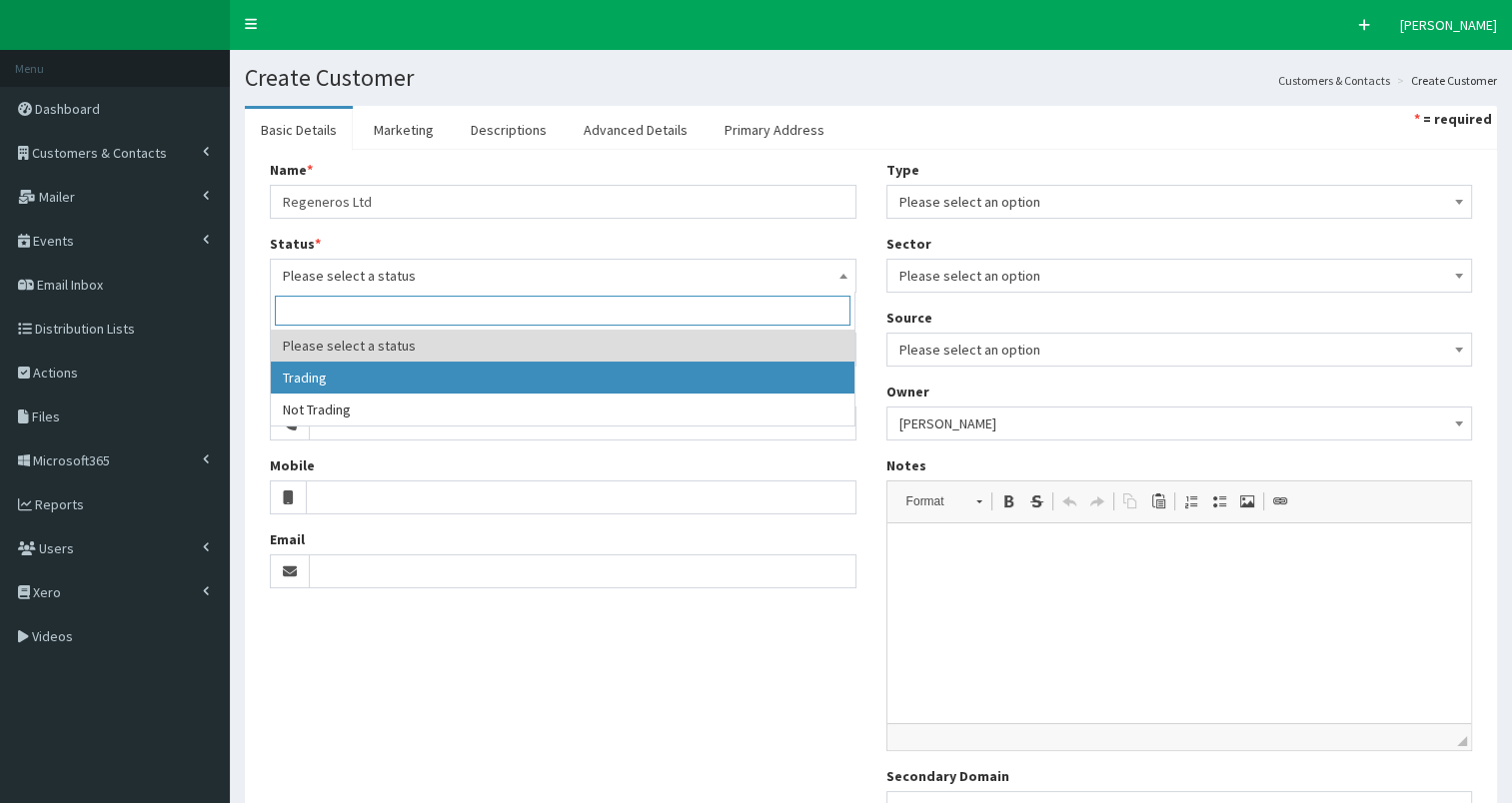 select on "1" 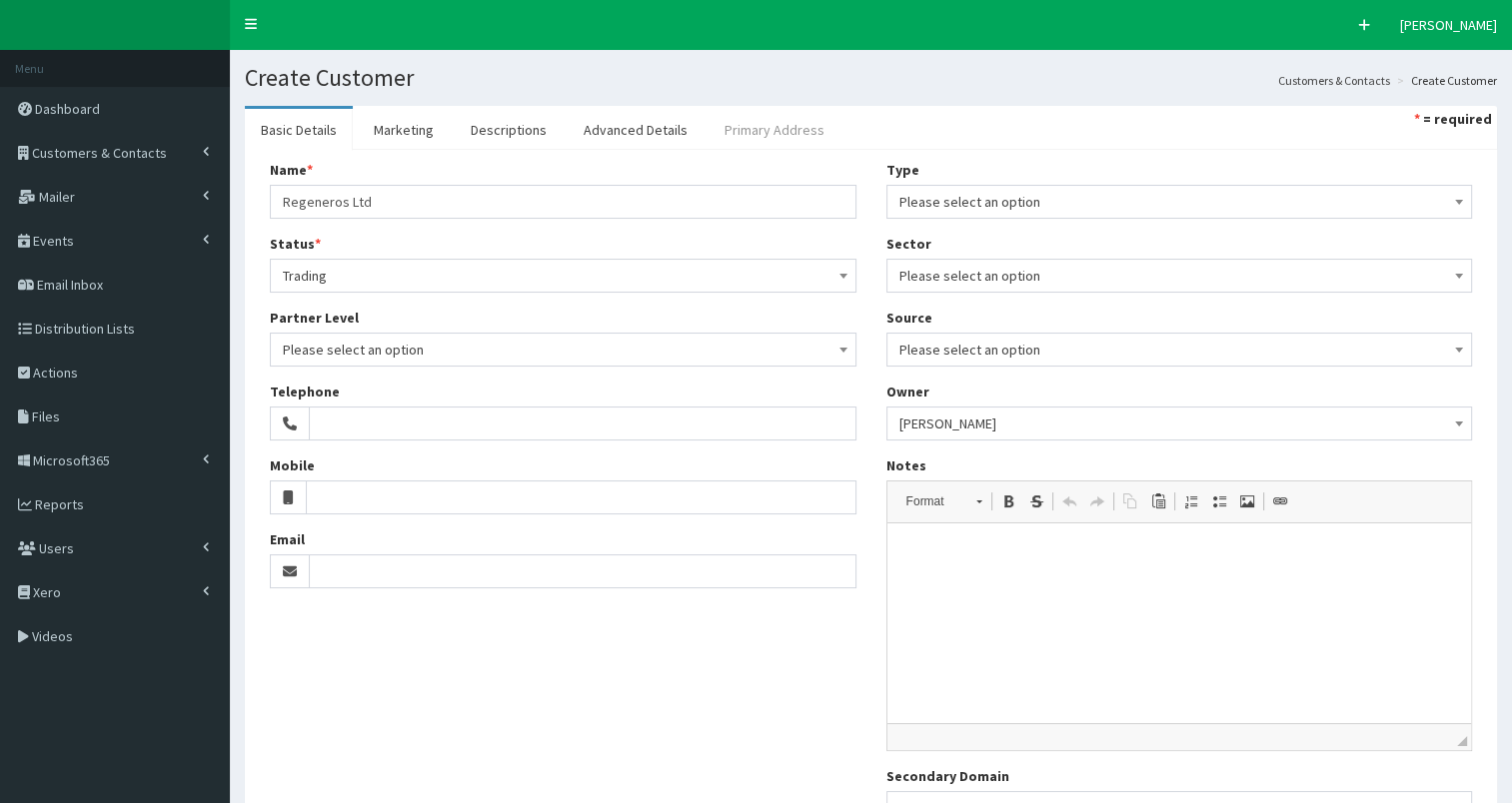 click on "Primary Address" at bounding box center (774, 130) 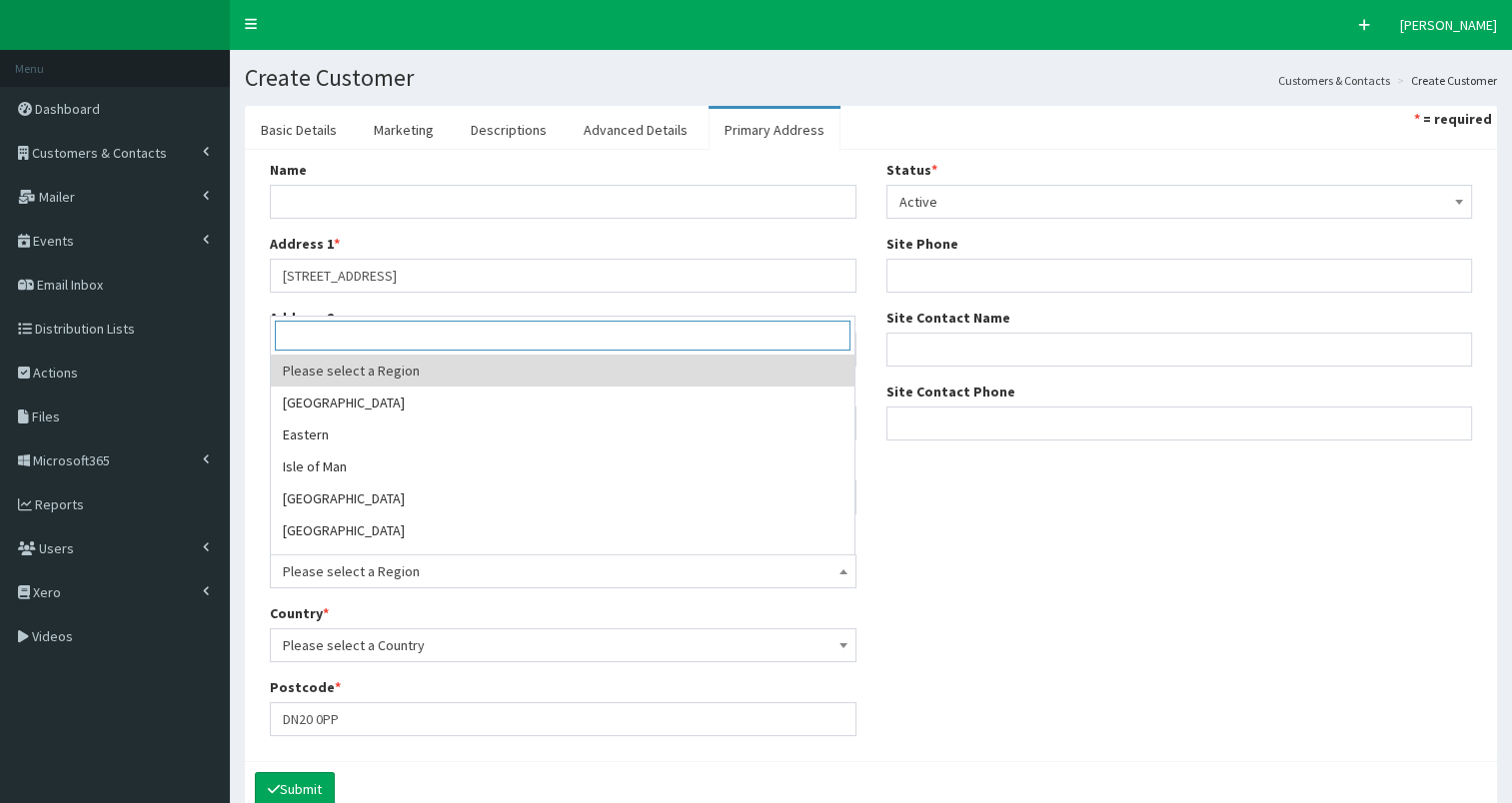 click on "Please select a Region" at bounding box center (563, 571) 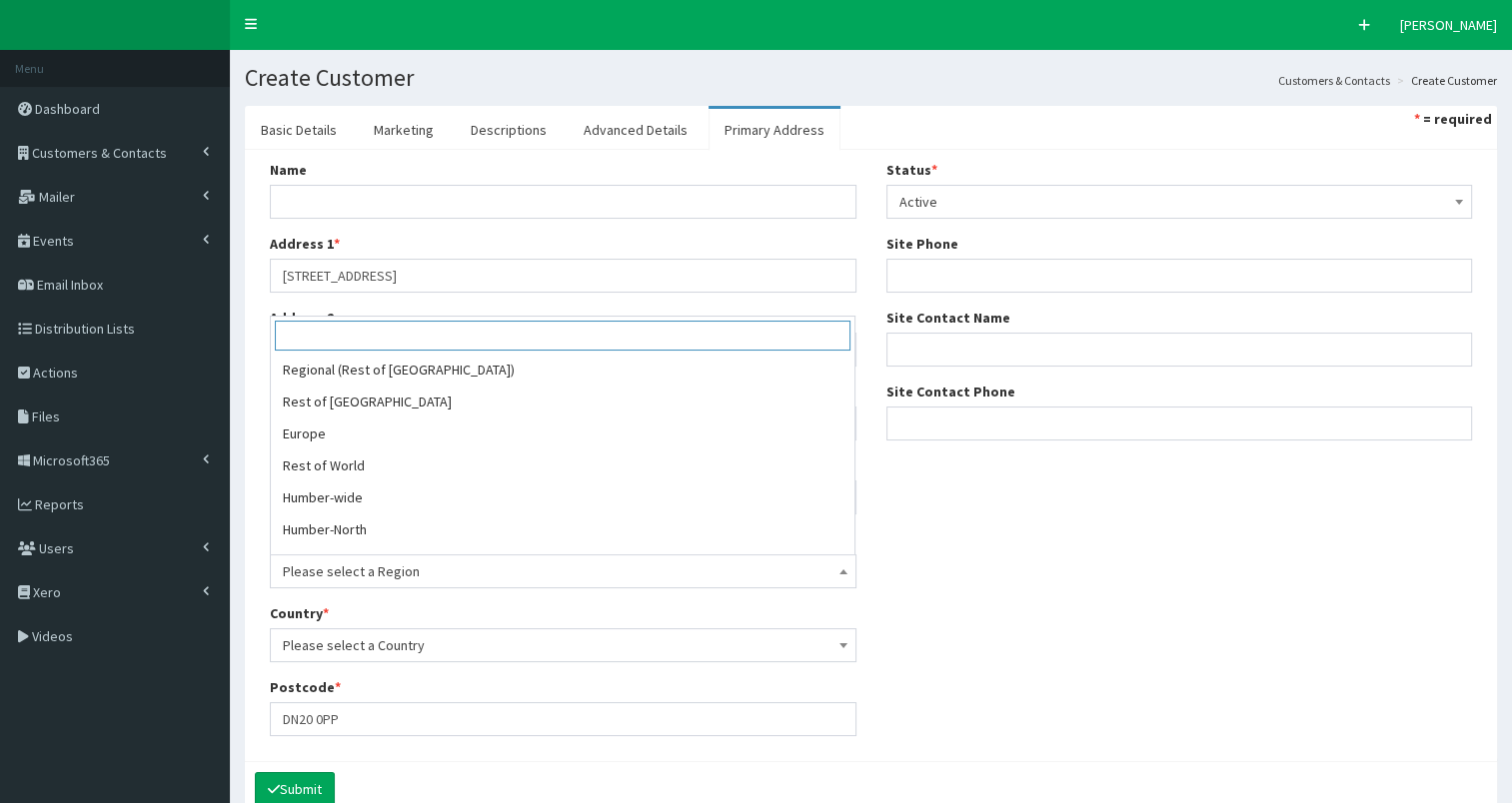 scroll, scrollTop: 503, scrollLeft: 0, axis: vertical 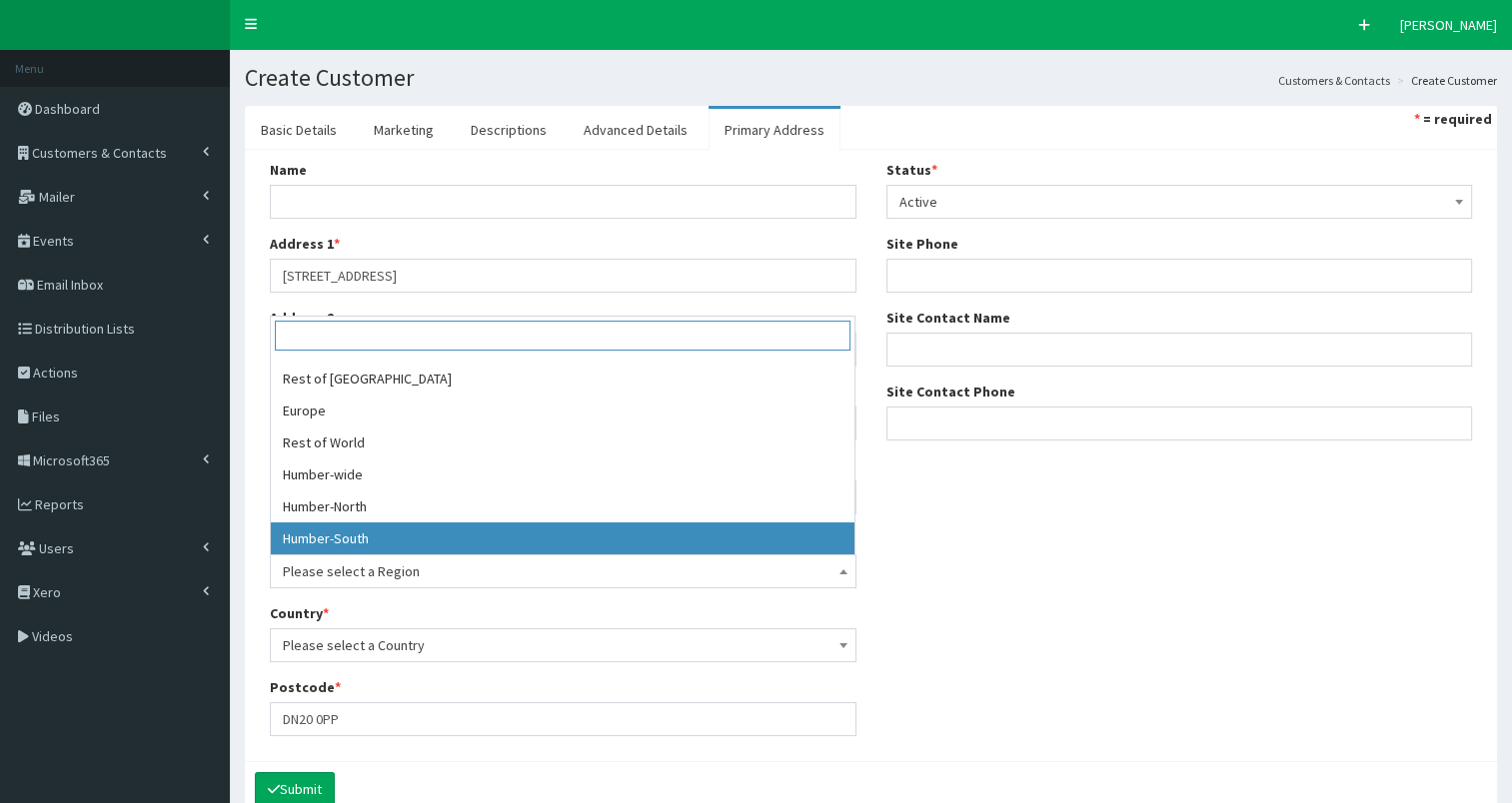 select on "21" 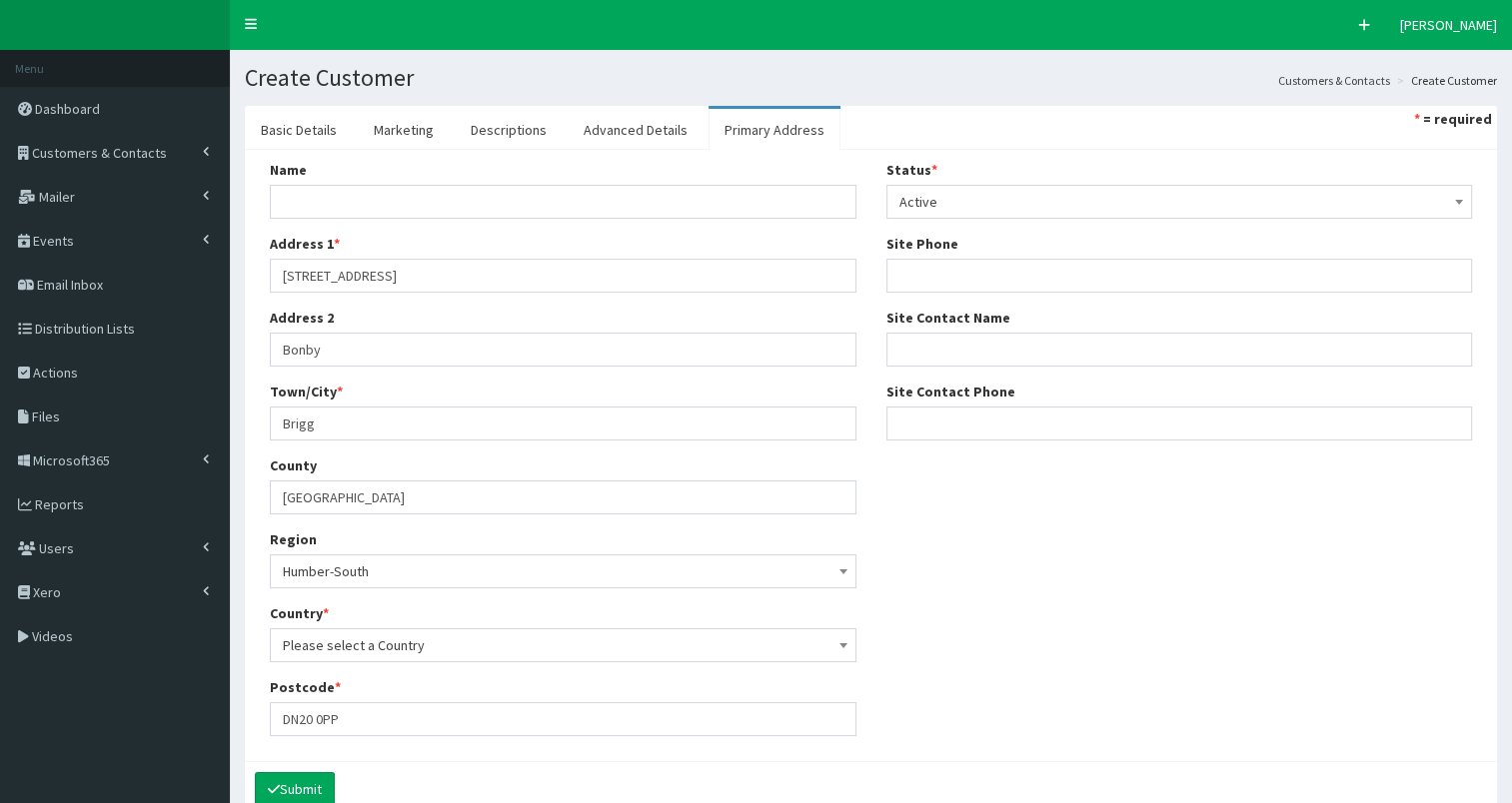 click on "Please select a Country" at bounding box center (563, 645) 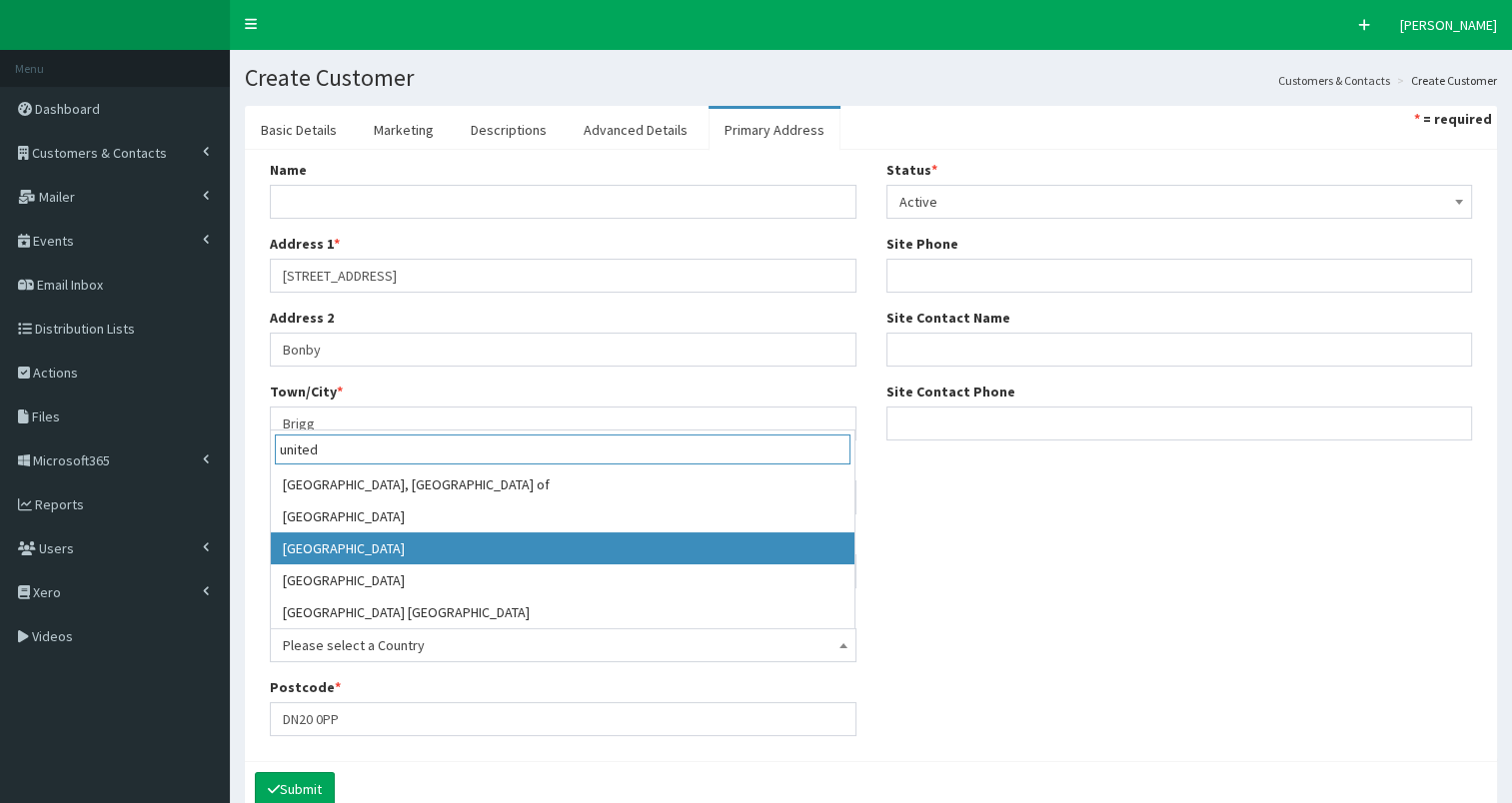 type on "united" 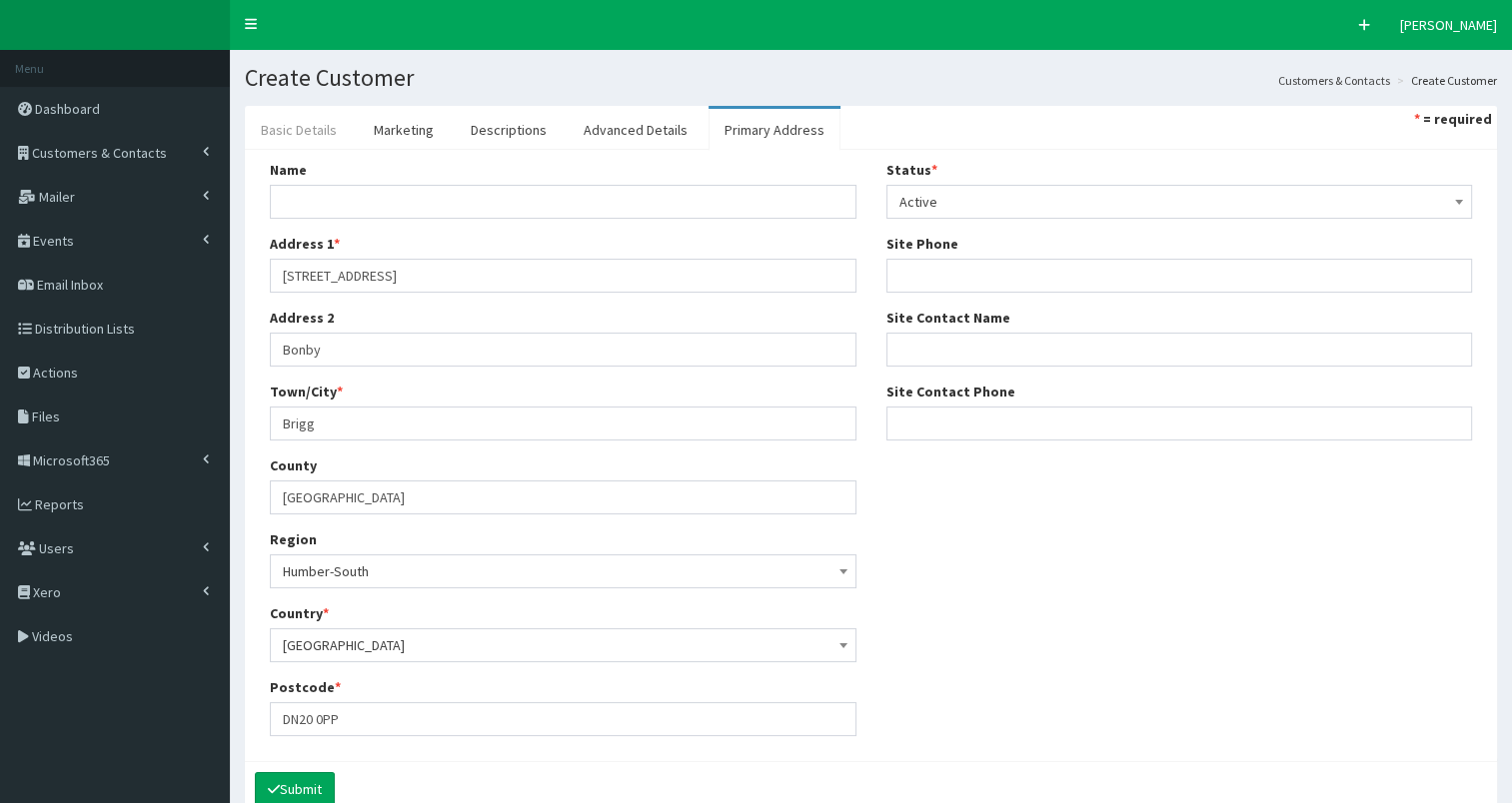 click on "Basic Details" at bounding box center [299, 130] 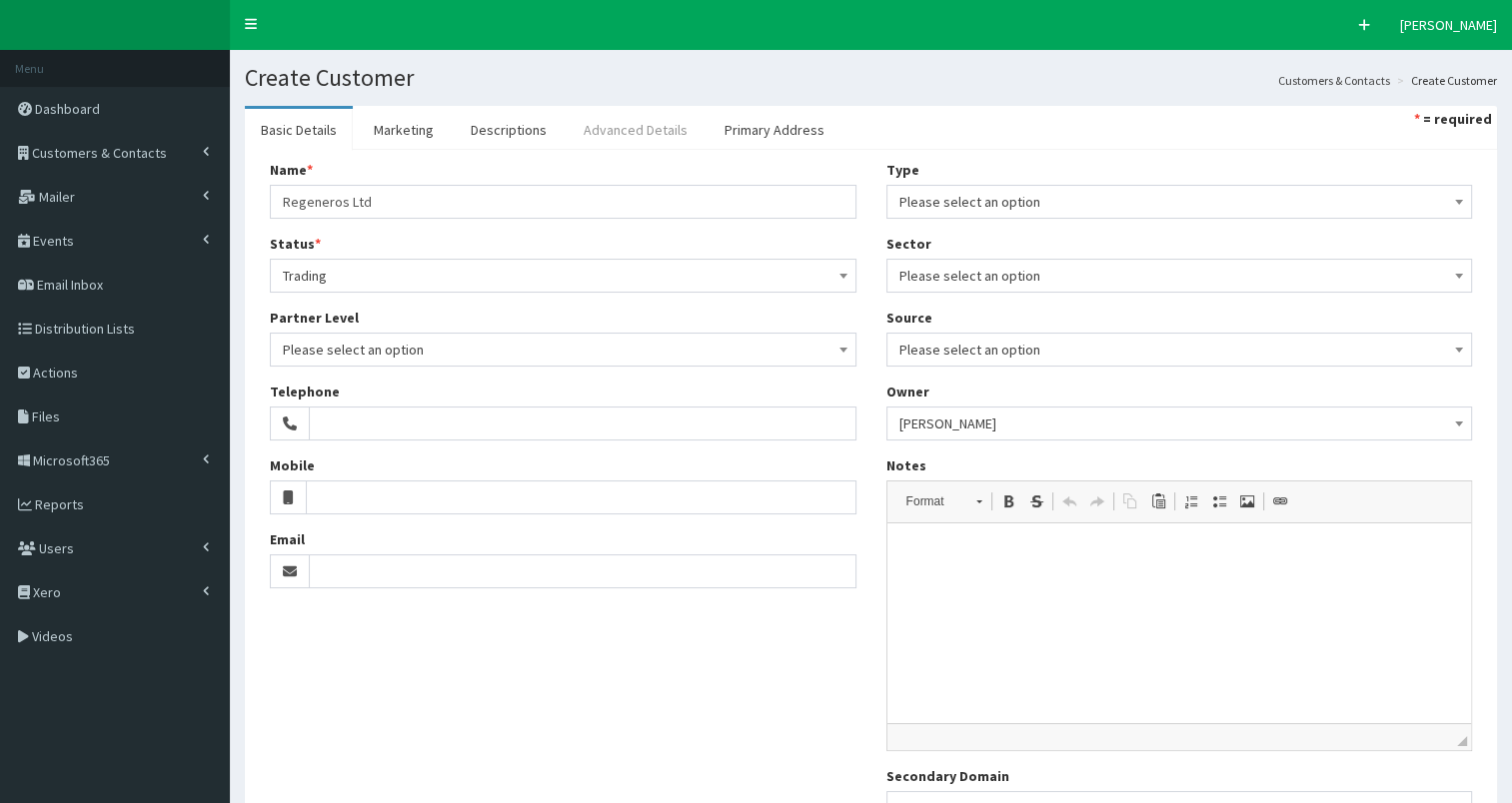 click on "Advanced Details" at bounding box center [636, 130] 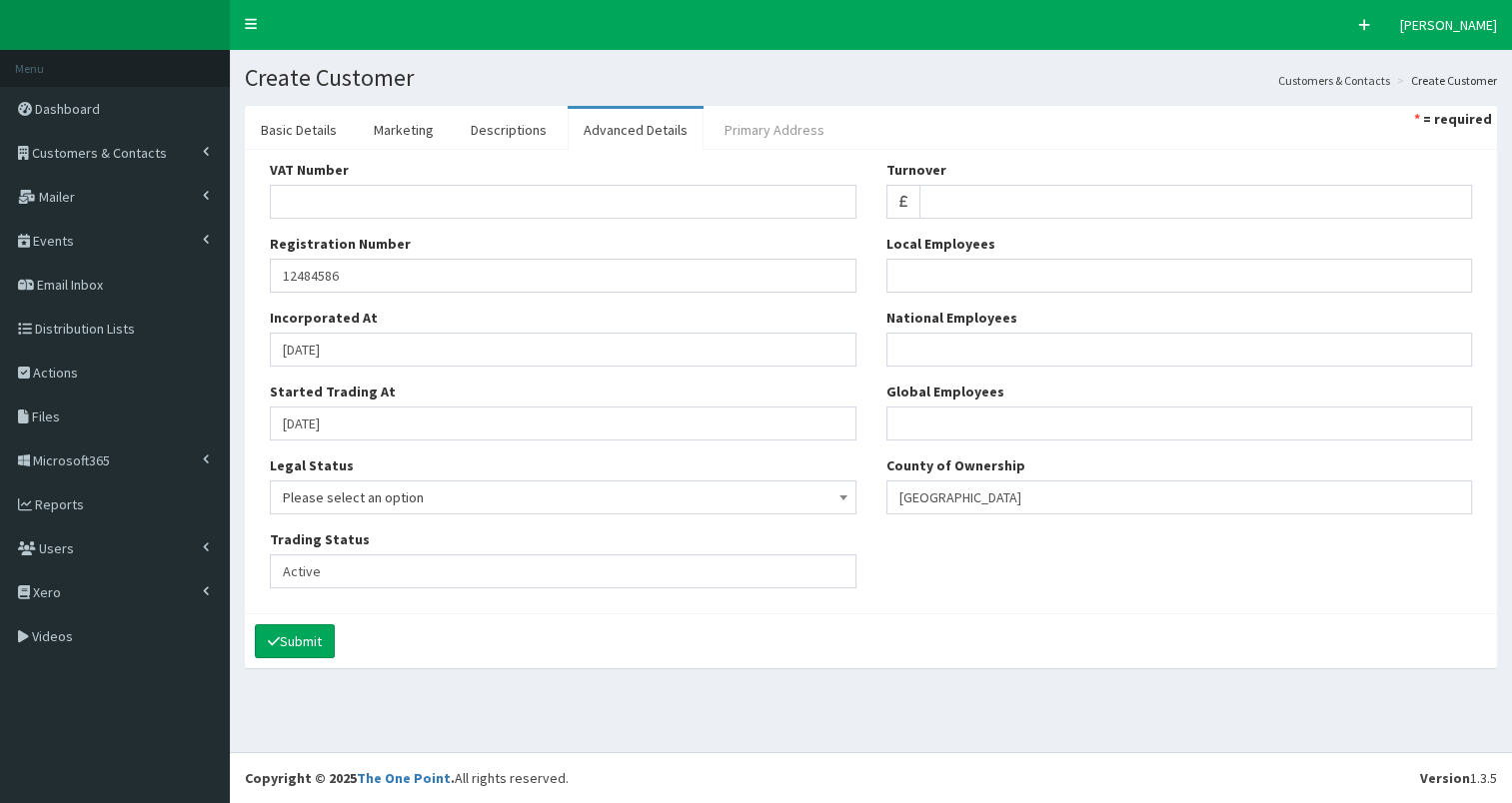 click on "Primary Address" at bounding box center [774, 130] 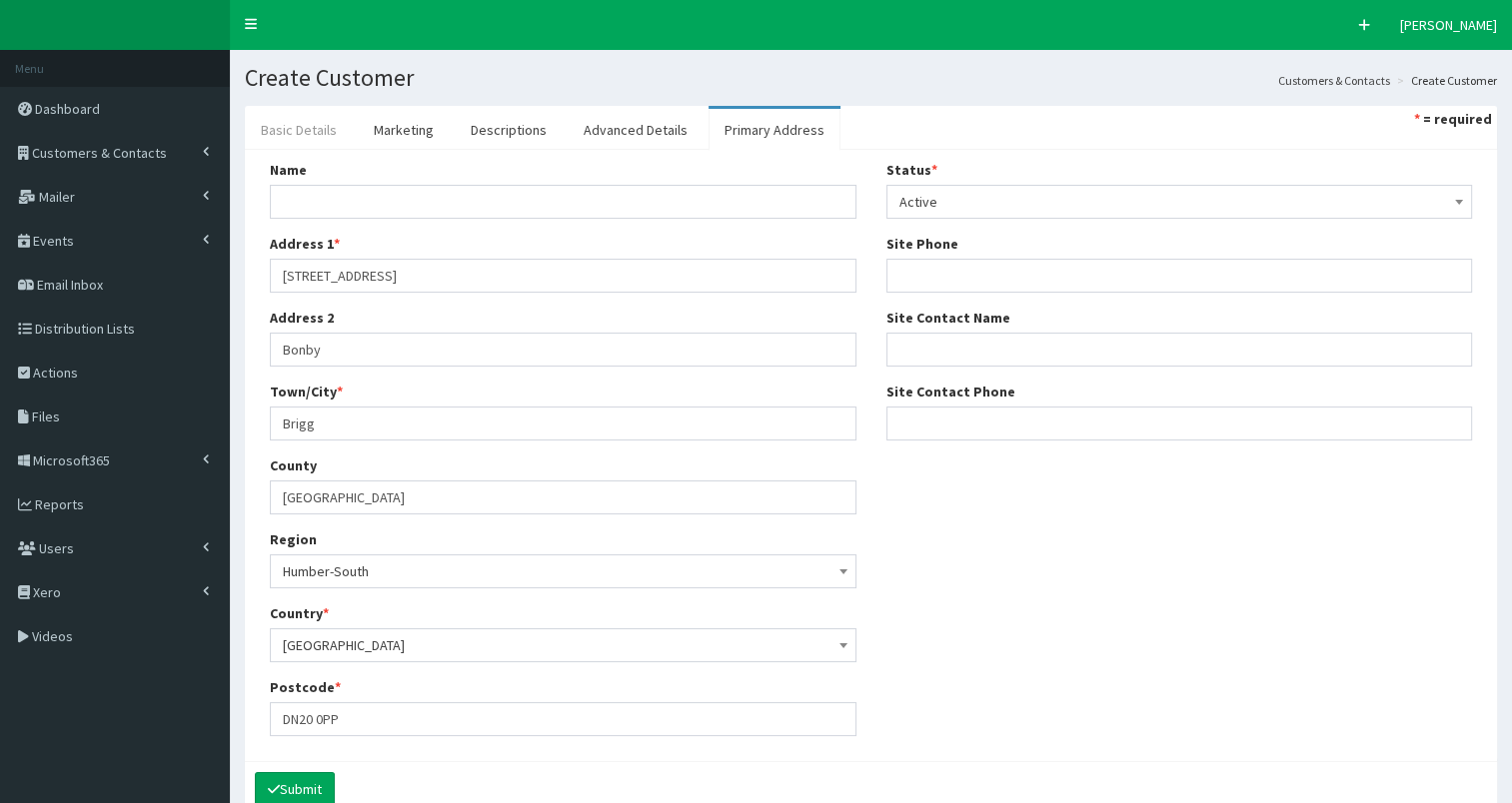 click on "Basic Details" at bounding box center (299, 130) 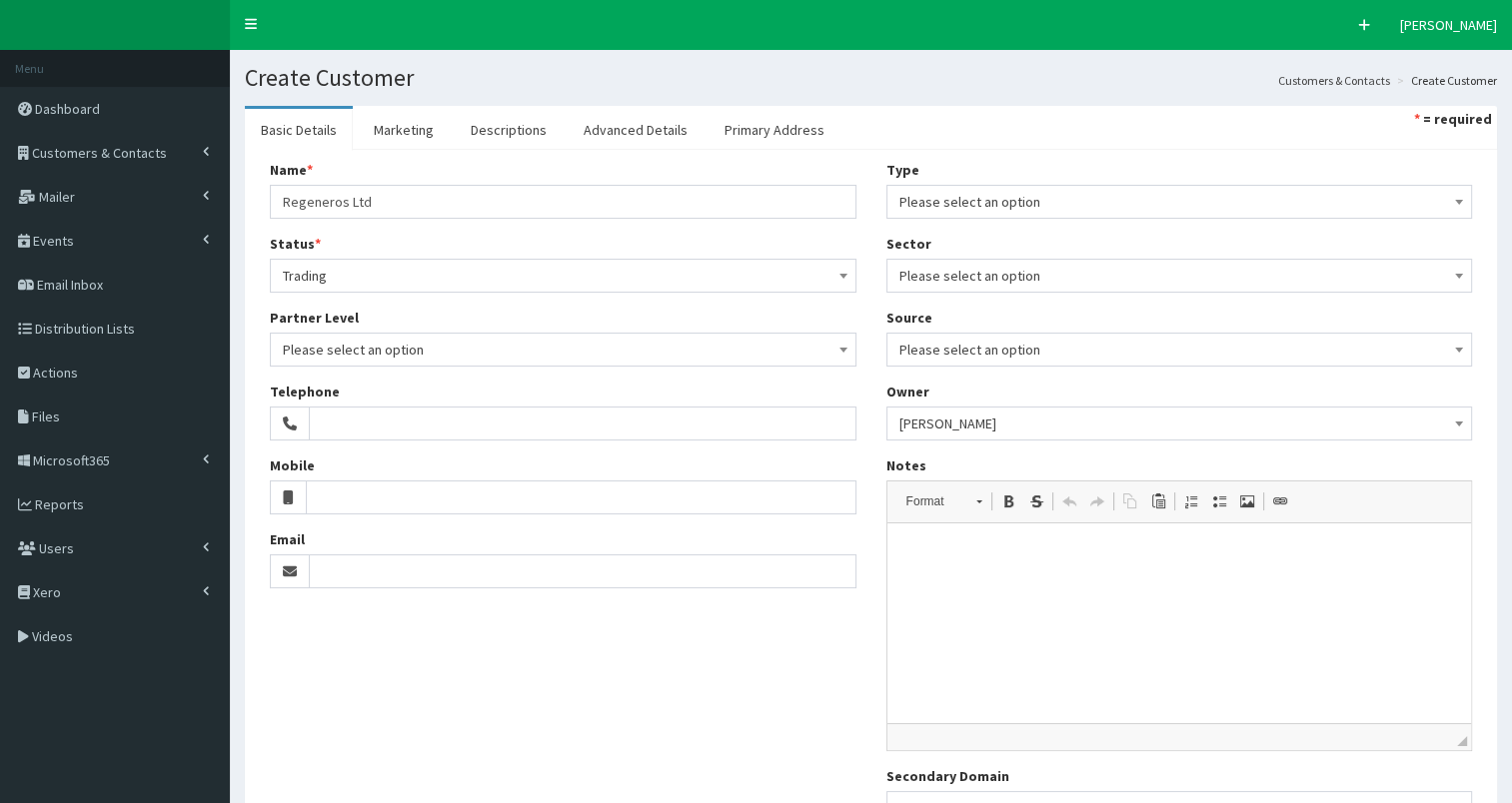 click on "Please select an option" at bounding box center [1179, 202] 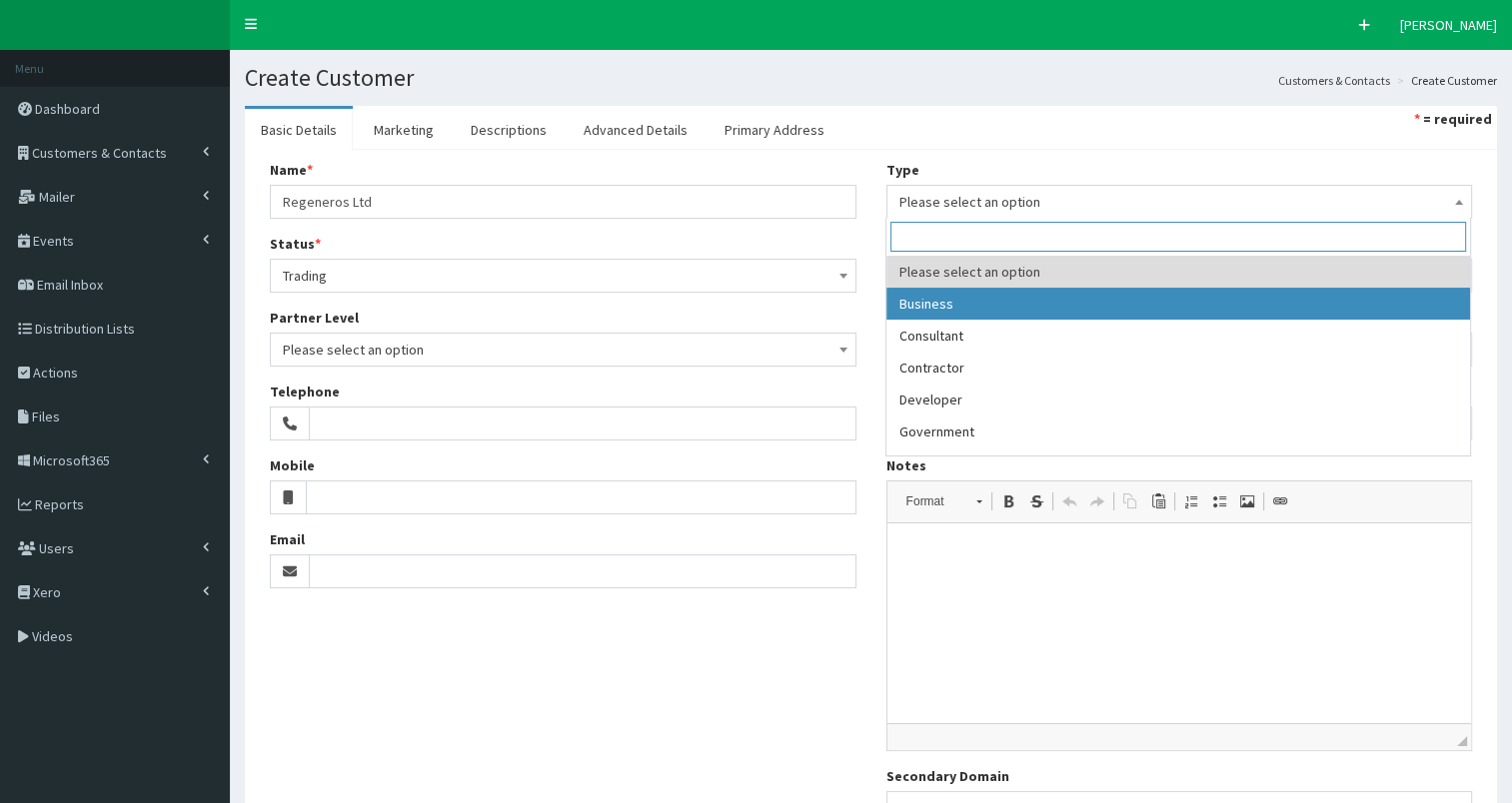 select on "1" 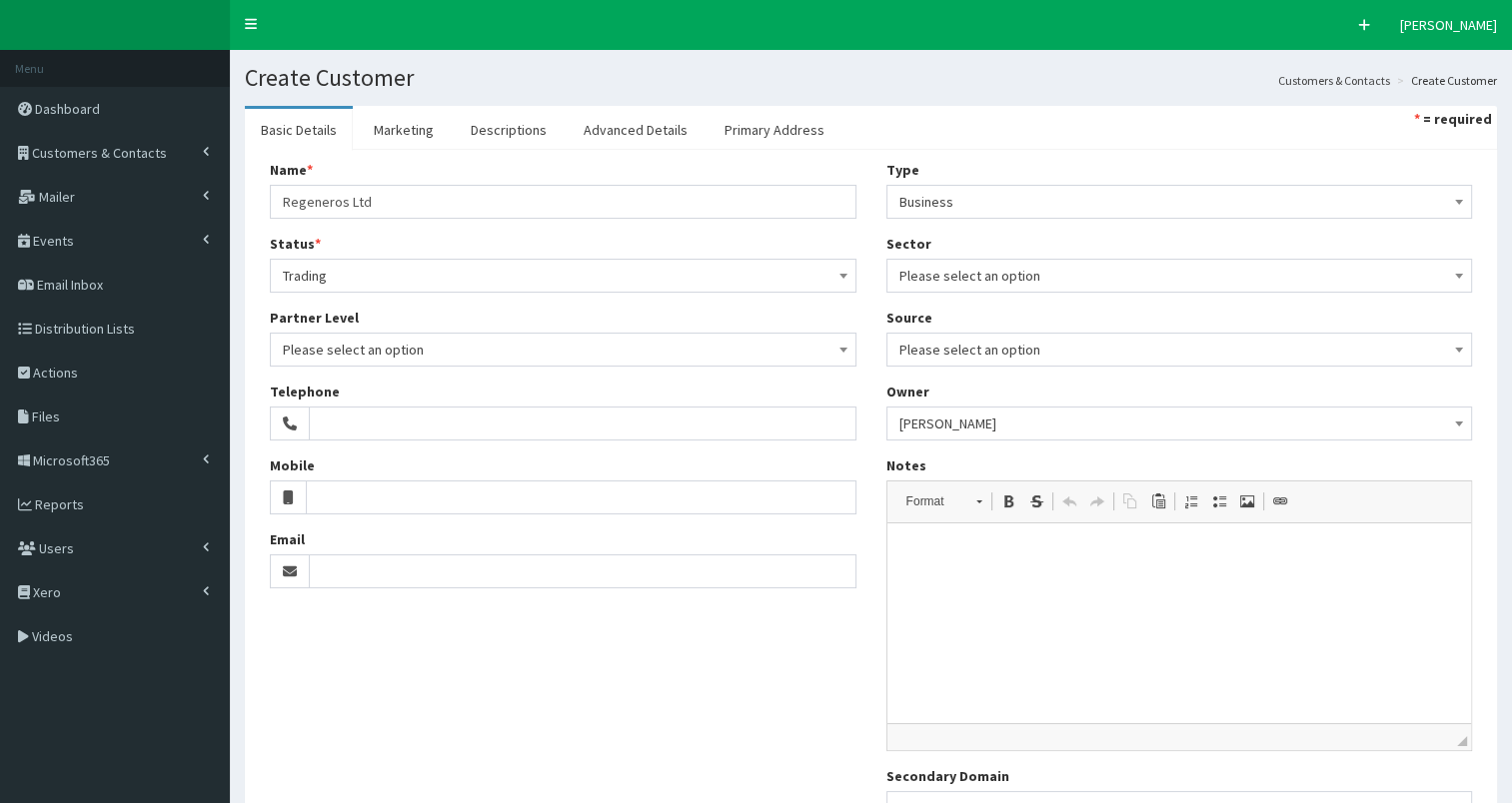 click on "Please select an option" at bounding box center (1179, 276) 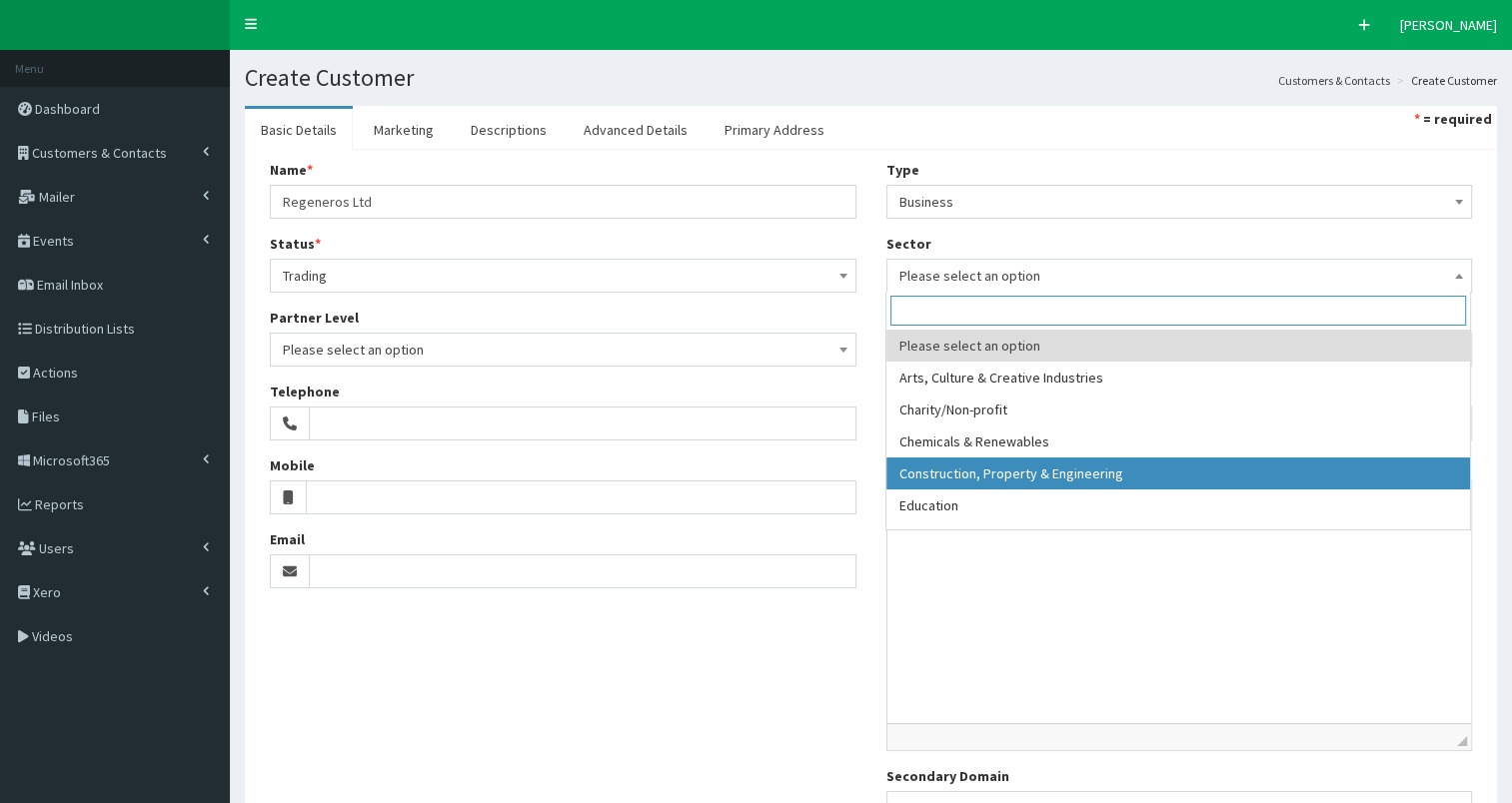 select on "4" 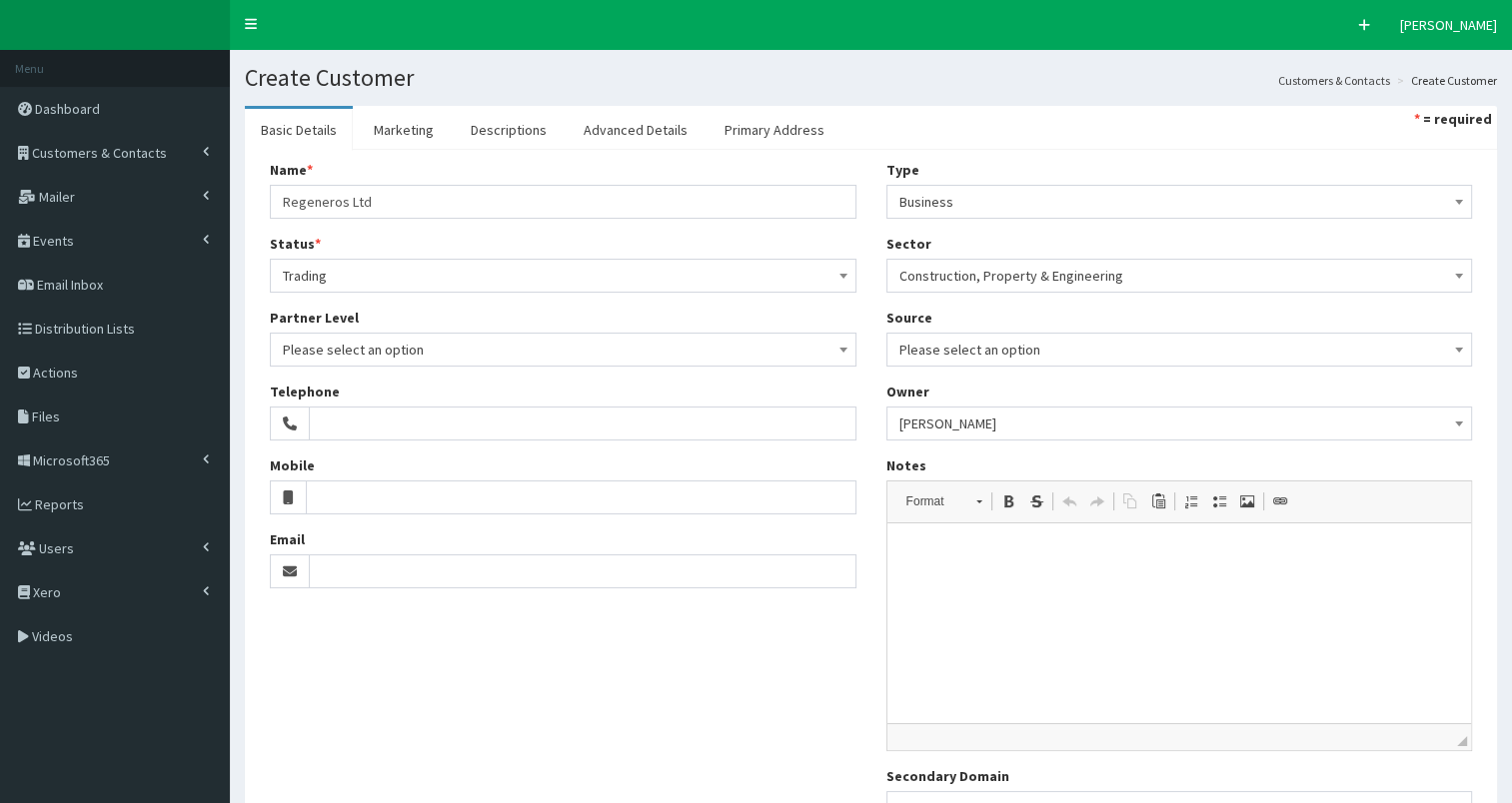 scroll, scrollTop: 186, scrollLeft: 0, axis: vertical 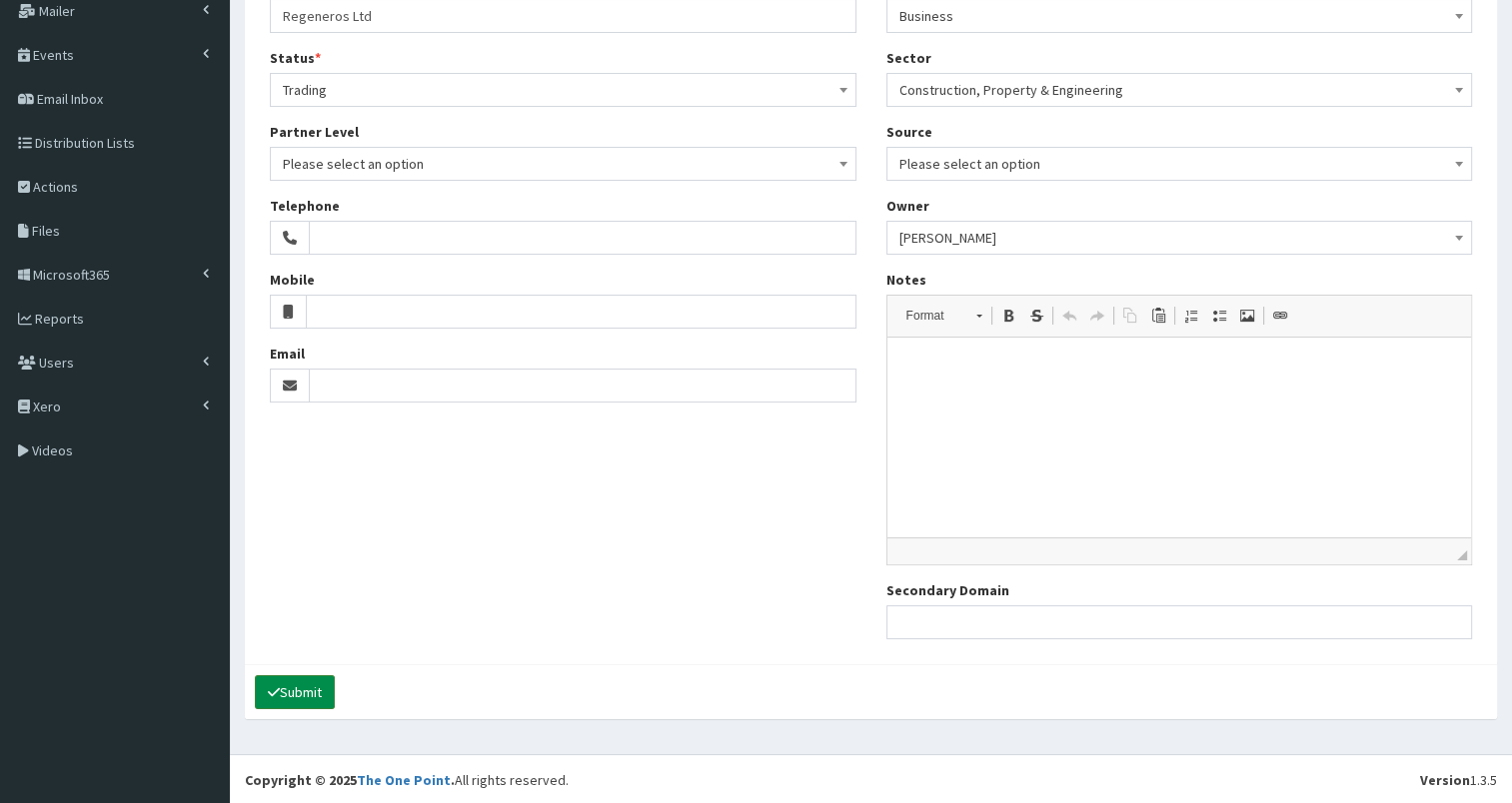 click on "Submit" at bounding box center [295, 692] 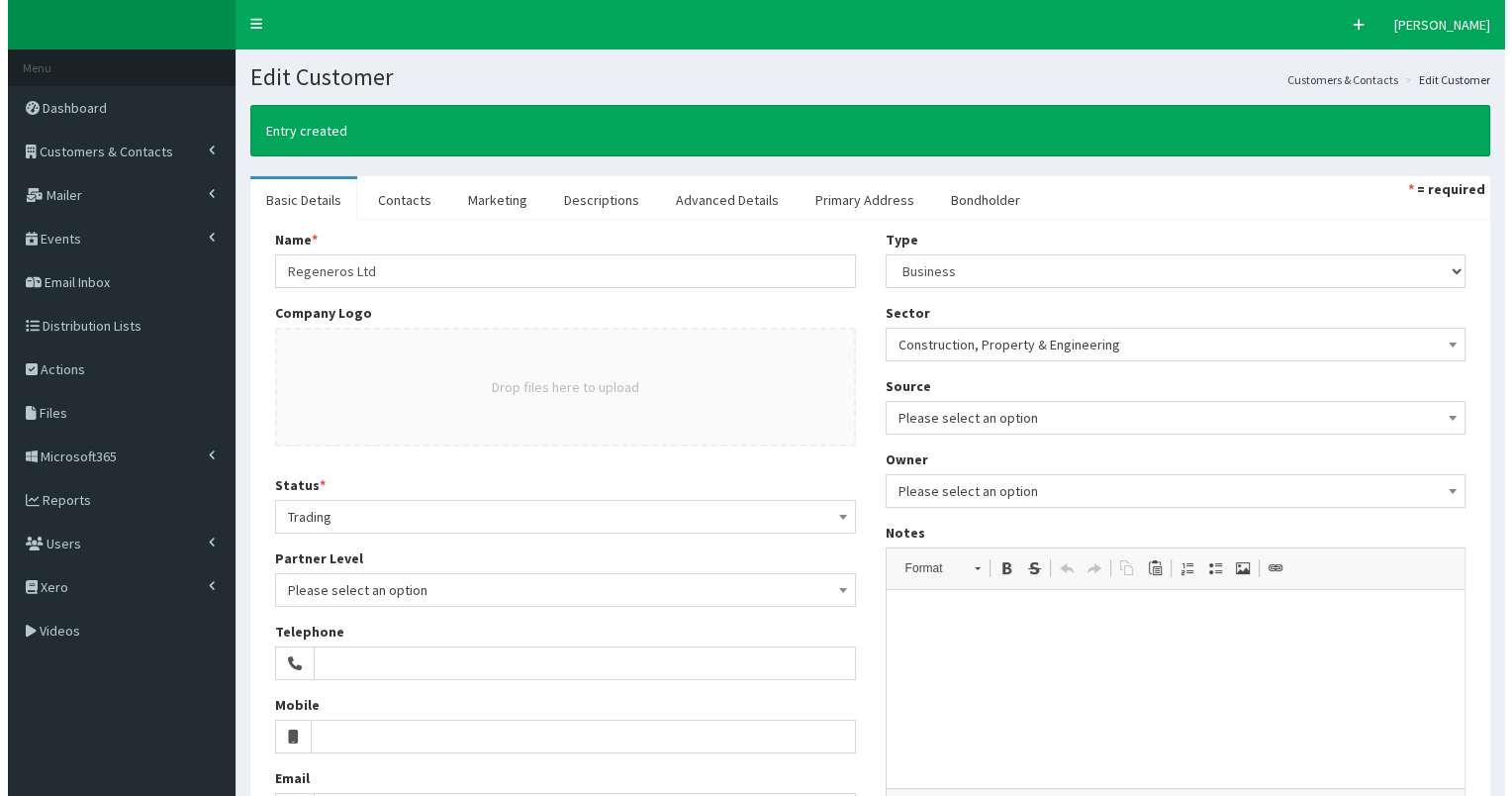 scroll, scrollTop: 0, scrollLeft: 0, axis: both 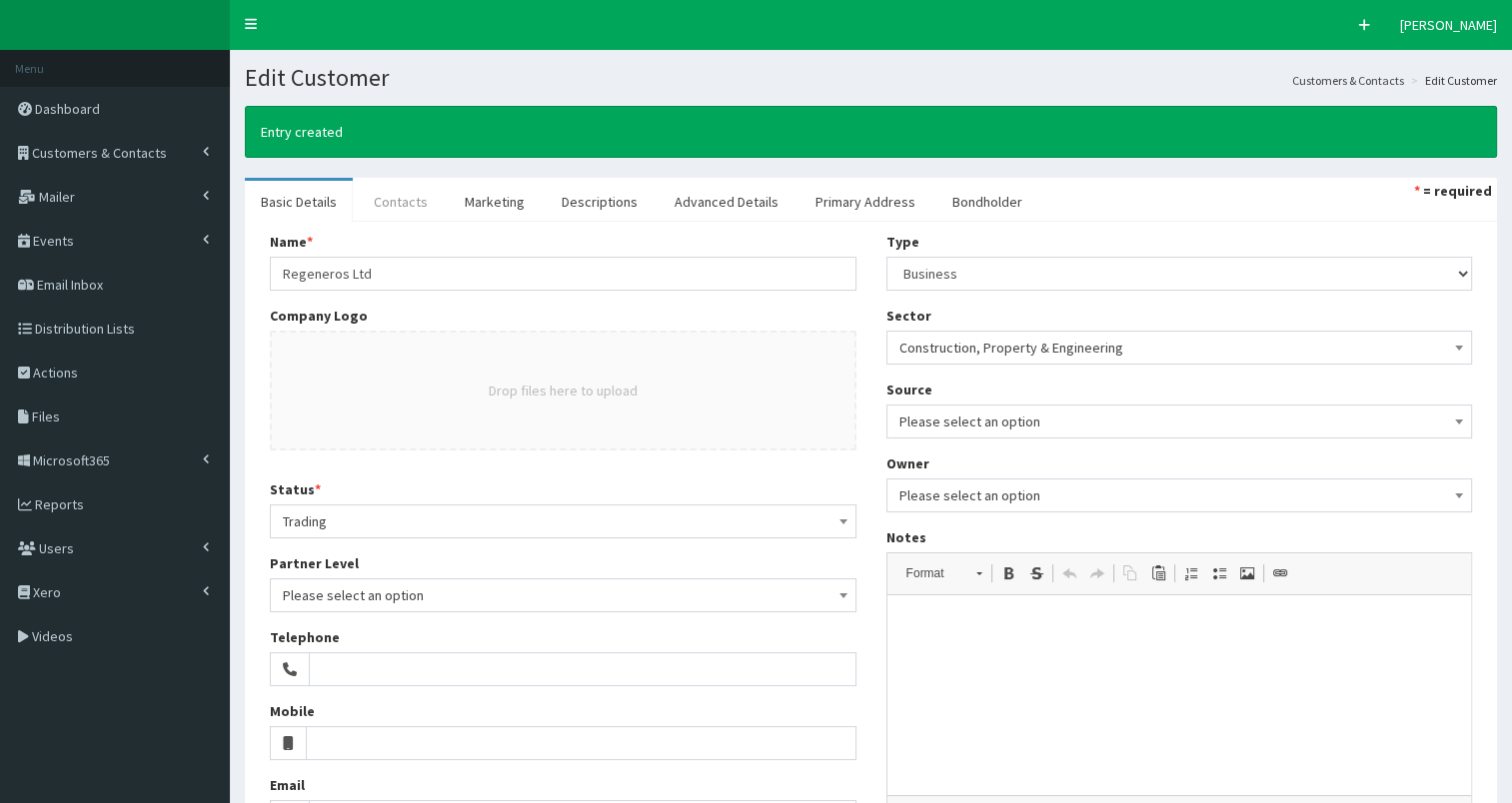 click on "Contacts" at bounding box center (401, 202) 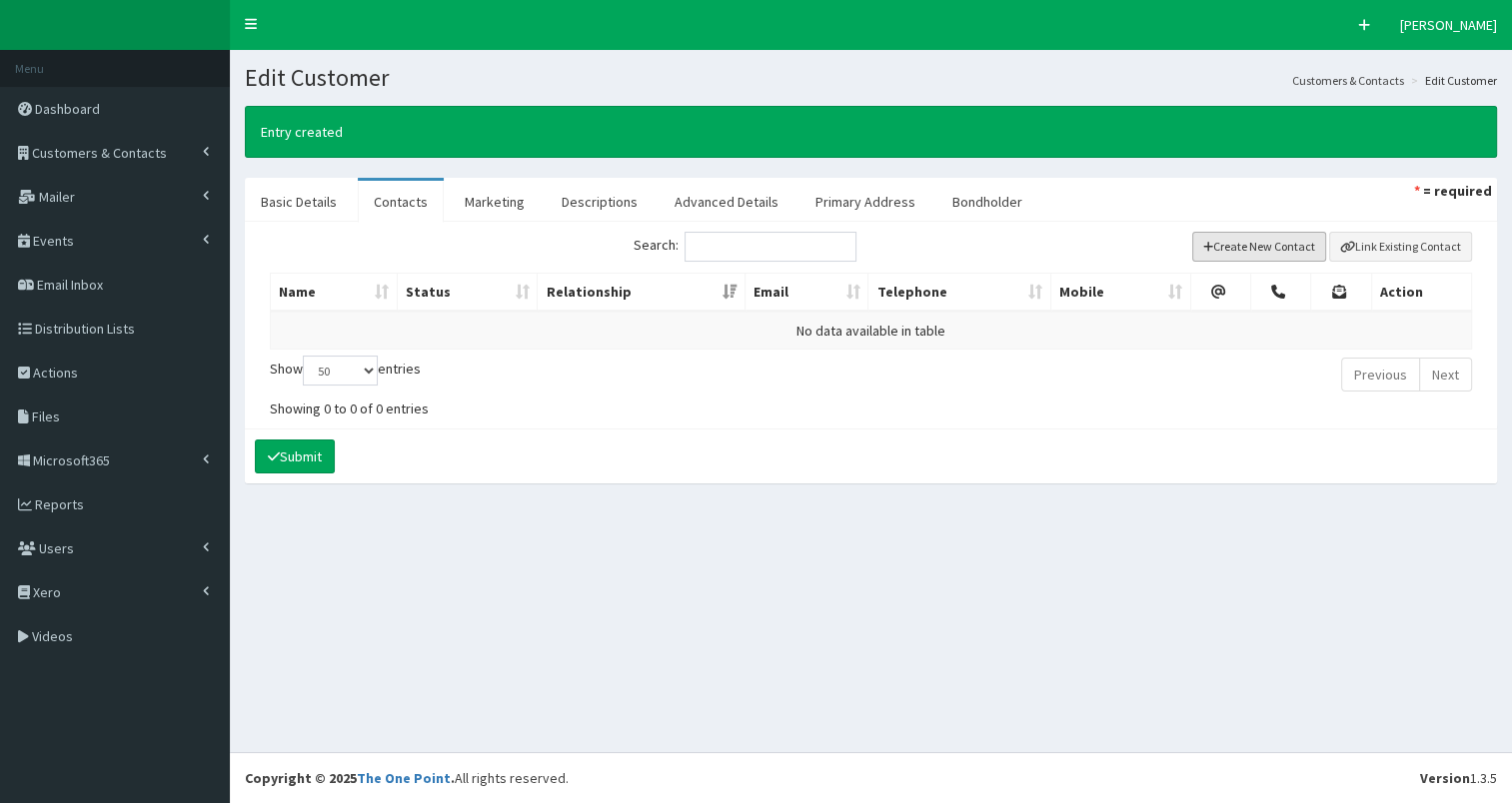 click on "Create New Contact" at bounding box center [1259, 247] 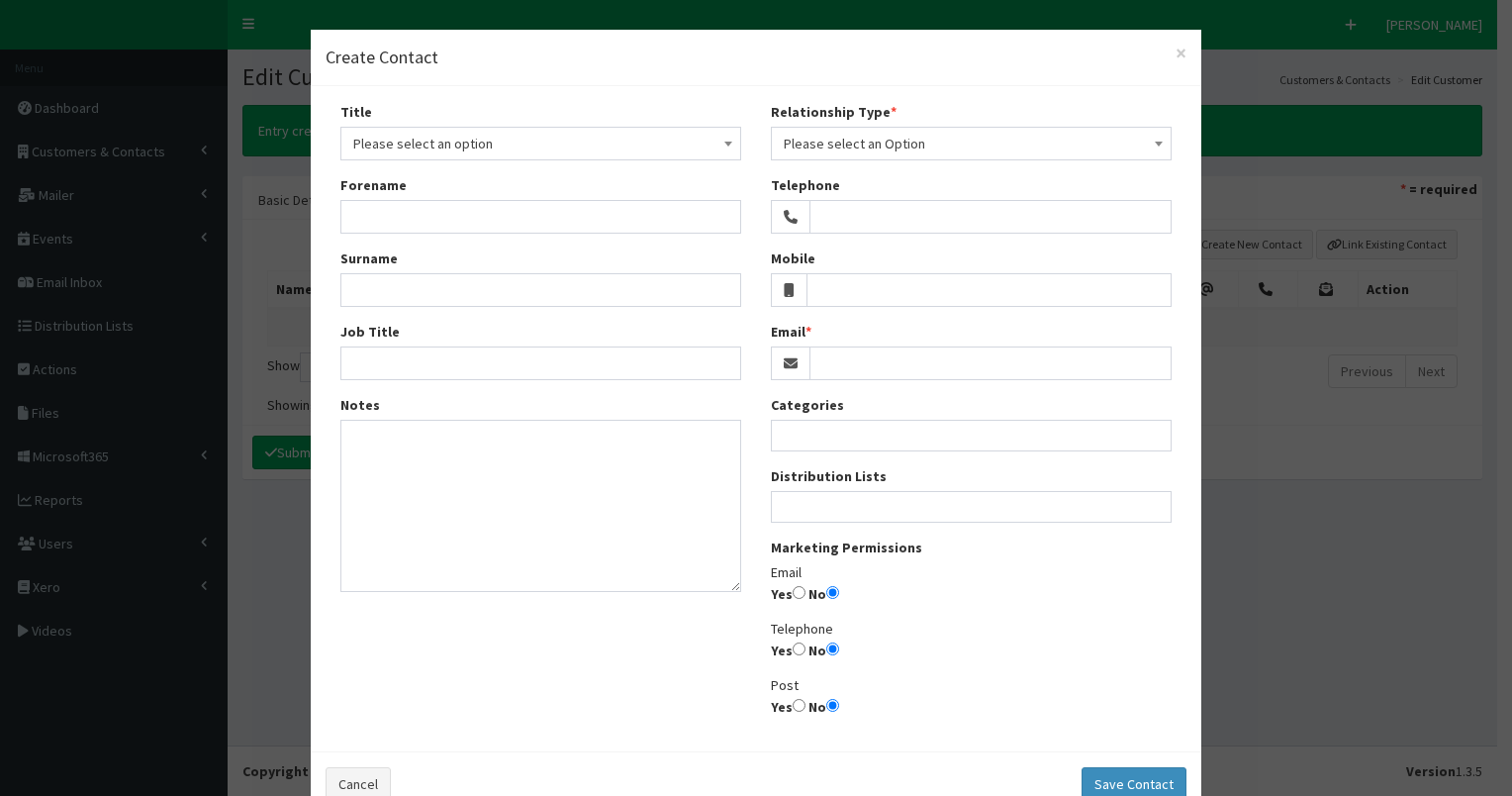 click on "Please select an option" at bounding box center (540, 144) 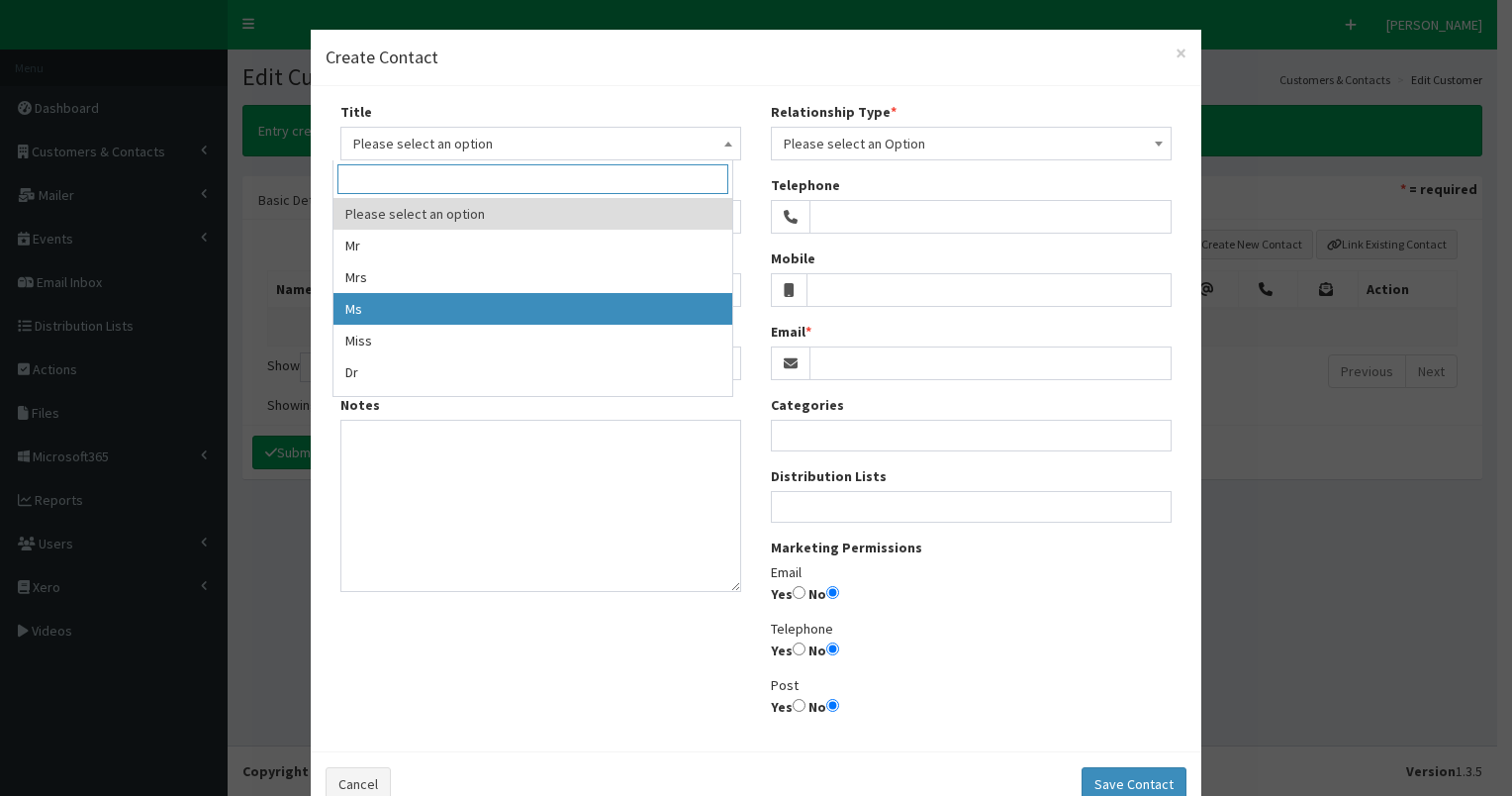 select on "3" 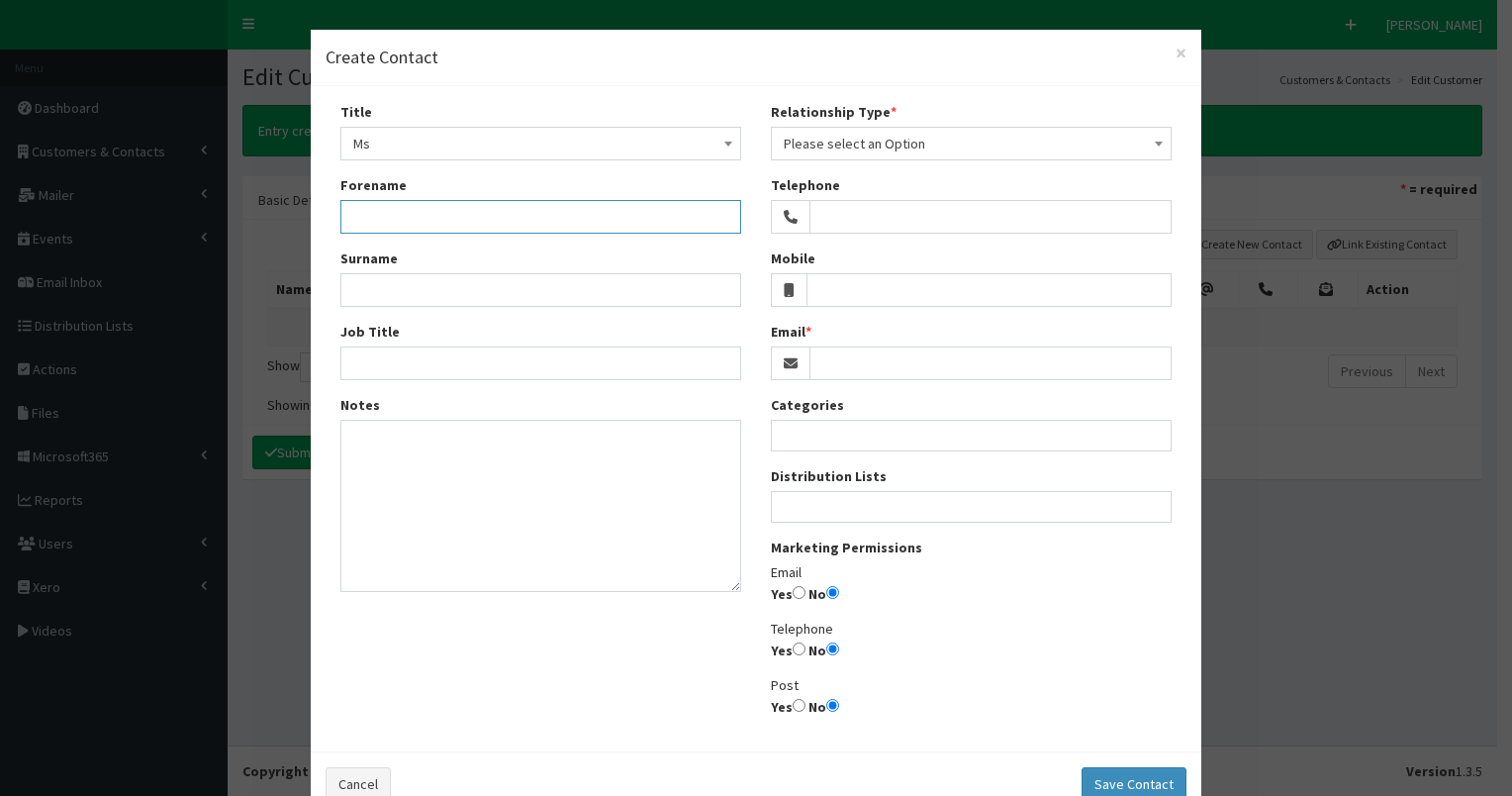 click on "Forename" at bounding box center [540, 217] 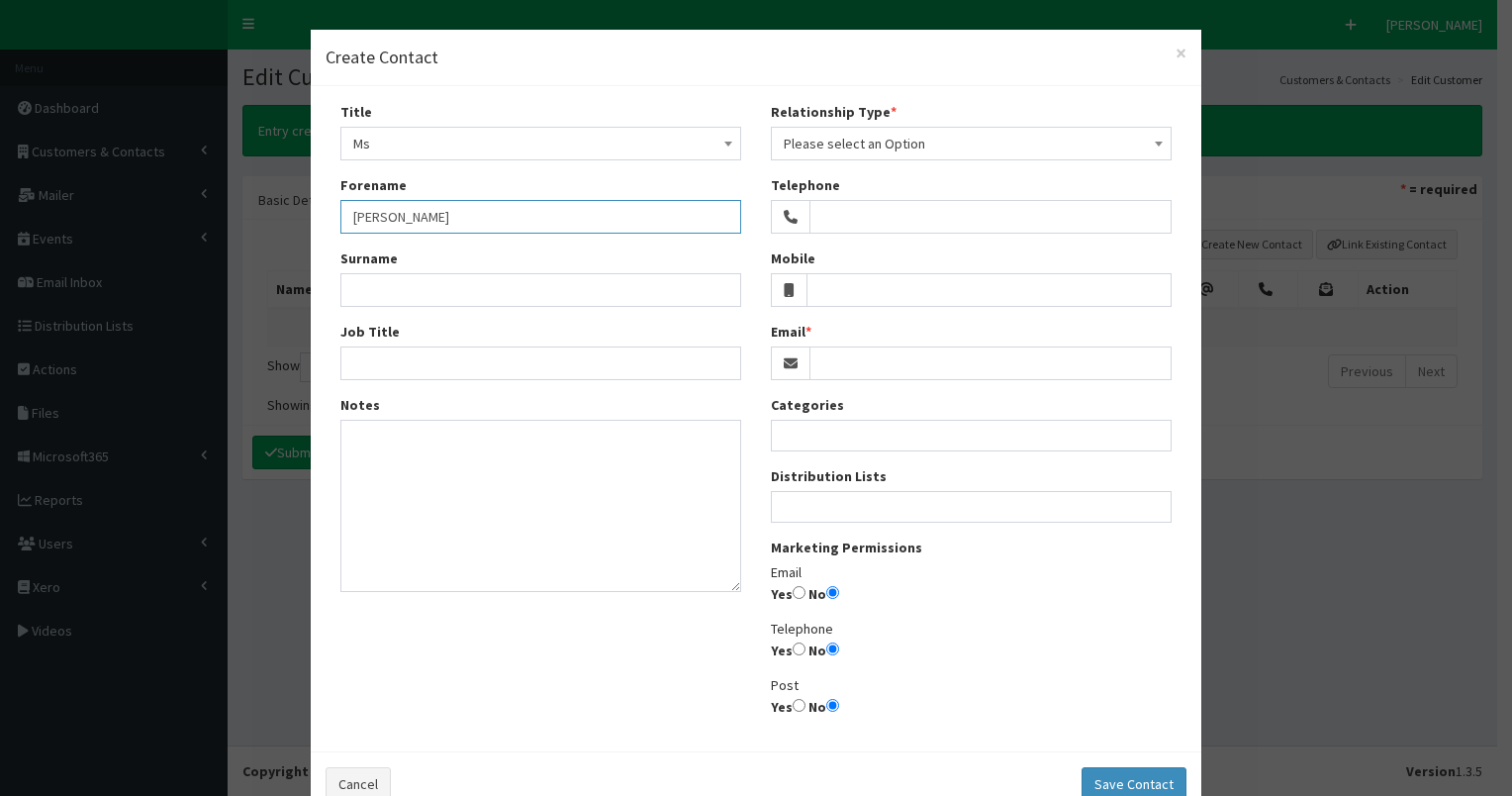 type on "Ranya Metwalli SHIELDS" 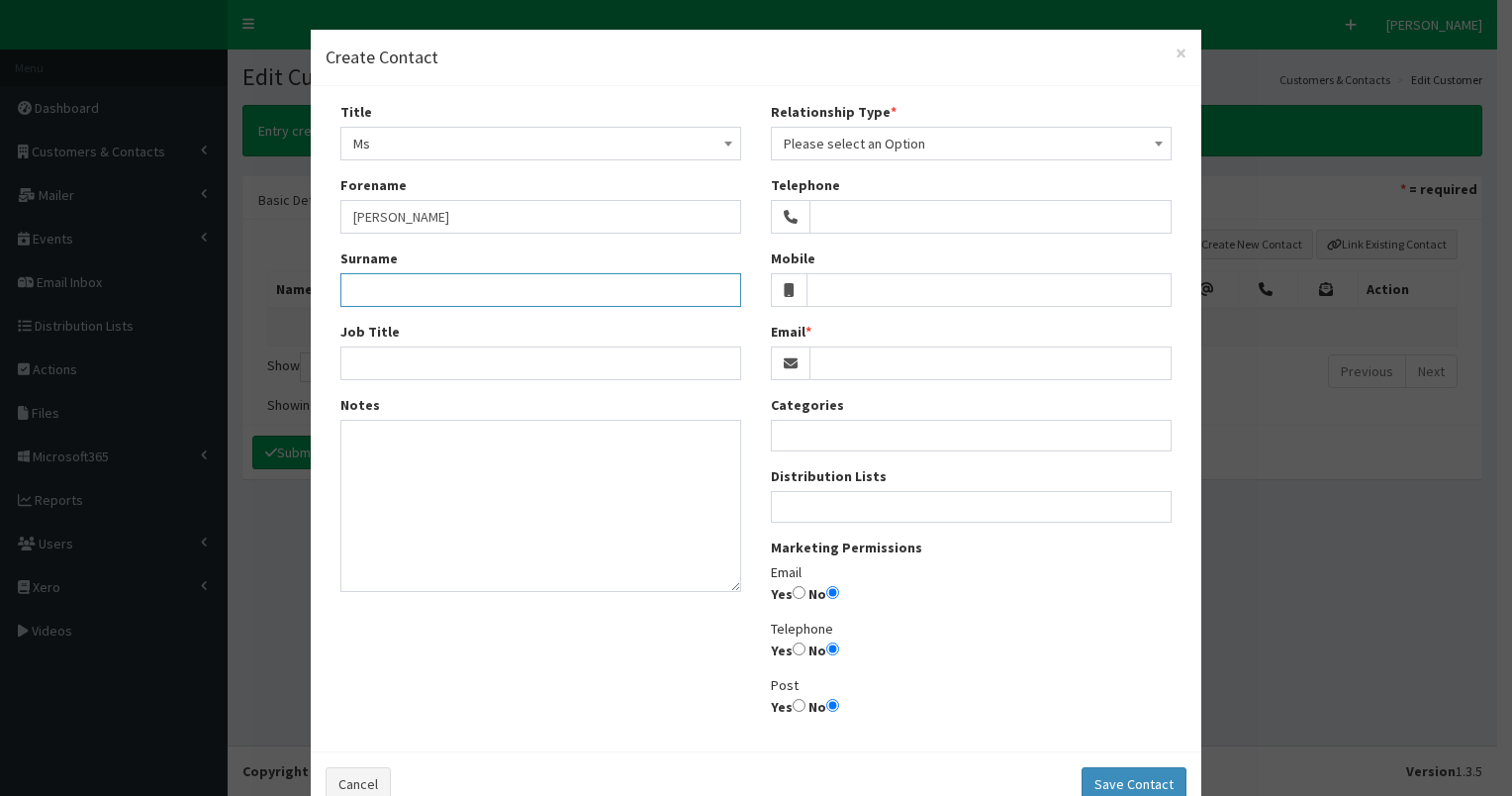 click on "Surname" at bounding box center (540, 290) 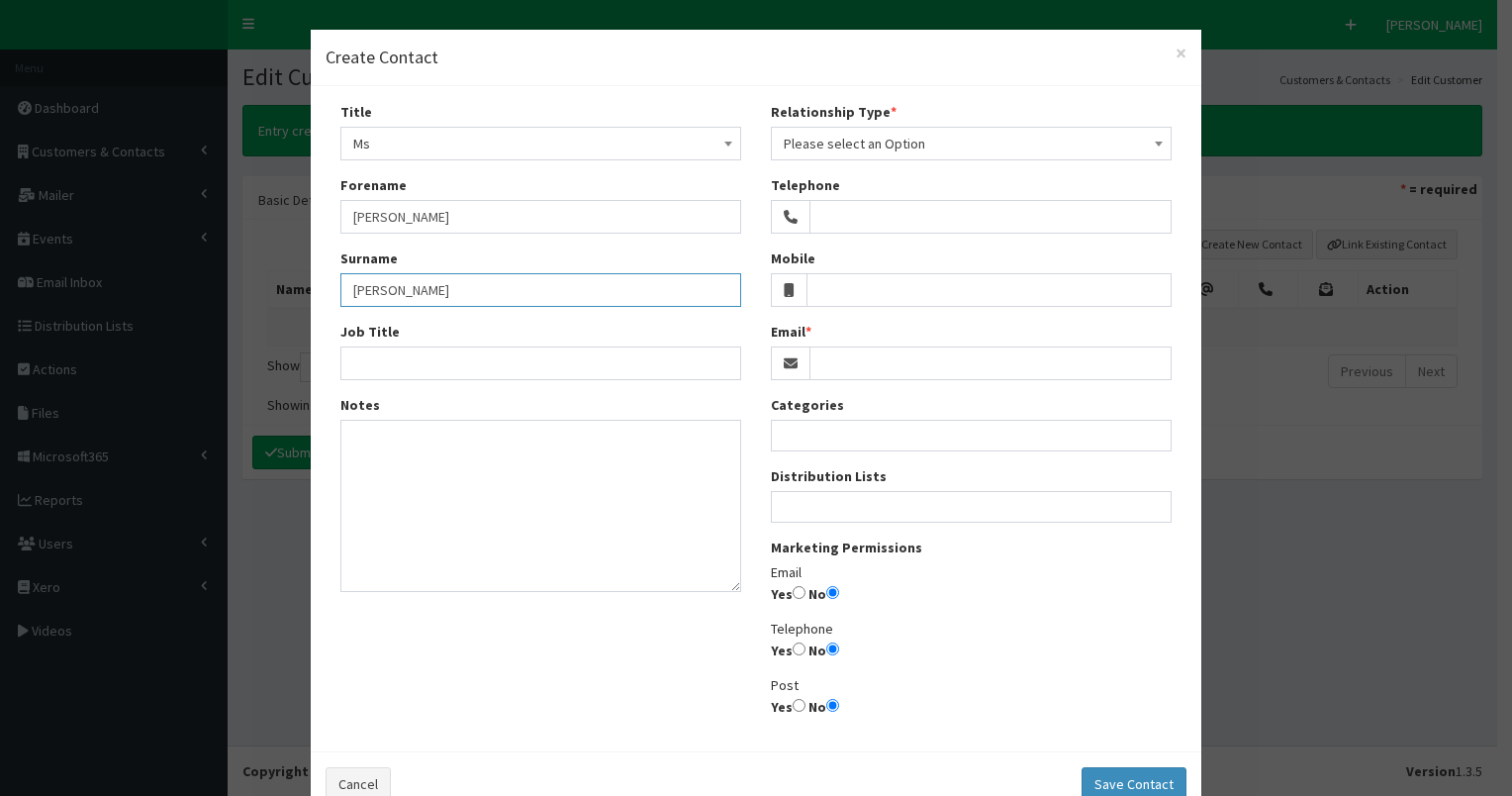 type on "Sheilds" 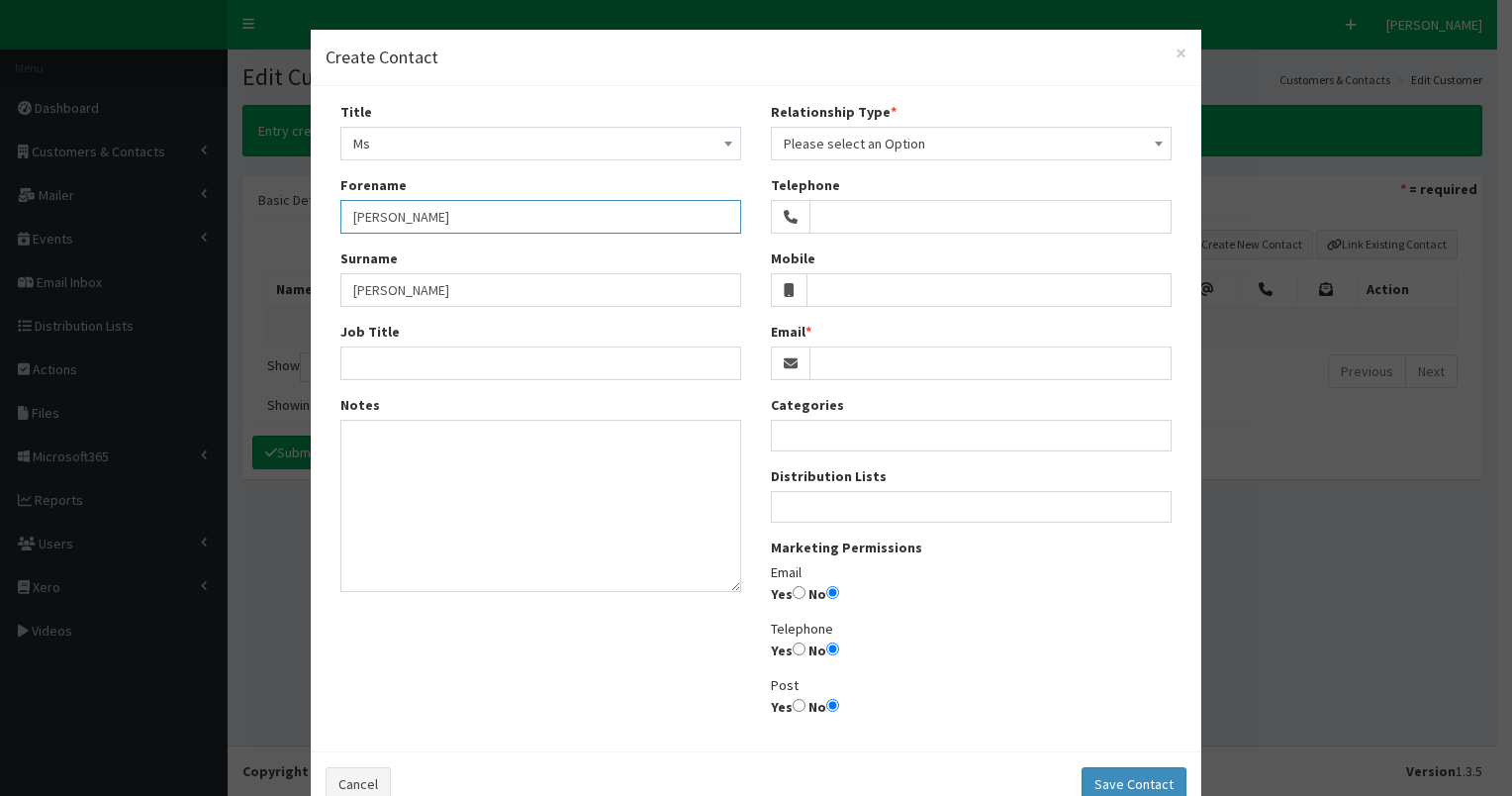 click on "Ranya Metwalli SHIELDS" at bounding box center (540, 217) 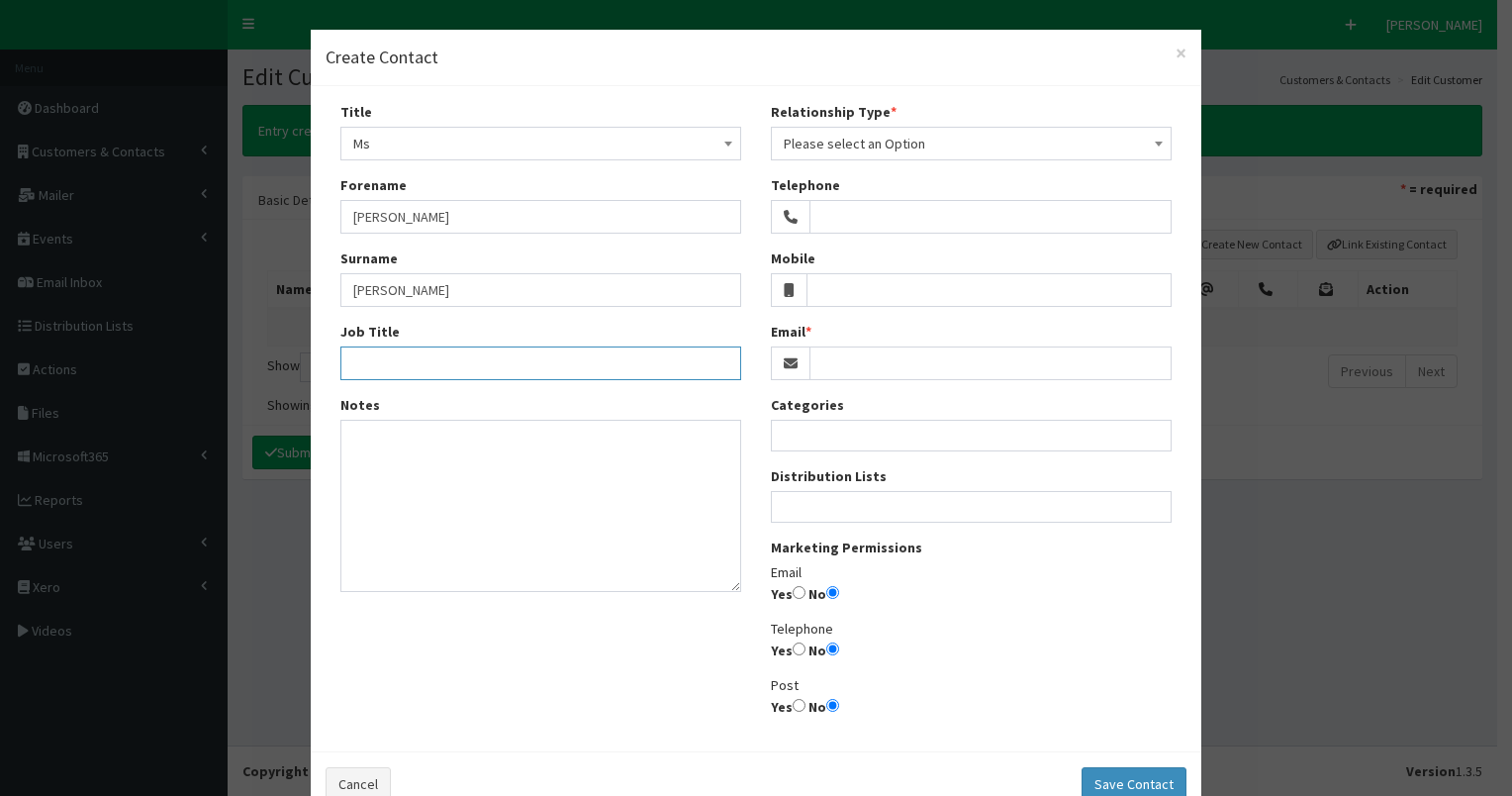 click on "Job Title" at bounding box center (540, 363) 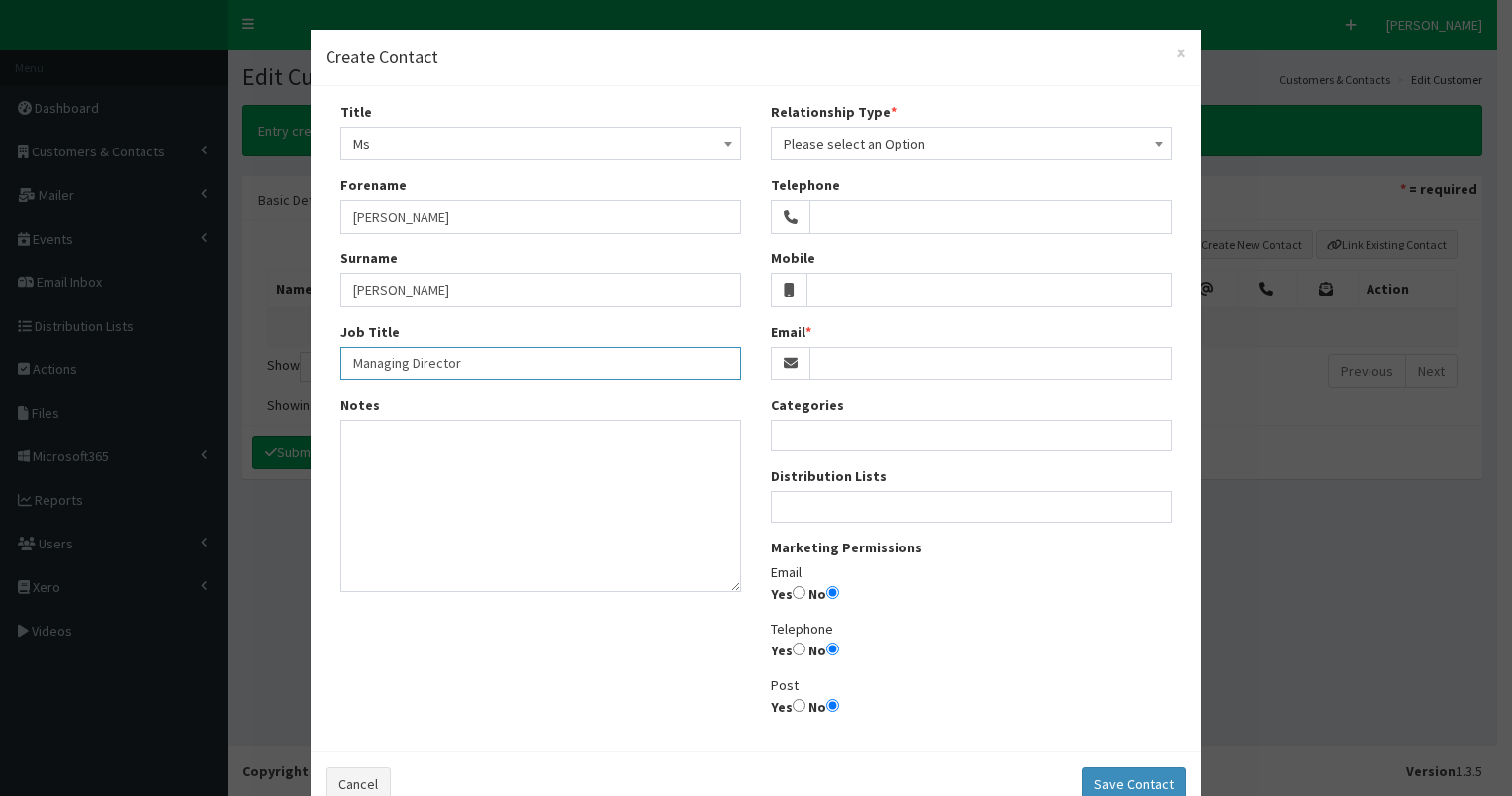 type on "Managing Director" 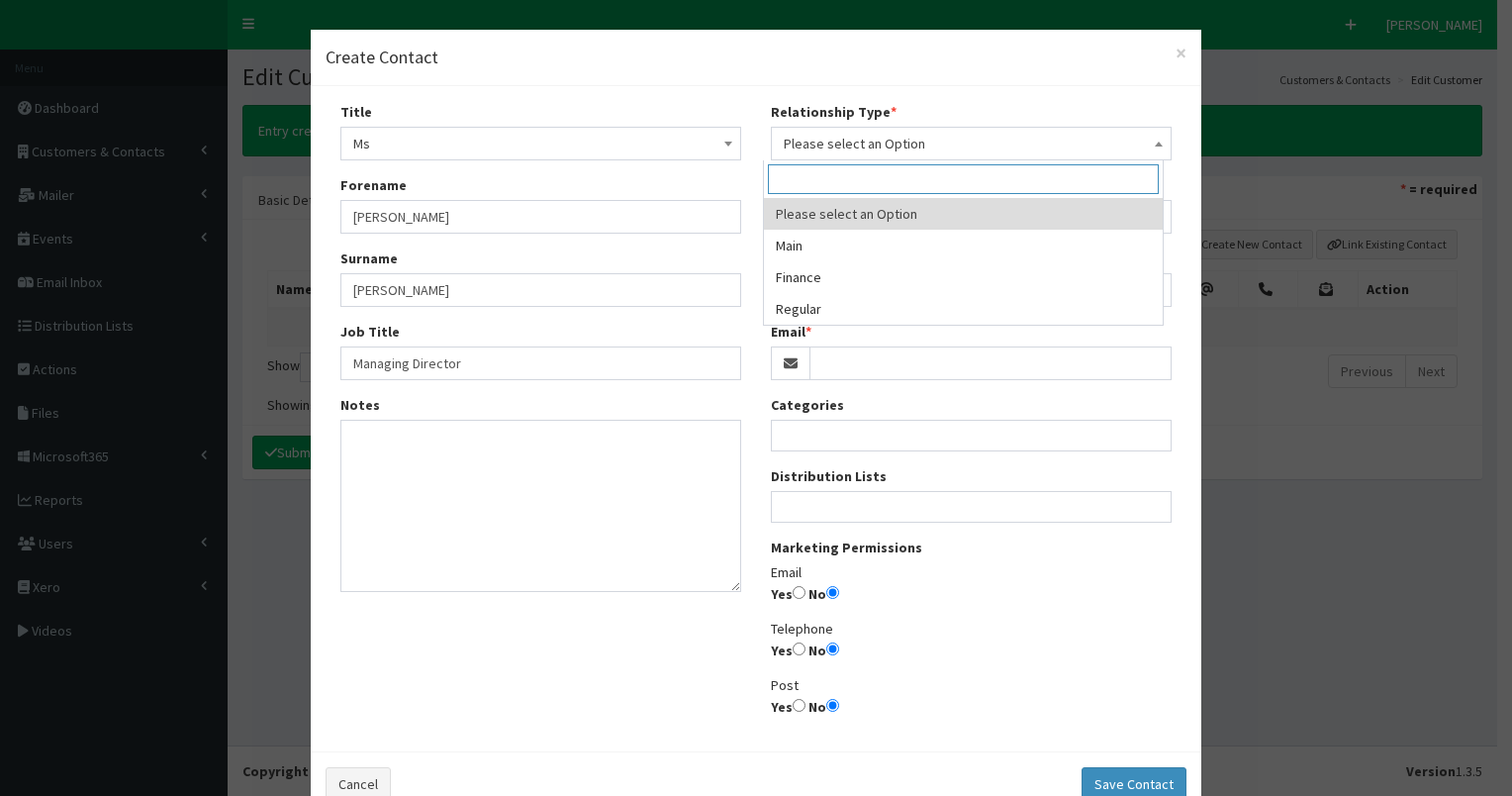 click on "Please select an Option" at bounding box center [971, 144] 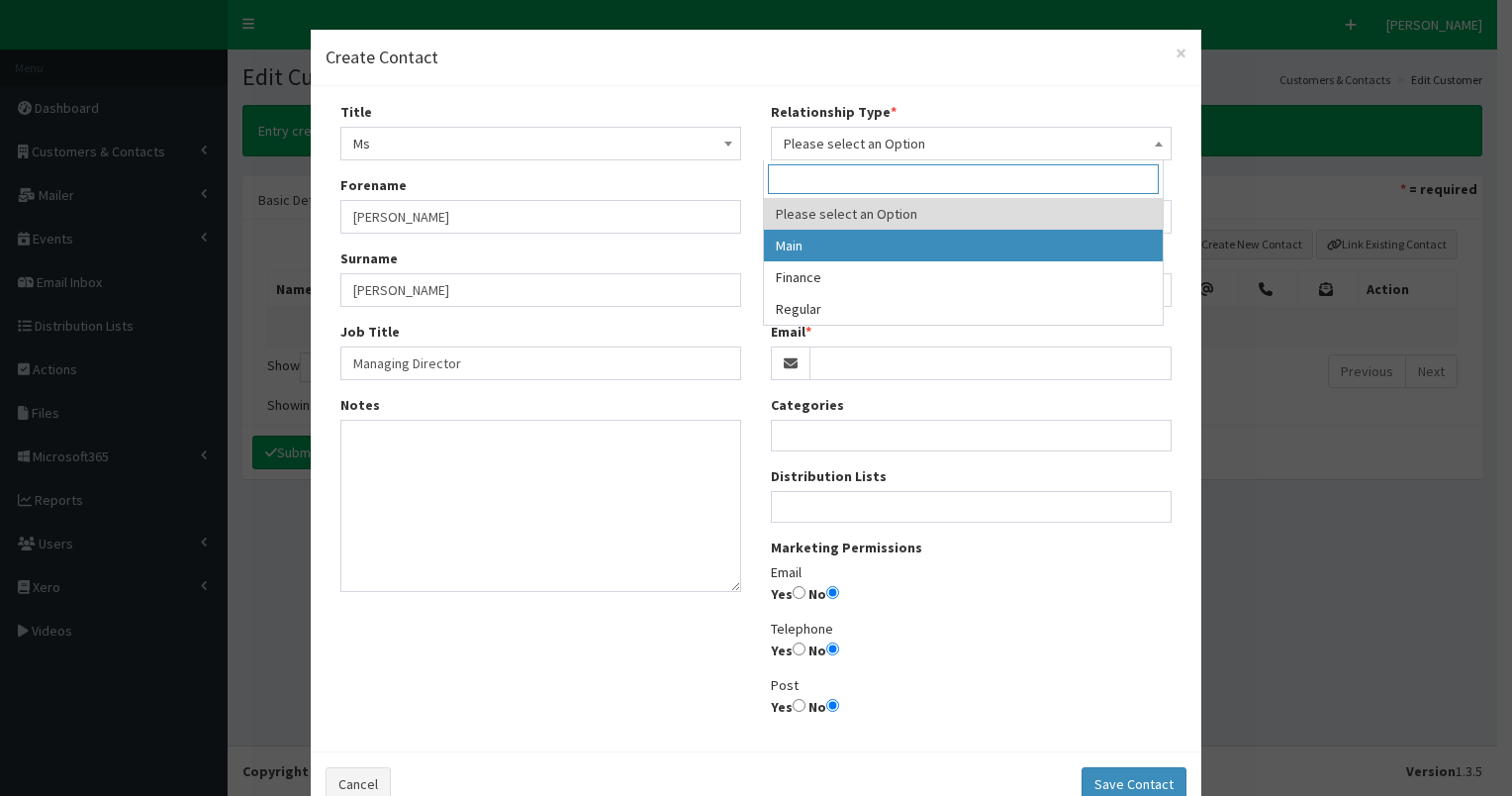 select on "1" 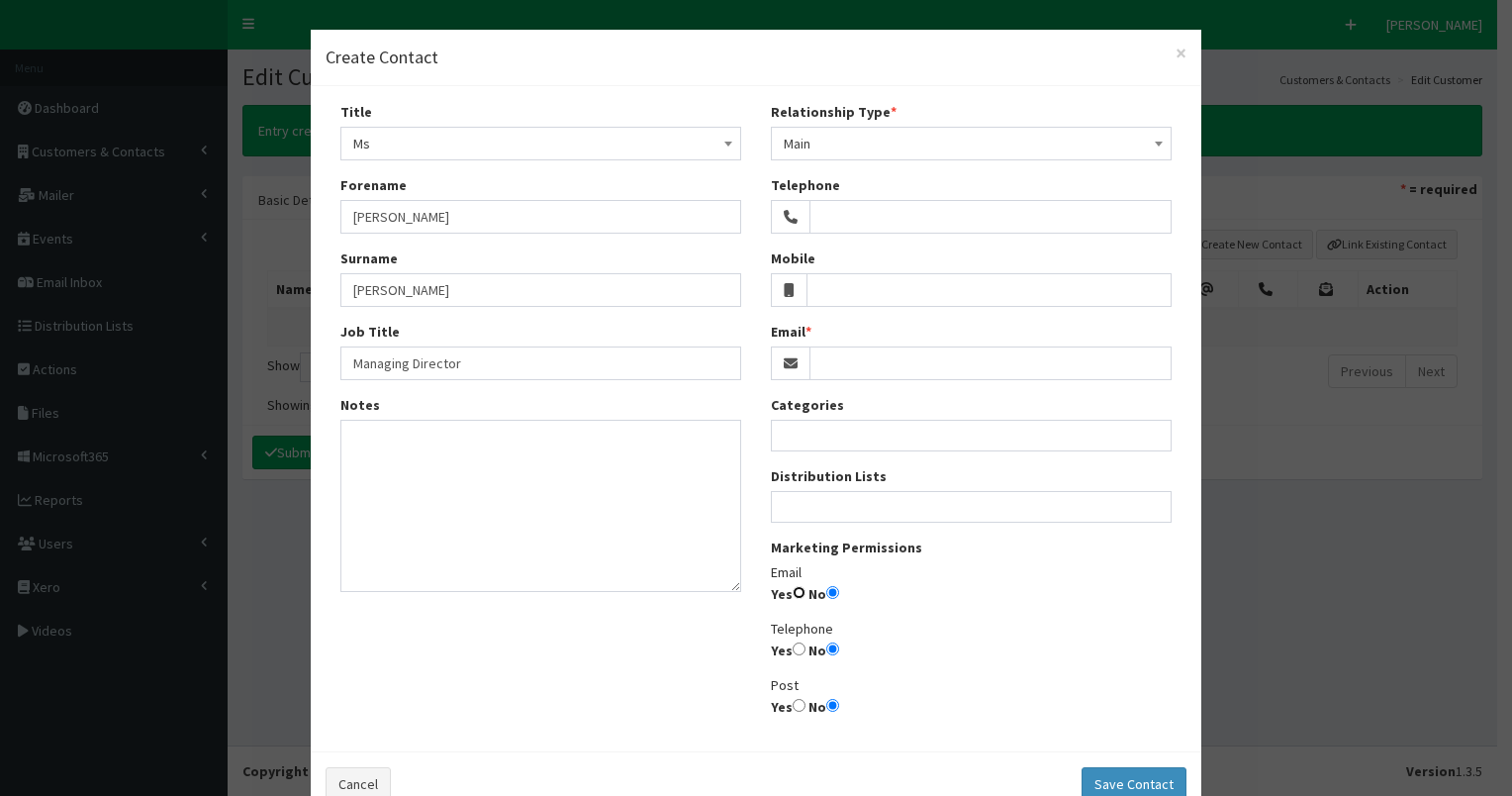 click on "Yes" at bounding box center (799, 592) 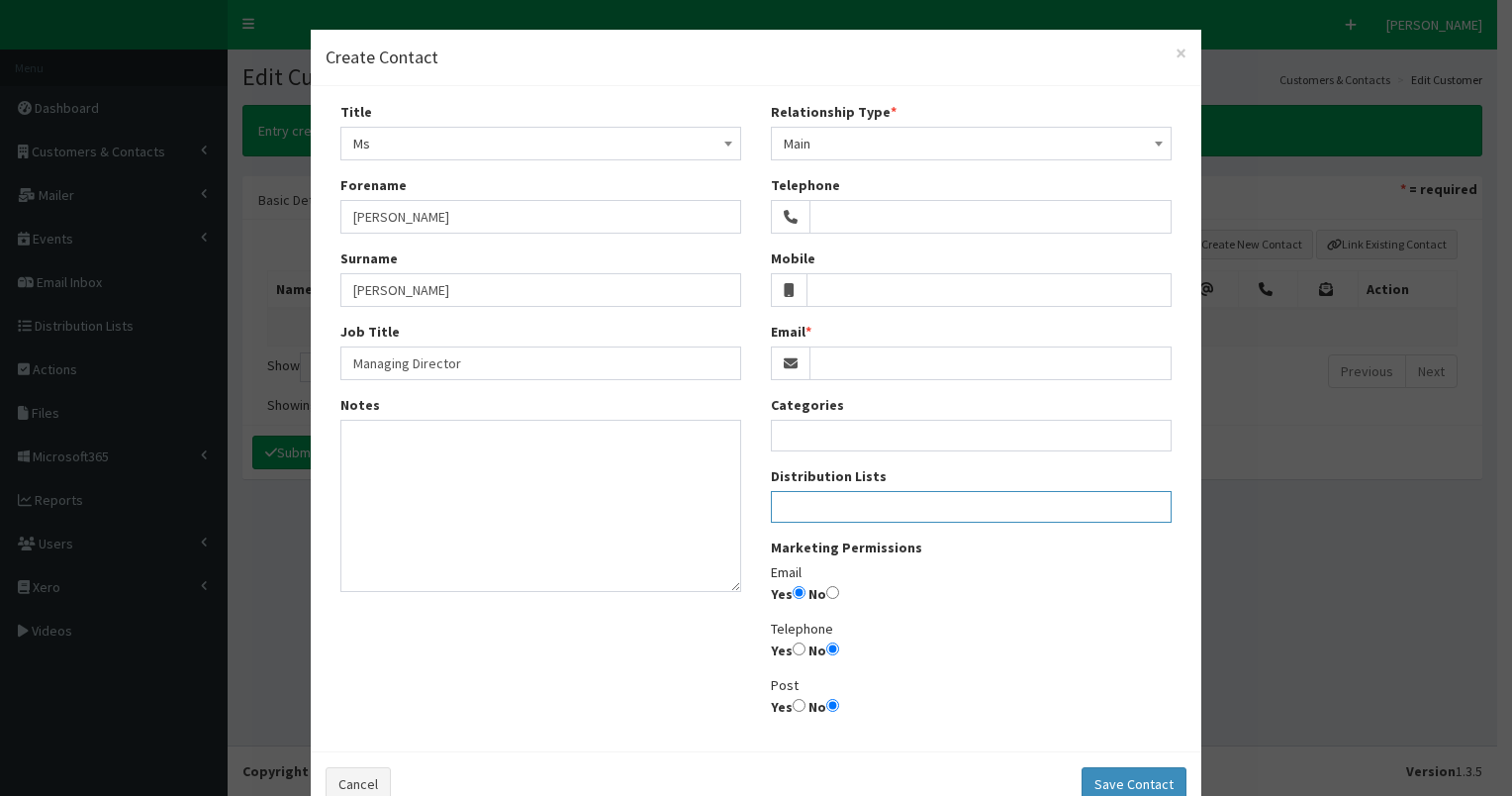 click at bounding box center (971, 504) 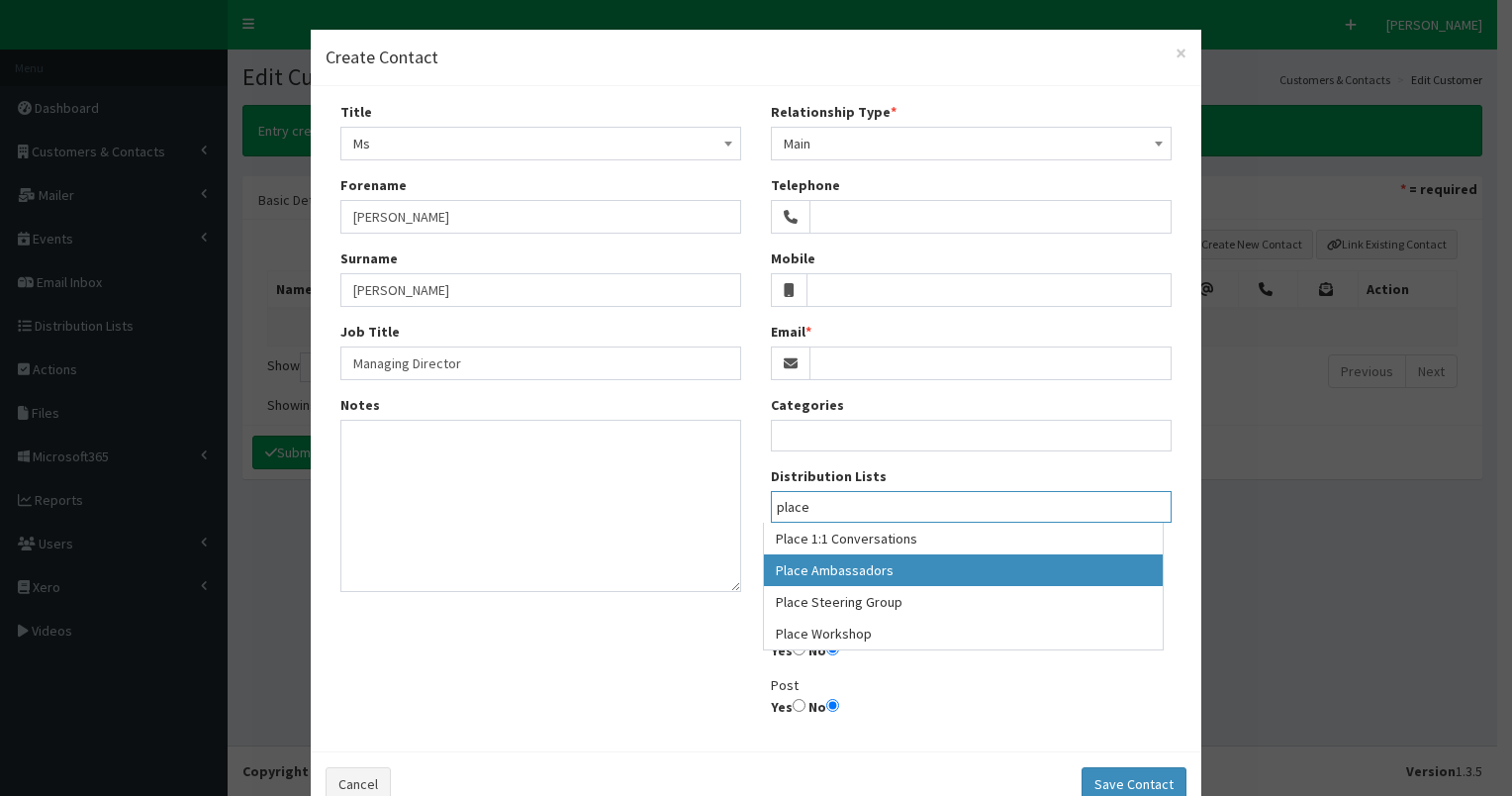 type on "place" 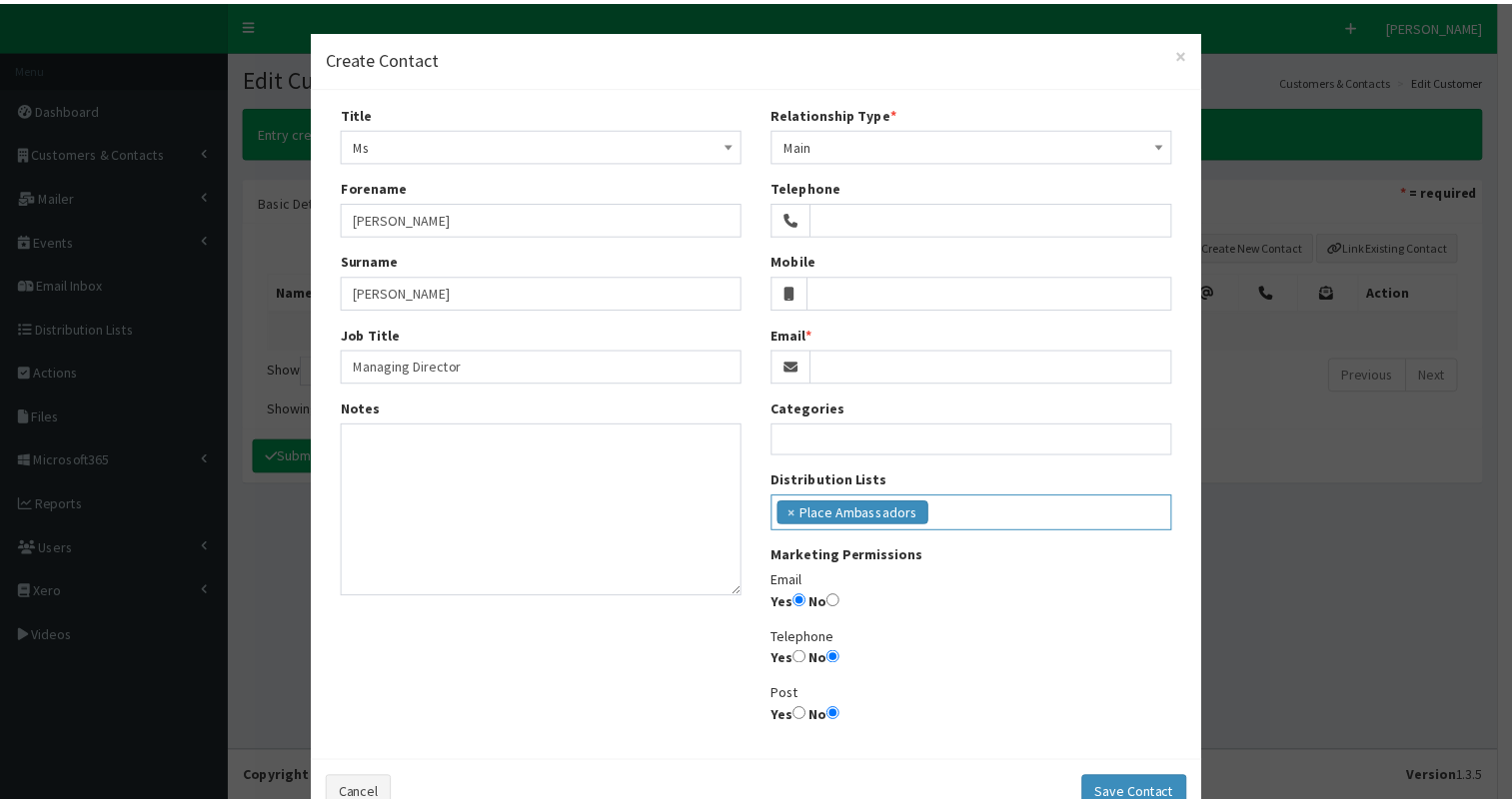 scroll, scrollTop: 706, scrollLeft: 0, axis: vertical 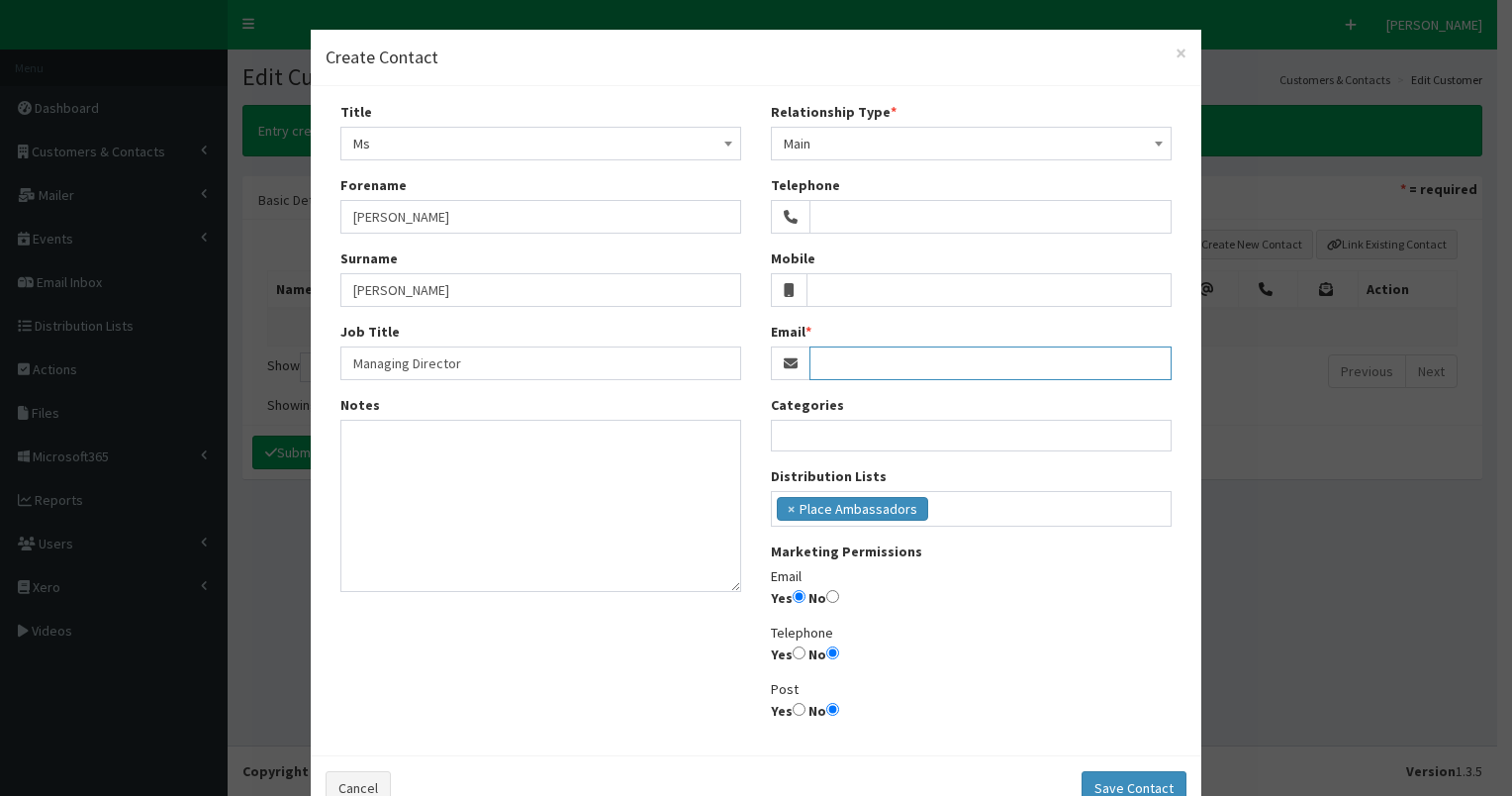 click on "Email" at bounding box center [991, 363] 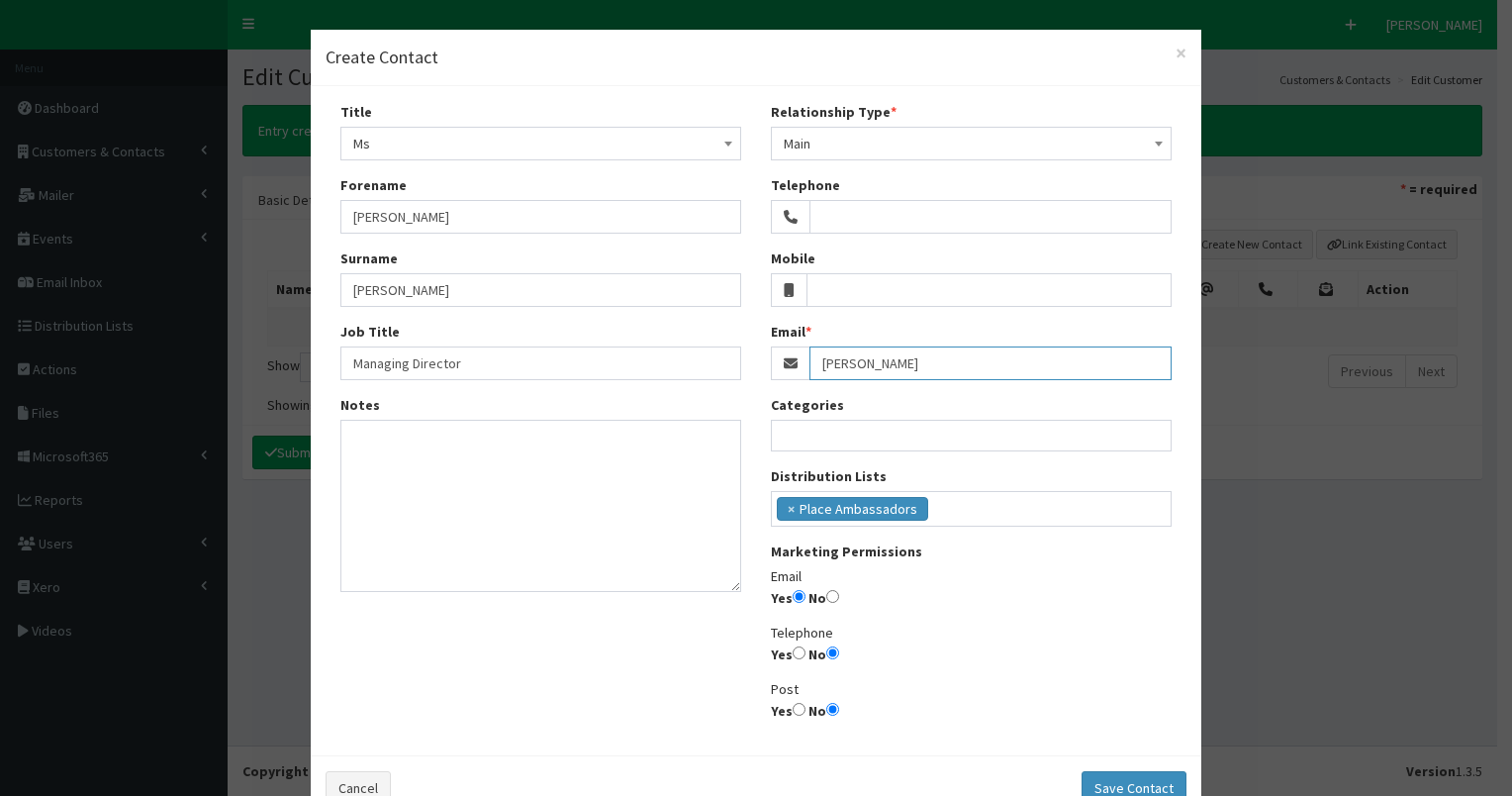 drag, startPoint x: 961, startPoint y: 363, endPoint x: 752, endPoint y: 362, distance: 209.00239 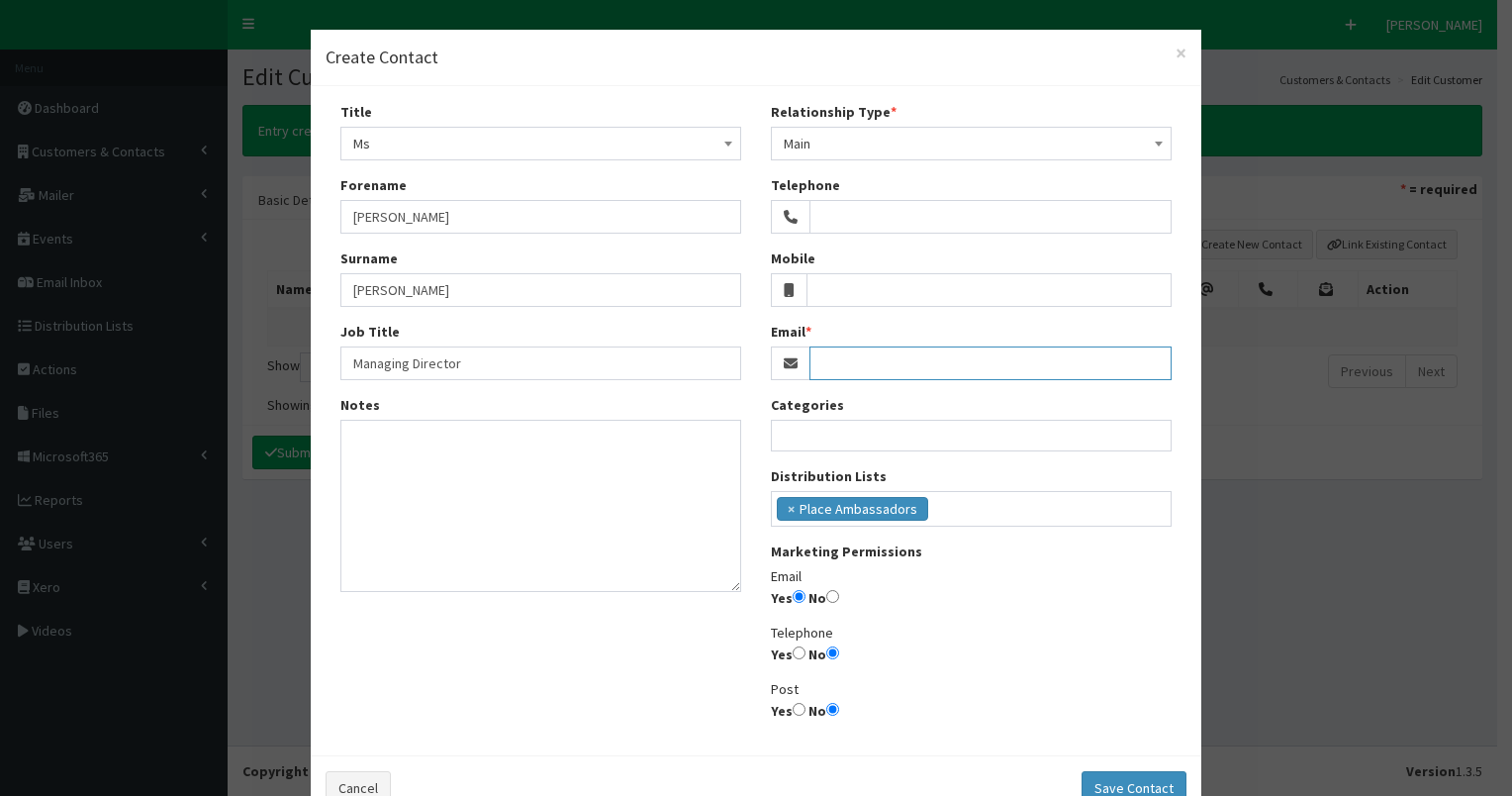 paste on "RANYAMS@REGENEROS.ORG" 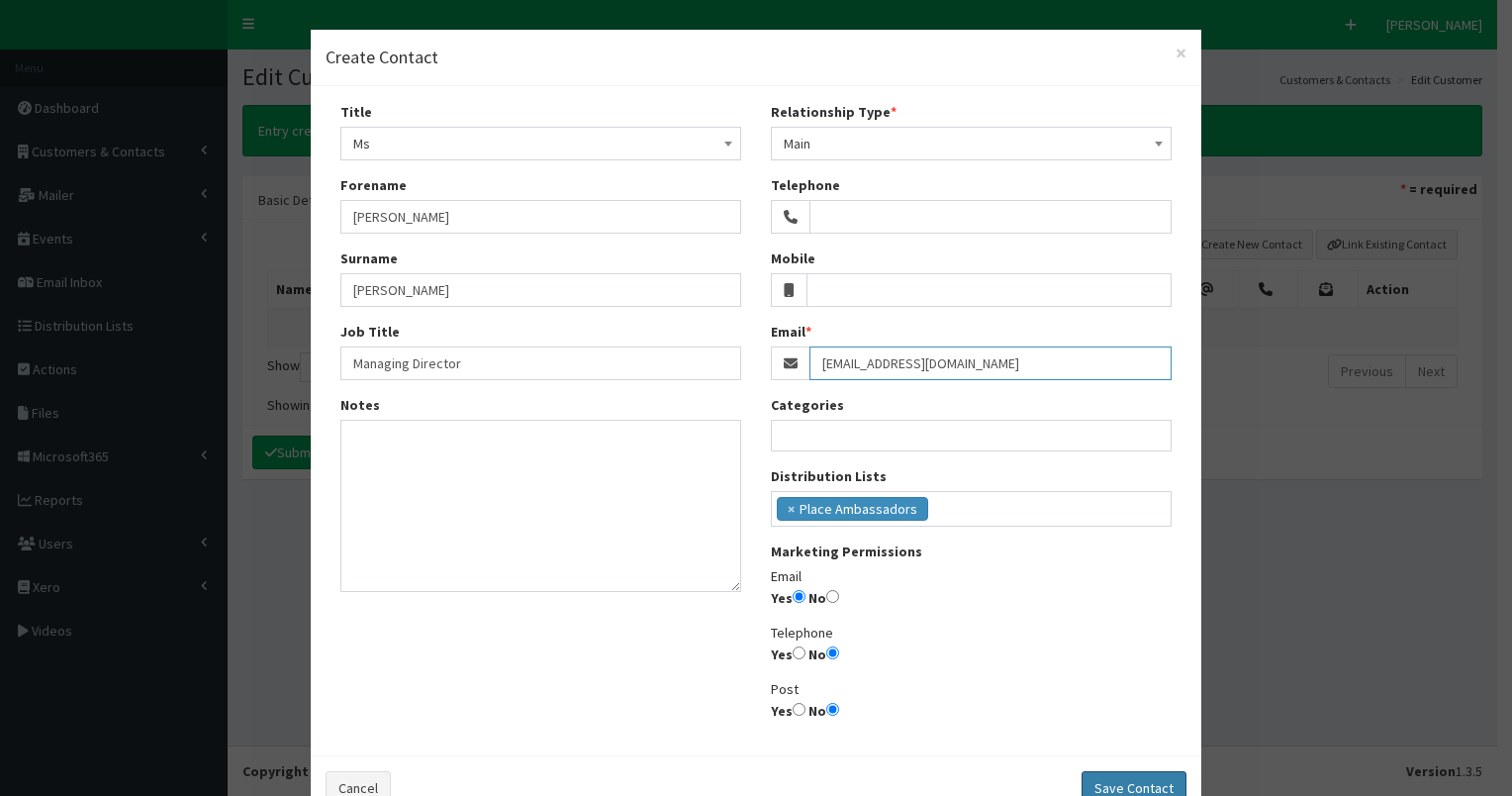 type on "RANYAMS@REGENEROS.ORG" 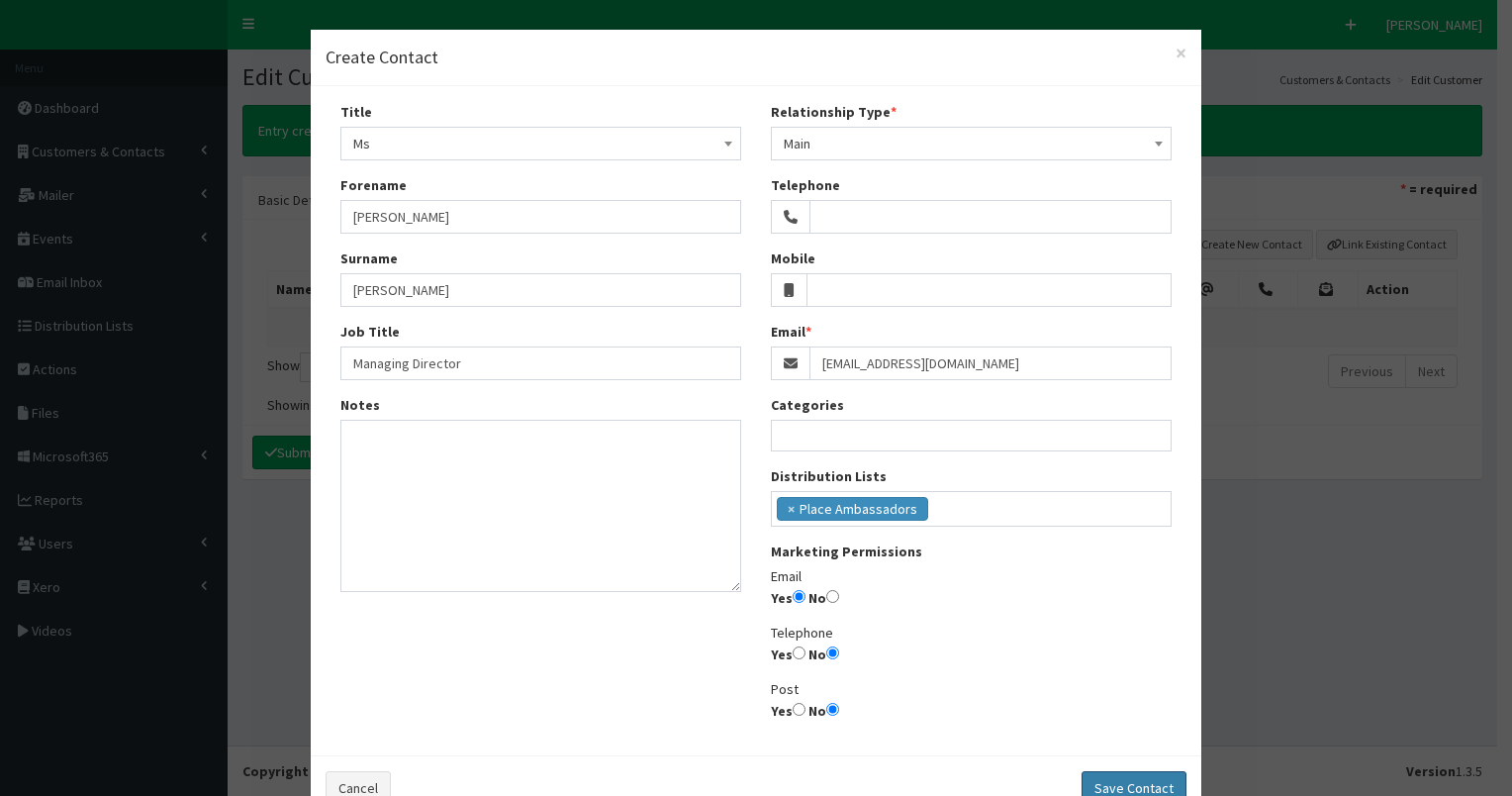 click on "Save Contact" at bounding box center (1134, 788) 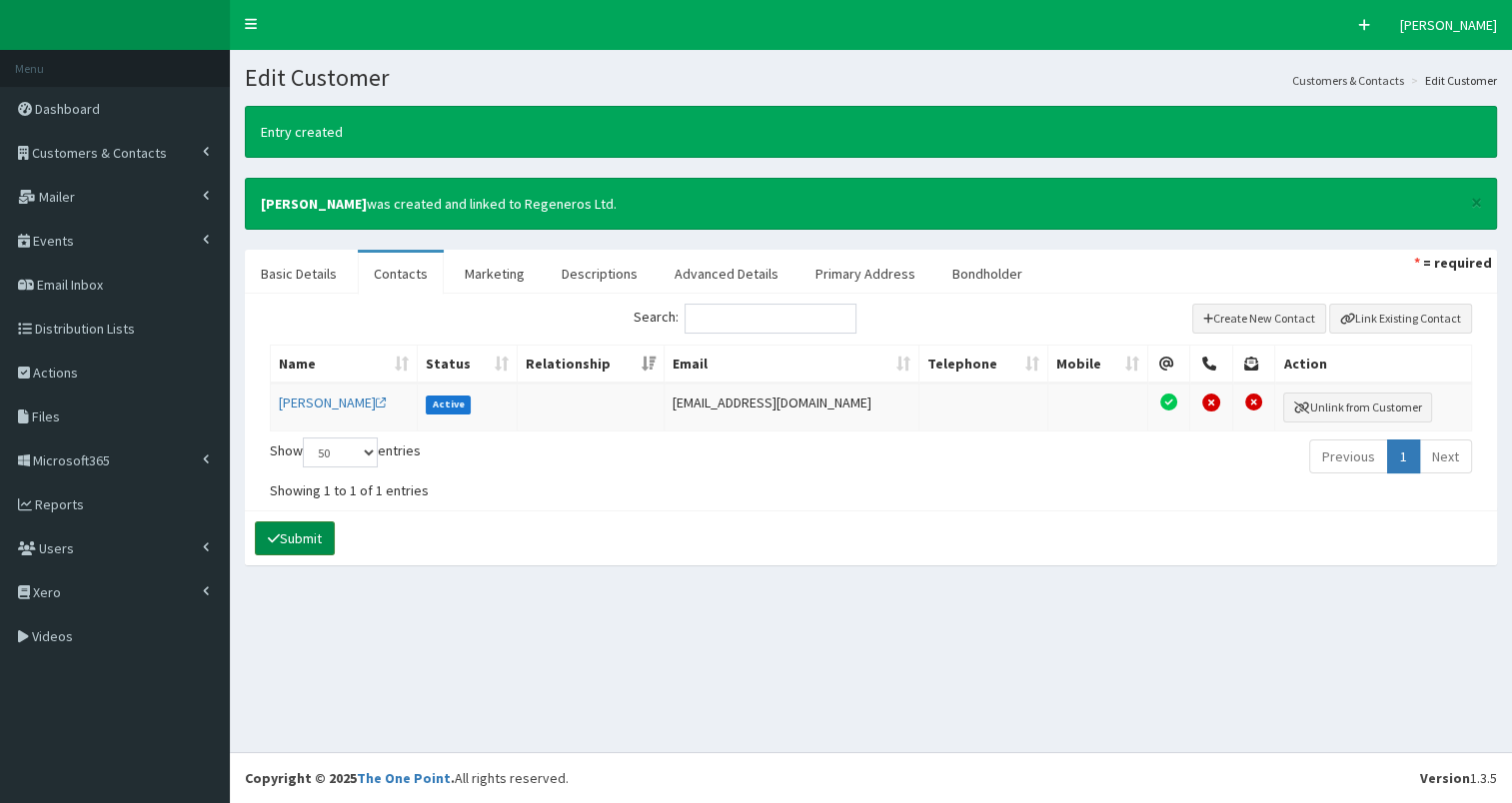 click on "Submit" at bounding box center (295, 538) 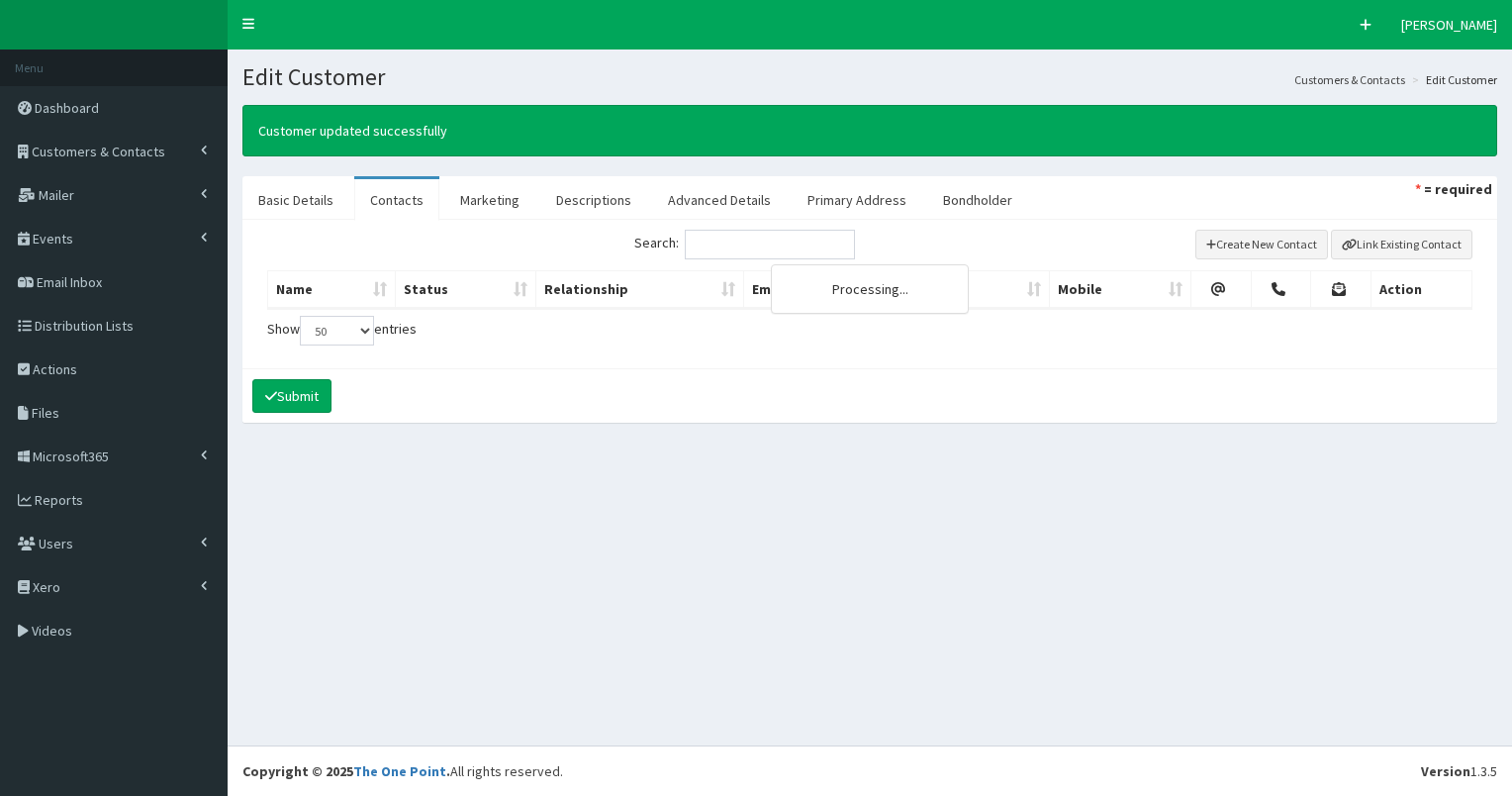 select on "50" 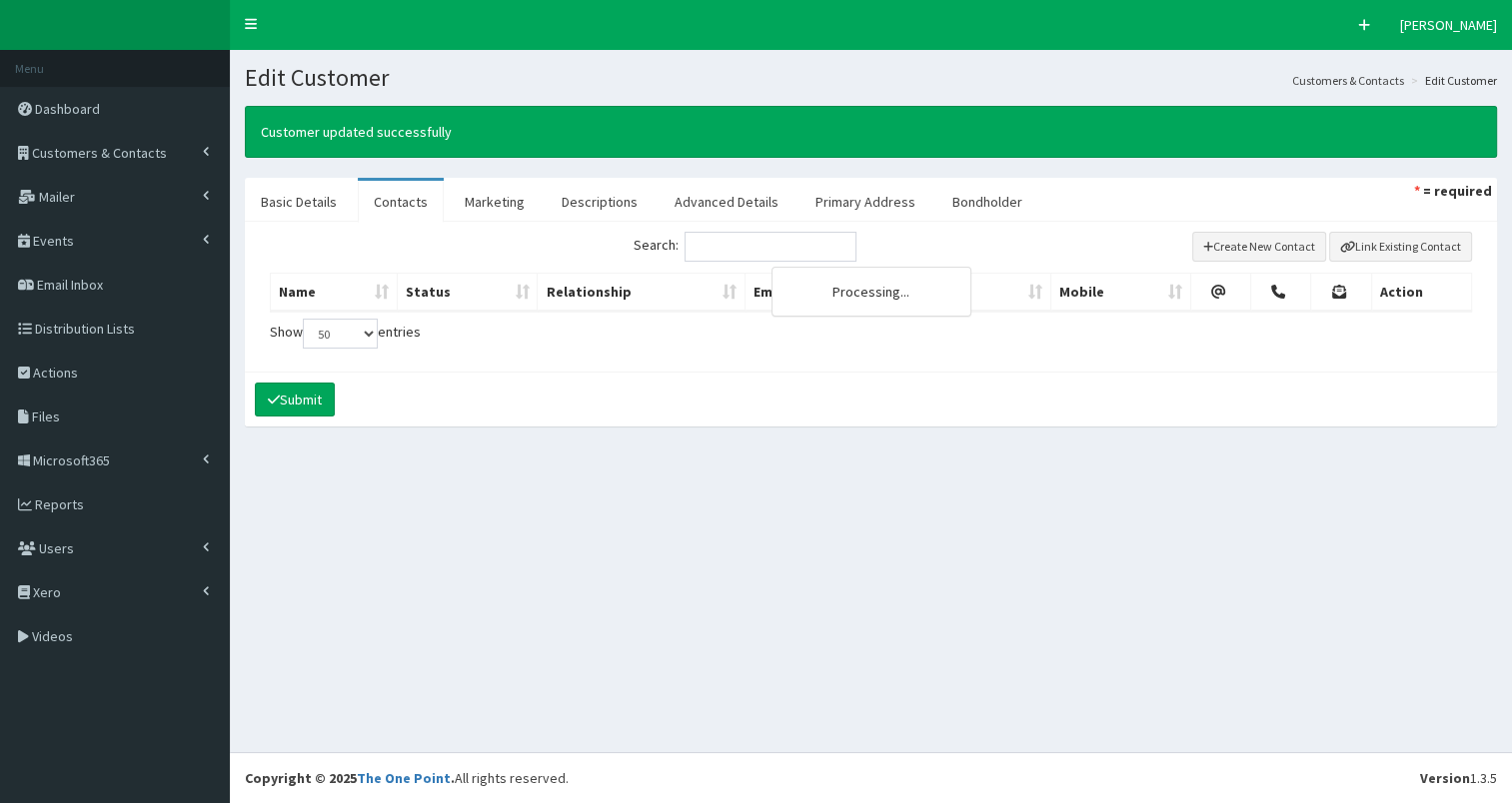 scroll, scrollTop: 0, scrollLeft: 0, axis: both 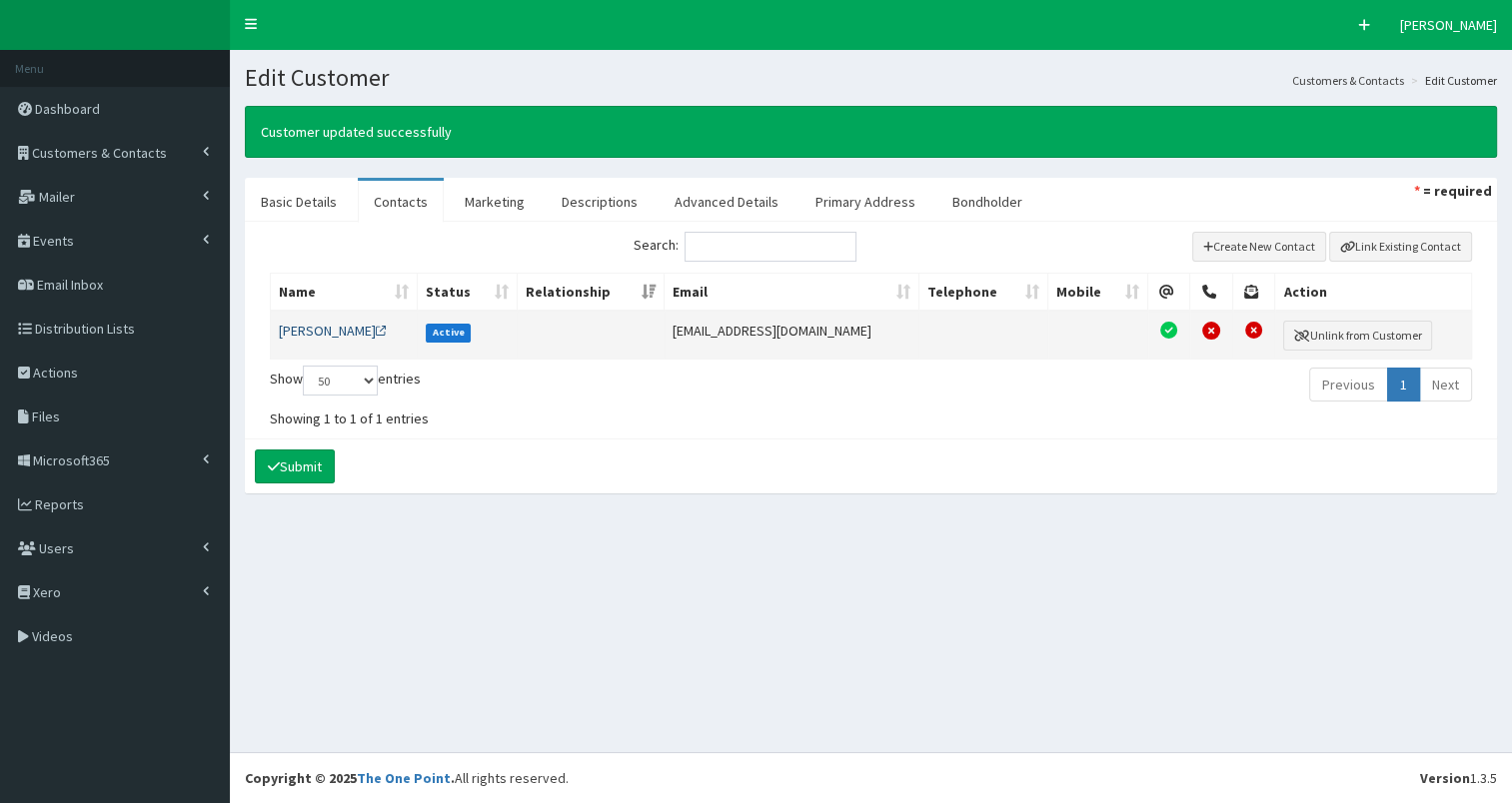 click on "[PERSON_NAME]" at bounding box center (333, 331) 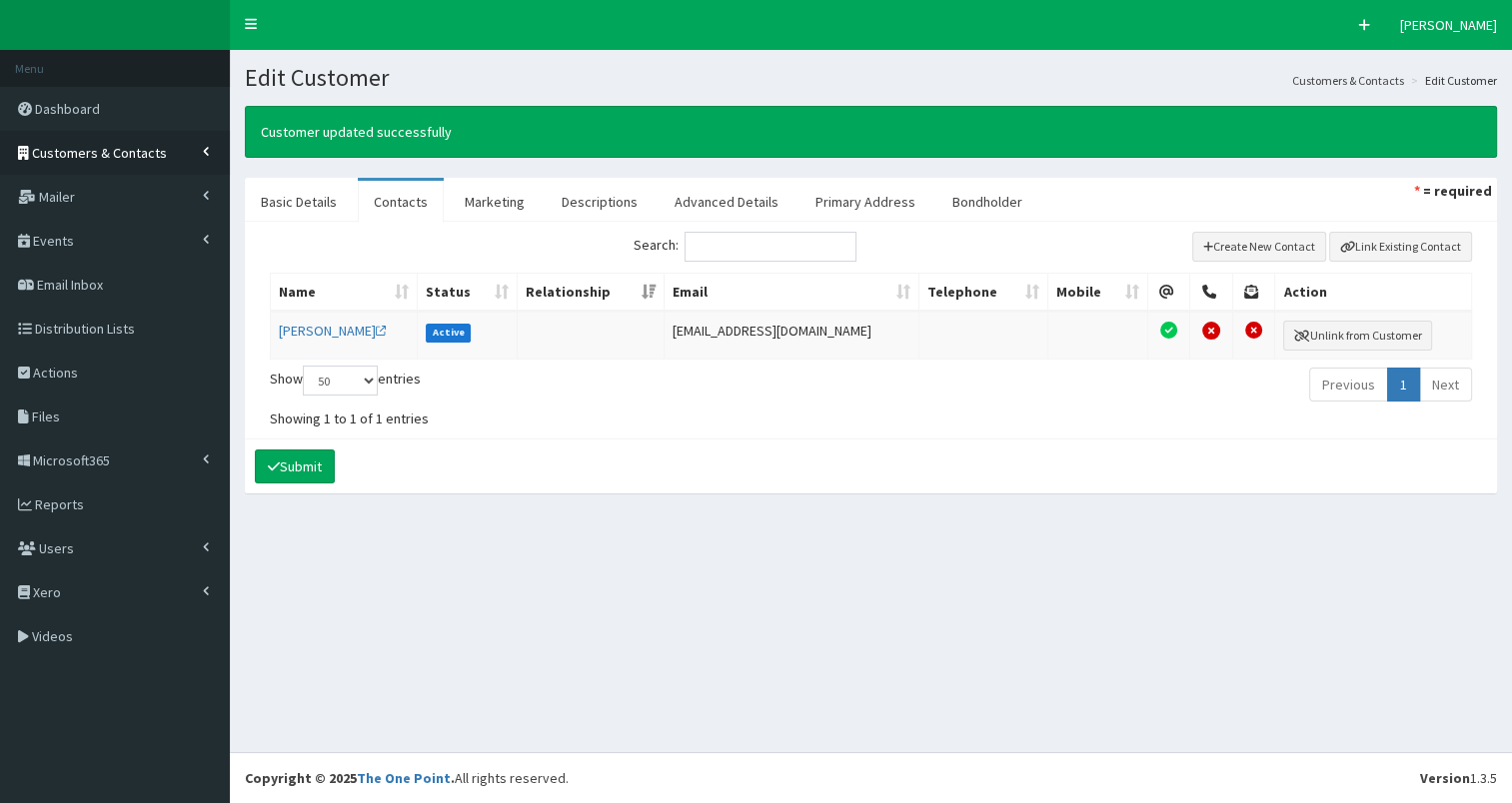 click on "Customers & Contacts" at bounding box center [115, 153] 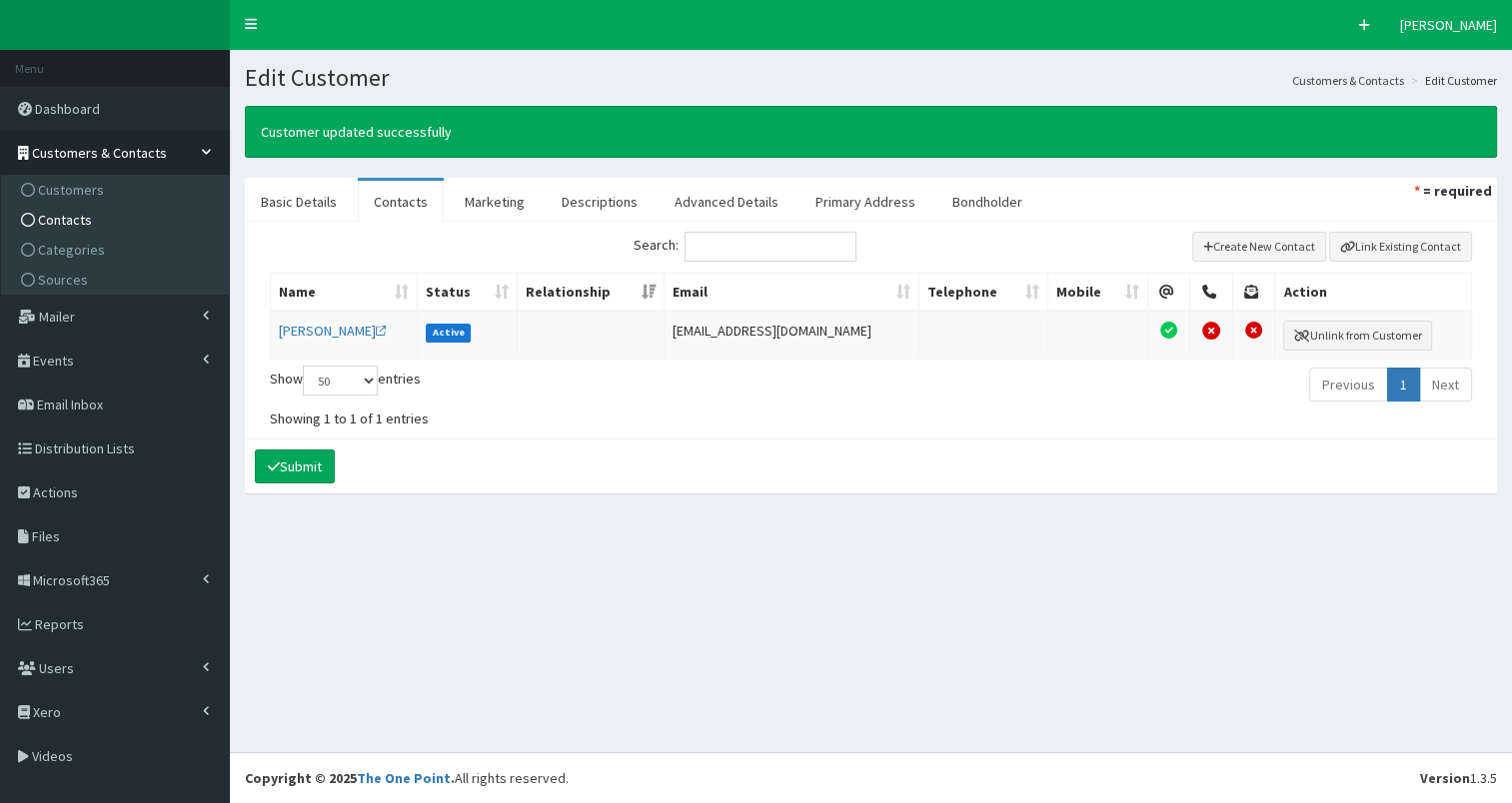 click on "Contacts" at bounding box center (117, 220) 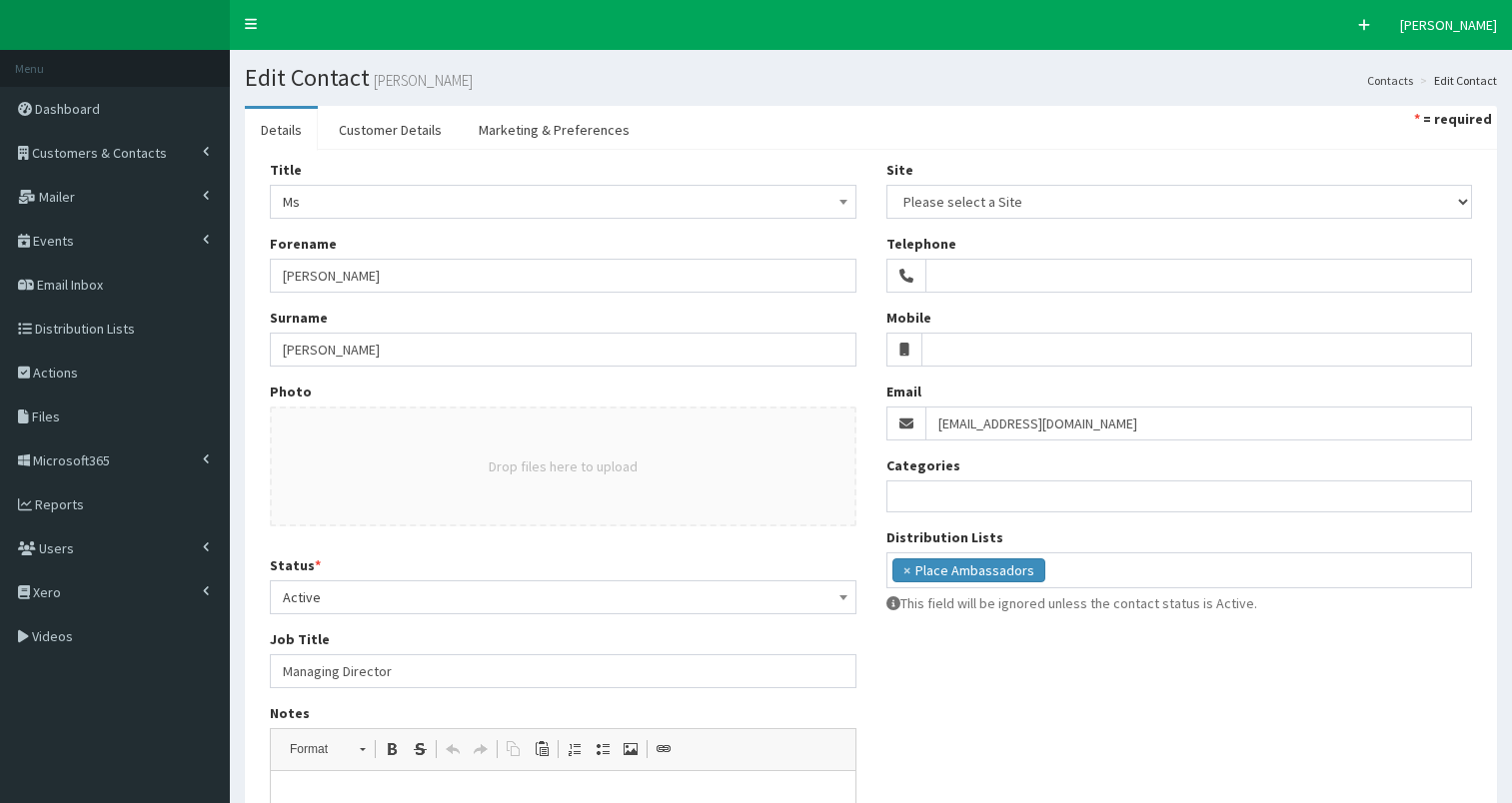 select 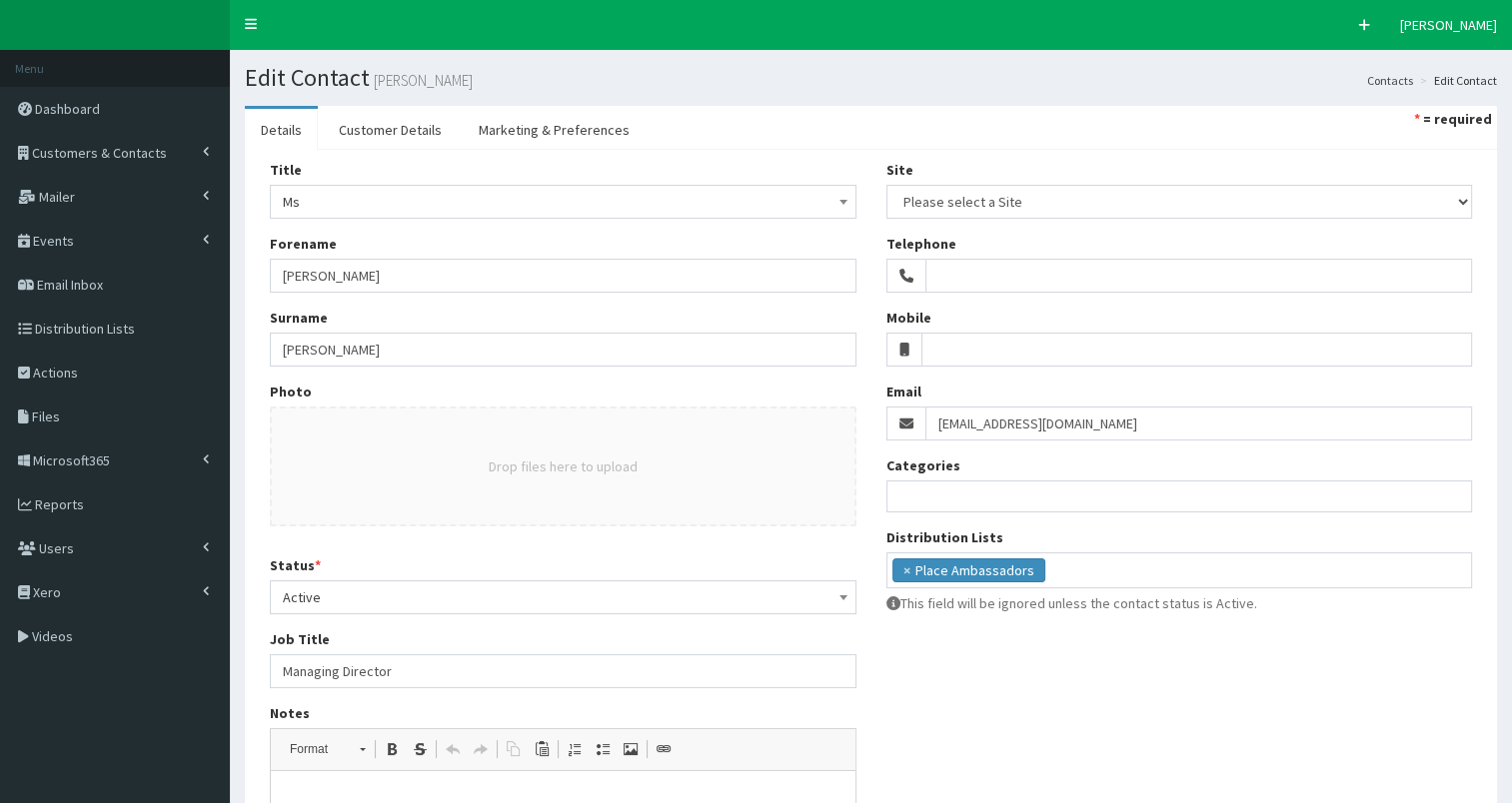 scroll, scrollTop: 0, scrollLeft: 0, axis: both 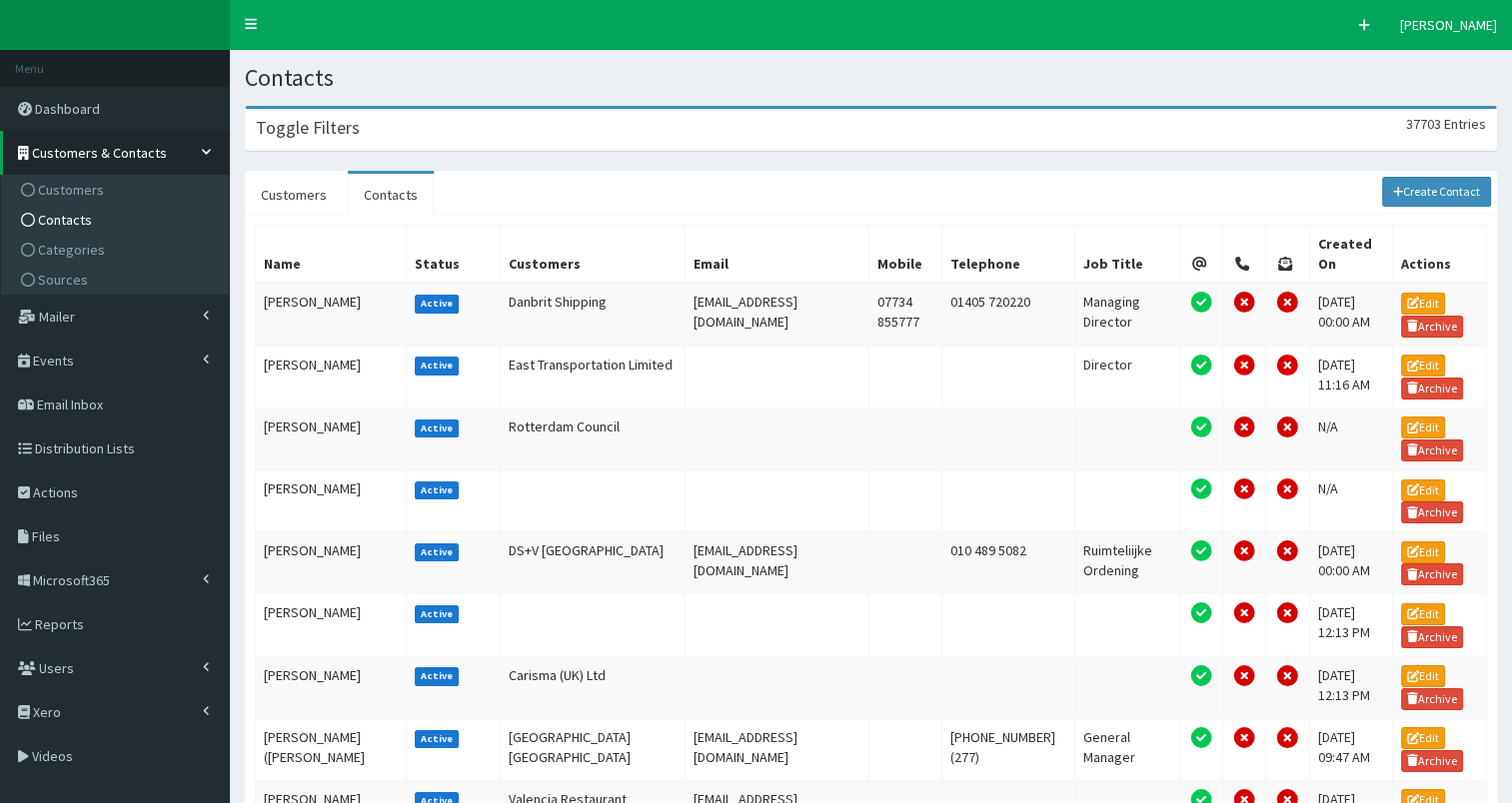 click on "Toggle Filters
37703   Entries" at bounding box center [870, 129] 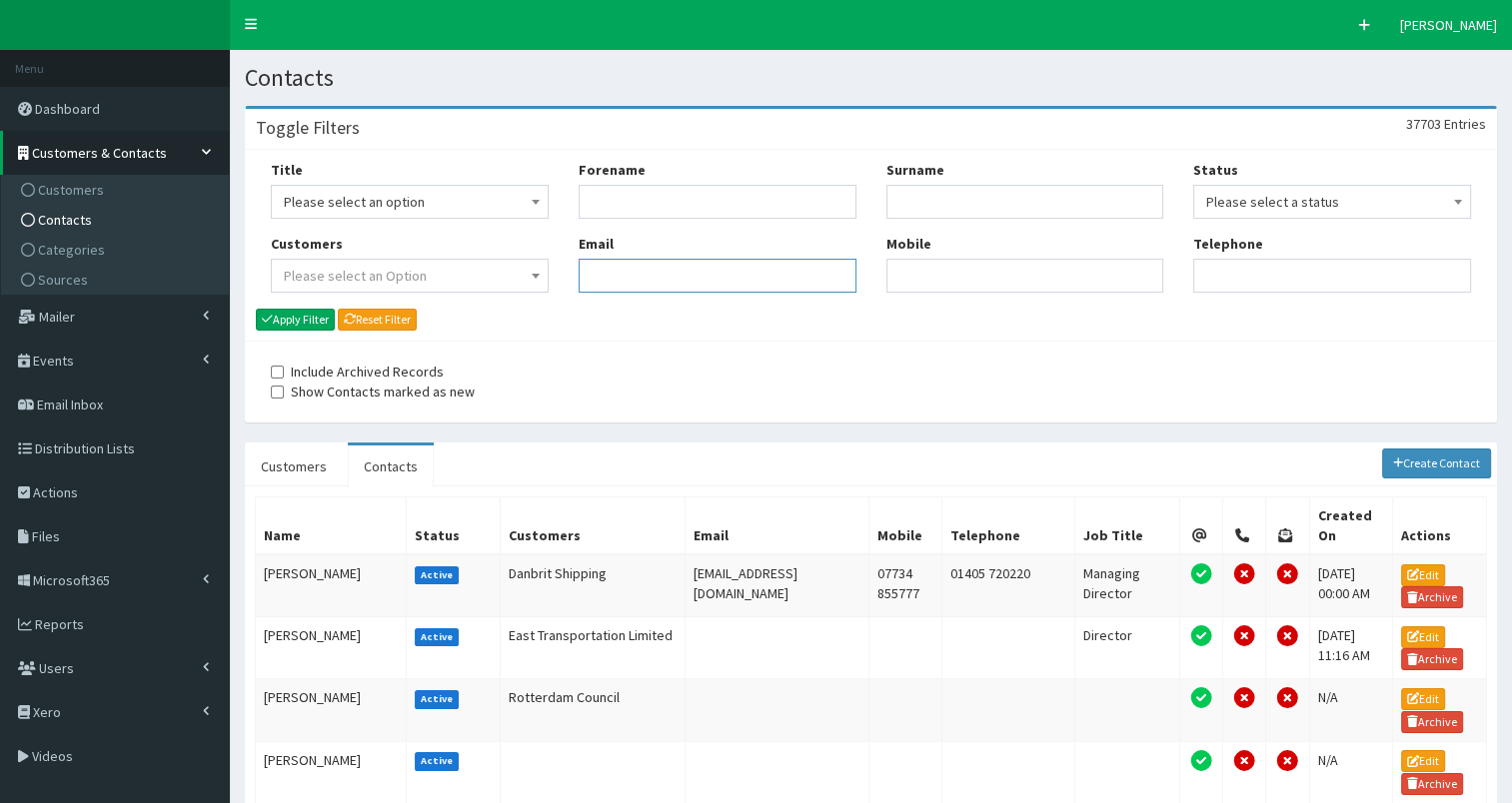 click on "Email" at bounding box center (718, 276) 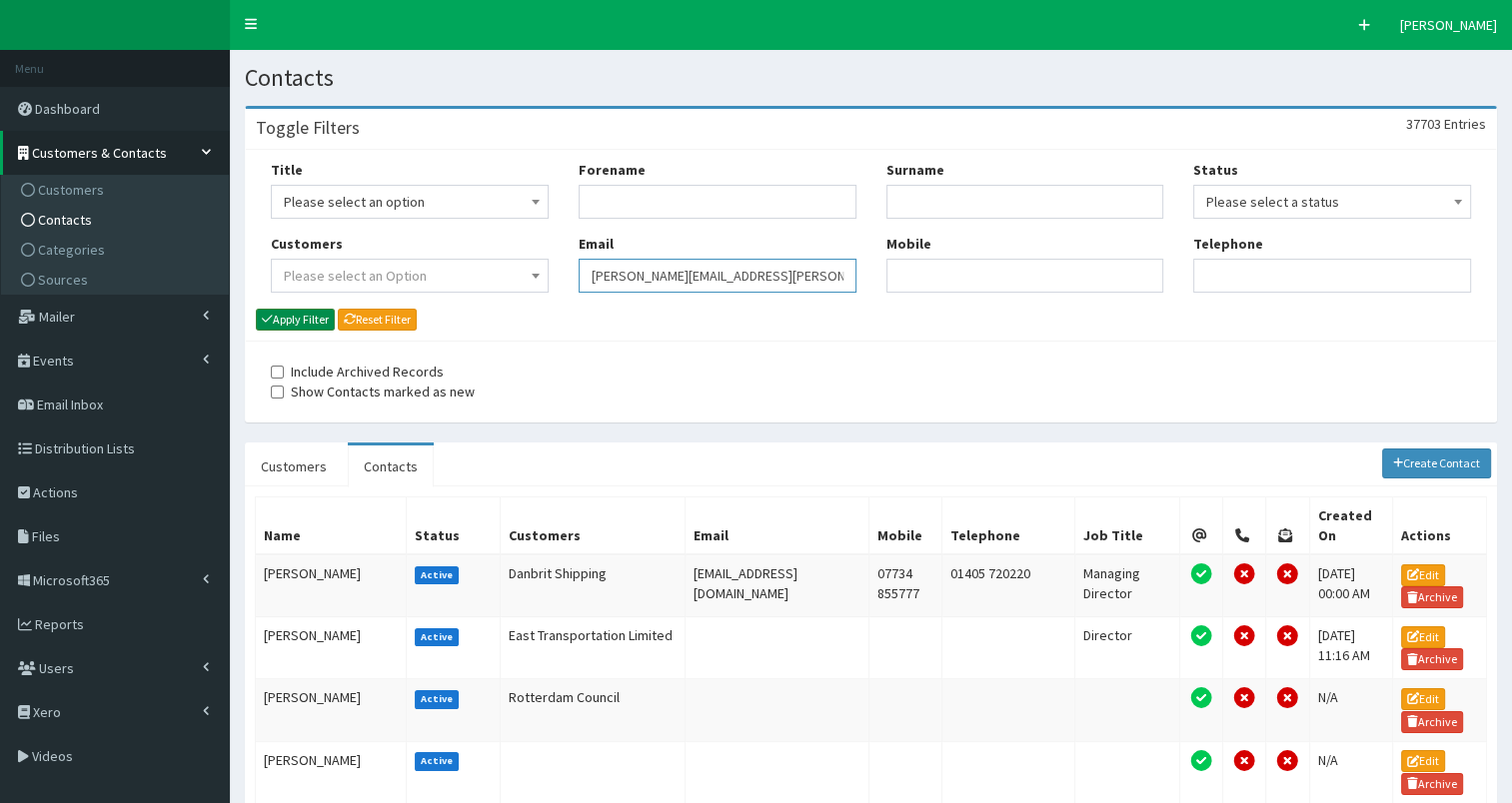 type on "[PERSON_NAME][EMAIL_ADDRESS][PERSON_NAME][DOMAIN_NAME]" 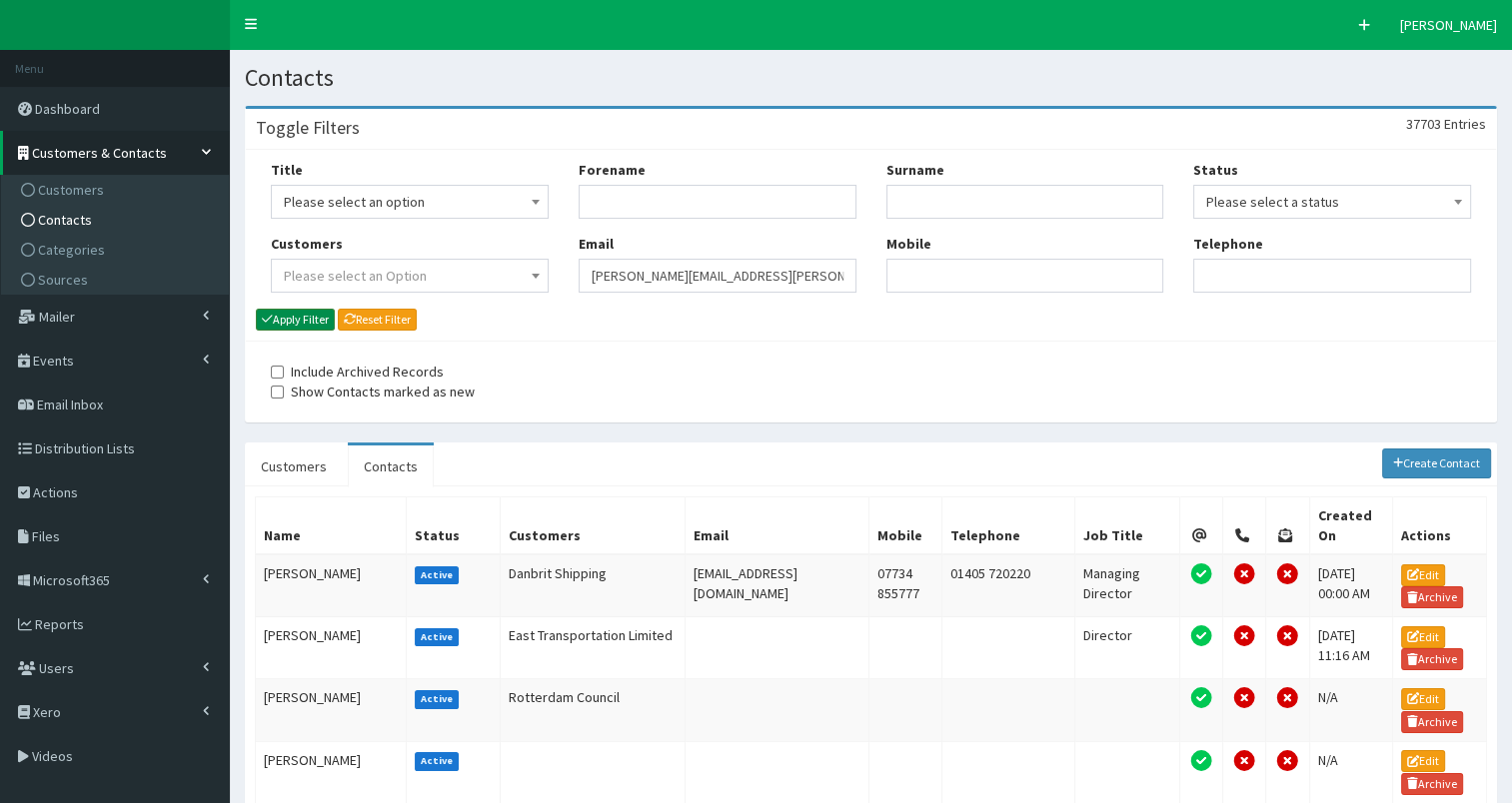 click on "Apply Filter" at bounding box center [295, 320] 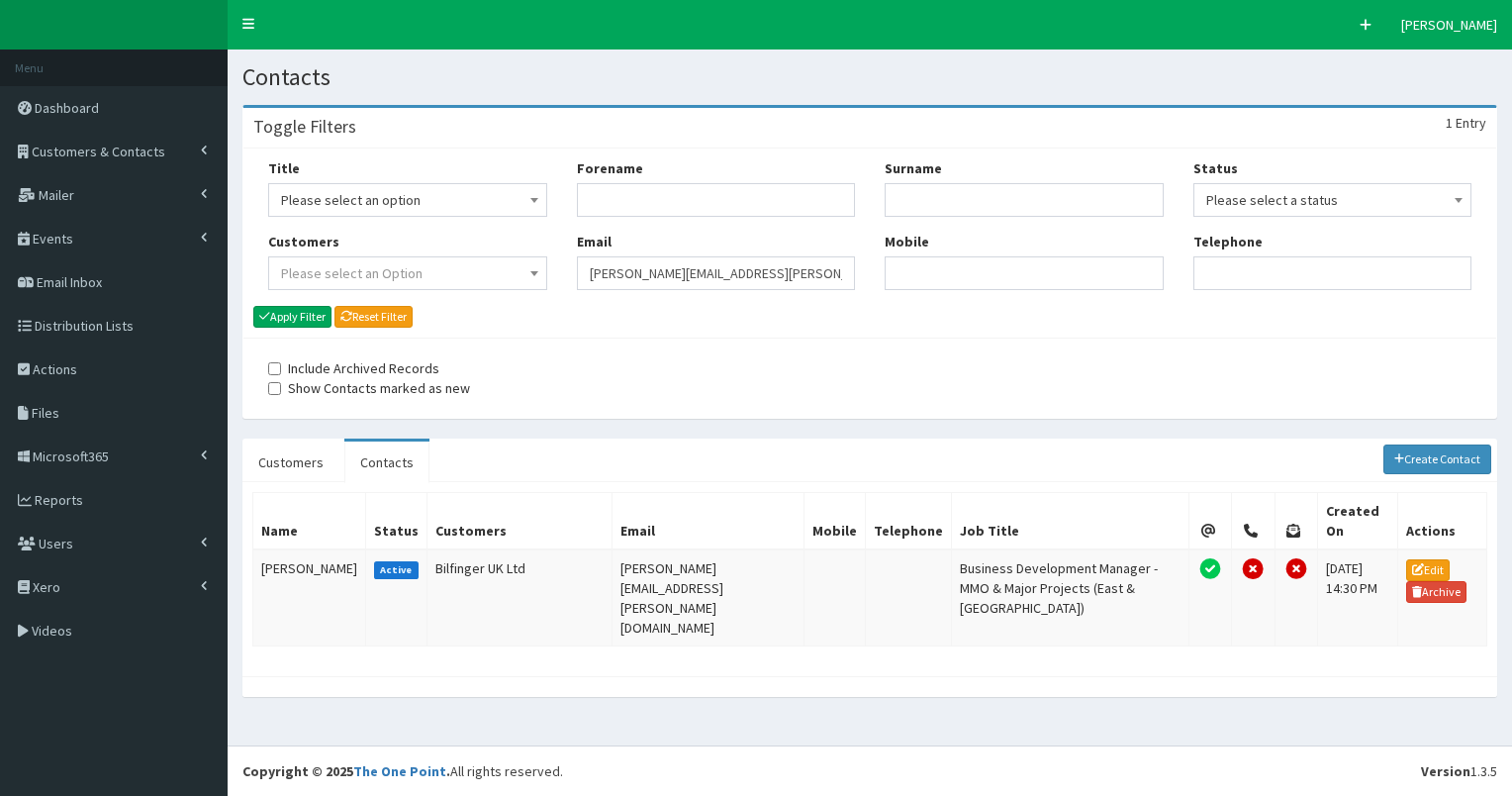 scroll, scrollTop: 0, scrollLeft: 0, axis: both 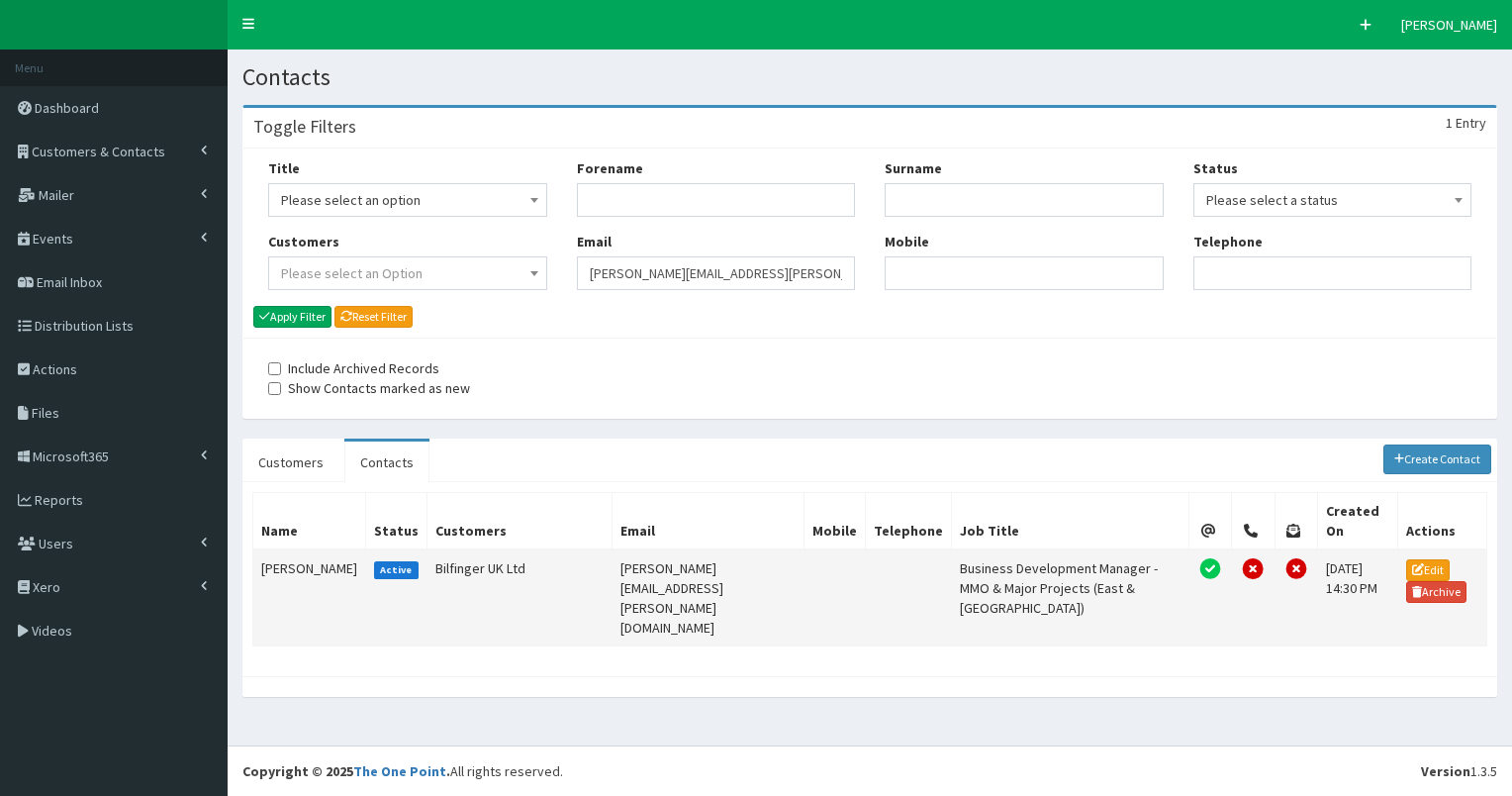 click on "[PERSON_NAME]" at bounding box center [310, 598] 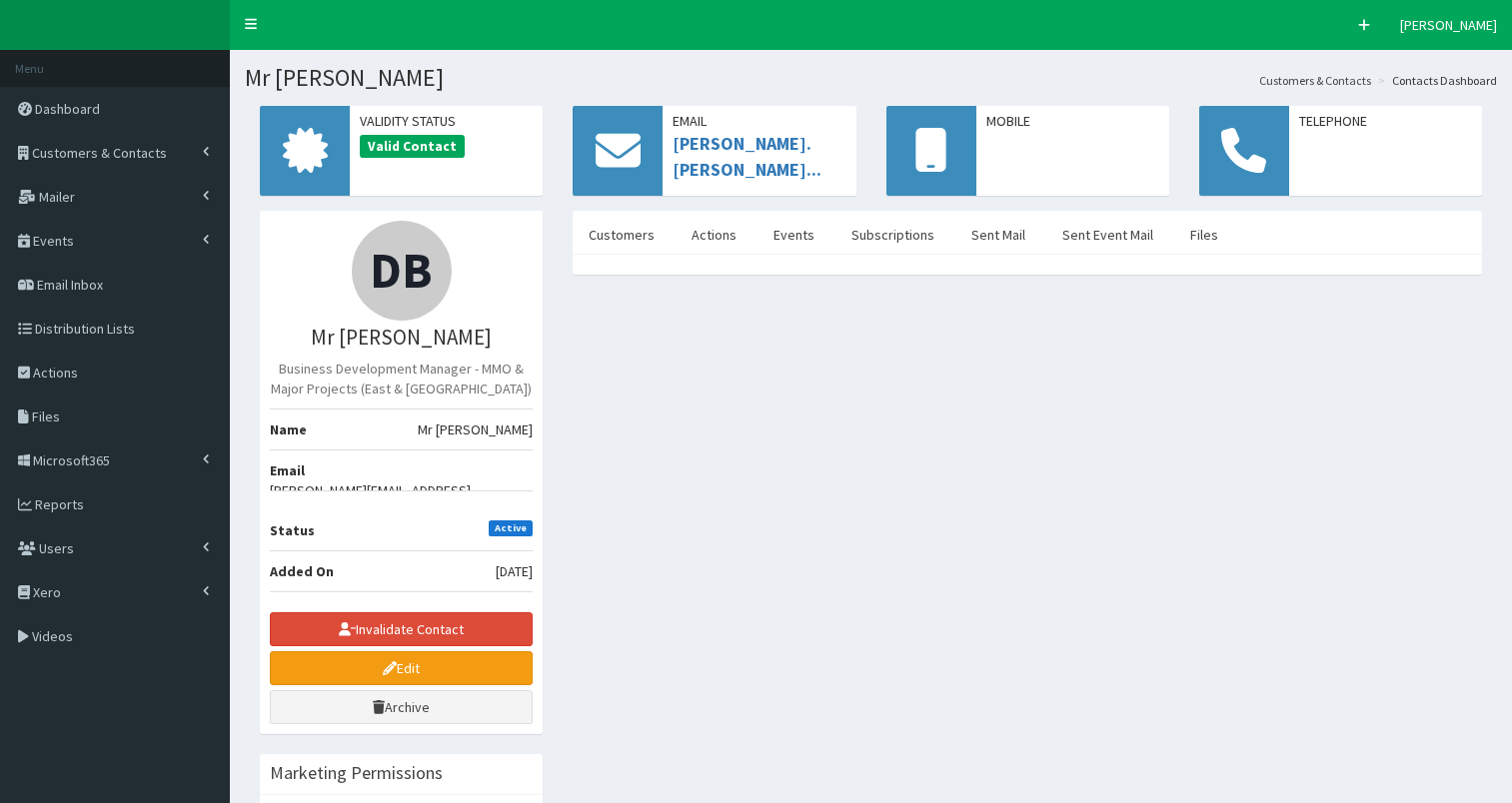 scroll, scrollTop: 0, scrollLeft: 0, axis: both 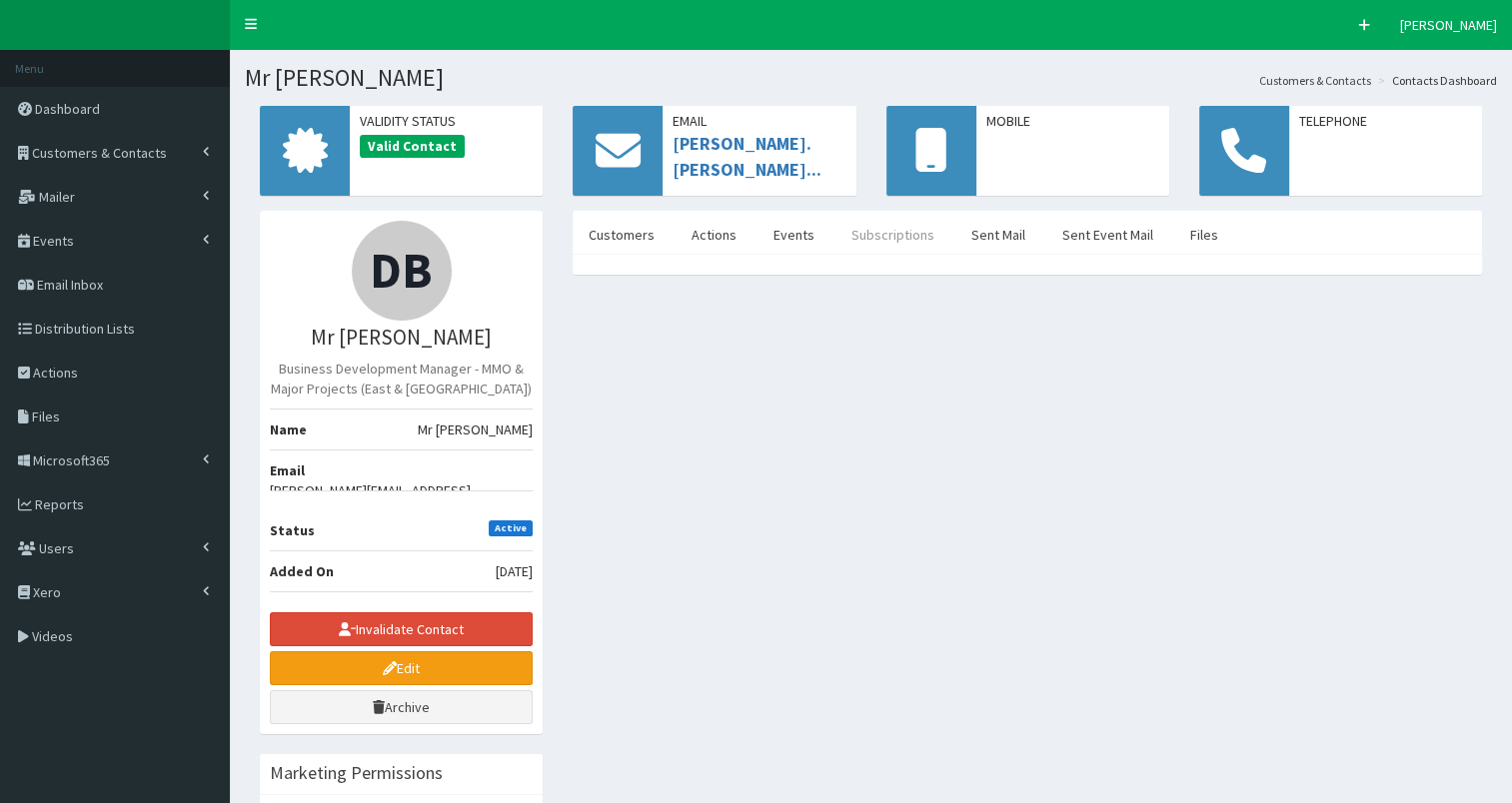 click on "Subscriptions" at bounding box center (892, 235) 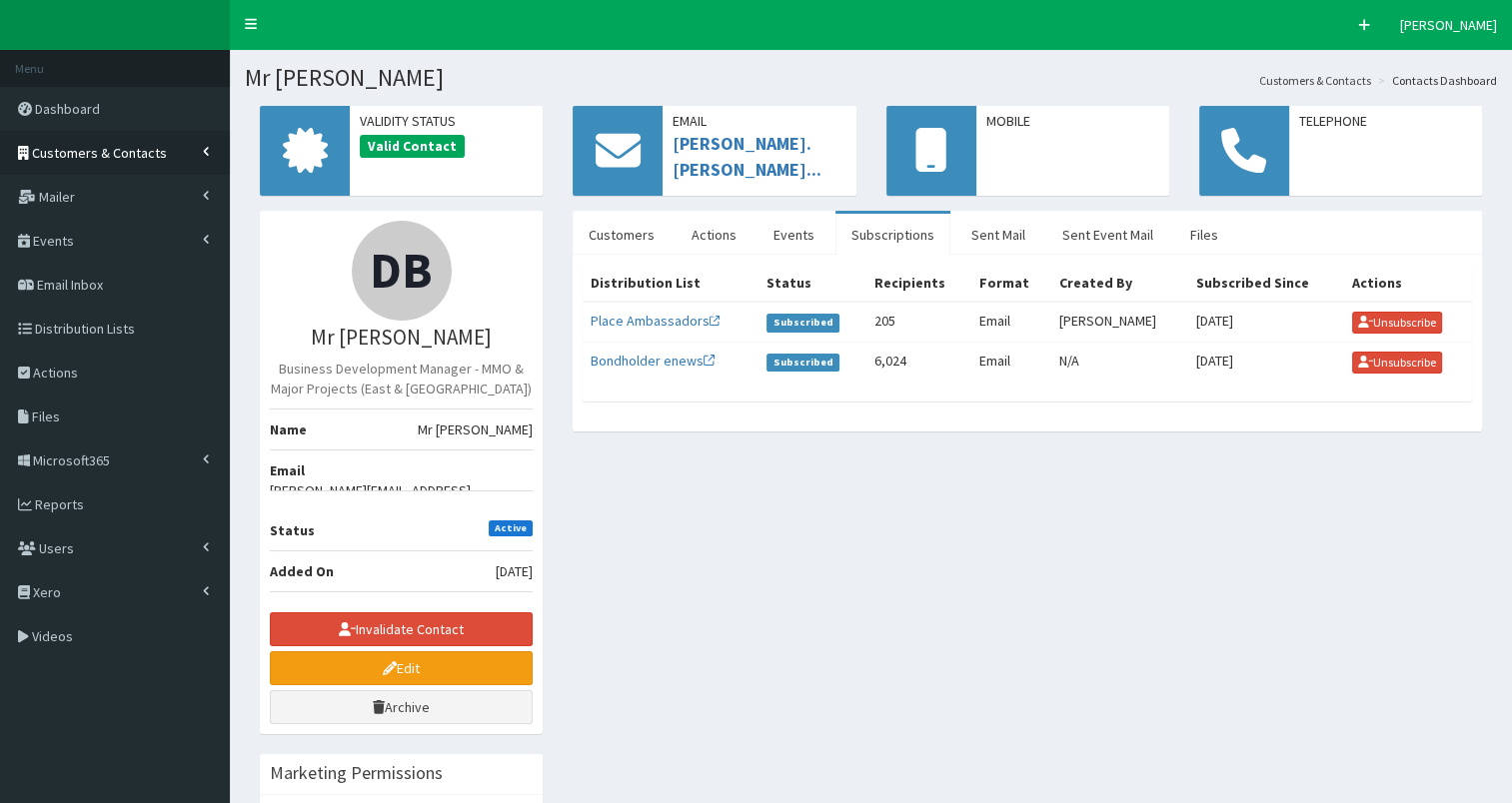click on "Customers & Contacts" at bounding box center [99, 153] 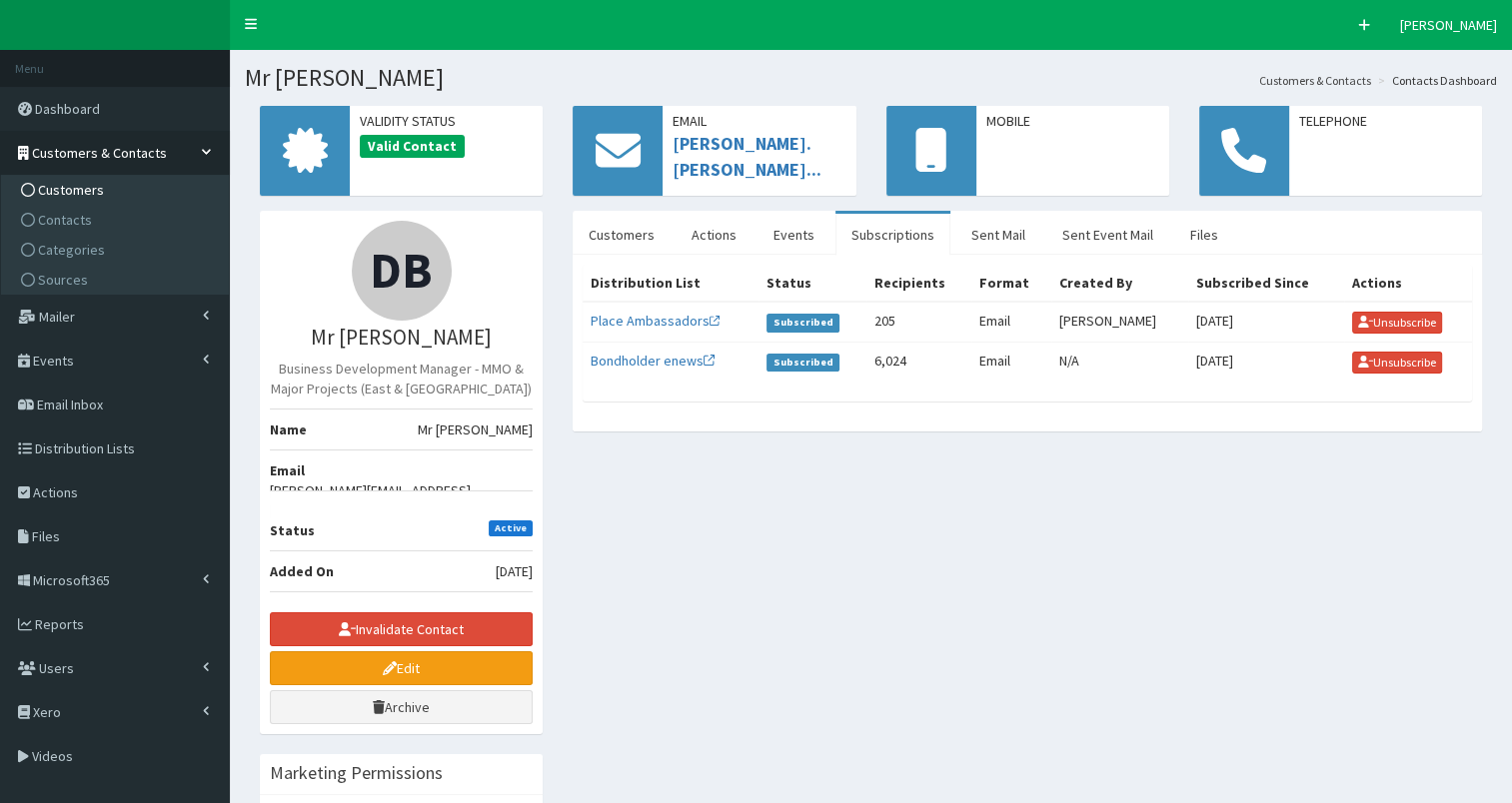 click on "Customers" at bounding box center (117, 190) 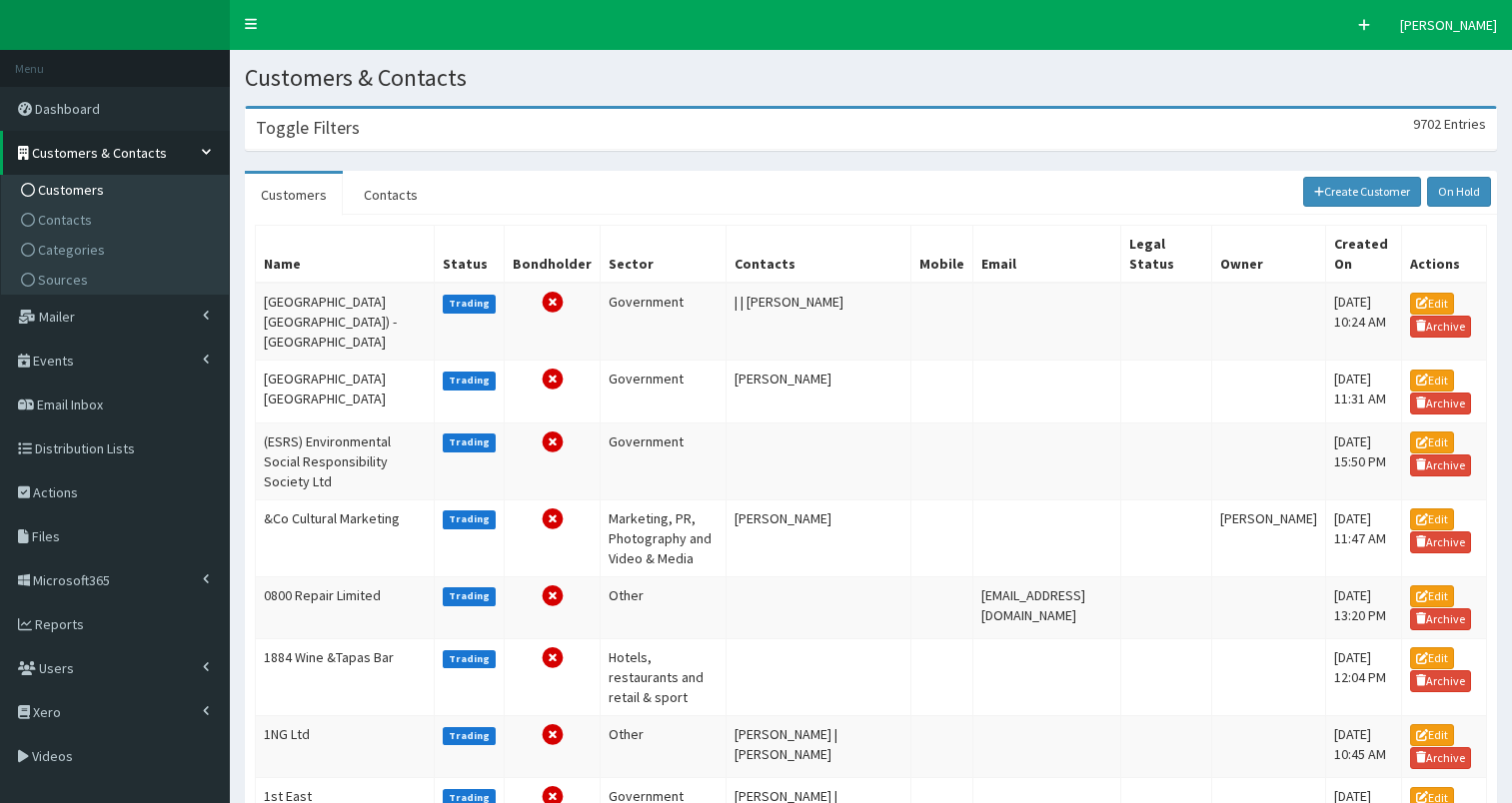 scroll, scrollTop: 0, scrollLeft: 0, axis: both 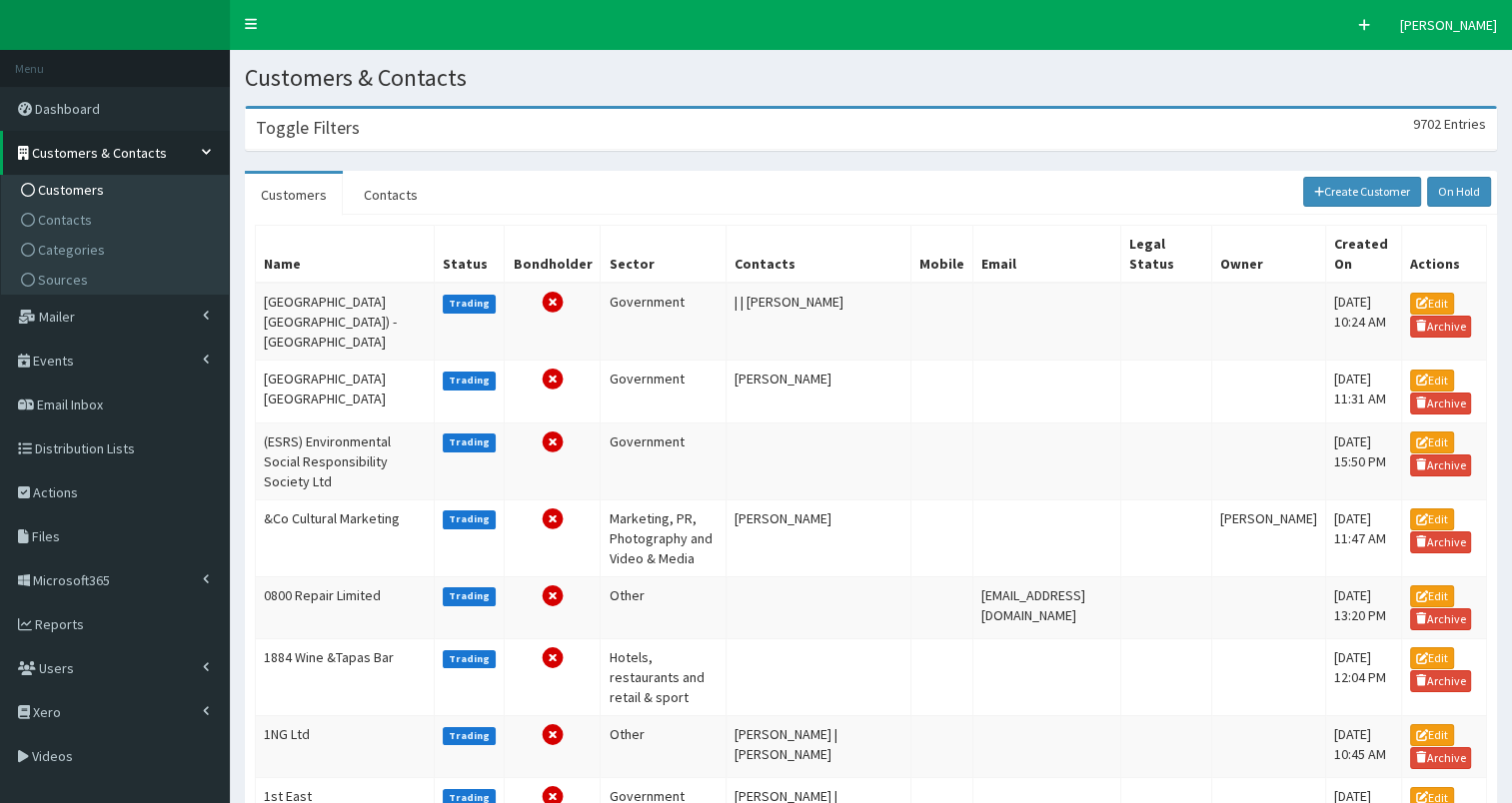 click on "Toggle Filters
9702   Entries" at bounding box center (870, 129) 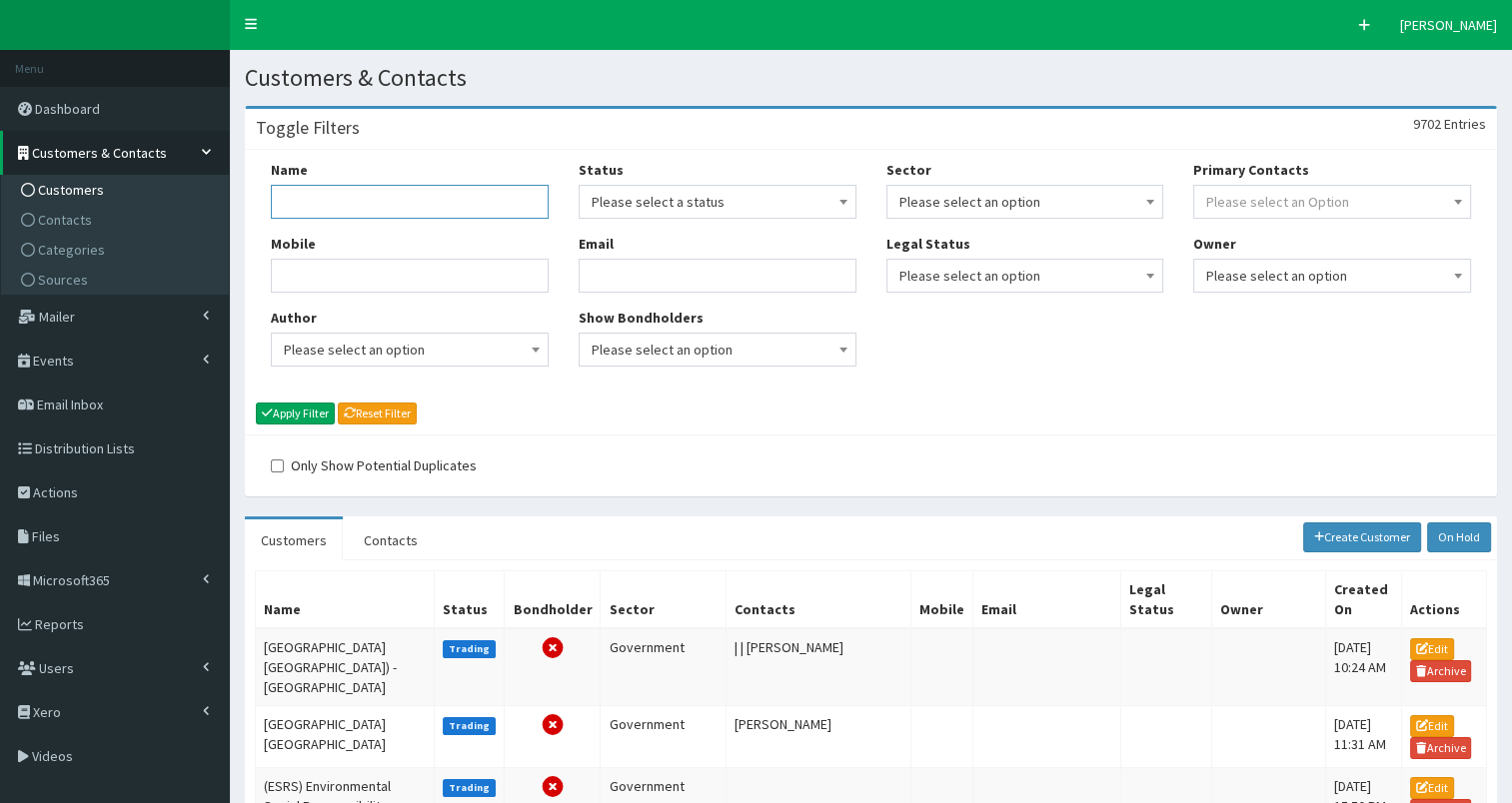 click on "Name" at bounding box center (410, 202) 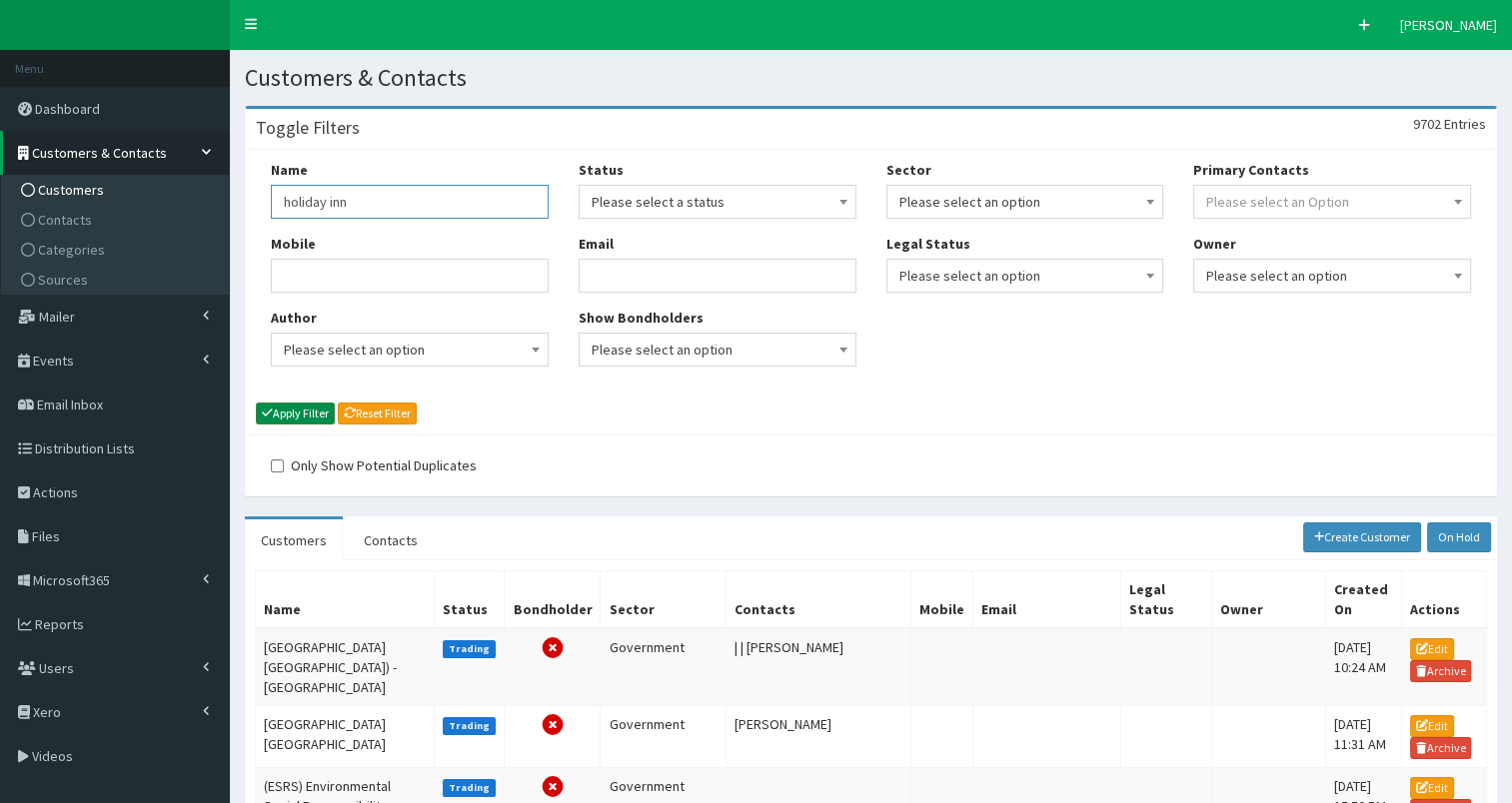 type on "holiday inn" 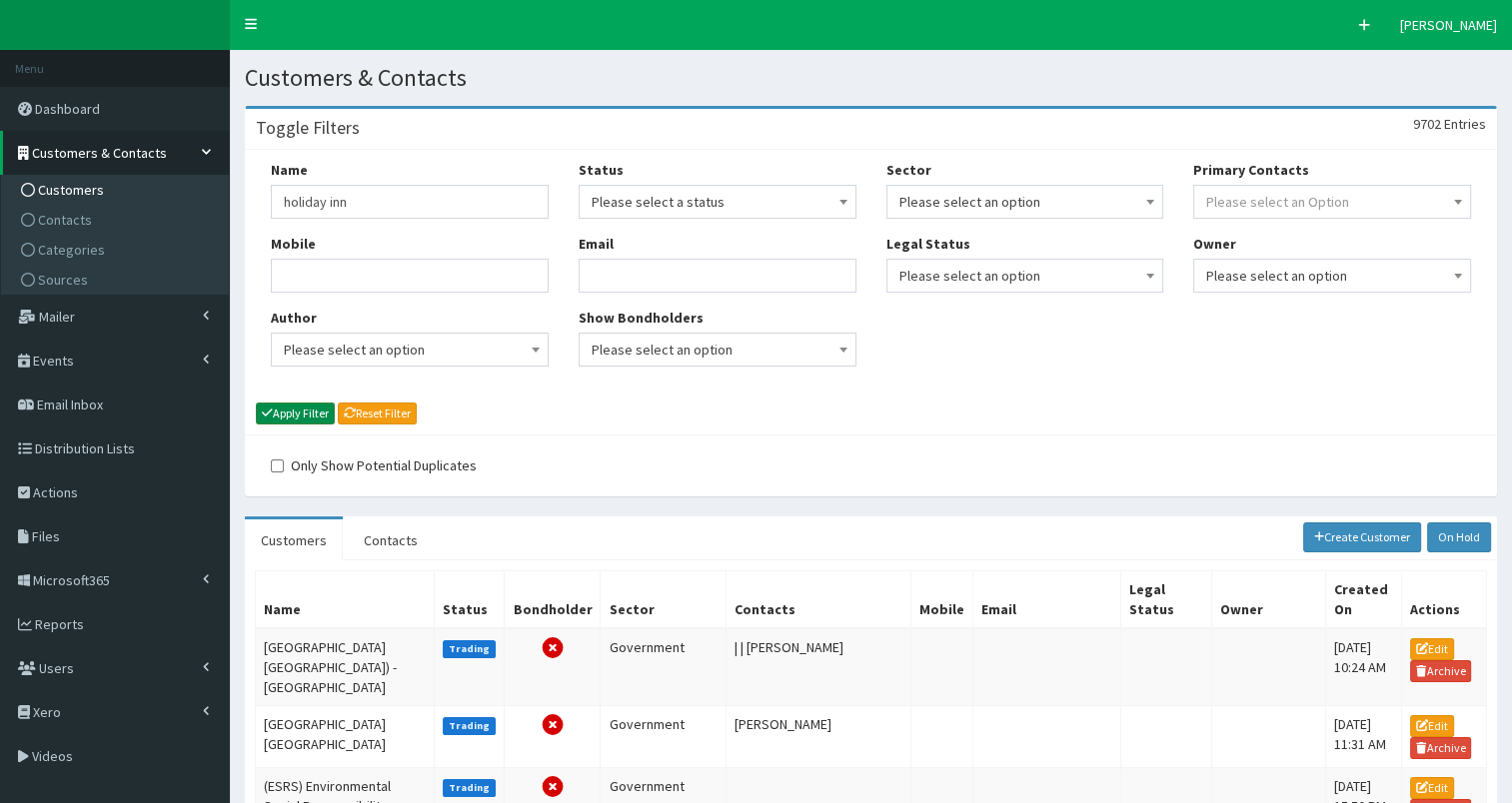 click on "Apply Filter" at bounding box center [295, 413] 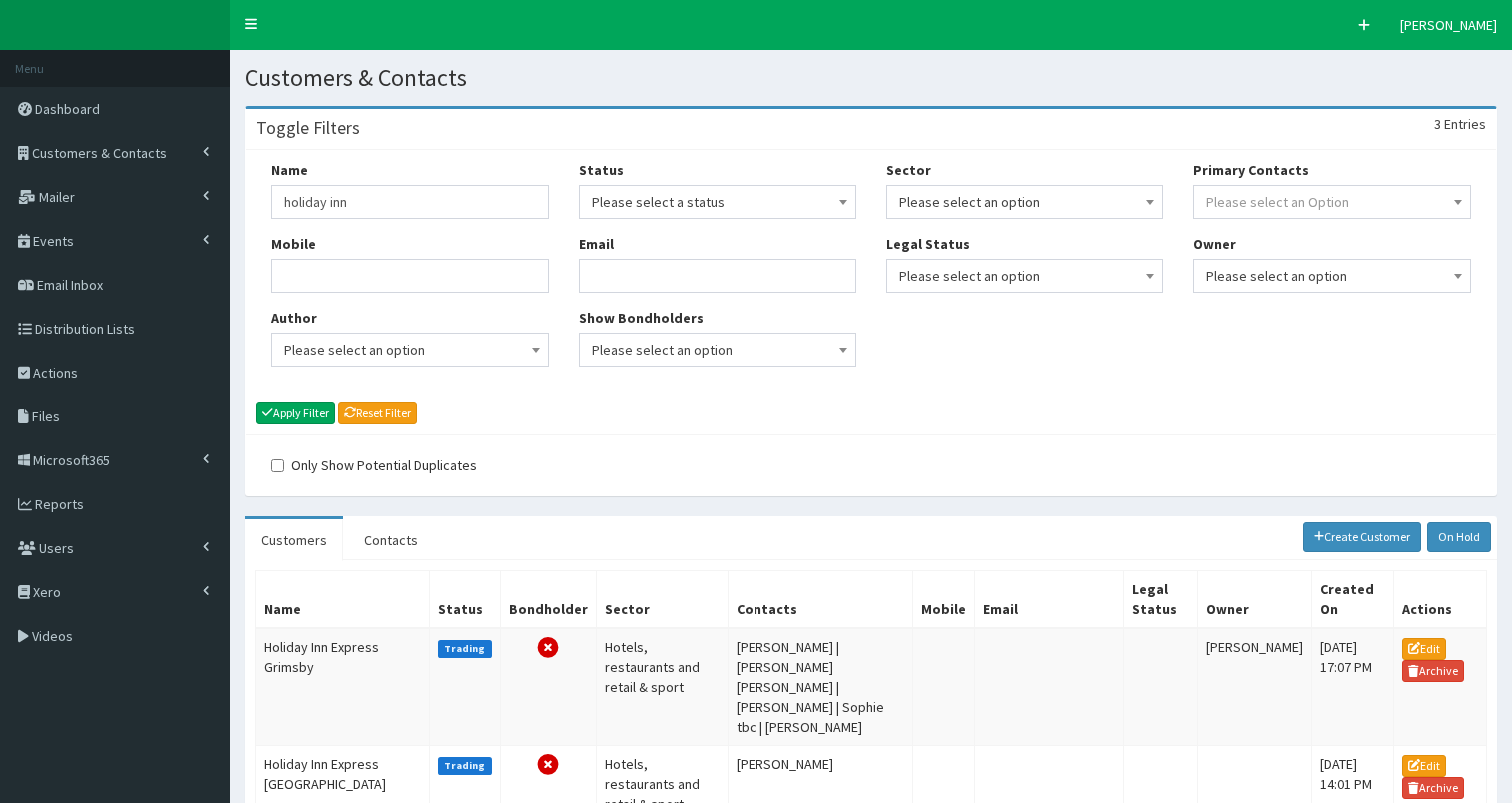 scroll, scrollTop: 0, scrollLeft: 0, axis: both 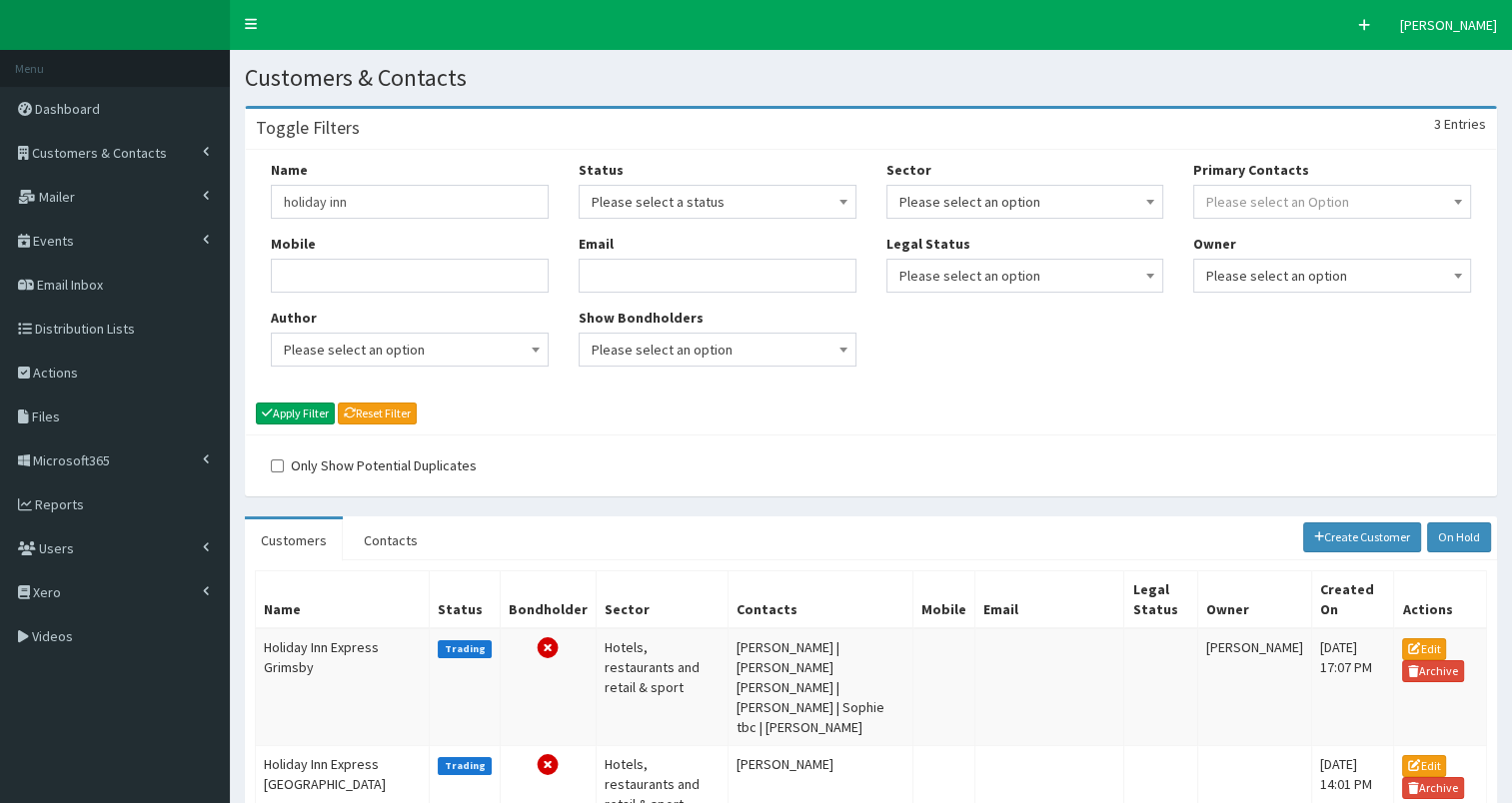 click on "Holiday Inn [PERSON_NAME]" at bounding box center (343, 900) 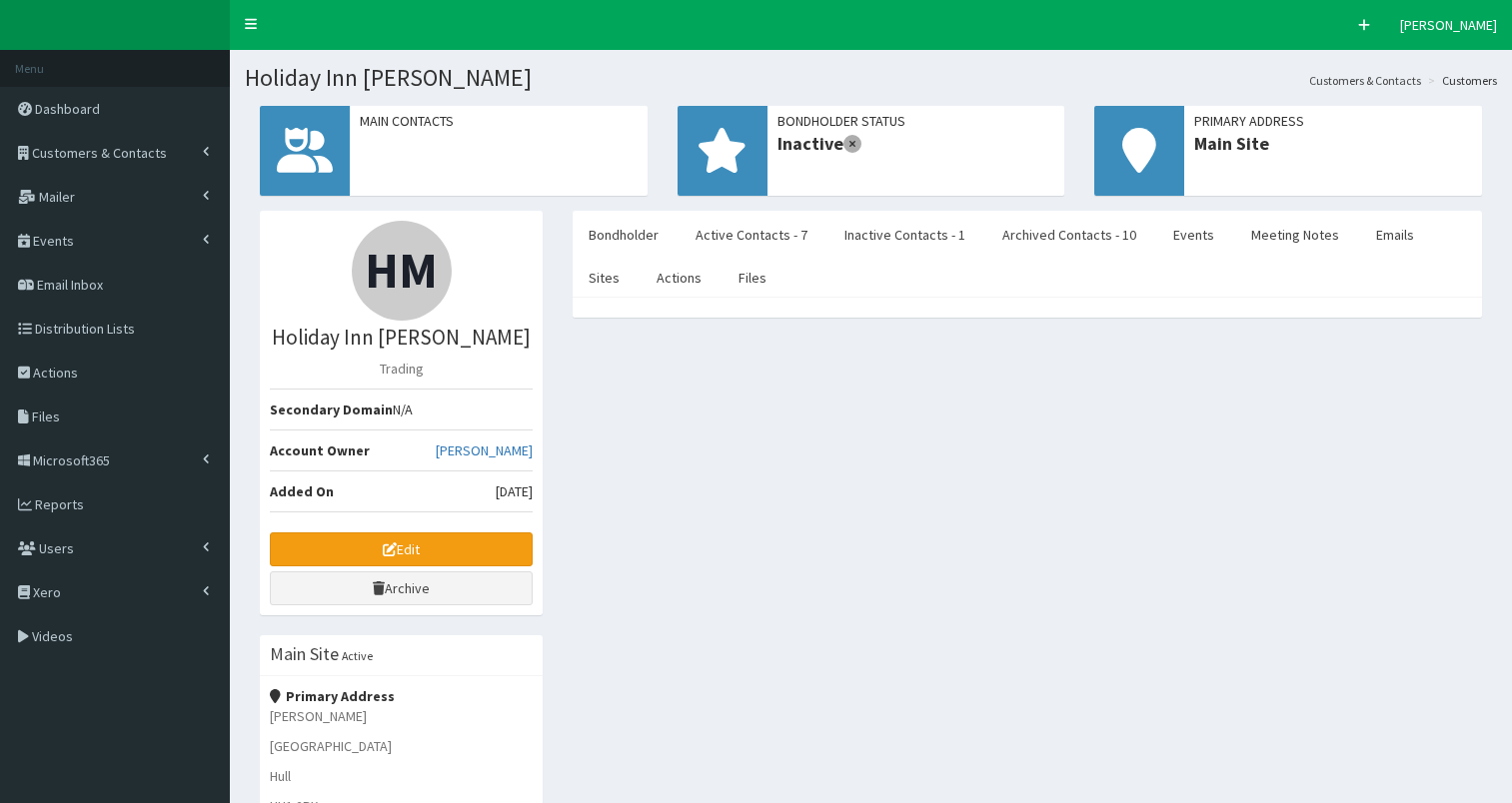 select on "50" 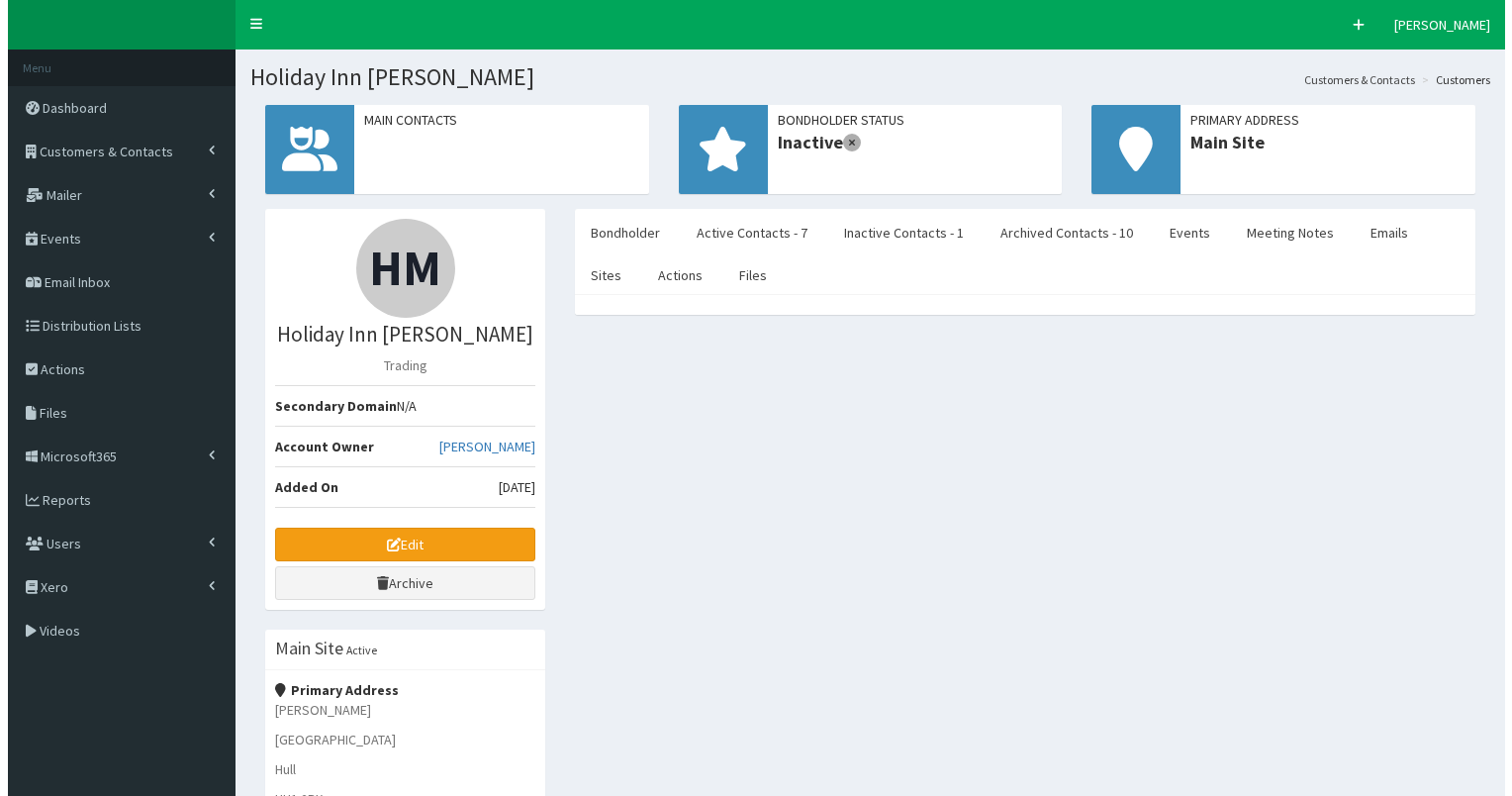 scroll, scrollTop: 0, scrollLeft: 0, axis: both 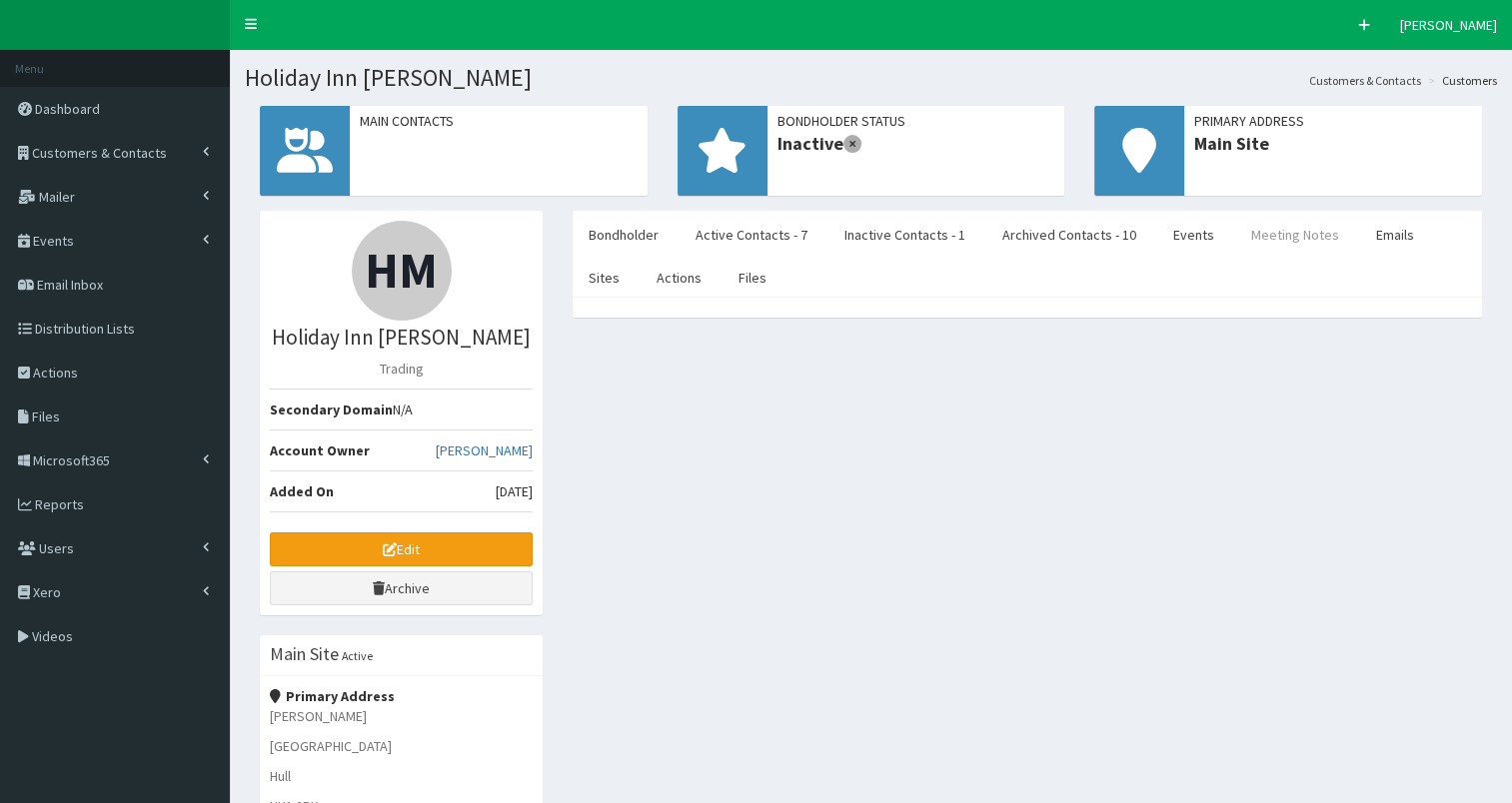 click on "Meeting Notes" at bounding box center [1295, 235] 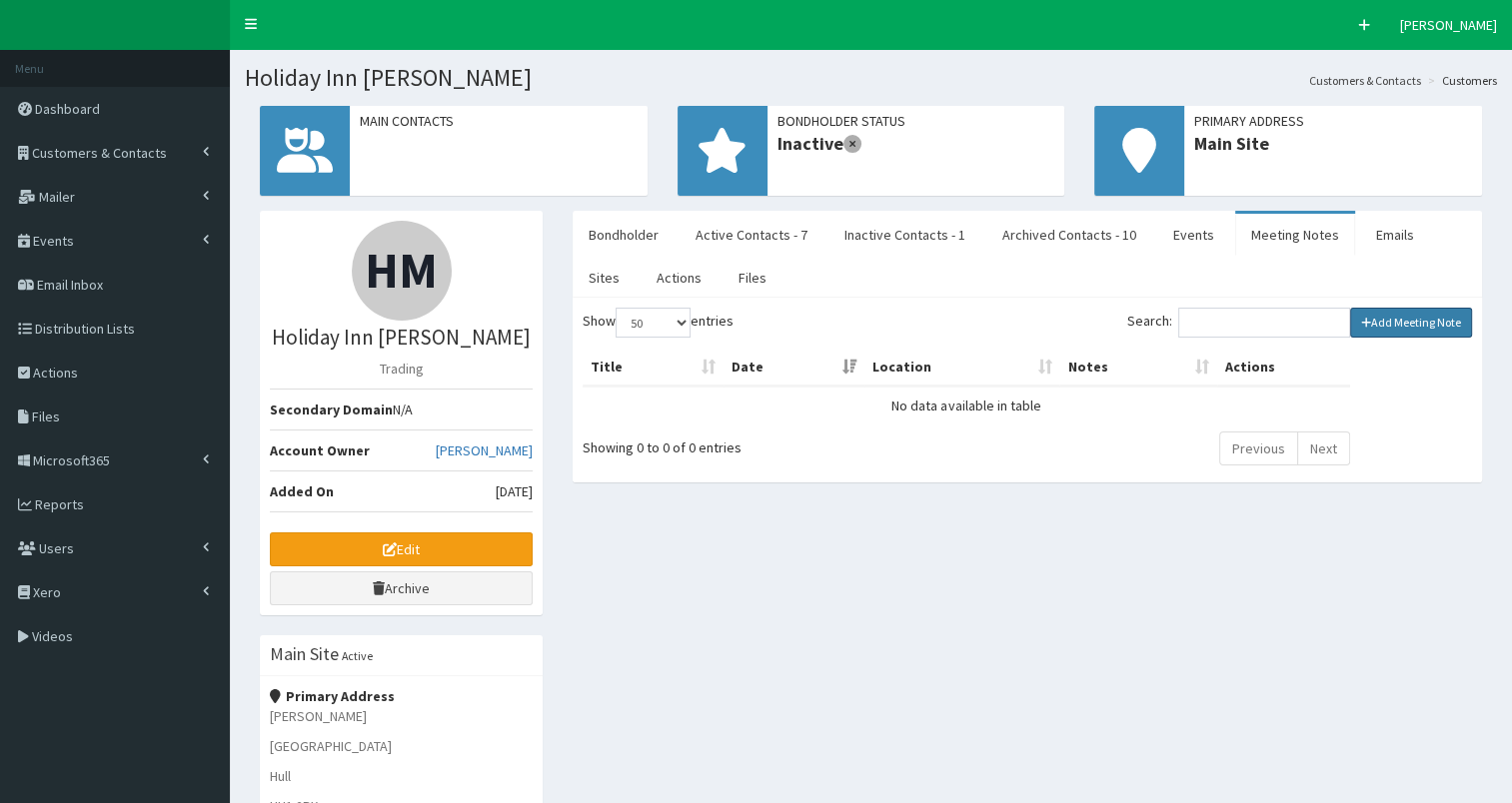 click on "Add Meeting Note" at bounding box center [1411, 323] 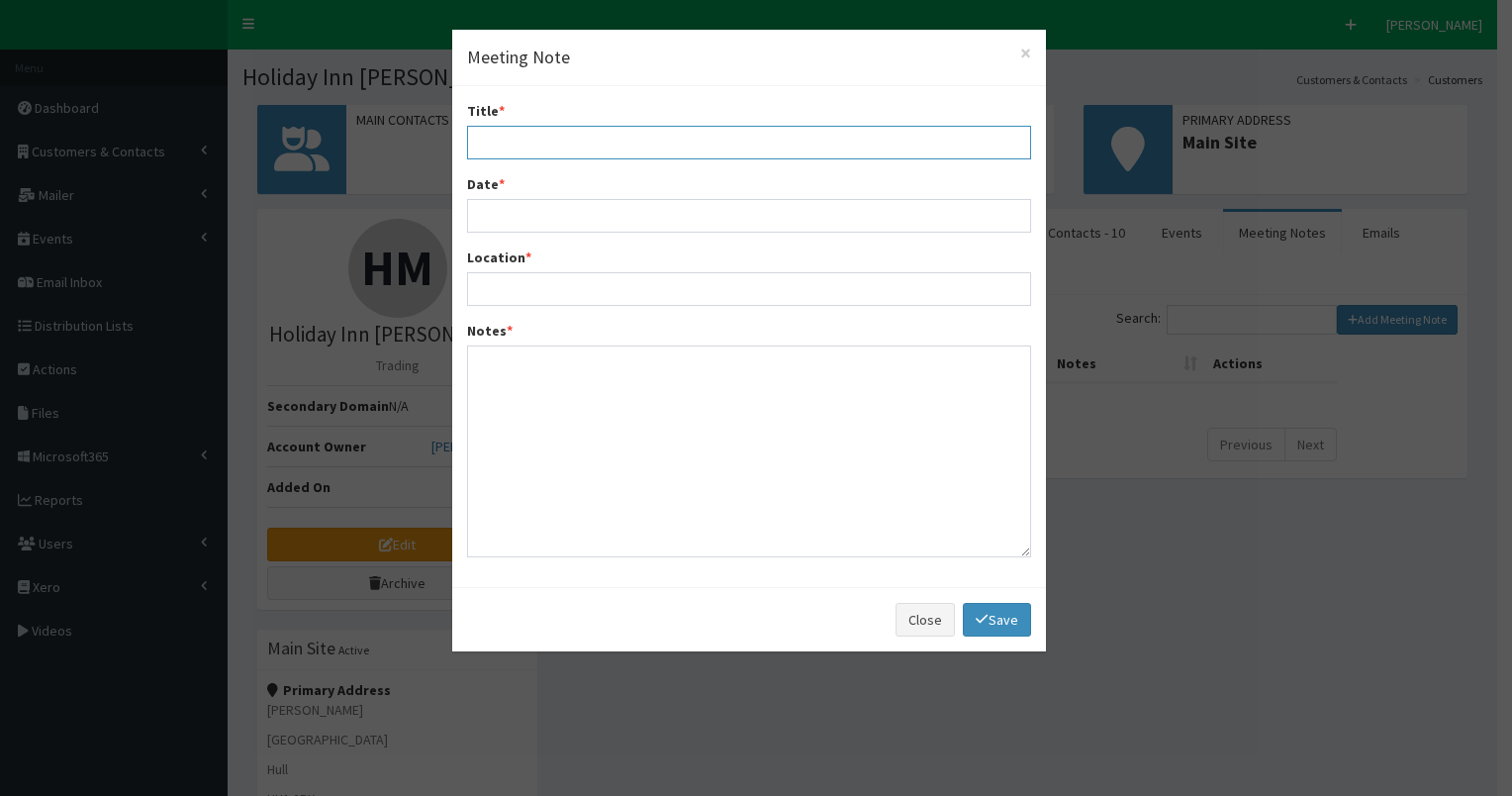 click on "Title  *" at bounding box center [749, 143] 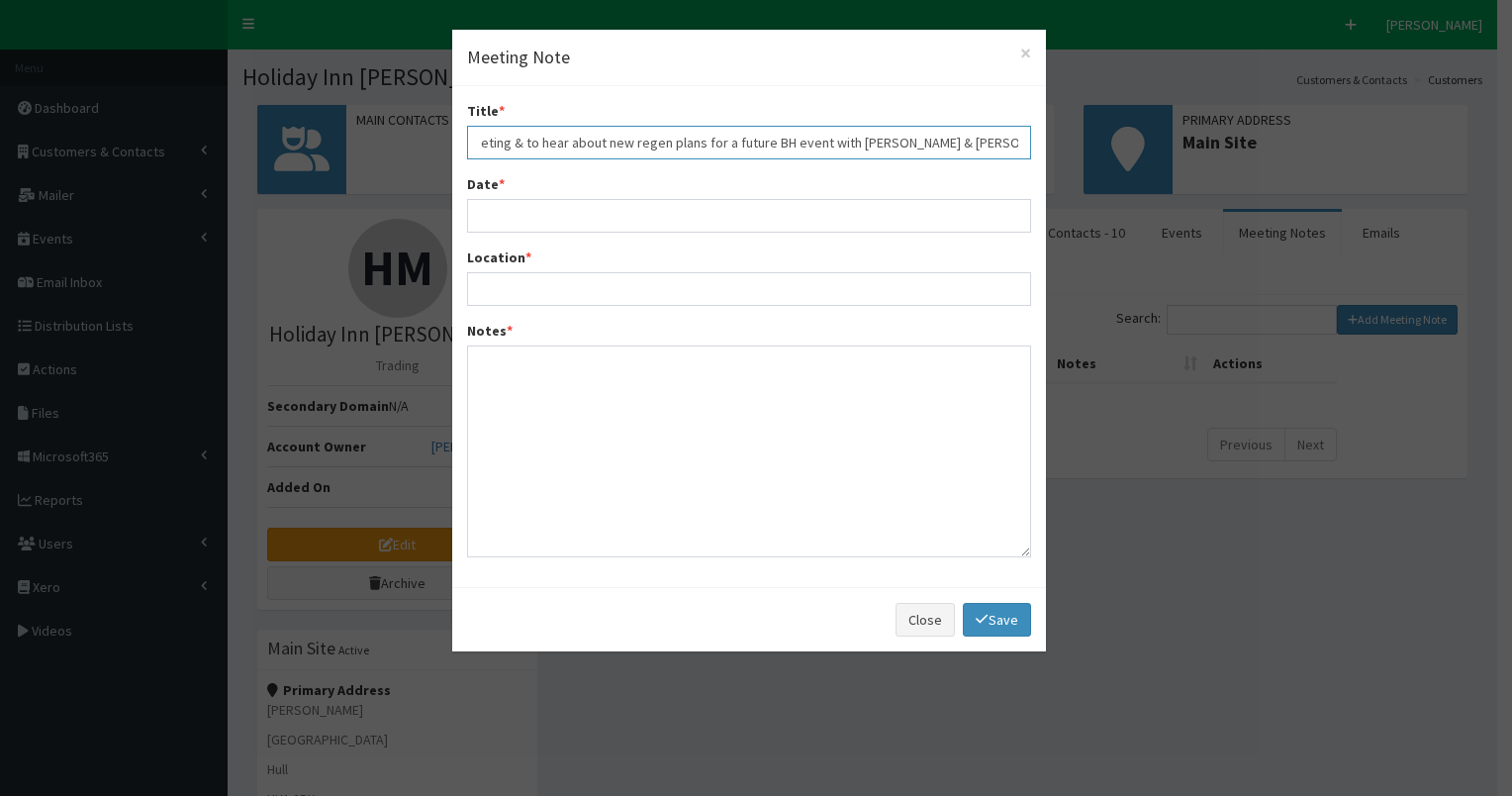 scroll, scrollTop: 0, scrollLeft: 101, axis: horizontal 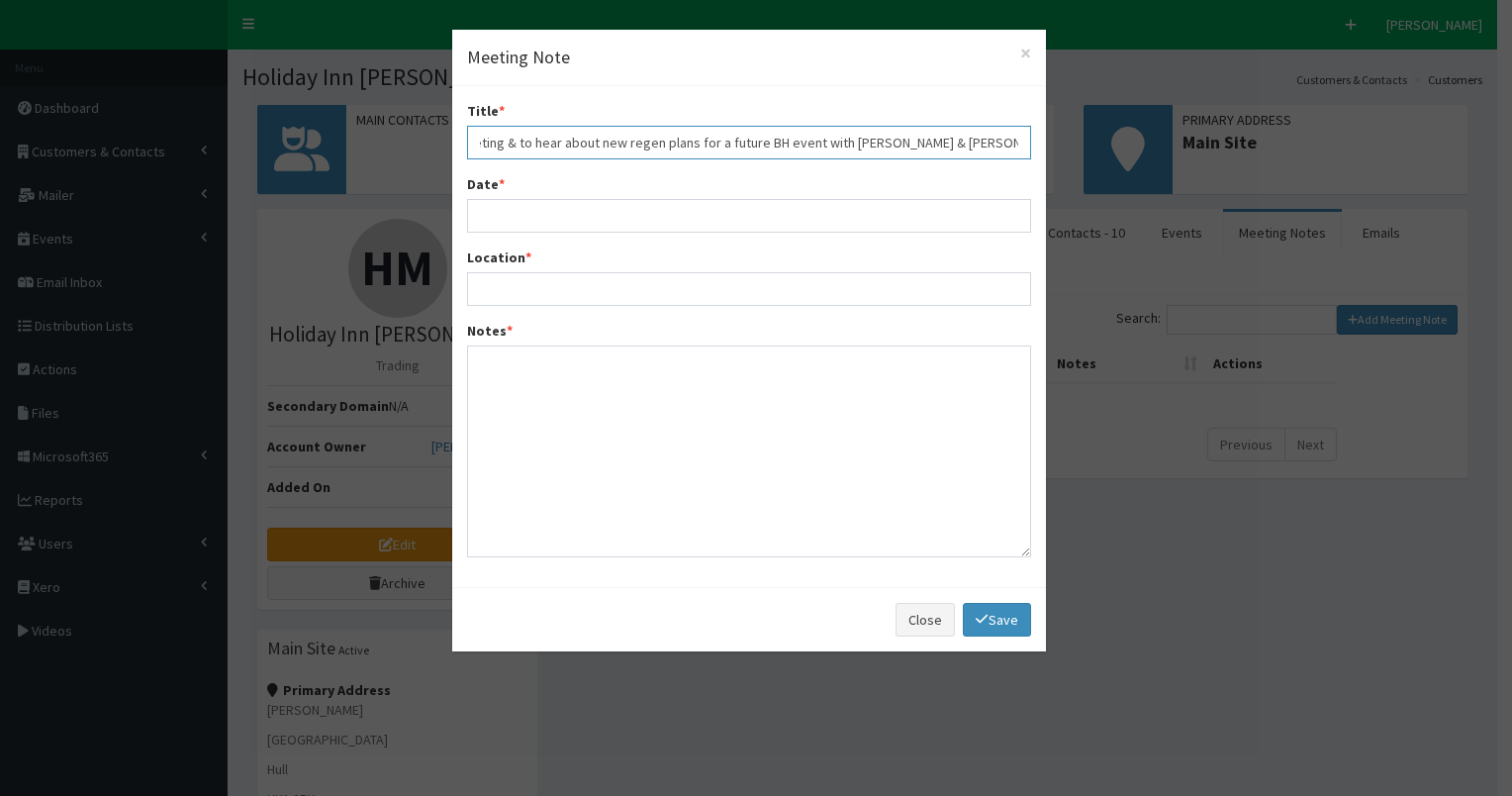 type on "Joining intro meeting & to hear about new regen plans for a future BH event with [PERSON_NAME] & [PERSON_NAME] and [PERSON_NAME]" 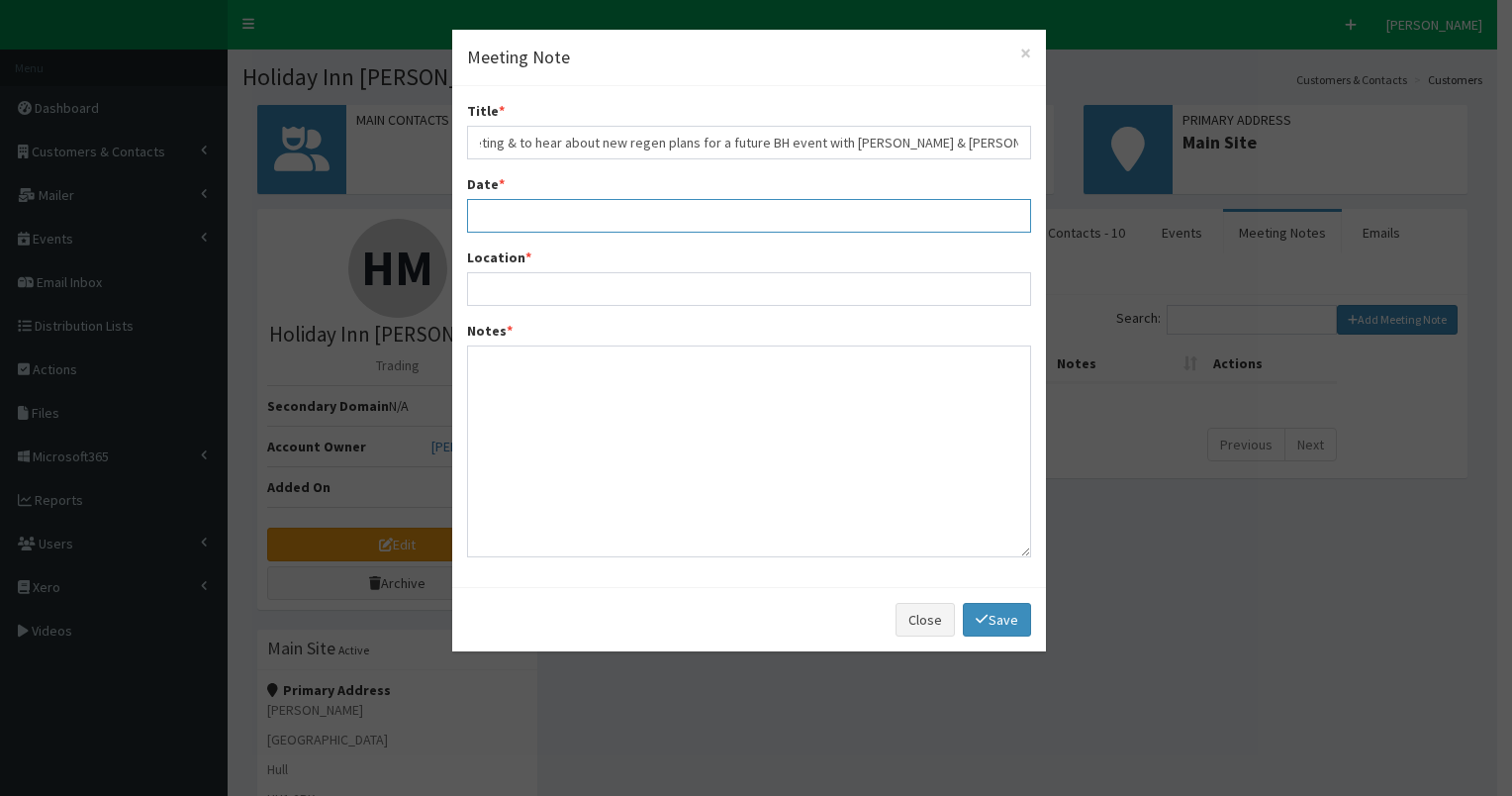 scroll, scrollTop: 0, scrollLeft: 0, axis: both 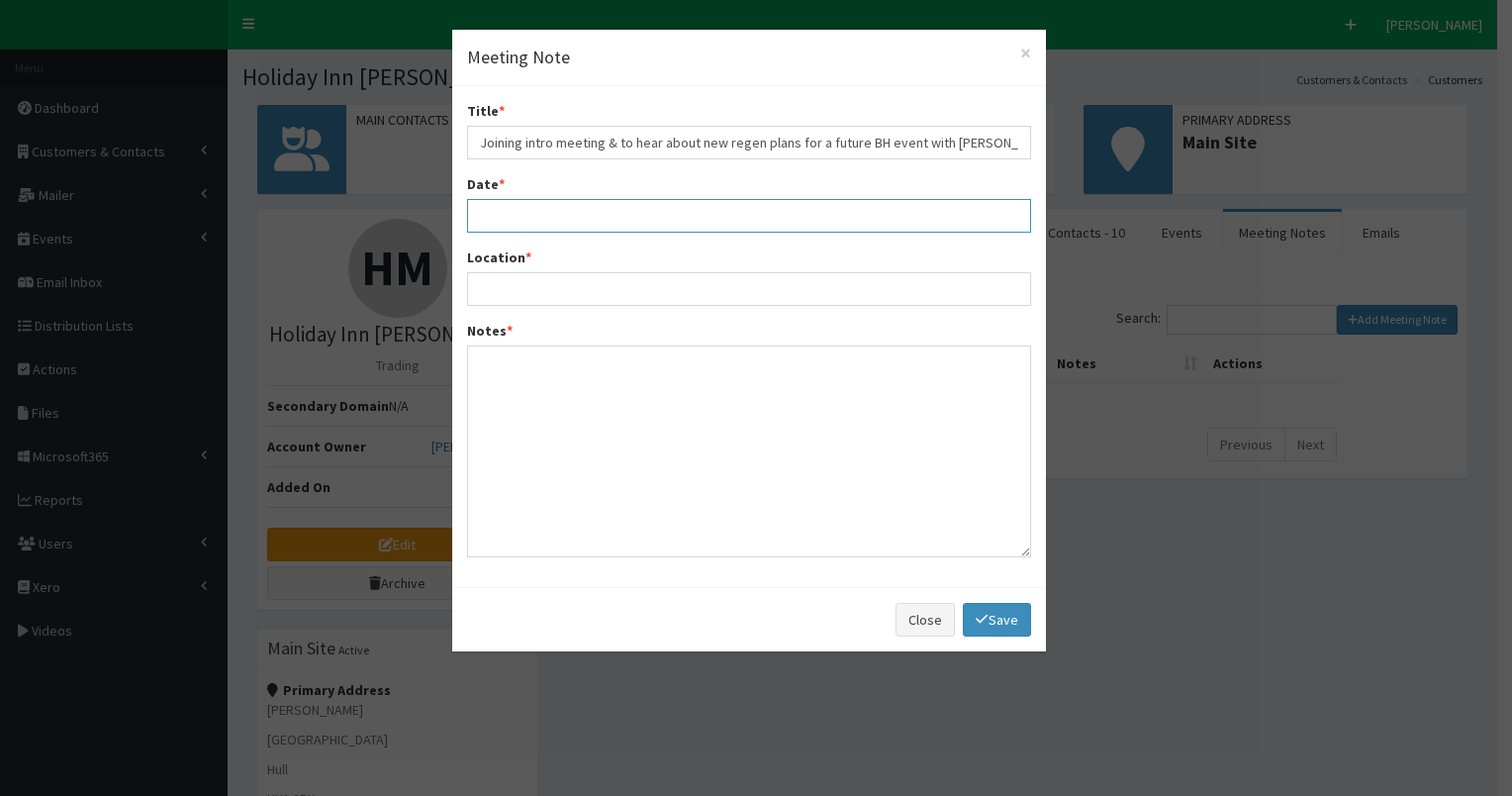 click on "Date  *" at bounding box center (749, 216) 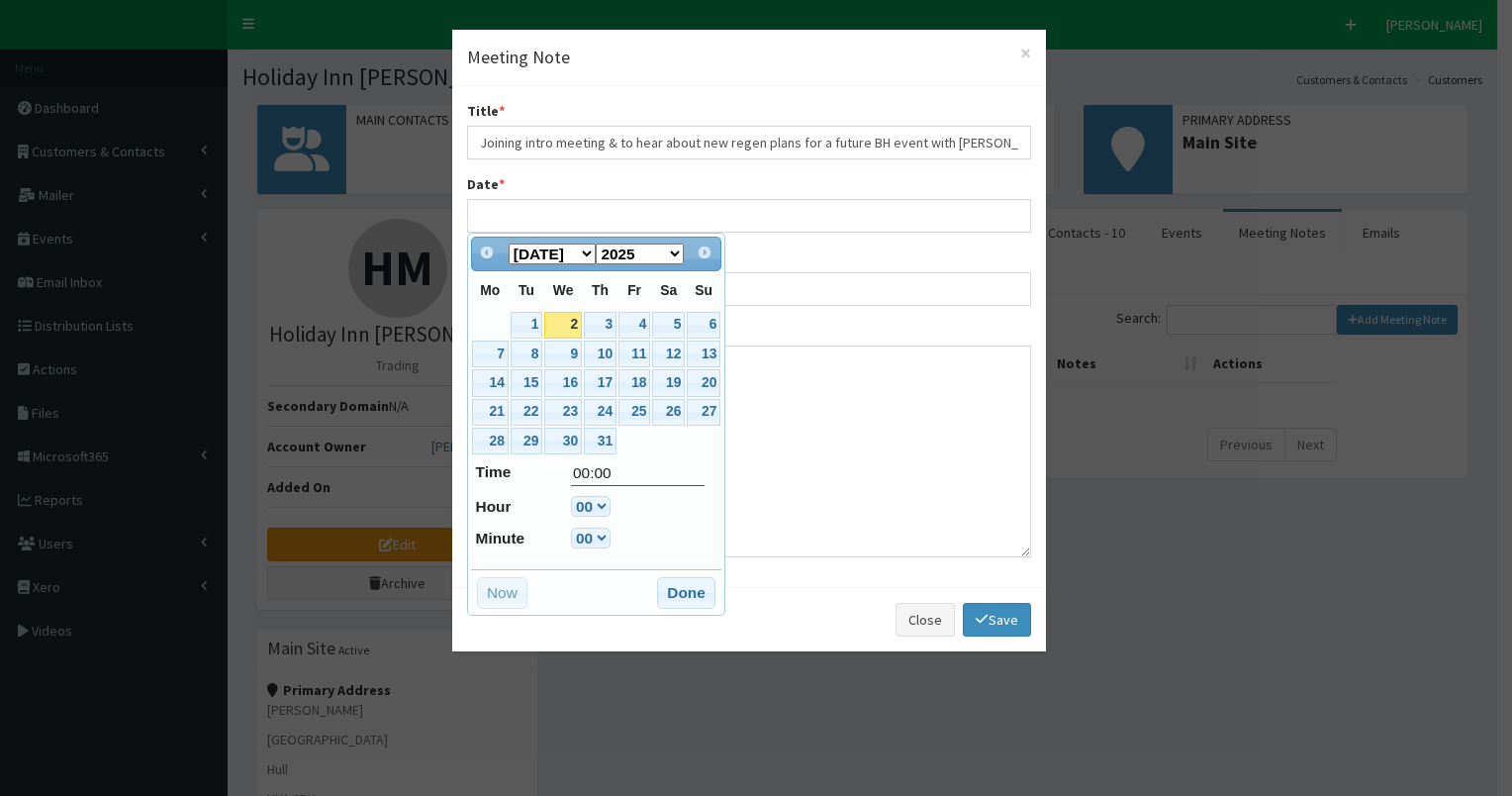 click on "Jan Feb Mar Apr May Jun [DATE] Aug Sep Oct Nov Dec" at bounding box center (552, 253) 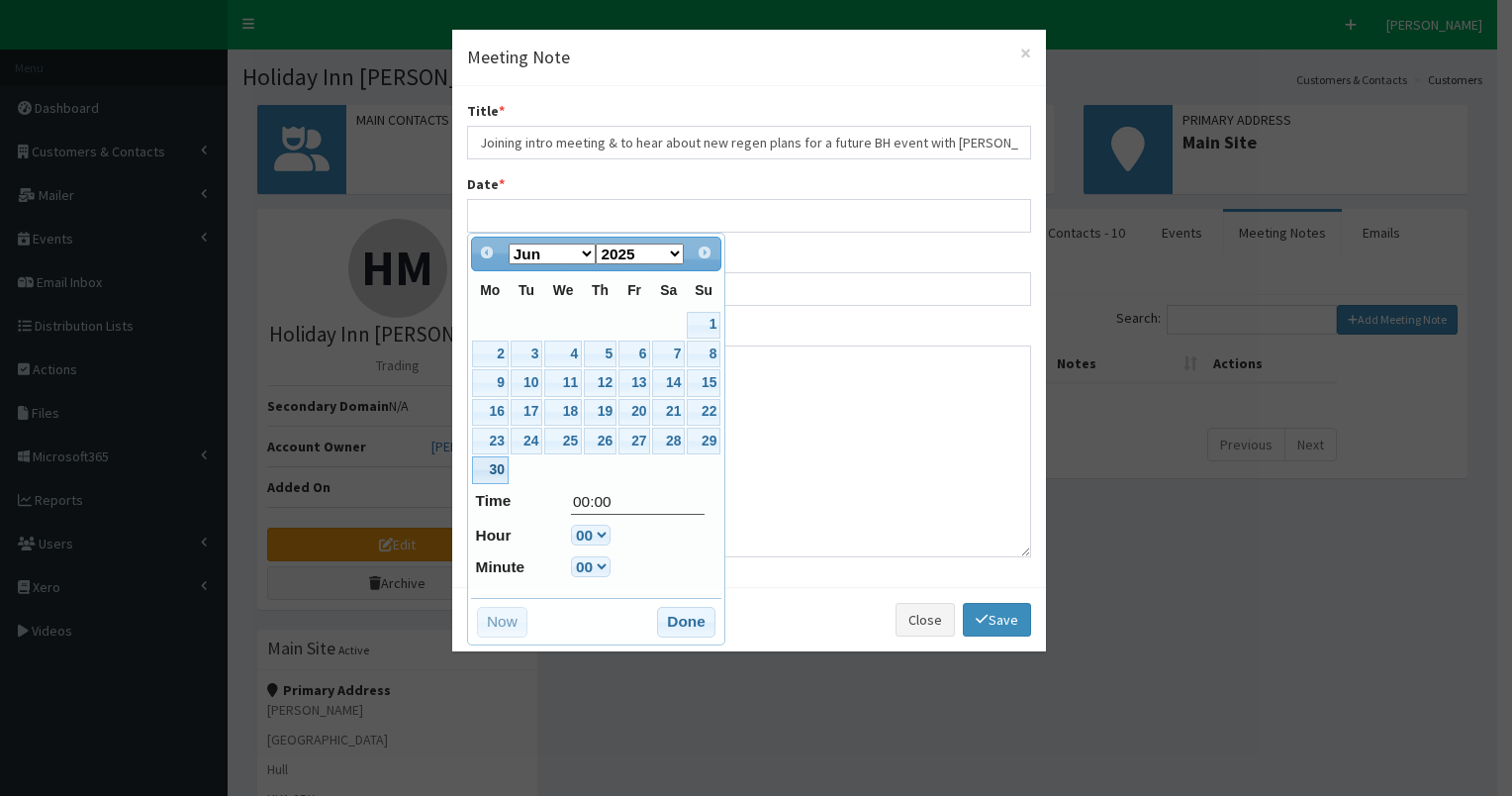 click on "30" at bounding box center (490, 469) 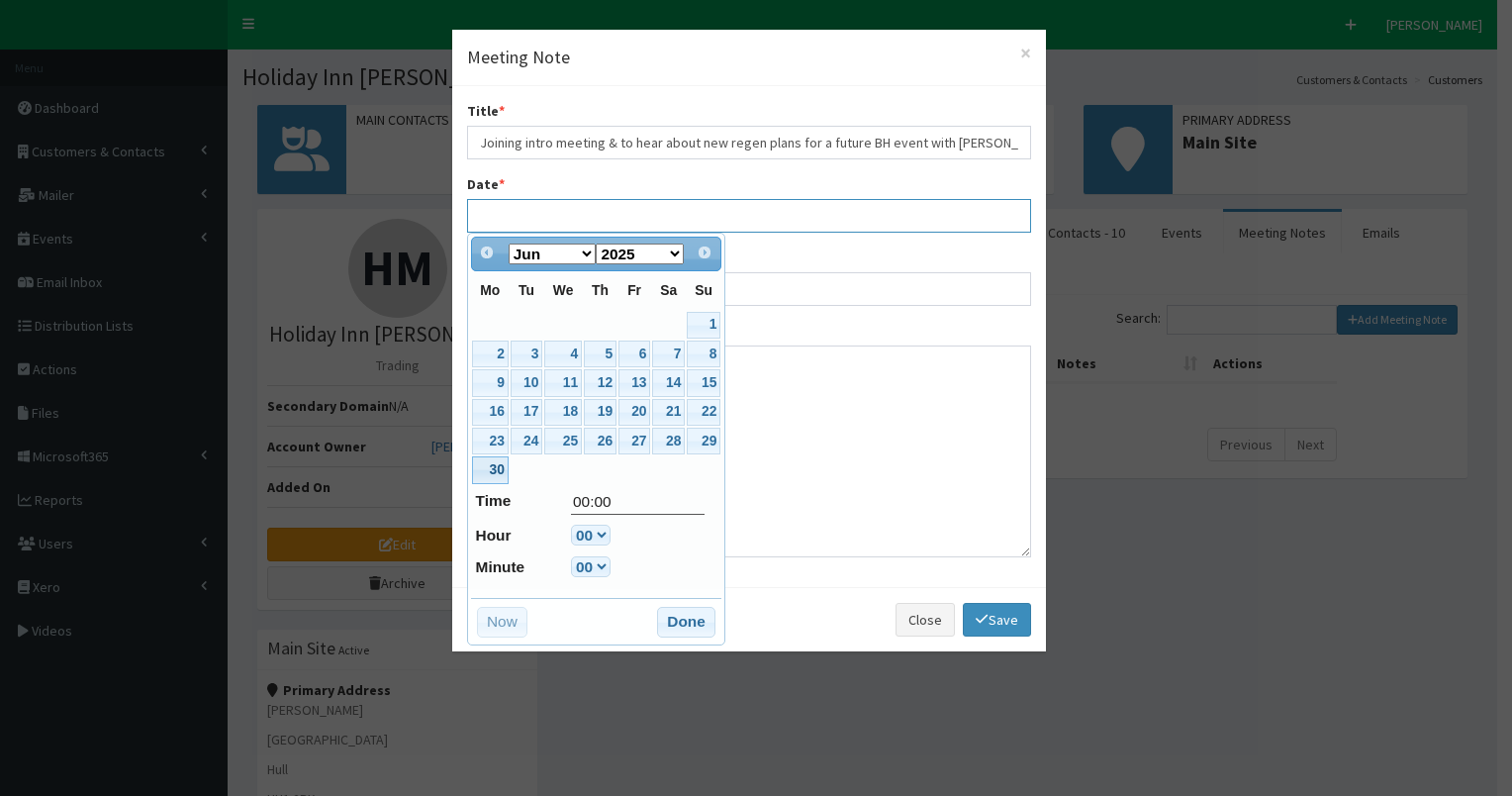 type on "[DATE] 00:00" 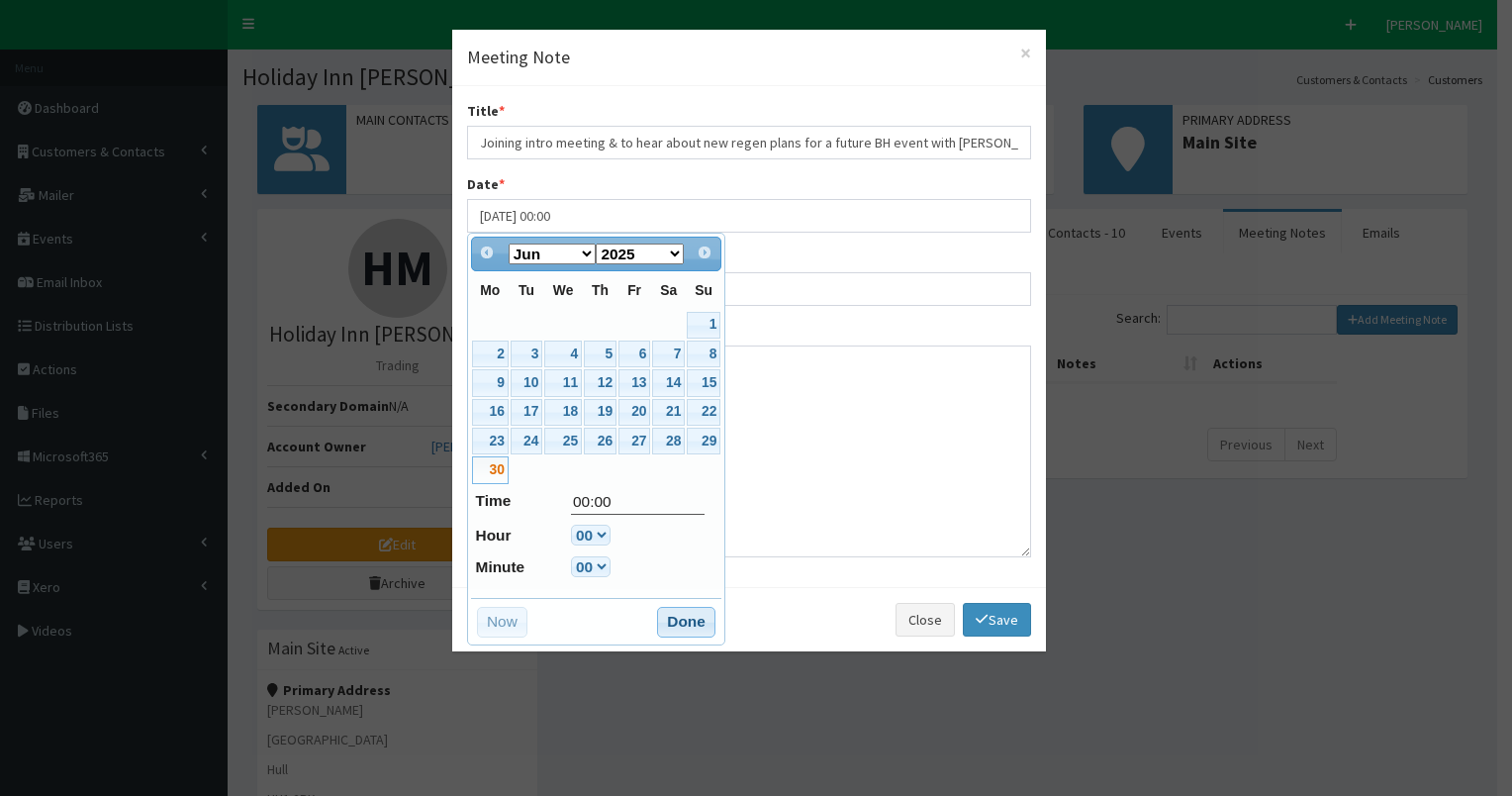 click on "Done" at bounding box center [686, 623] 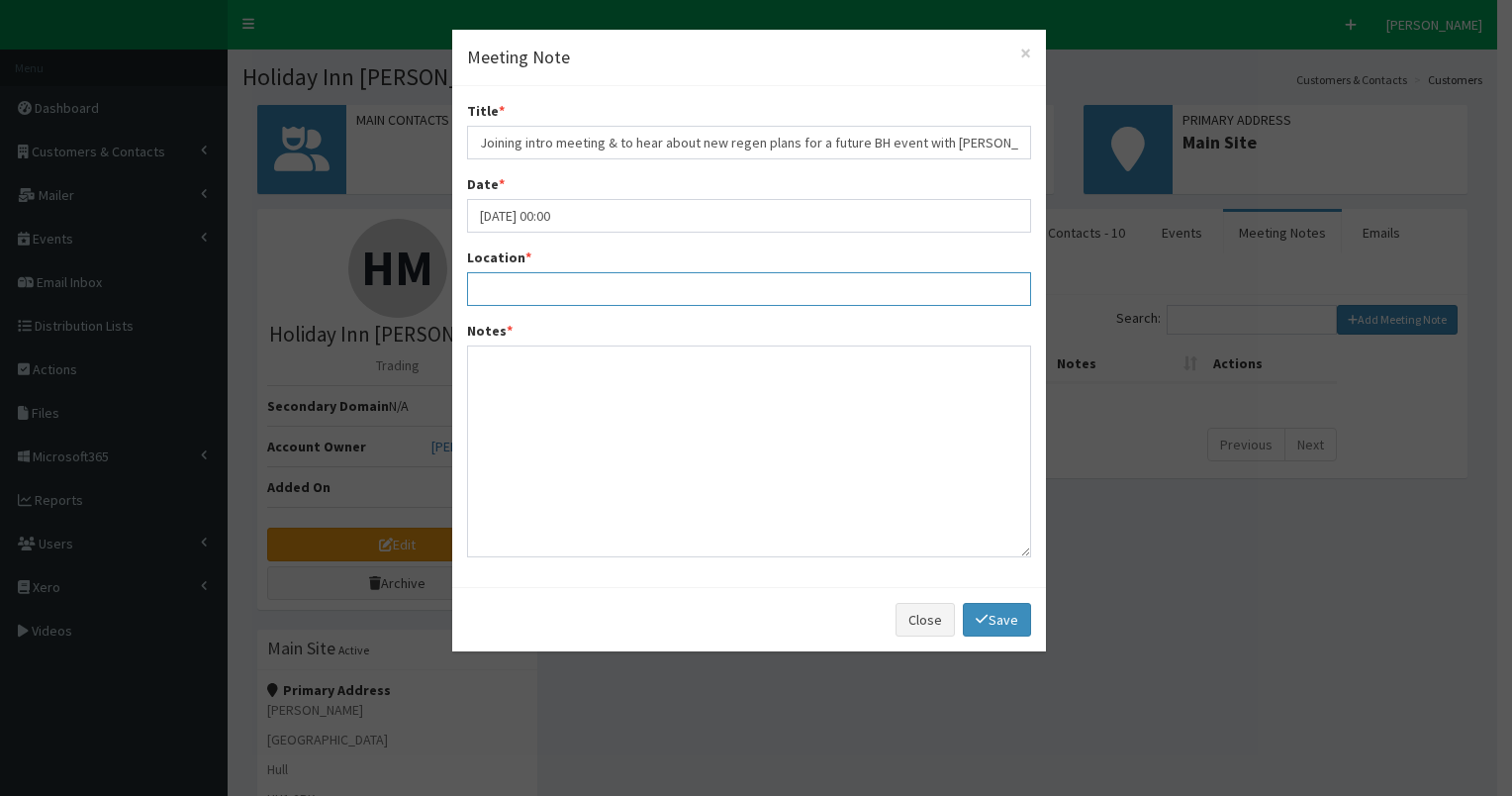 click on "Location  *" at bounding box center [749, 289] 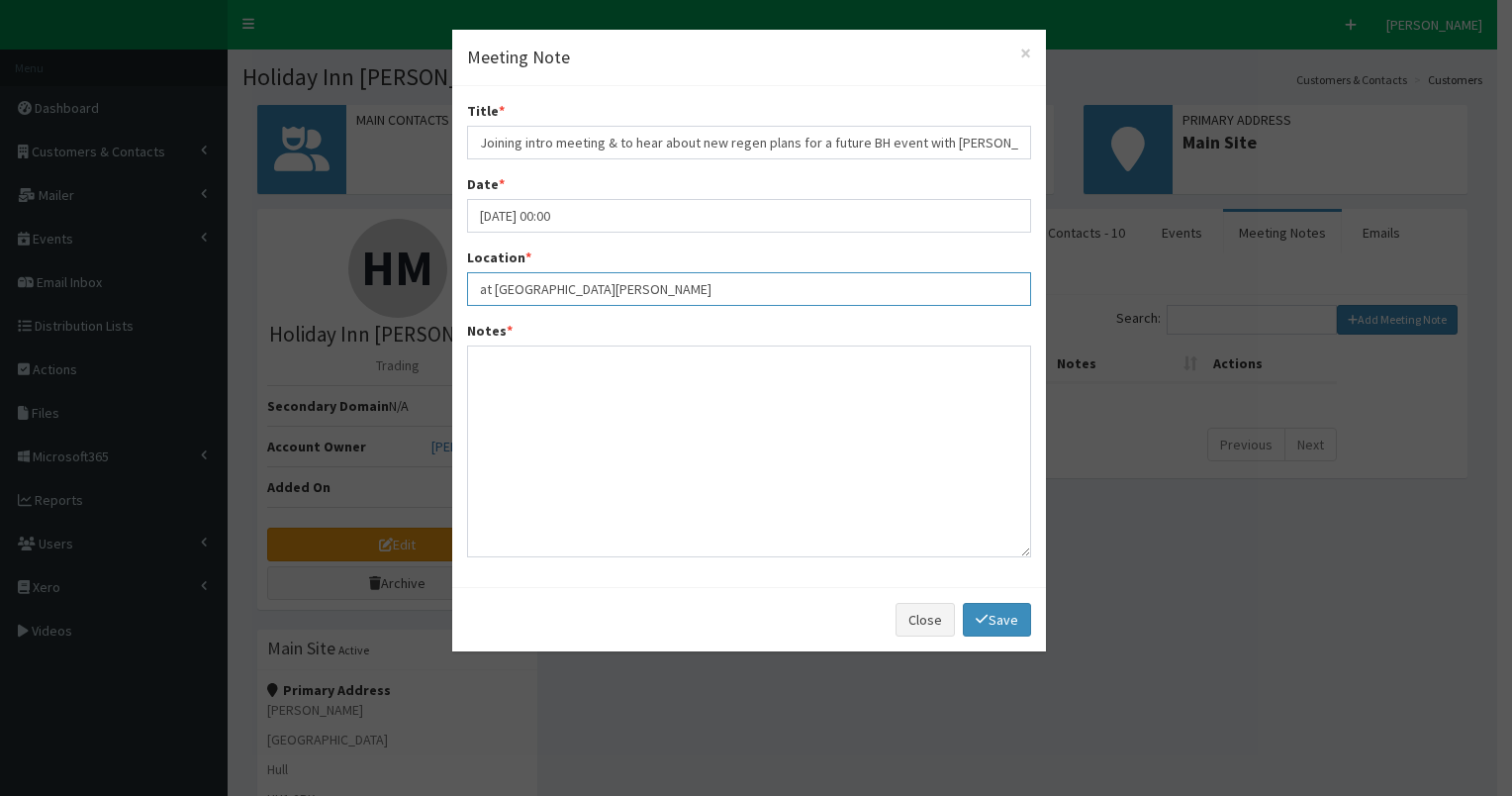 type on "at [GEOGRAPHIC_DATA][PERSON_NAME]" 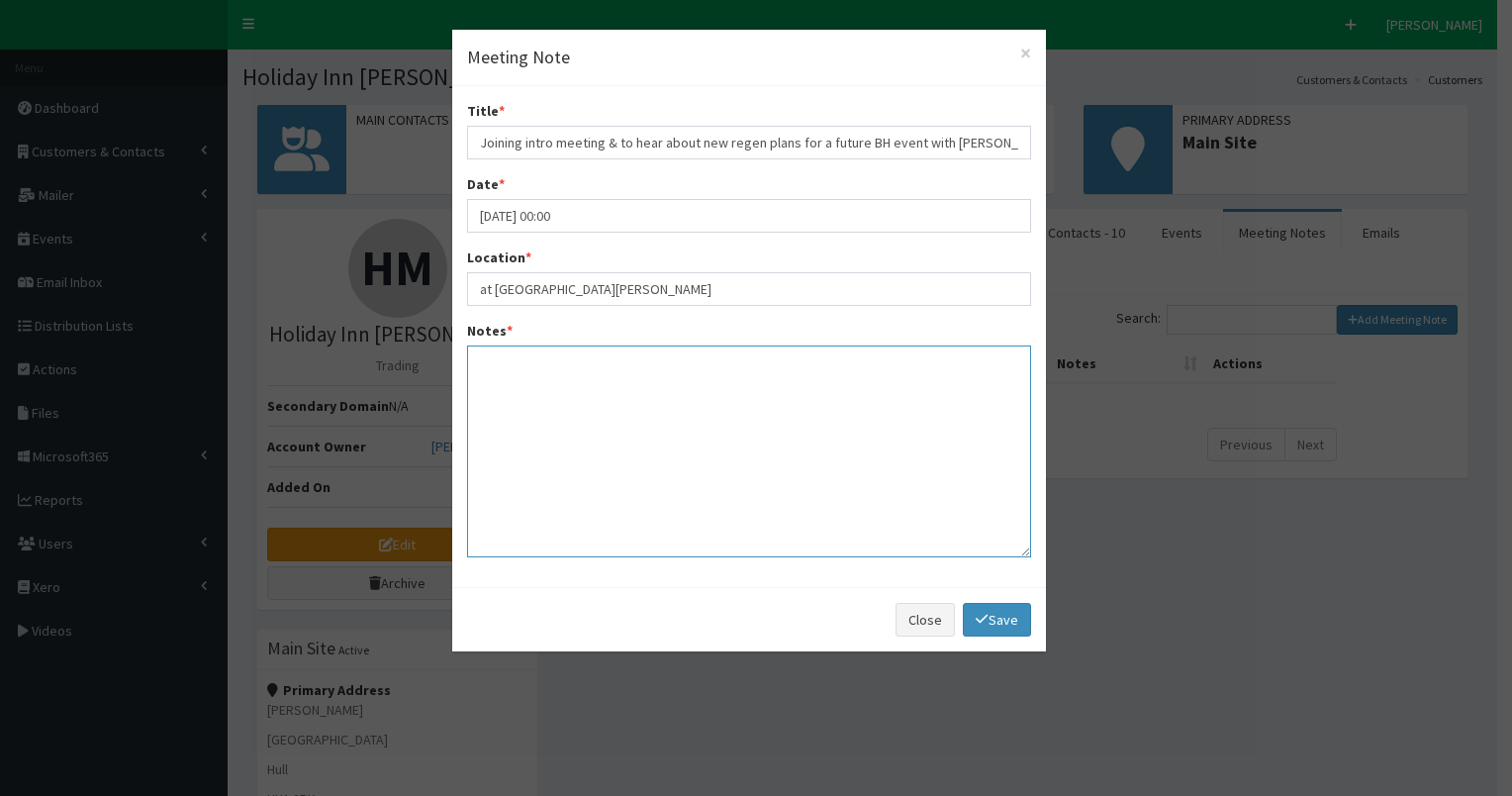 click on "Notes  *" at bounding box center [749, 451] 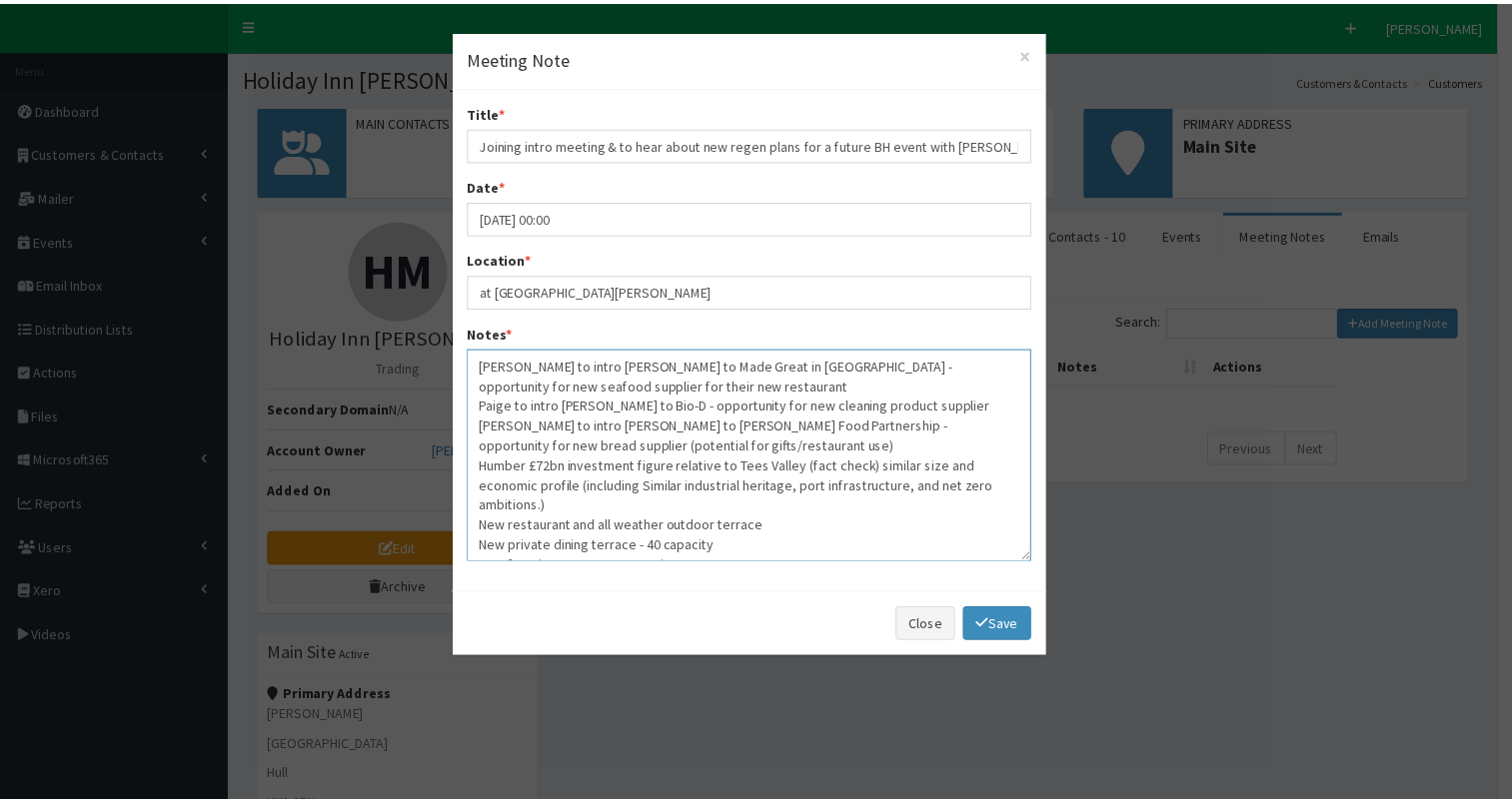 scroll, scrollTop: 52, scrollLeft: 0, axis: vertical 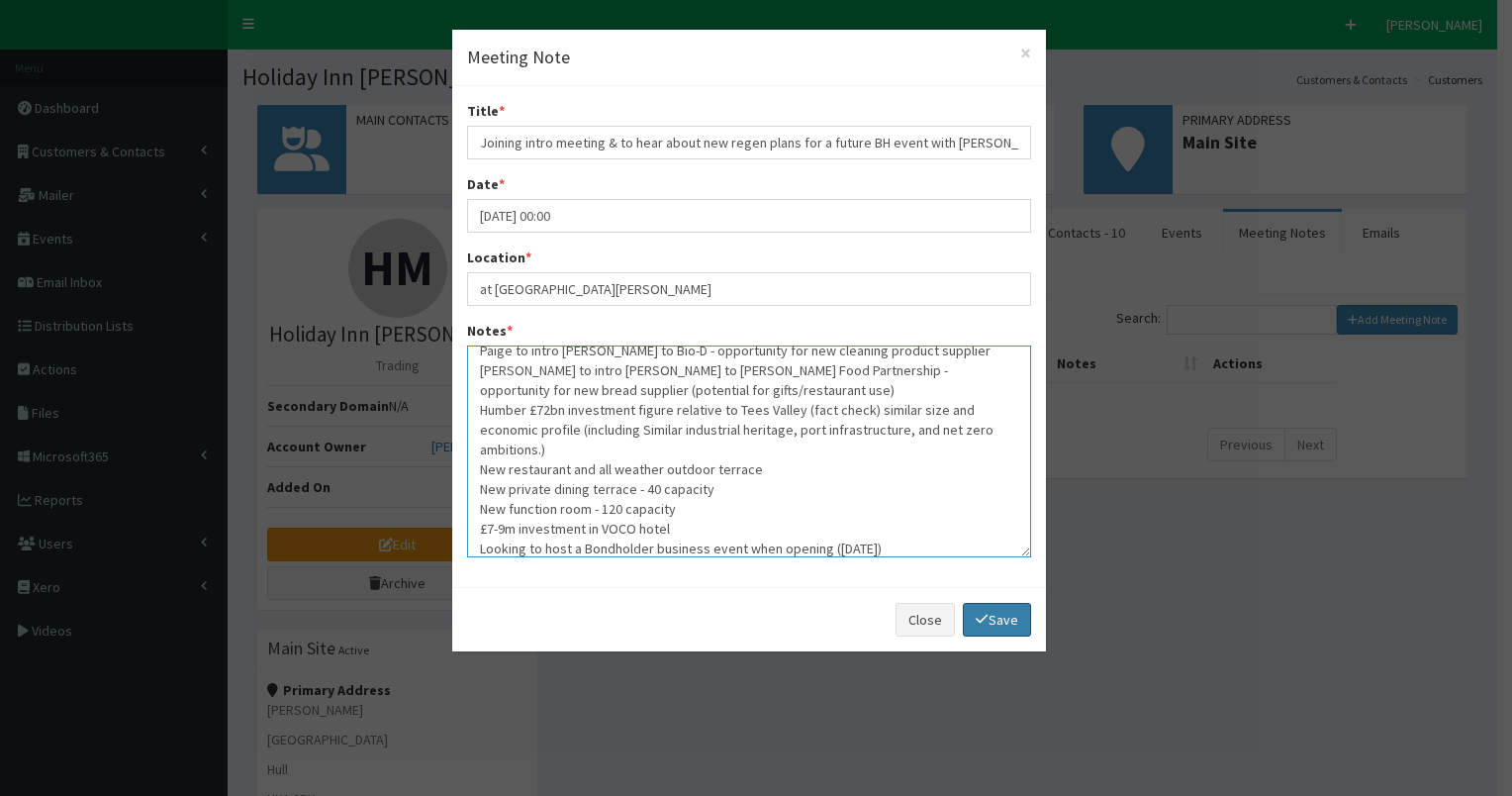 type on "[PERSON_NAME] to intro [PERSON_NAME] to Made Great in [GEOGRAPHIC_DATA] - opportunity for new seafood supplier for their new restaurant
Paige to intro [PERSON_NAME] to Bio-D - opportunity for new cleaning product supplier
[PERSON_NAME] to intro [PERSON_NAME] to [PERSON_NAME] Food Partnership - opportunity for new bread supplier (potential for gifts/restaurant use)
Humber £72bn investment figure relative to Tees Valley (fact check) similar size and economic profile (including Similar industrial heritage, port infrastructure, and net zero ambitions.)
New restaurant and all weather outdoor terrace
New private dining terrace - 40 capacity
New function room - 120 capacity
£7-9m investment in VOCO hotel
Looking to host a Bondholder business event when opening ([DATE])" 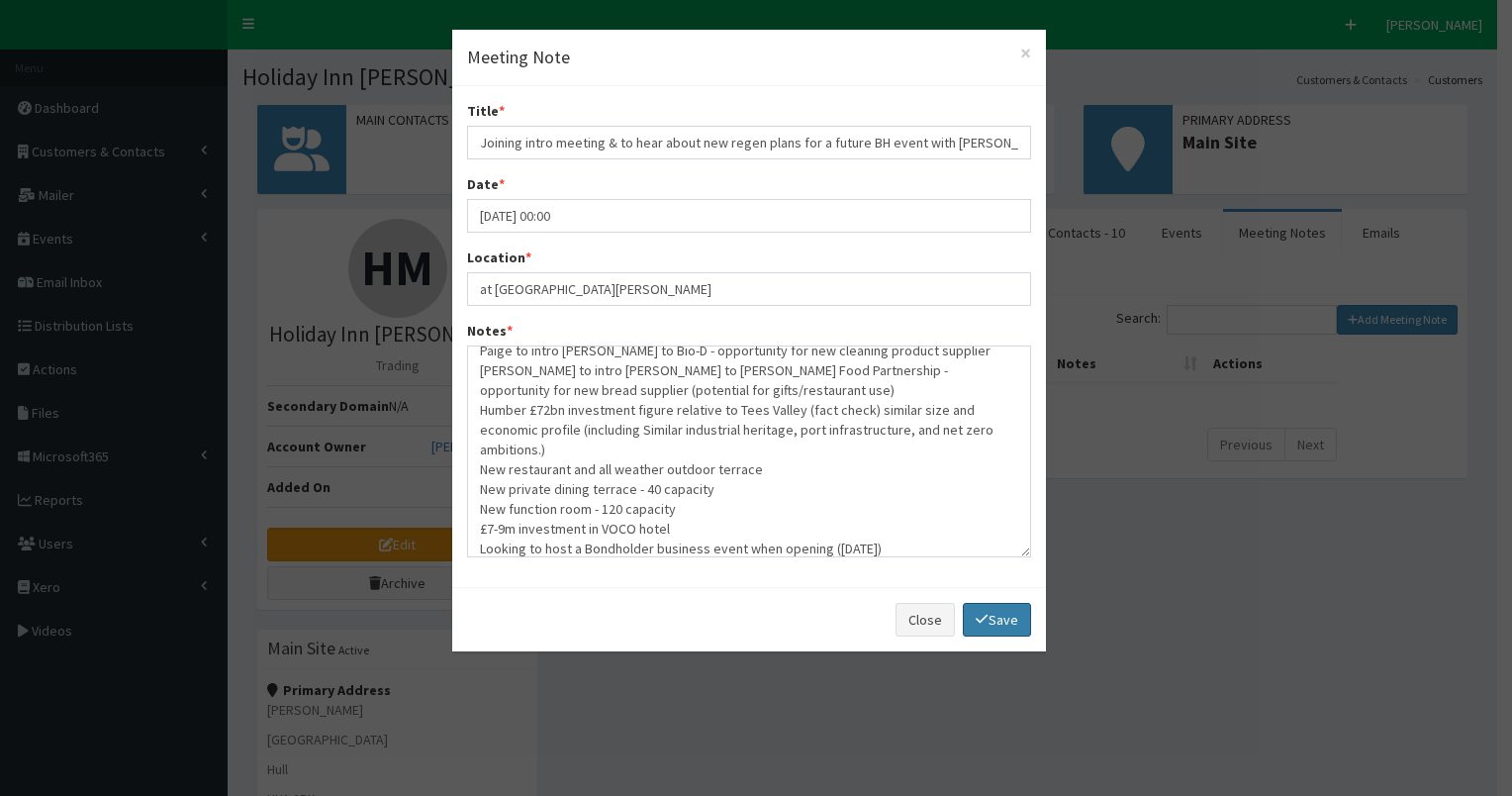 click on "Save" at bounding box center [996, 620] 